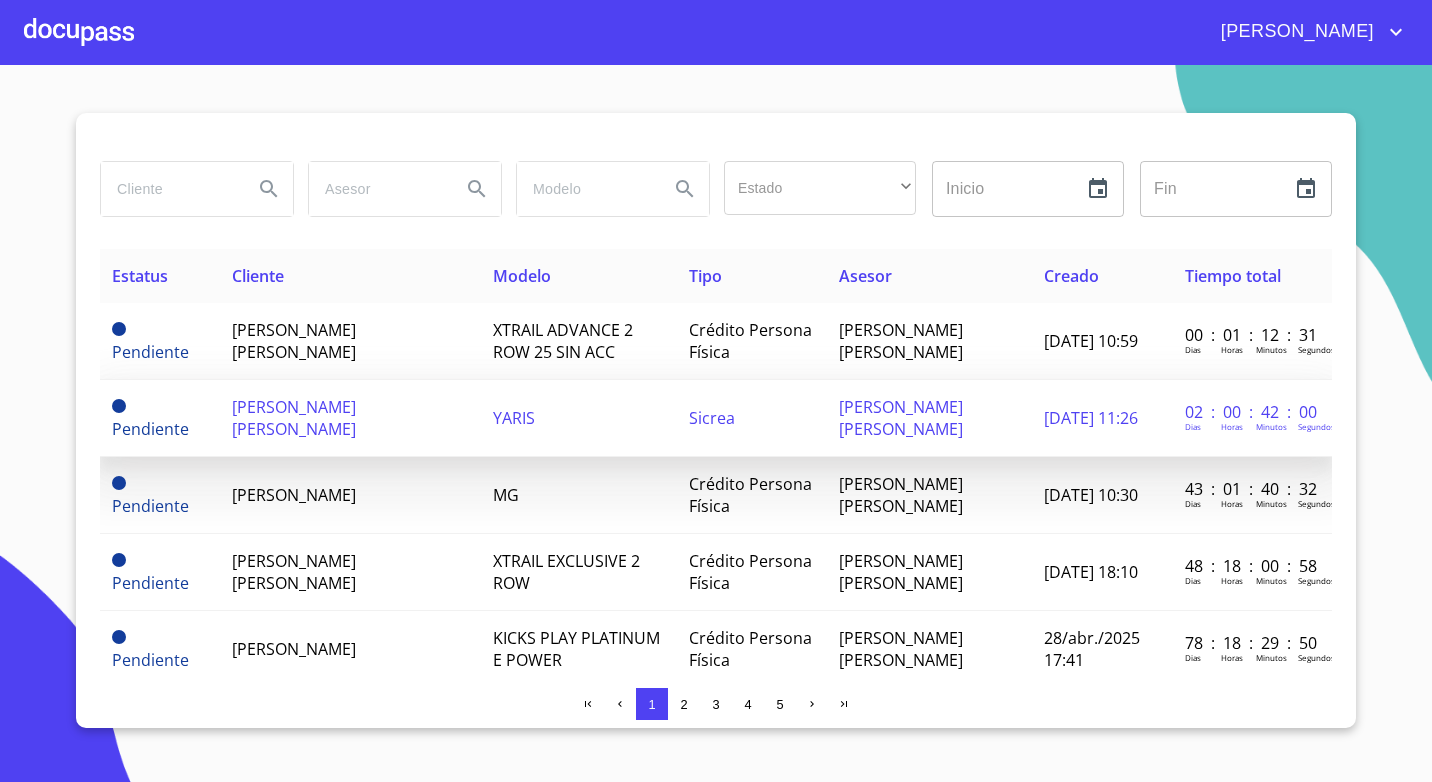 scroll, scrollTop: 0, scrollLeft: 0, axis: both 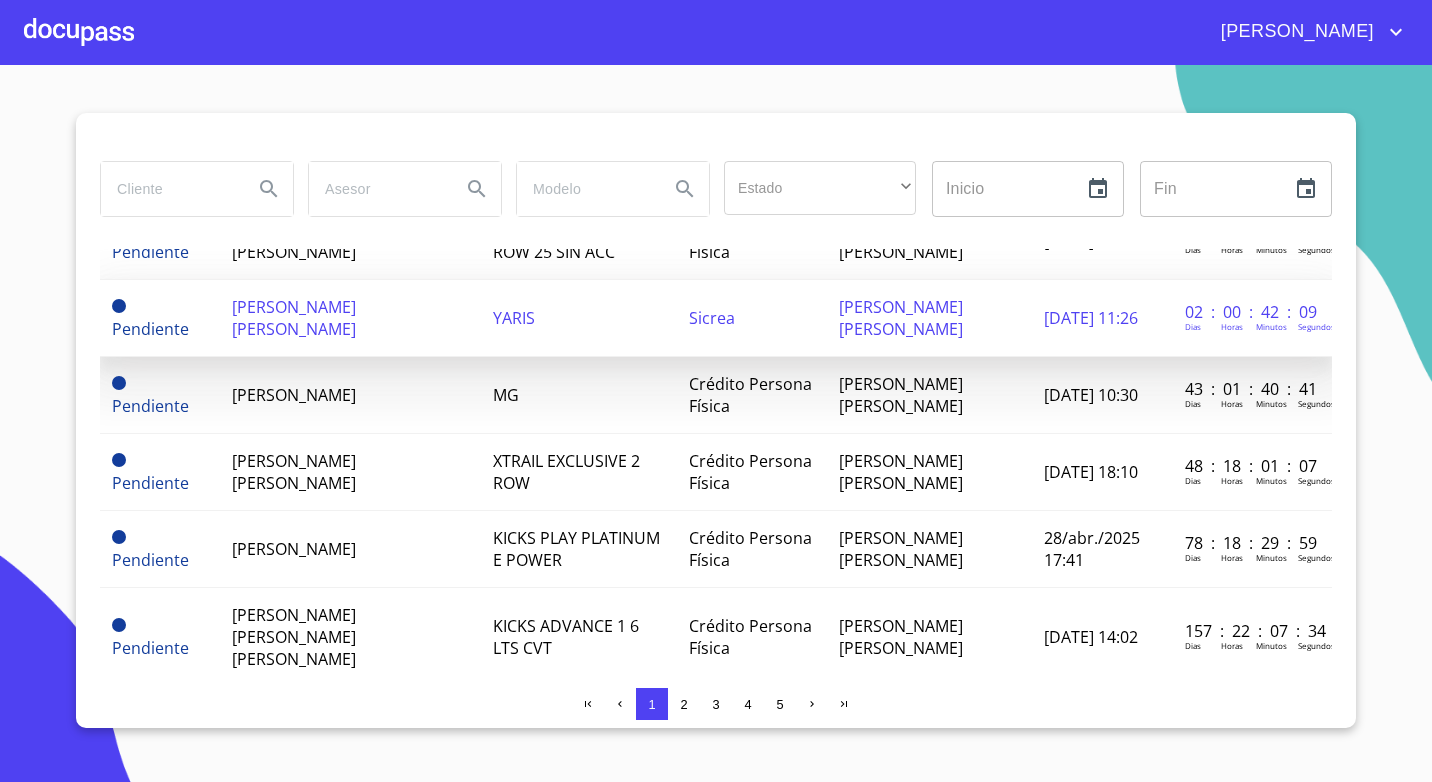 click on "[PERSON_NAME] [PERSON_NAME]" at bounding box center (350, 318) 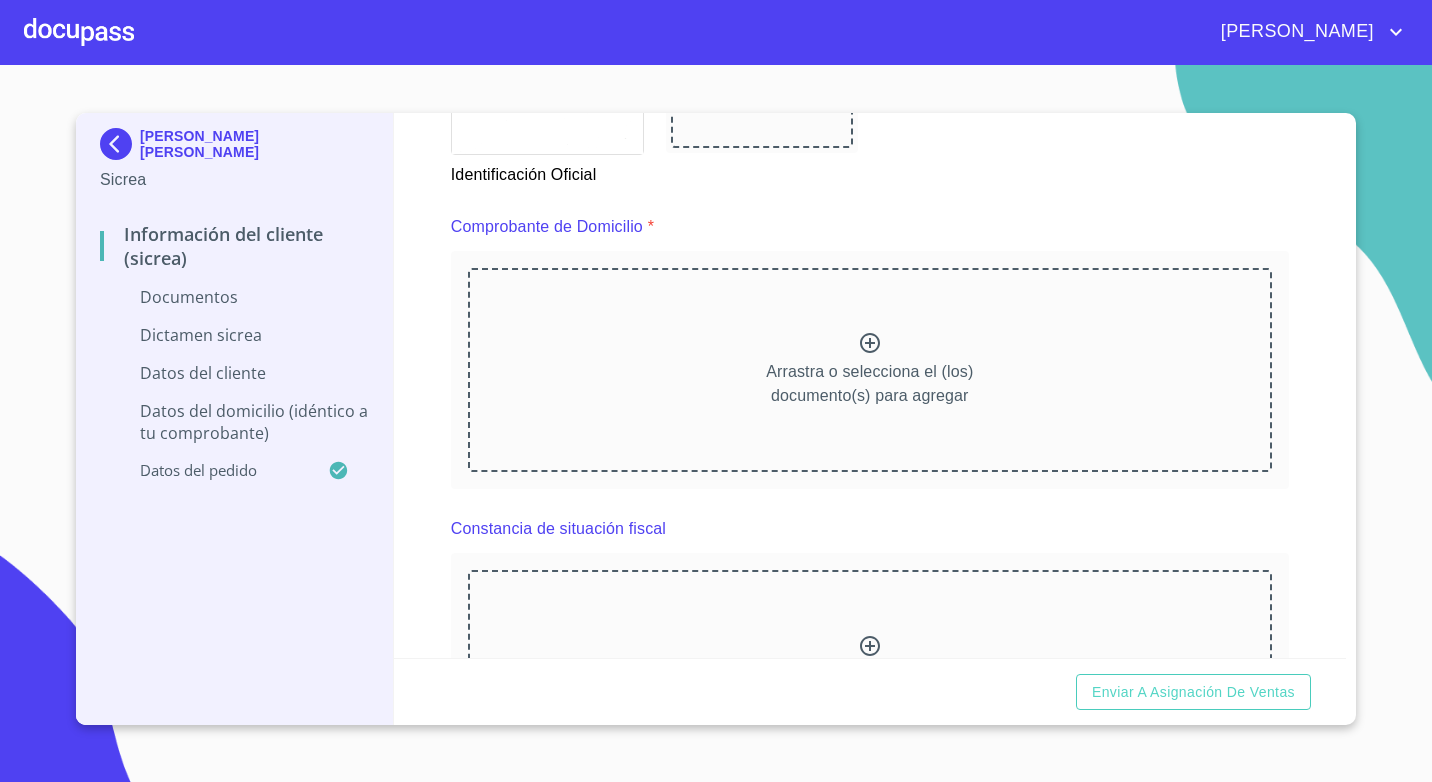 scroll, scrollTop: 1100, scrollLeft: 0, axis: vertical 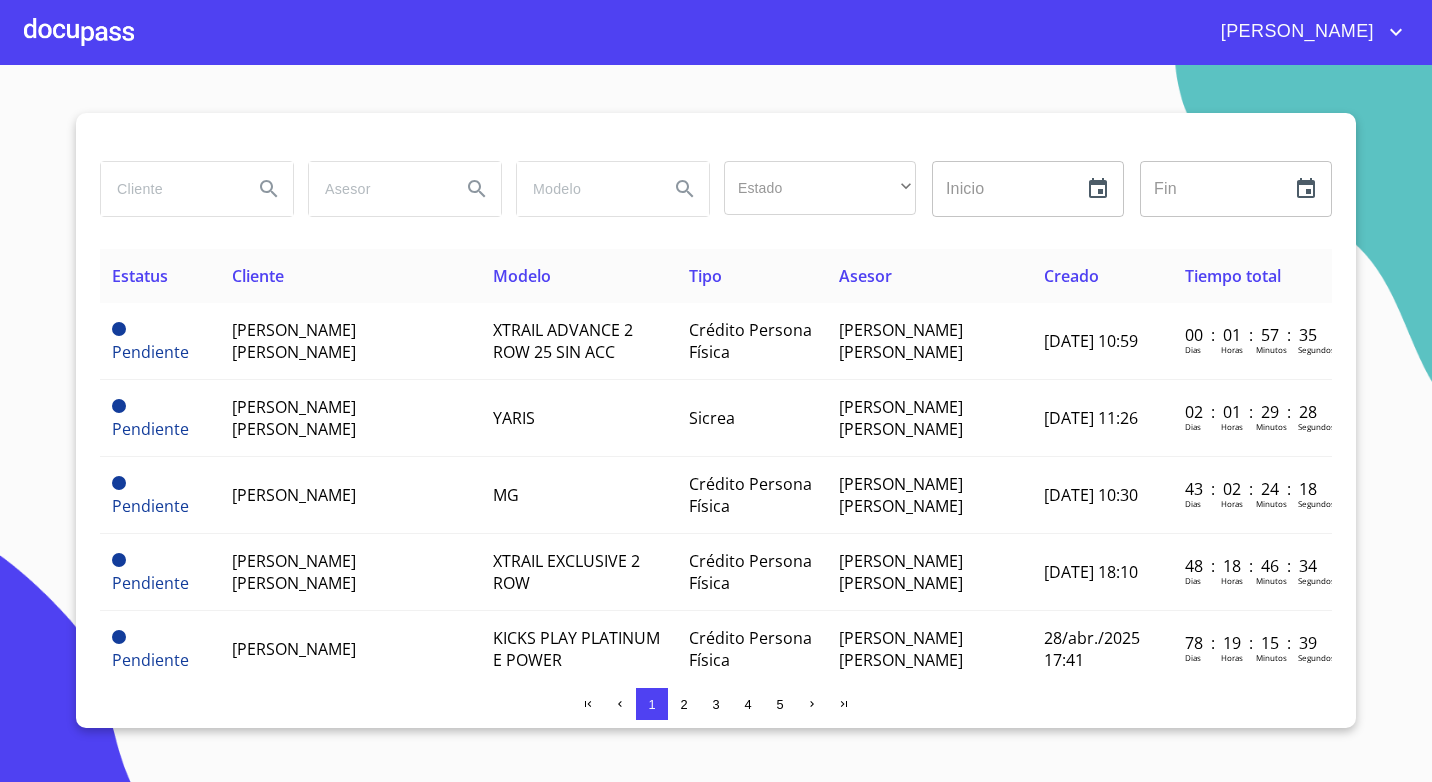 click at bounding box center [79, 32] 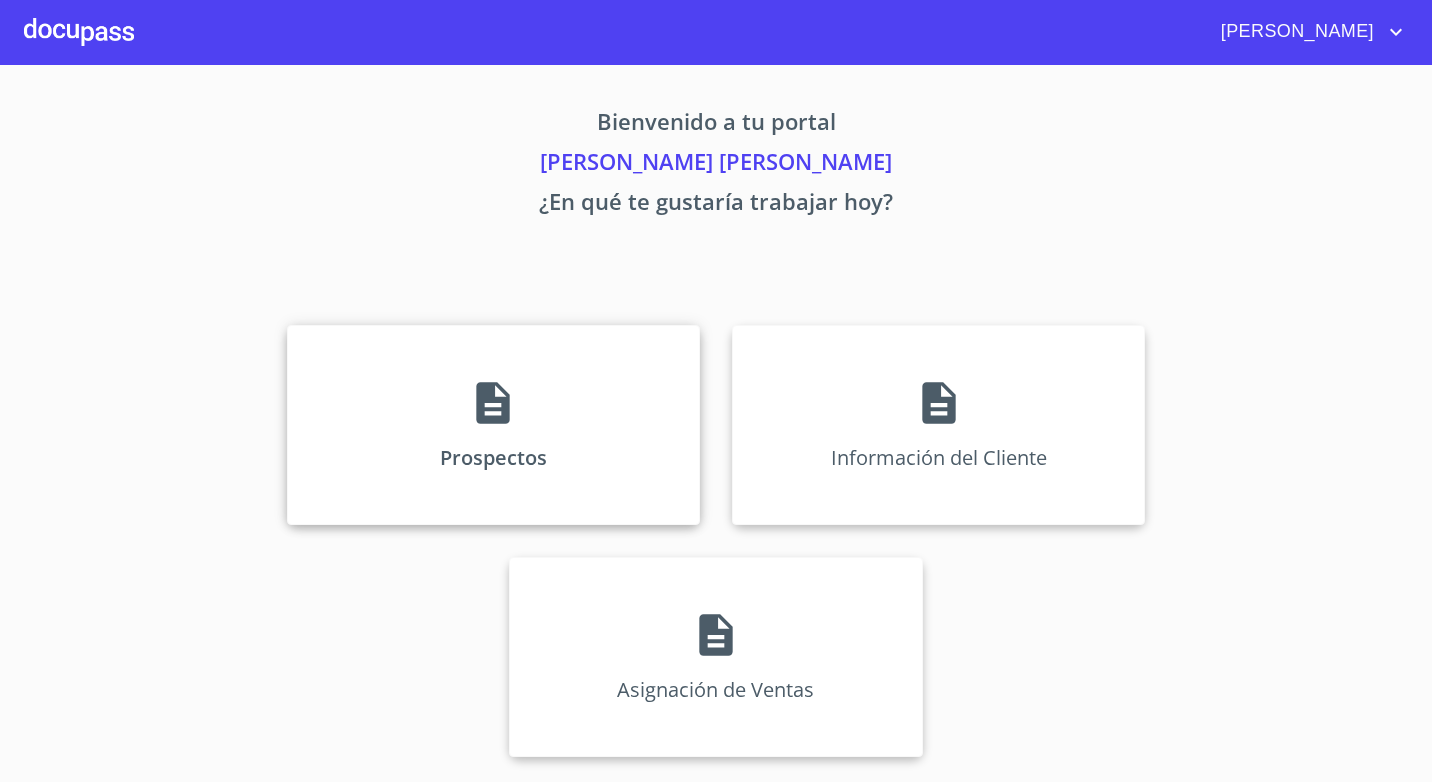 click on "Prospectos" at bounding box center (493, 425) 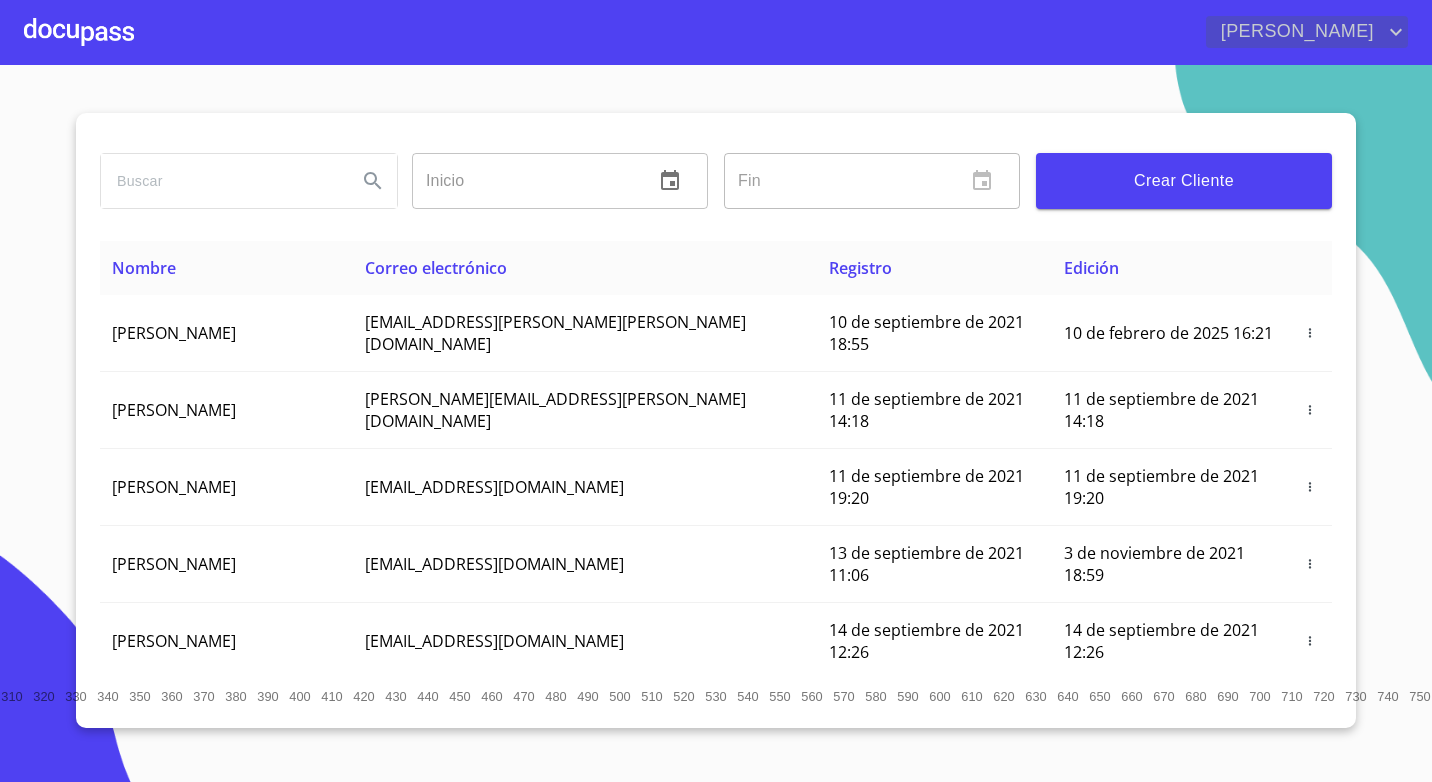 click on "[PERSON_NAME]" at bounding box center (1295, 32) 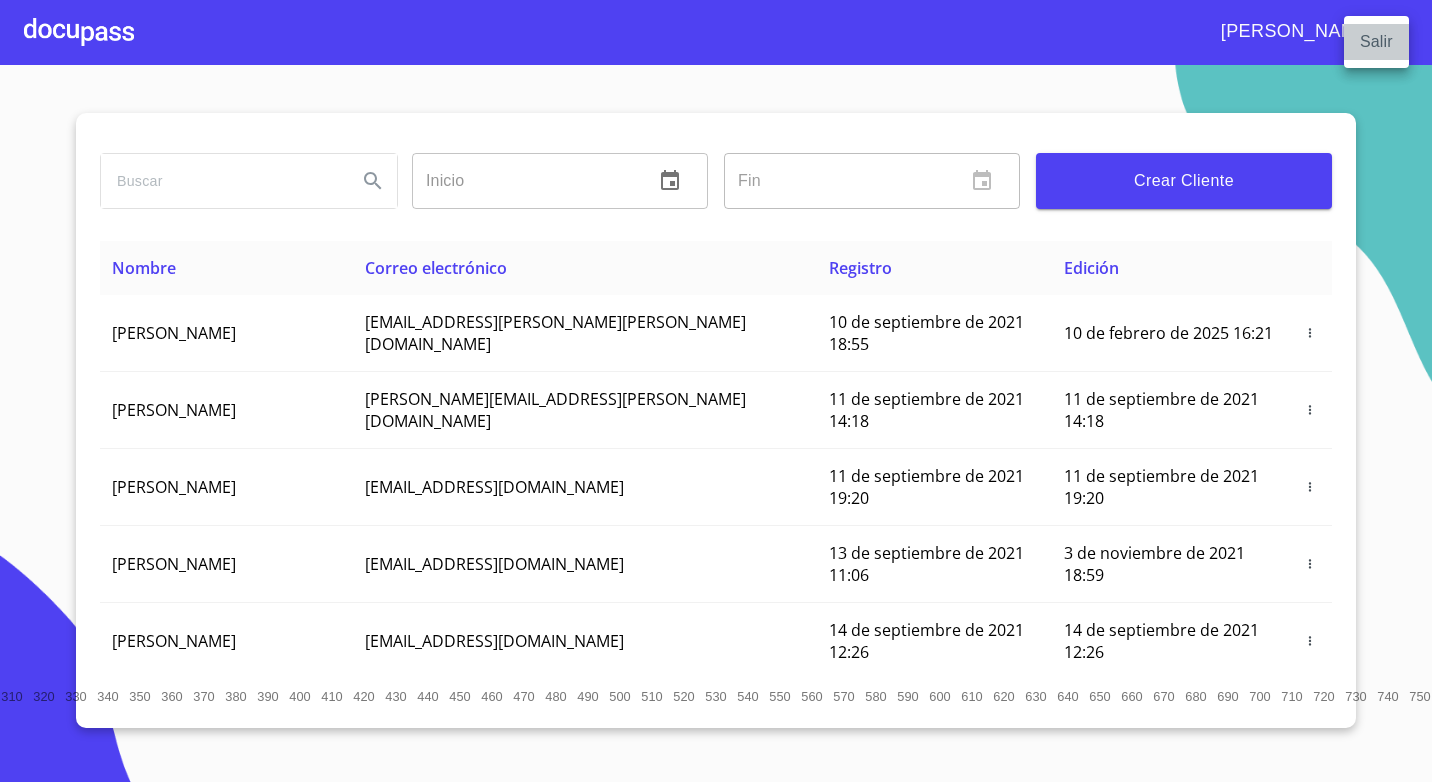 click on "Salir" at bounding box center (1376, 42) 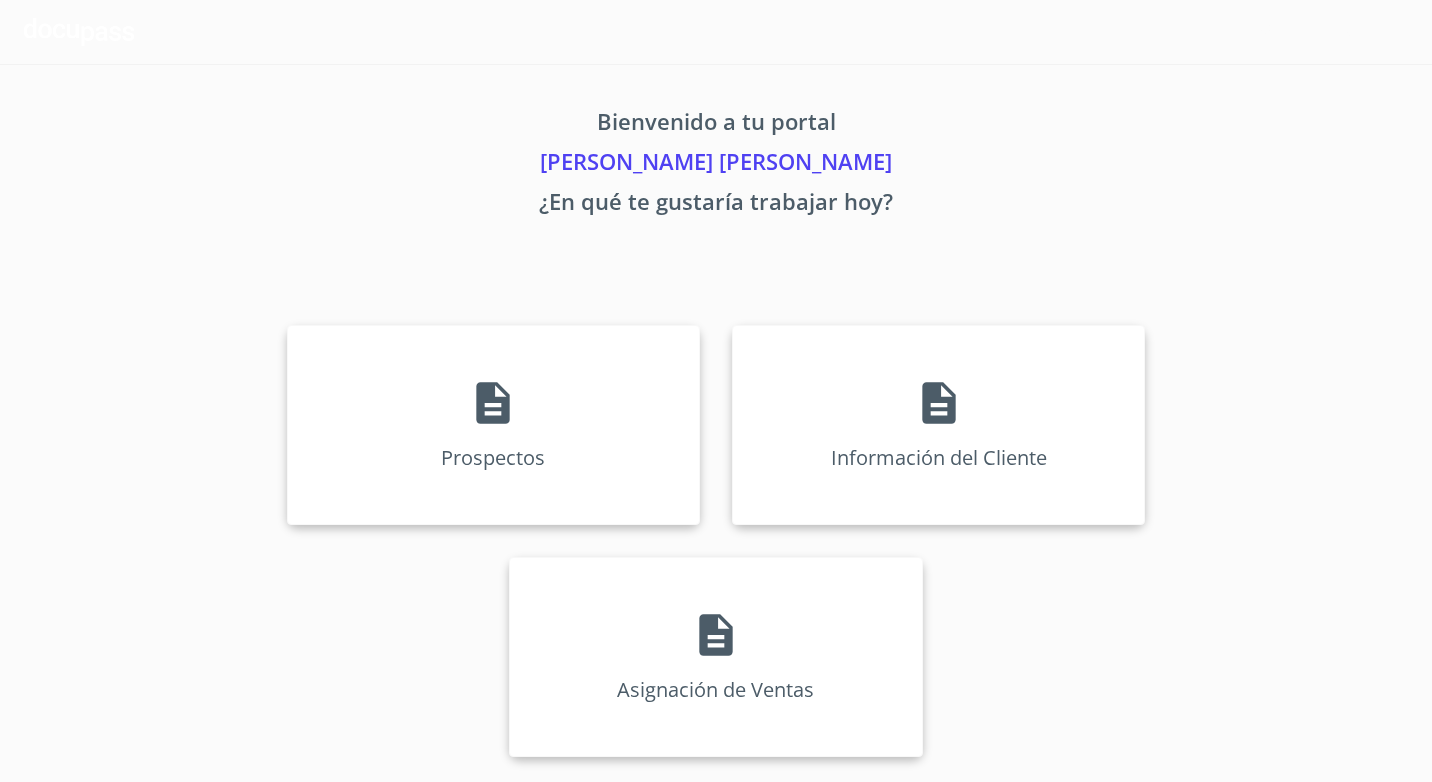 scroll, scrollTop: 0, scrollLeft: 0, axis: both 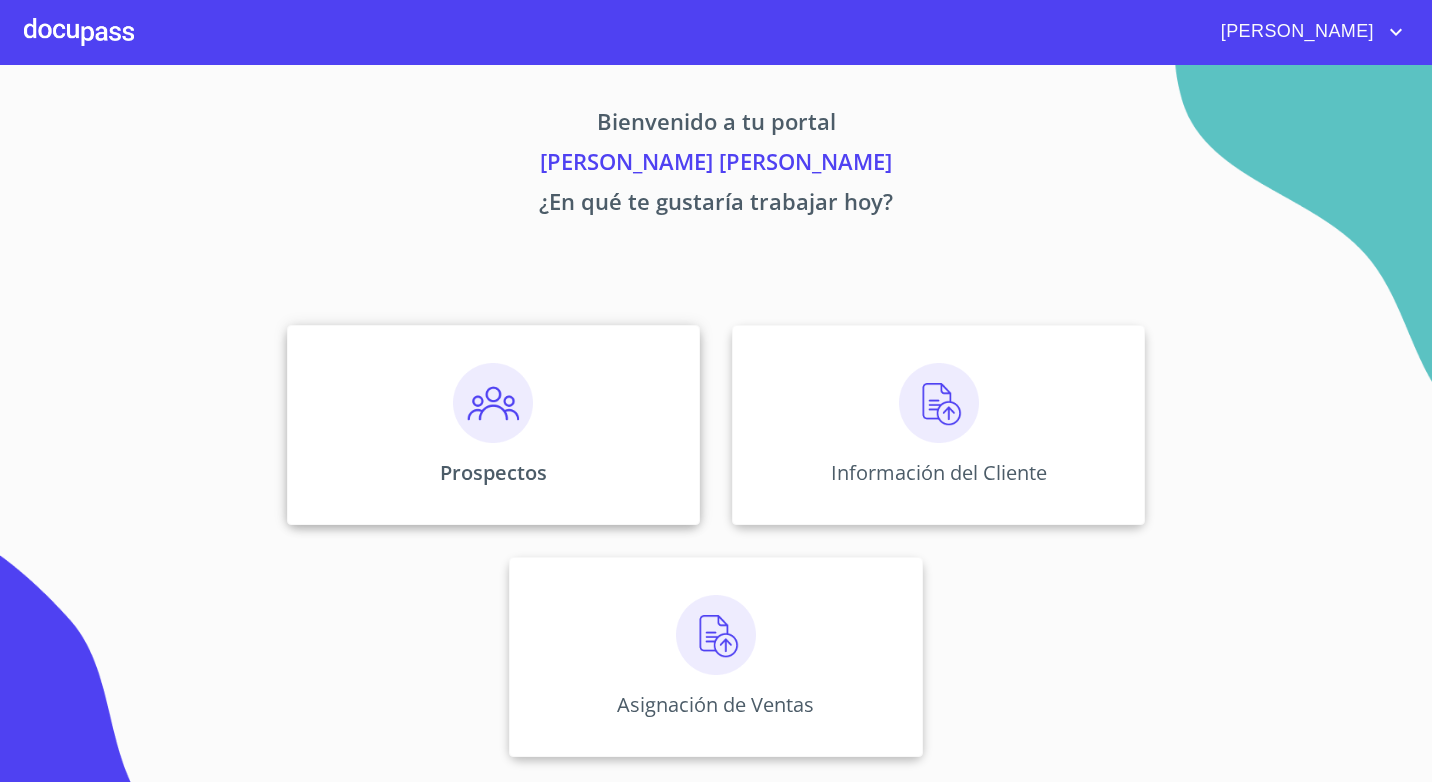 click on "Prospectos" at bounding box center (493, 425) 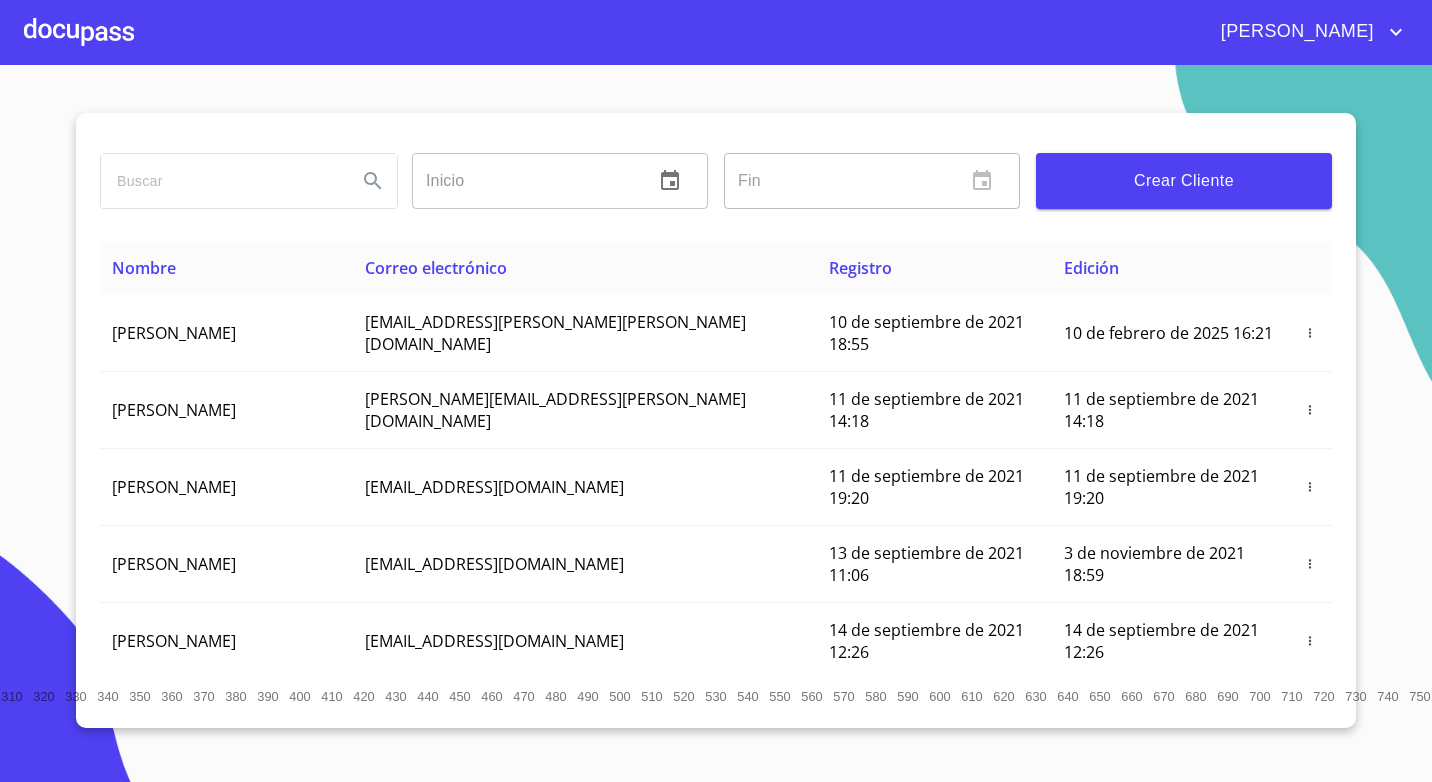 click on "Crear Cliente" at bounding box center (1184, 181) 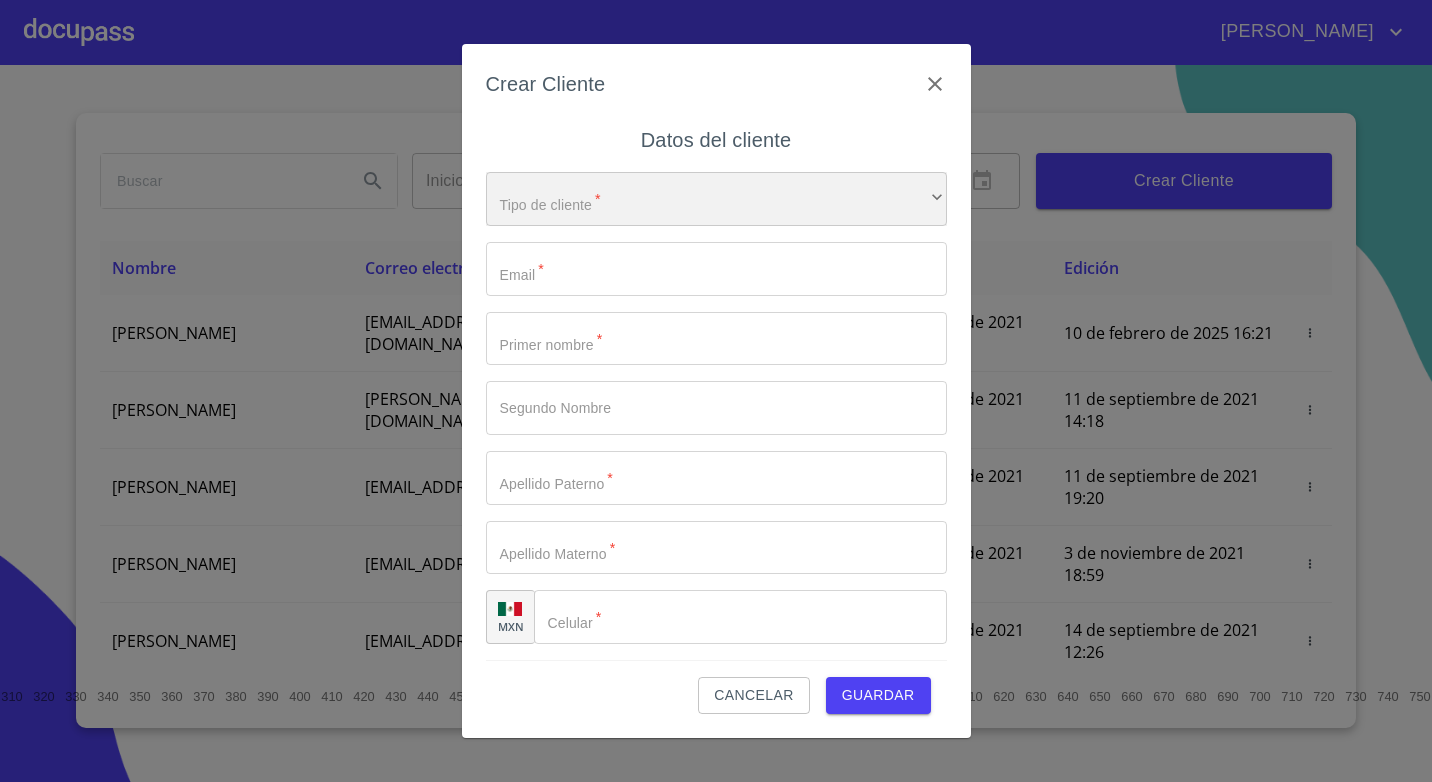 click on "​" at bounding box center (716, 199) 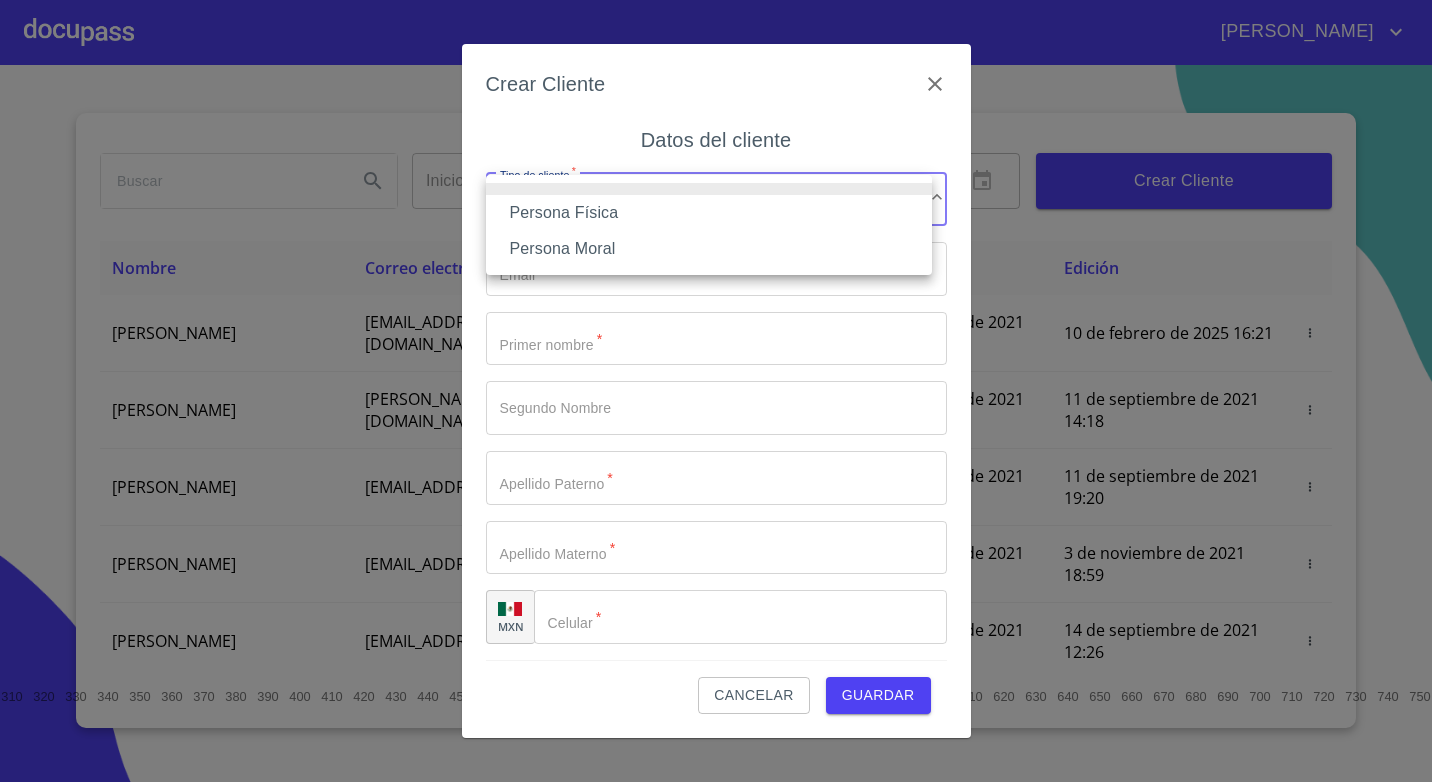 click on "Persona Física" at bounding box center [709, 213] 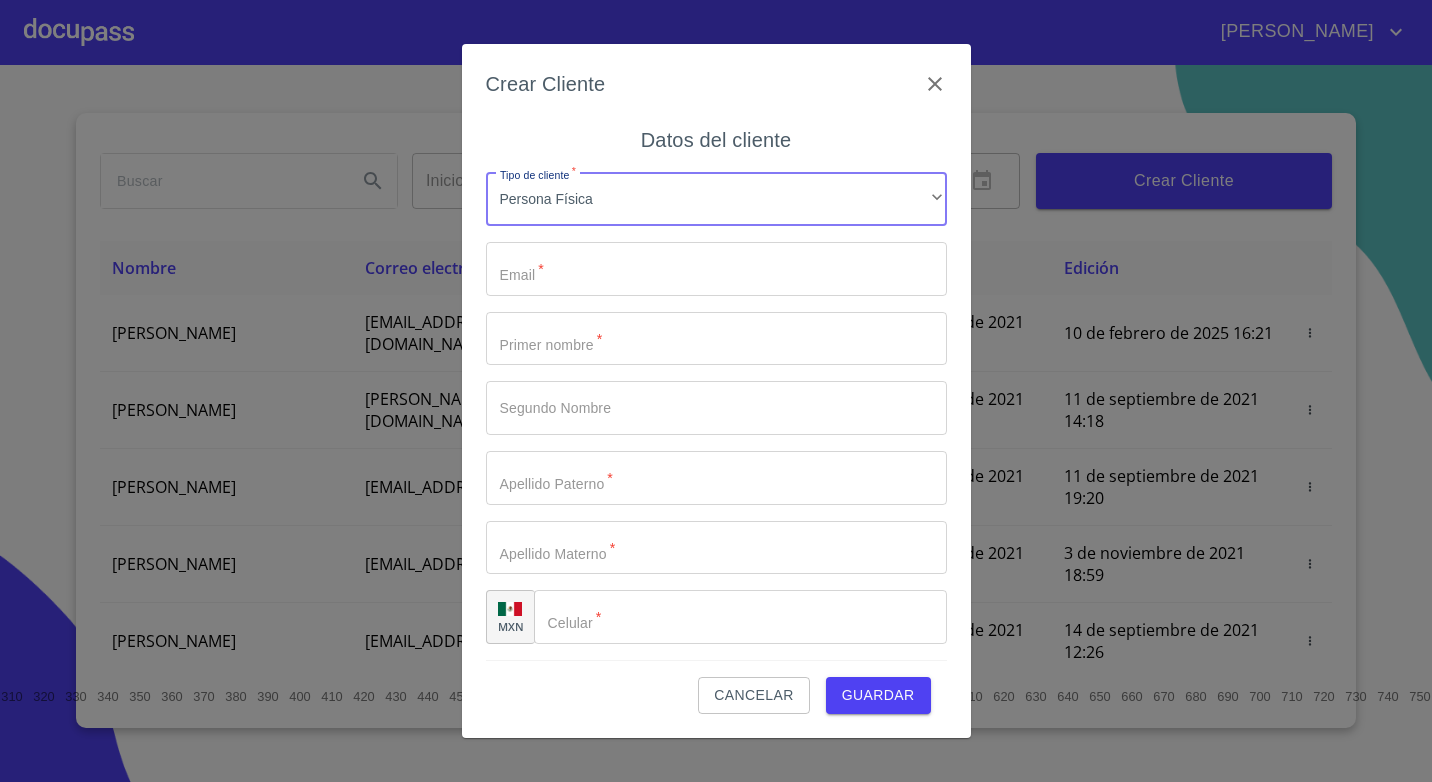 click on "Tipo de cliente   *" at bounding box center (716, 269) 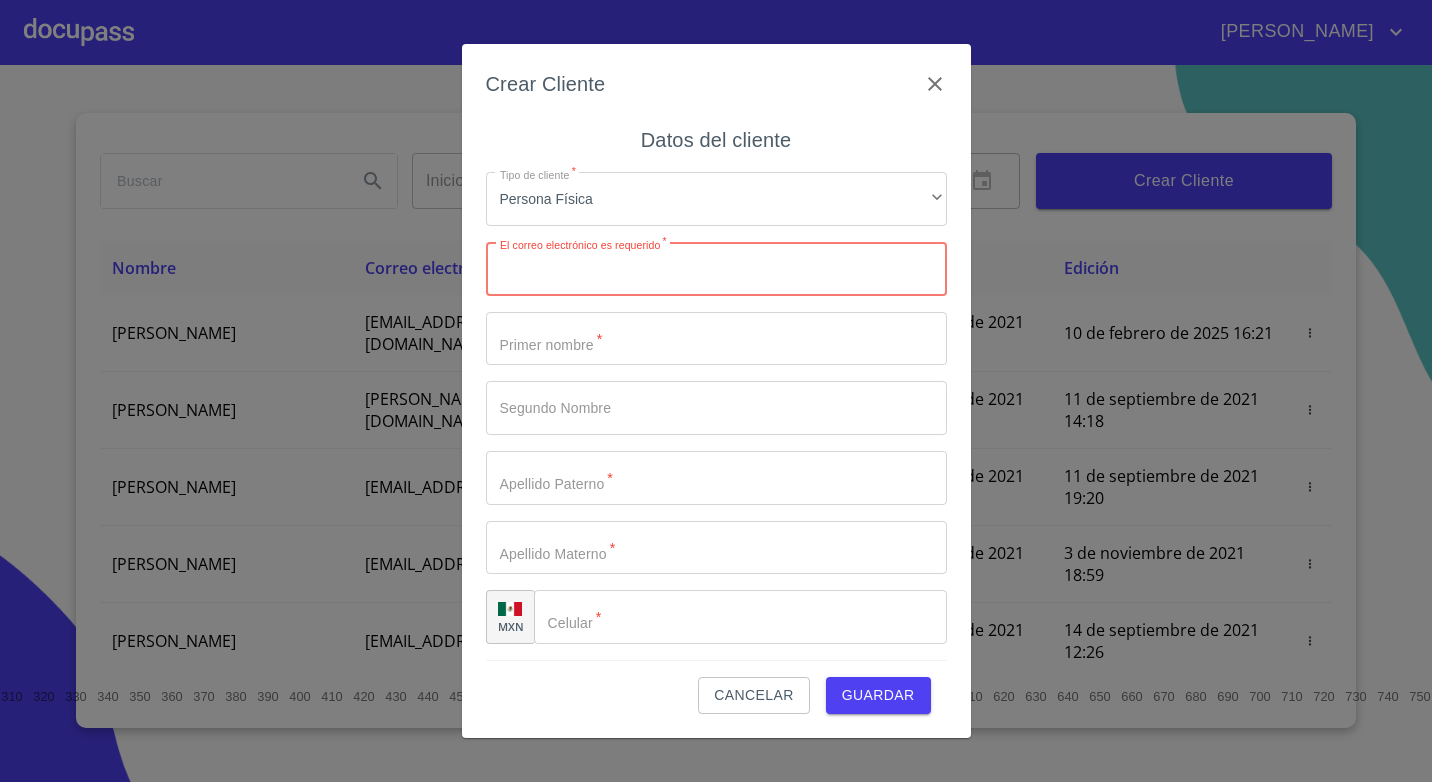 paste on "[EMAIL_ADDRESS][DOMAIN_NAME]" 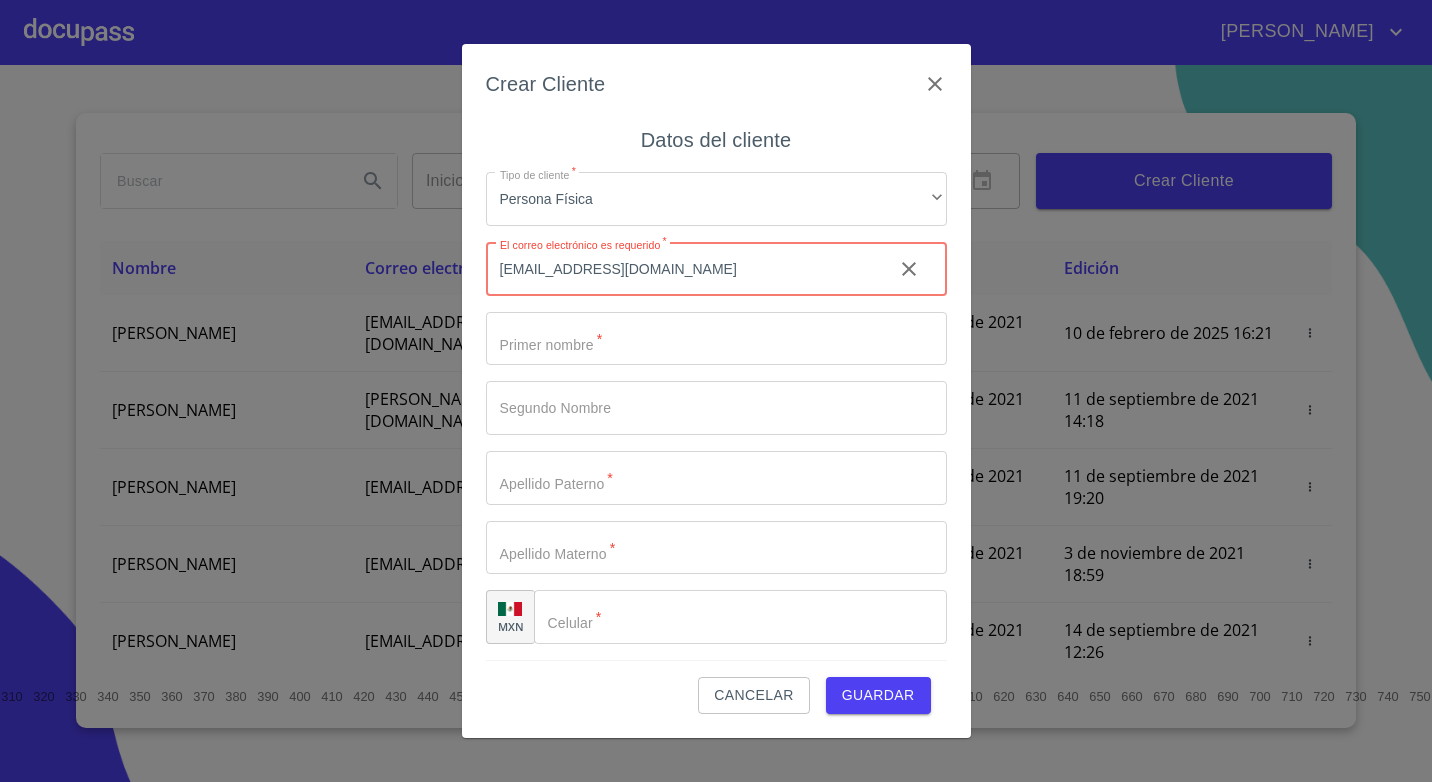 type on "[EMAIL_ADDRESS][DOMAIN_NAME]" 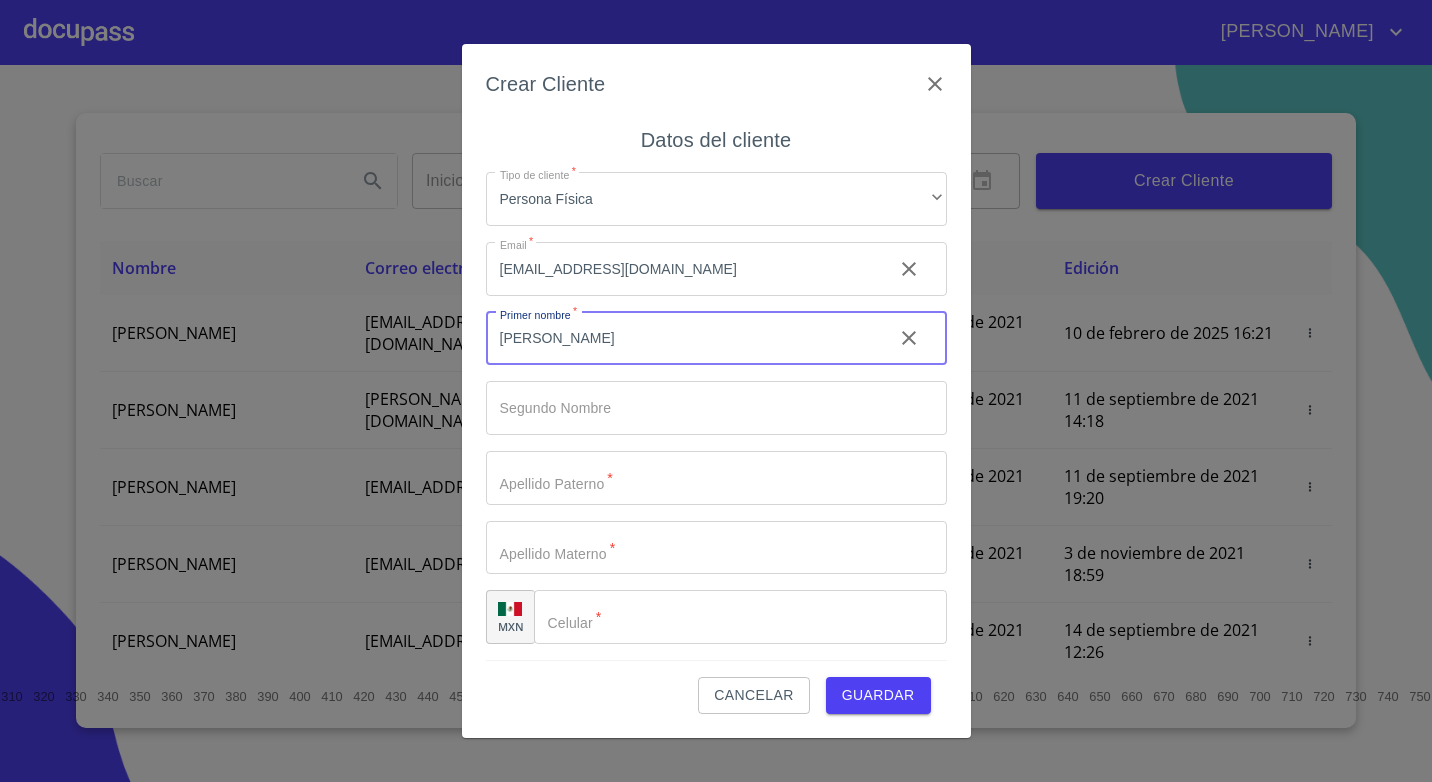 type on "[PERSON_NAME]" 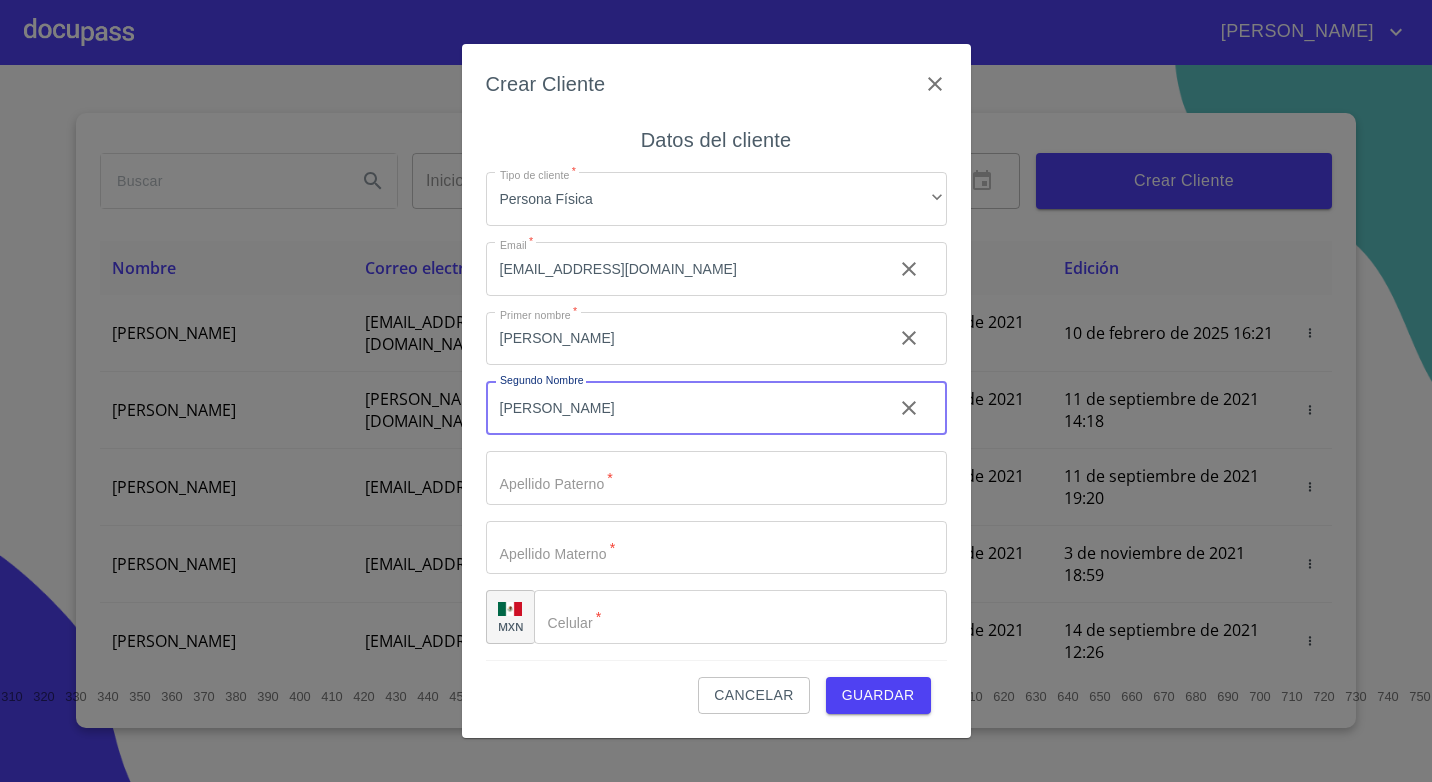 type on "[PERSON_NAME]" 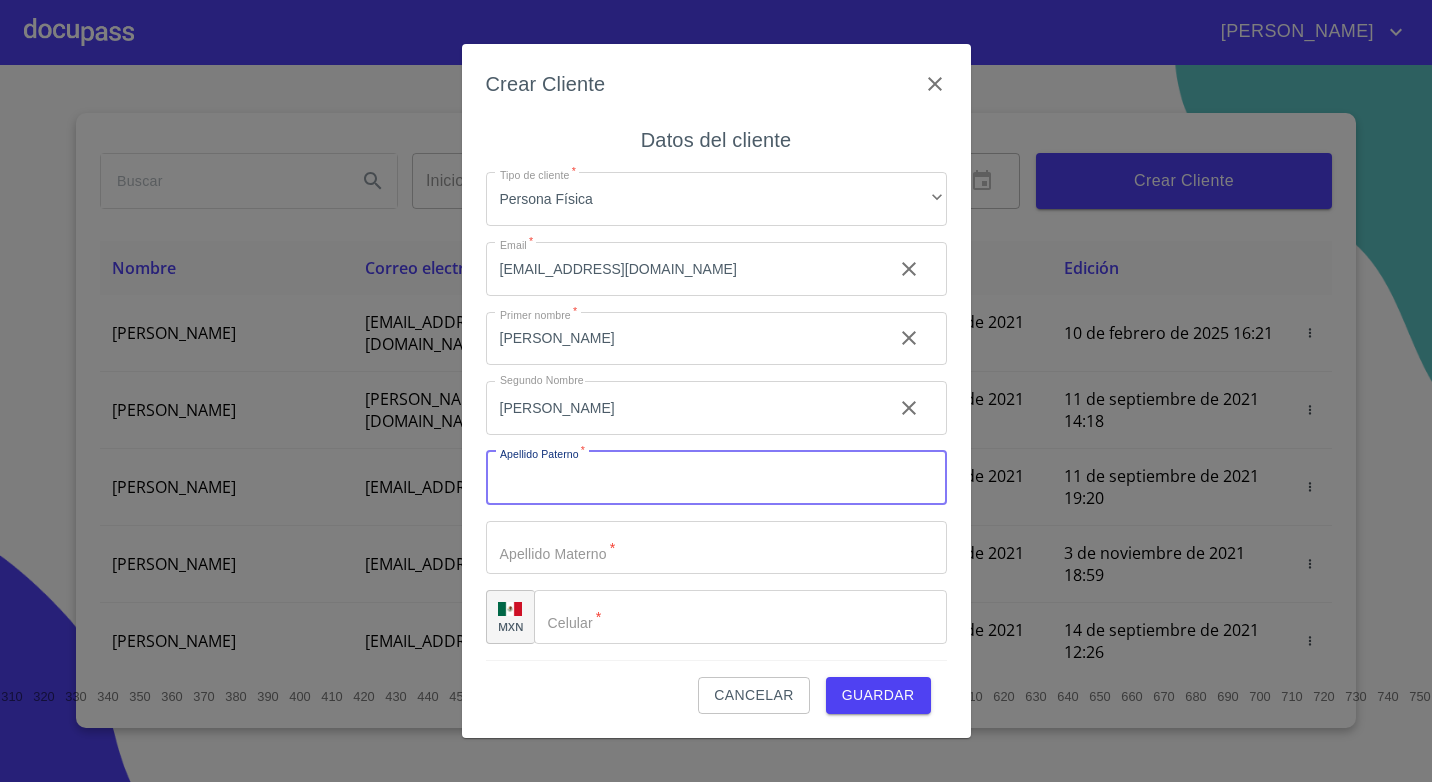 click on "Tipo de cliente   *" at bounding box center (716, 478) 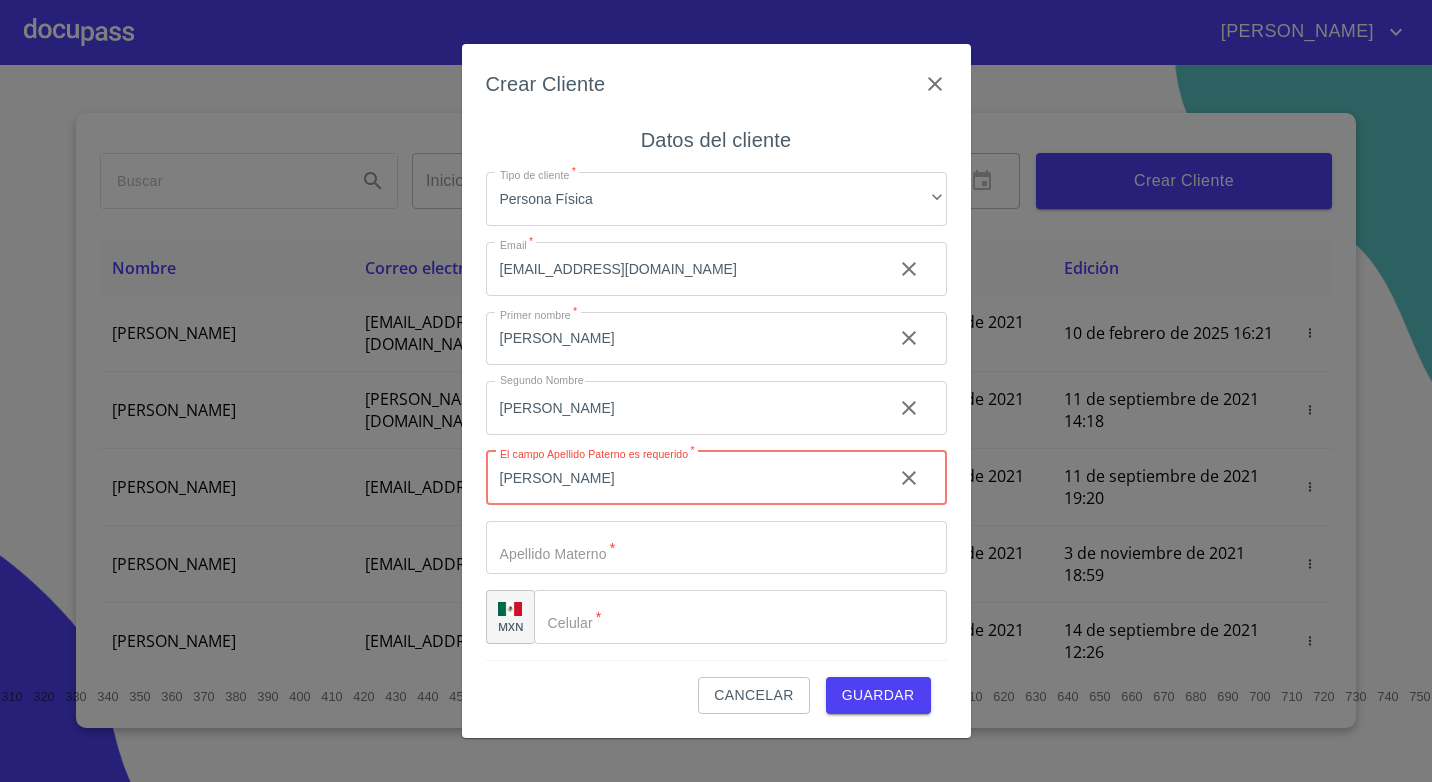 type on "[PERSON_NAME]" 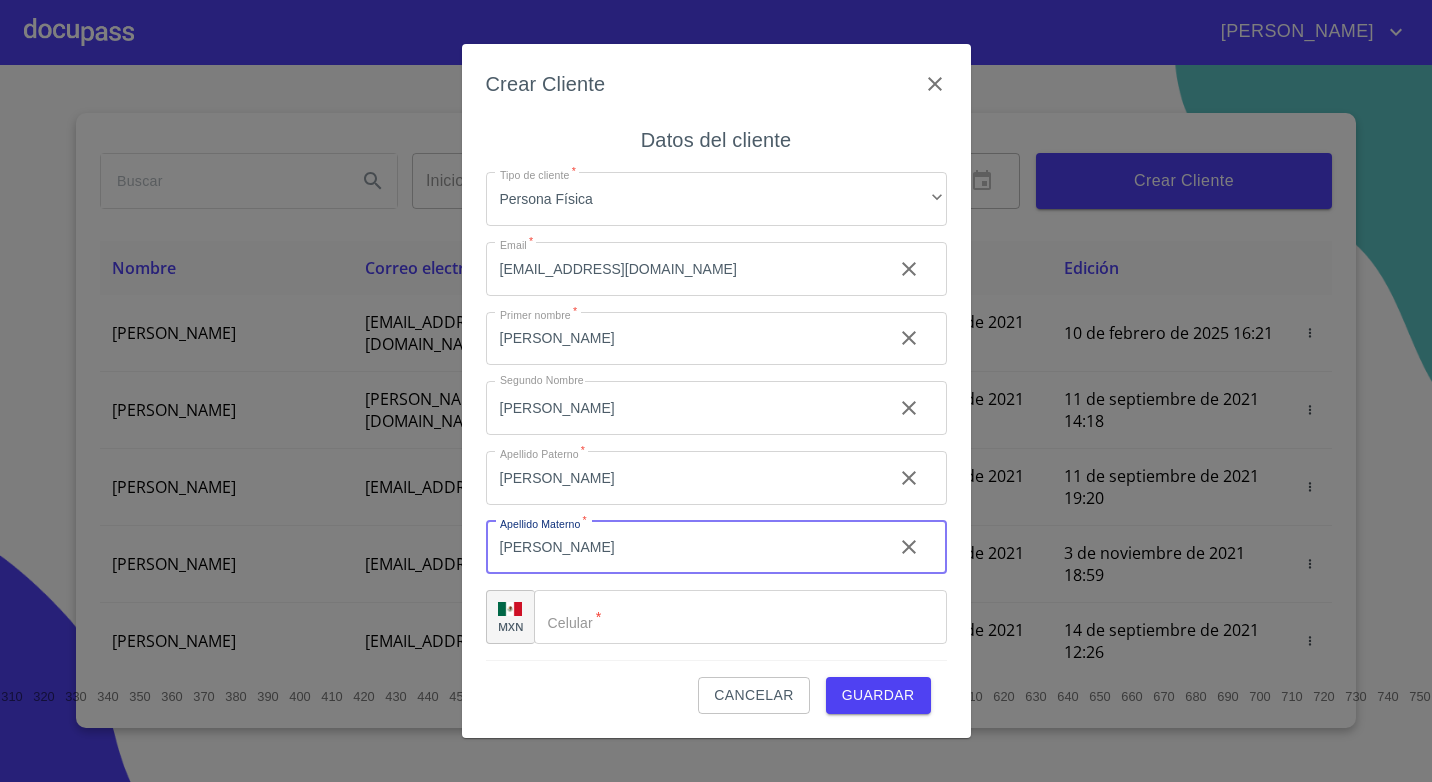 type on "[PERSON_NAME]" 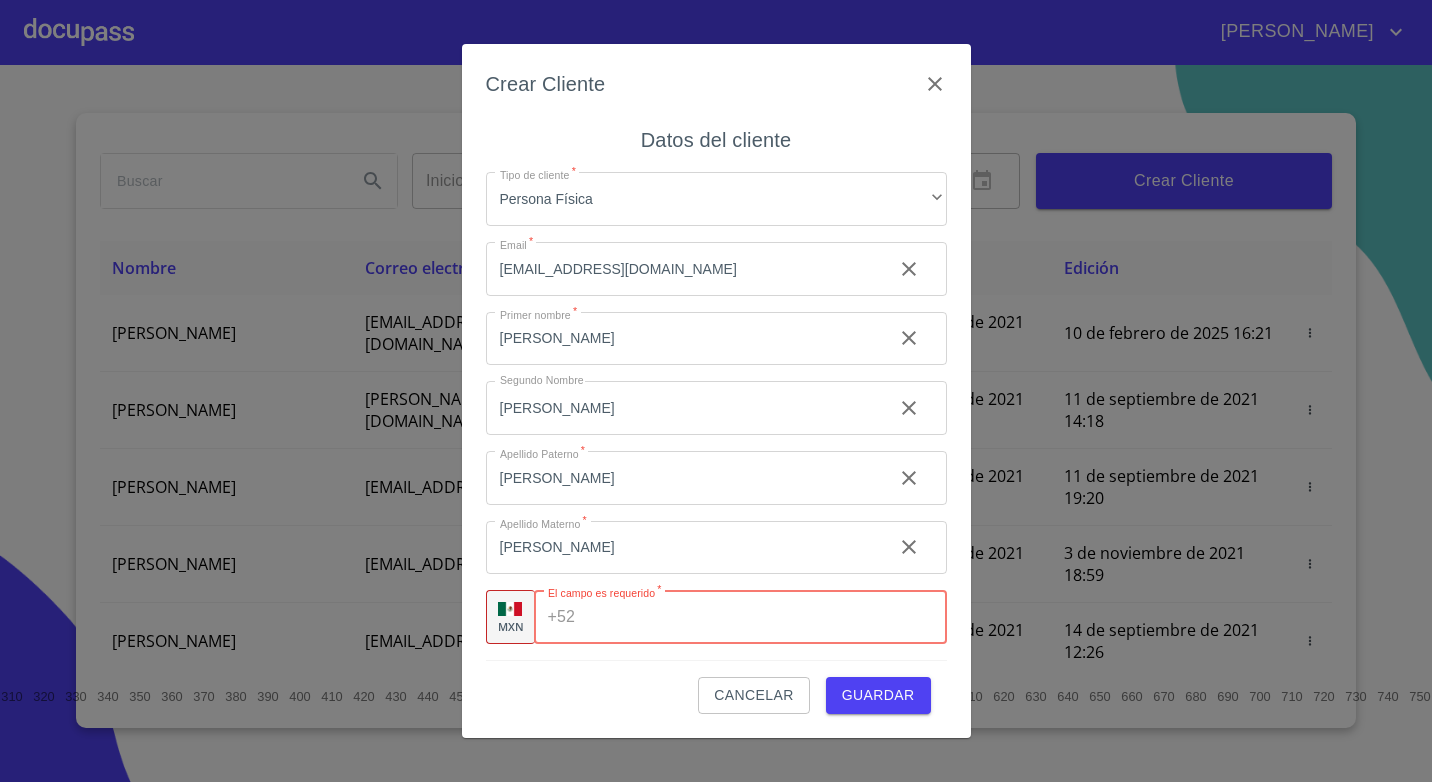 paste on "[PHONE_NUMBER]" 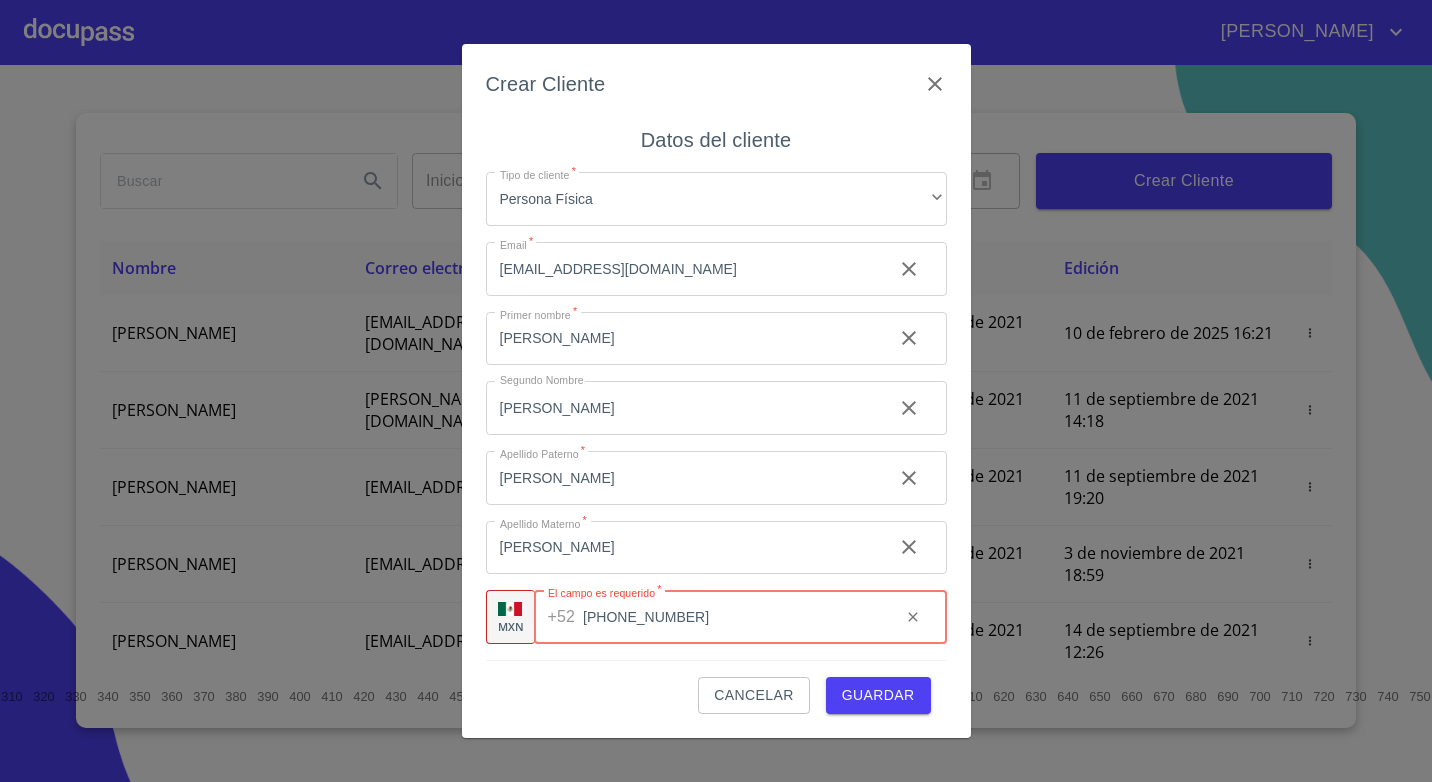 click on "[PHONE_NUMBER]" at bounding box center (733, 617) 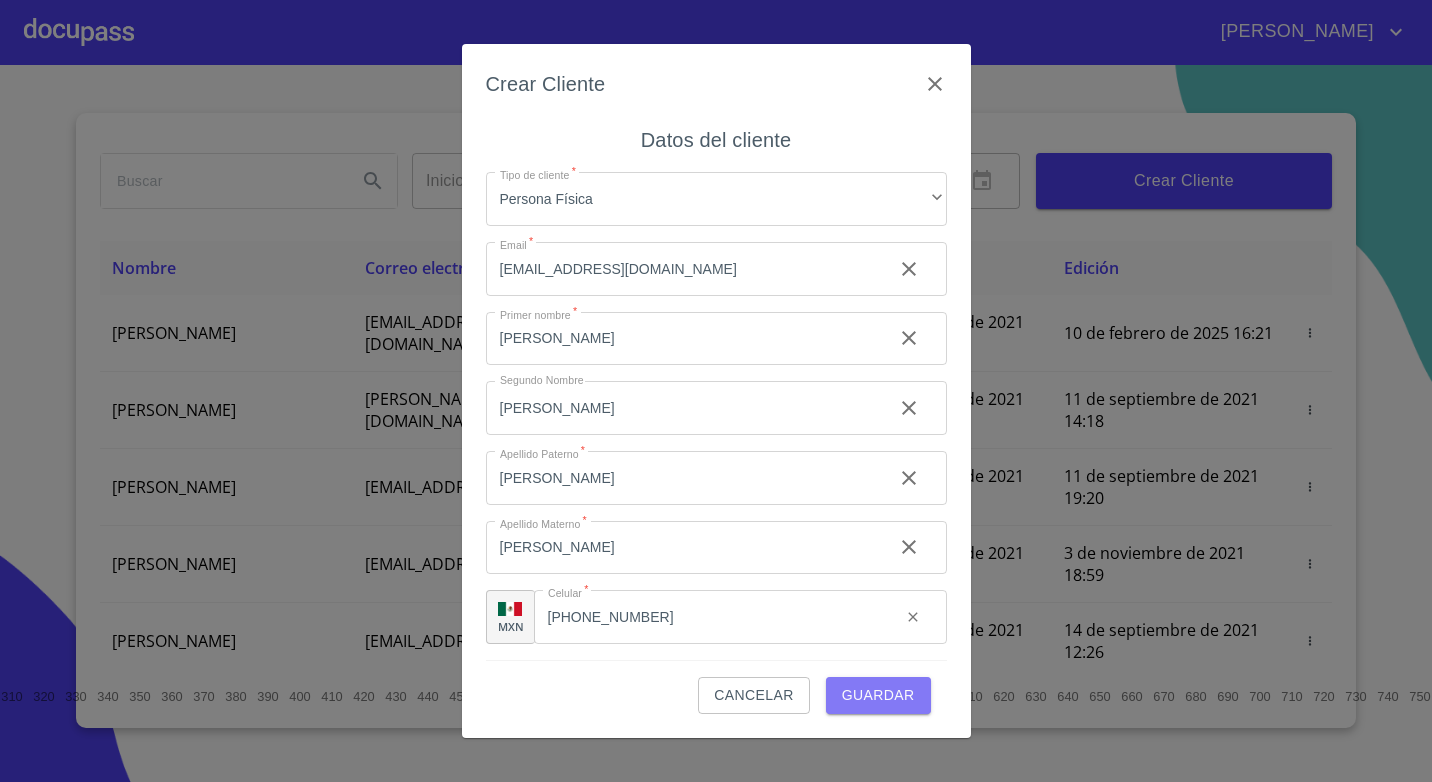 click on "Guardar" at bounding box center (878, 695) 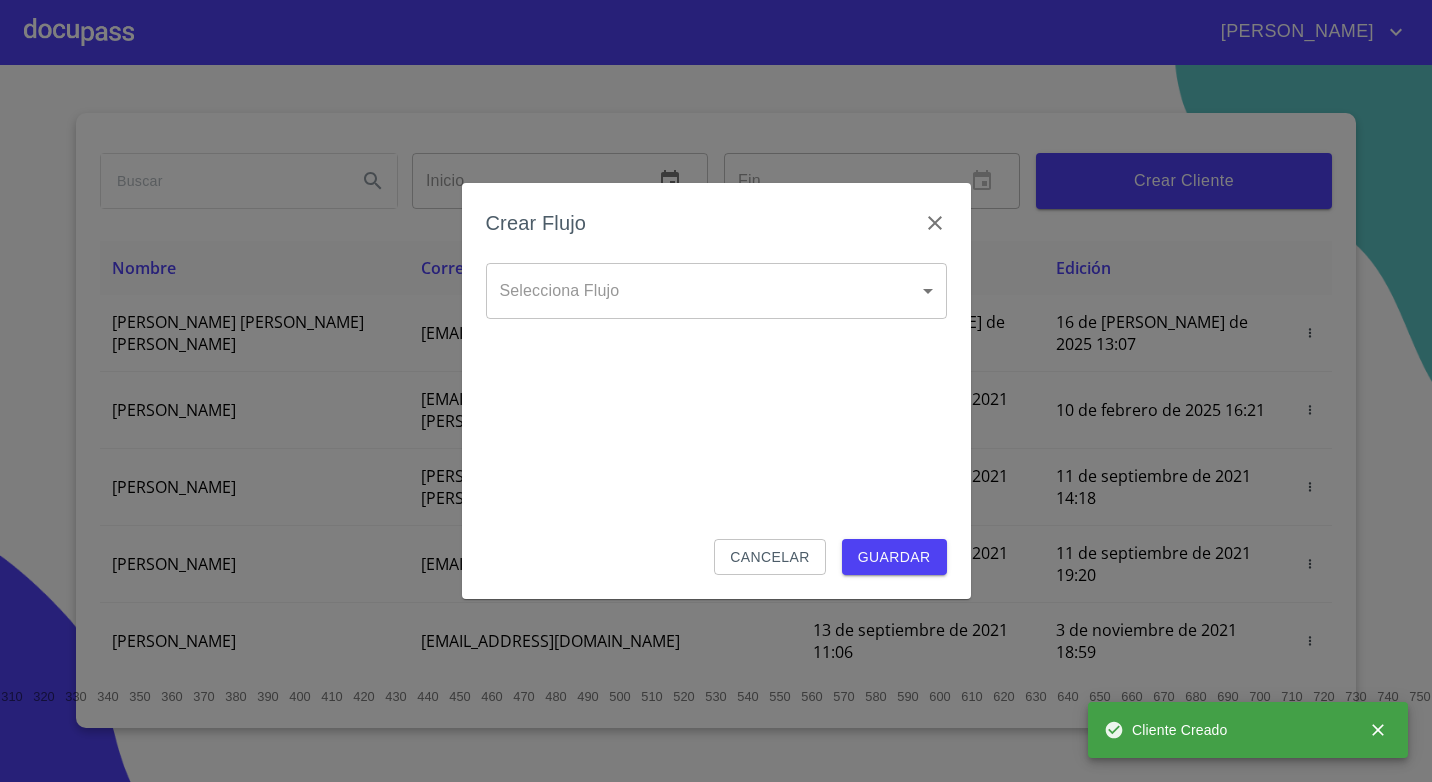 click on "[PERSON_NAME] ​ Fin ​ Crear Cliente Nombre   Correo electrónico   Registro   Edición     [PERSON_NAME] [PERSON_NAME] [PERSON_NAME] [EMAIL_ADDRESS][DOMAIN_NAME] 16 de [PERSON_NAME] de 2025 13:07 16 de [PERSON_NAME] de 2025 13:07 [PERSON_NAME] GROVER [EMAIL_ADDRESS][PERSON_NAME][PERSON_NAME][DOMAIN_NAME] 10 de septiembre de 2021 18:55 10 de febrero de 2025 16:21 [PERSON_NAME] CELIS  [EMAIL_ADDRESS][PERSON_NAME][DOMAIN_NAME] 11 de septiembre de 2021 14:18 11 de septiembre de 2021 14:18 [PERSON_NAME] [PERSON_NAME][EMAIL_ADDRESS][DOMAIN_NAME] 11 de septiembre de 2021 19:20 11 de septiembre de 2021 19:20 [PERSON_NAME] [EMAIL_ADDRESS][DOMAIN_NAME] 13 de septiembre de 2021 11:06 3 de noviembre de 2021 18:59 [PERSON_NAME] [EMAIL_ADDRESS][DOMAIN_NAME] 14 de septiembre de 2021 12:26 14 de septiembre de 2021 12:26 [PERSON_NAME] [EMAIL_ADDRESS][DOMAIN_NAME] 14 de septiembre de 2021 16:35 14 de septiembre de 2021 16:35 [PERSON_NAME] [EMAIL_ADDRESS][DOMAIN_NAME] 14 de septiembre de 2021 18:24 14 de septiembre de 2021 18:24 [PERSON_NAME]  [EMAIL_ADDRESS][DOMAIN_NAME] [PERSON_NAME] [PERSON_NAME] 1" at bounding box center (716, 391) 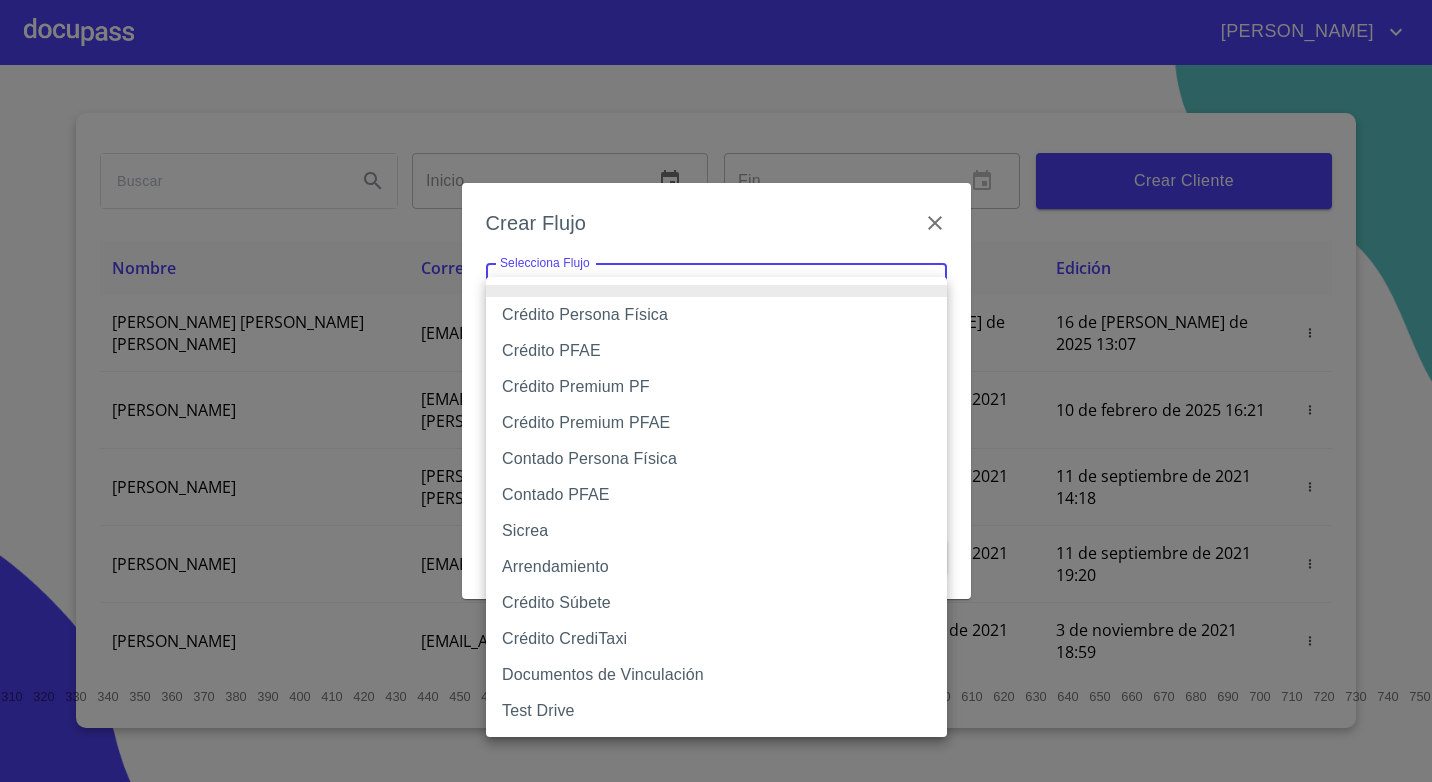 click on "Crédito Persona Física" at bounding box center (716, 315) 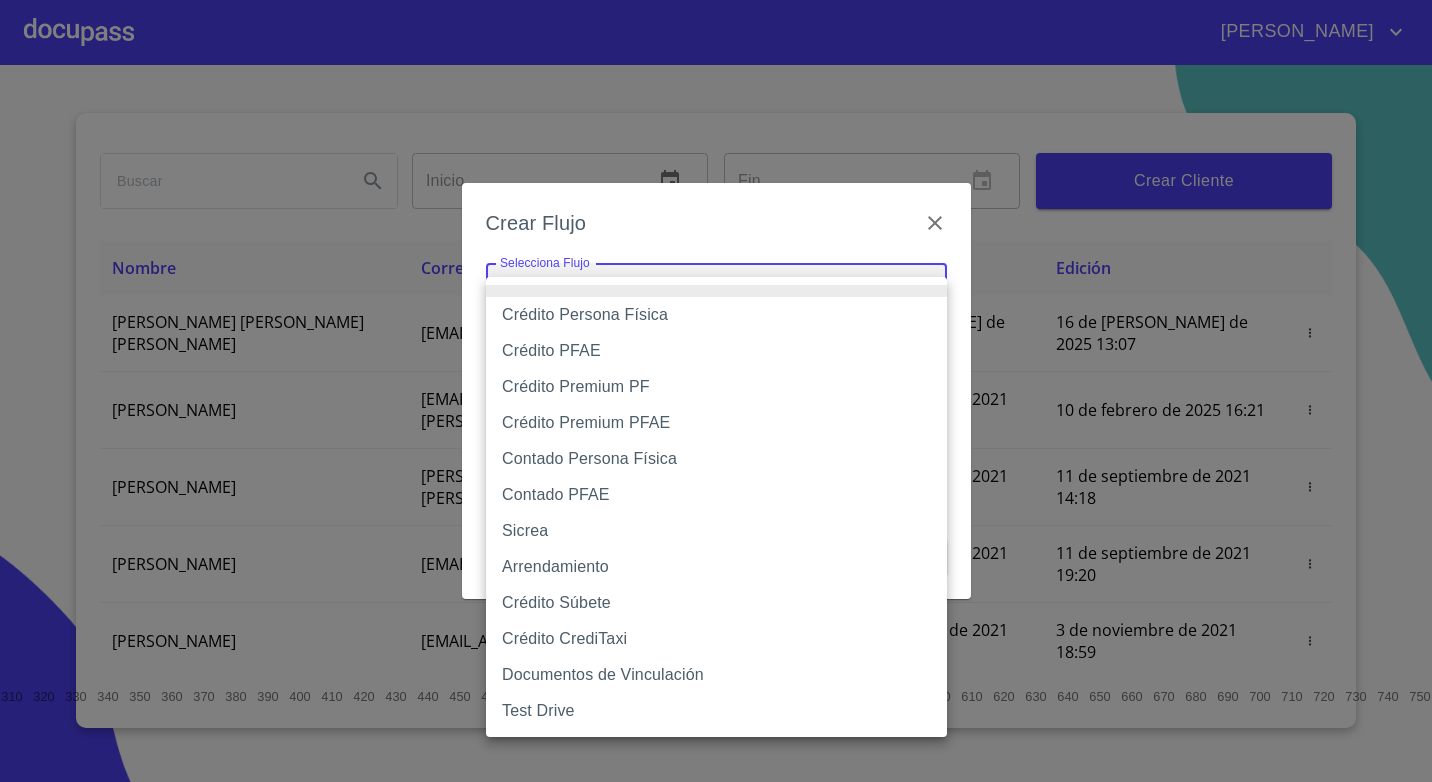 type on "6009fb3c7d1714eb8809aa97" 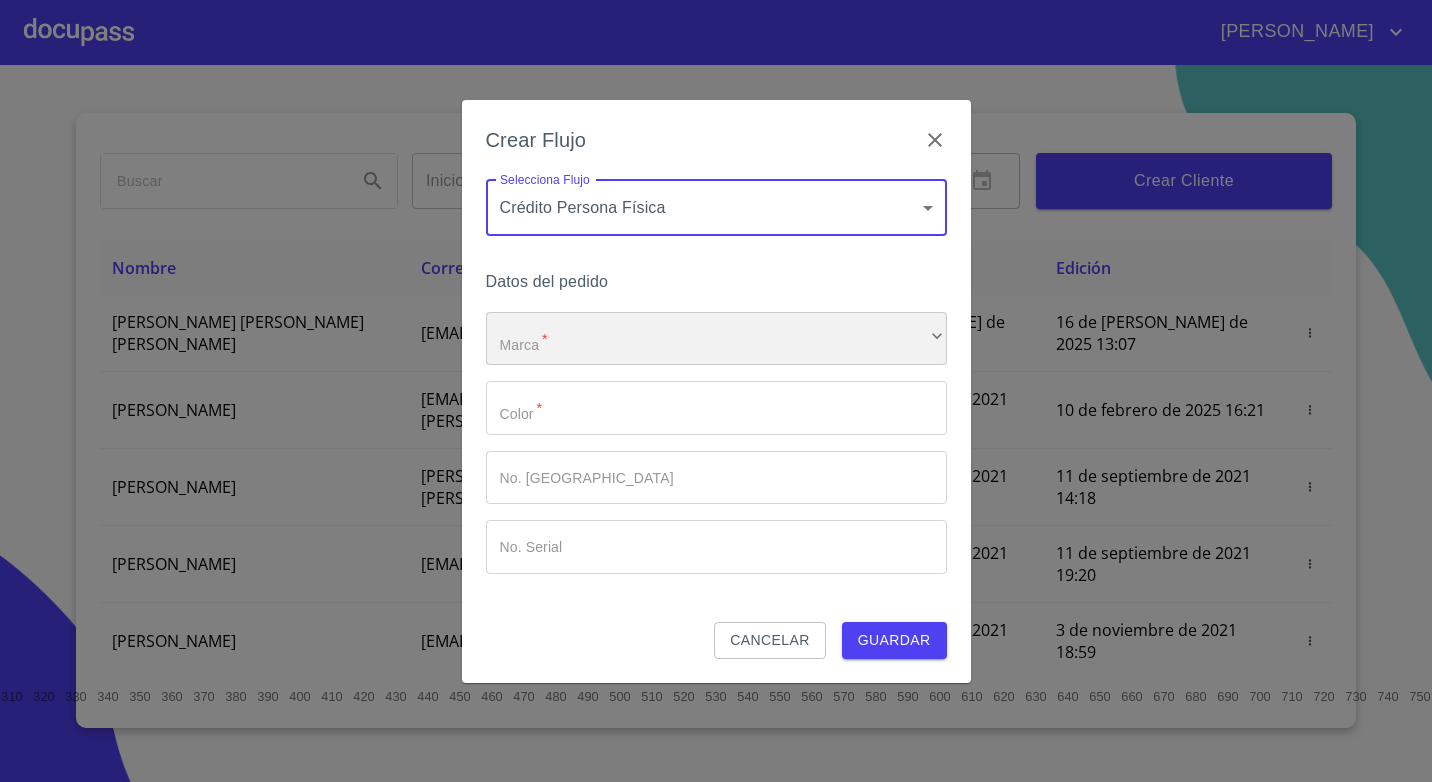 click on "​" at bounding box center (716, 339) 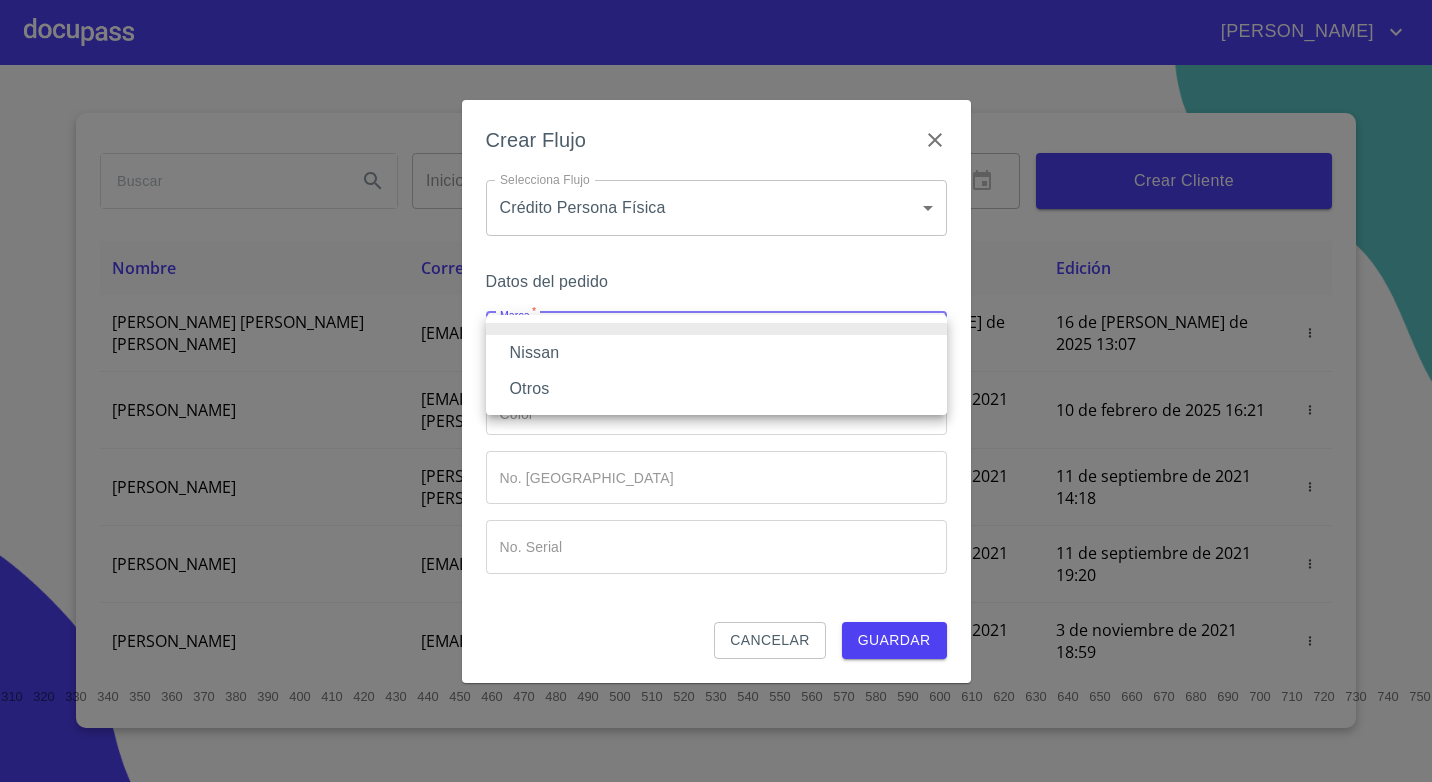 click on "Nissan" at bounding box center [716, 353] 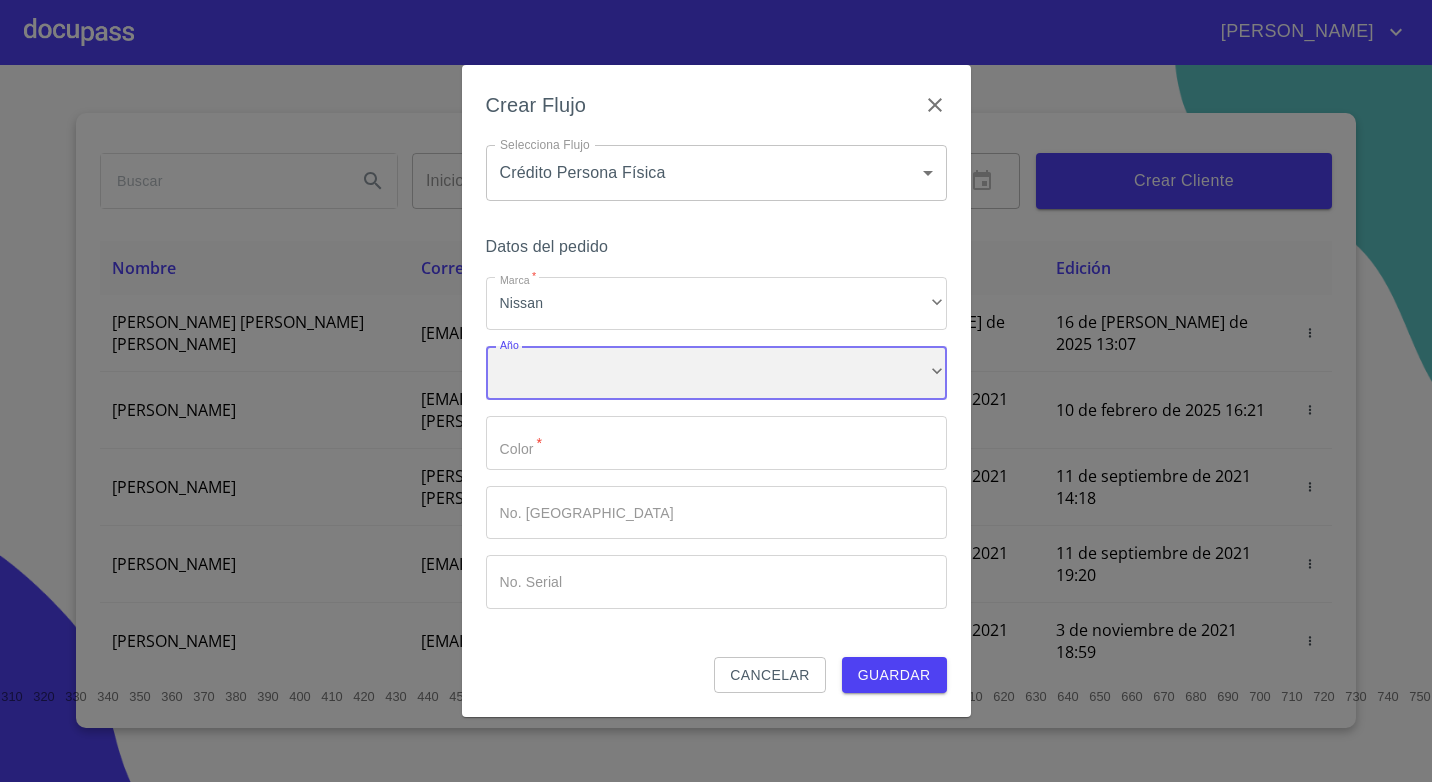 click on "​" at bounding box center [716, 373] 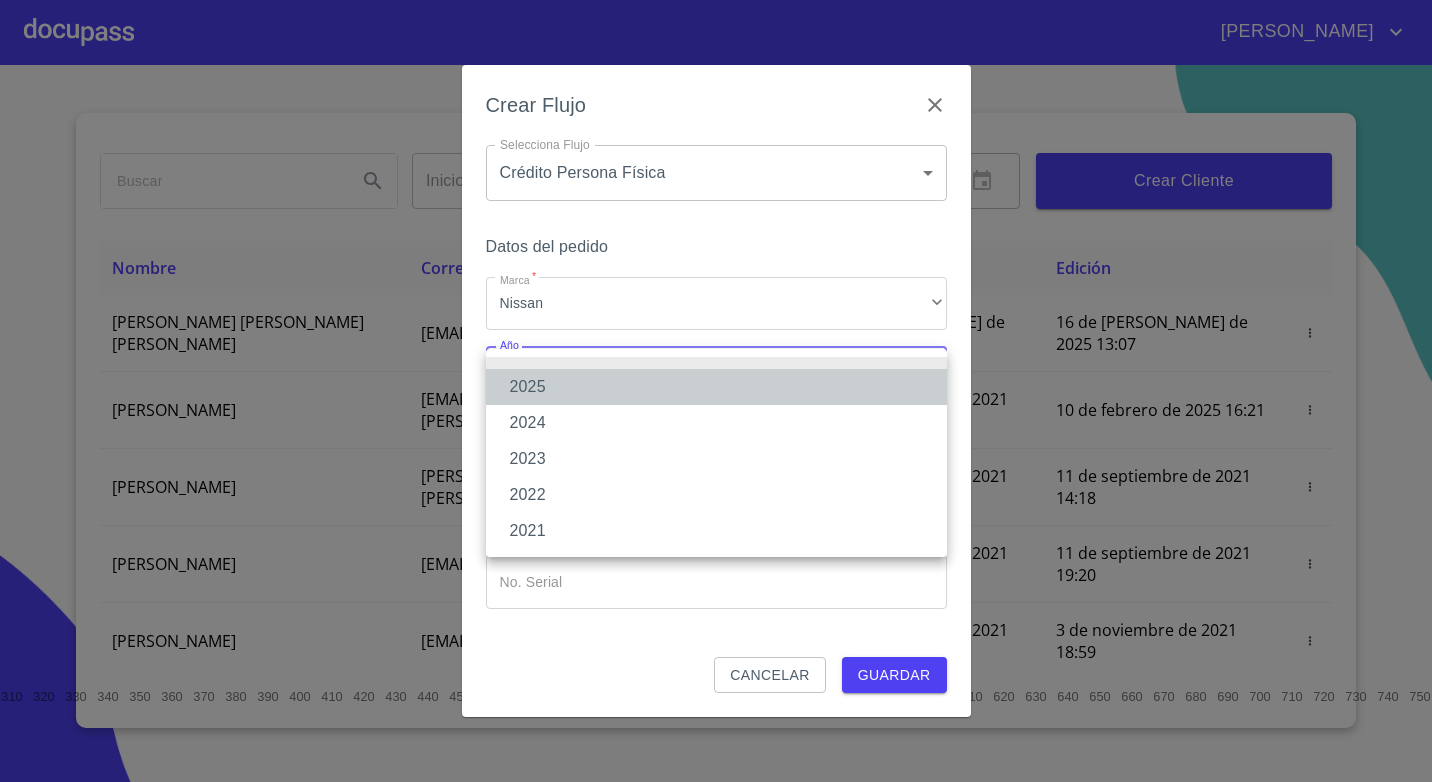 click on "2025" at bounding box center [716, 387] 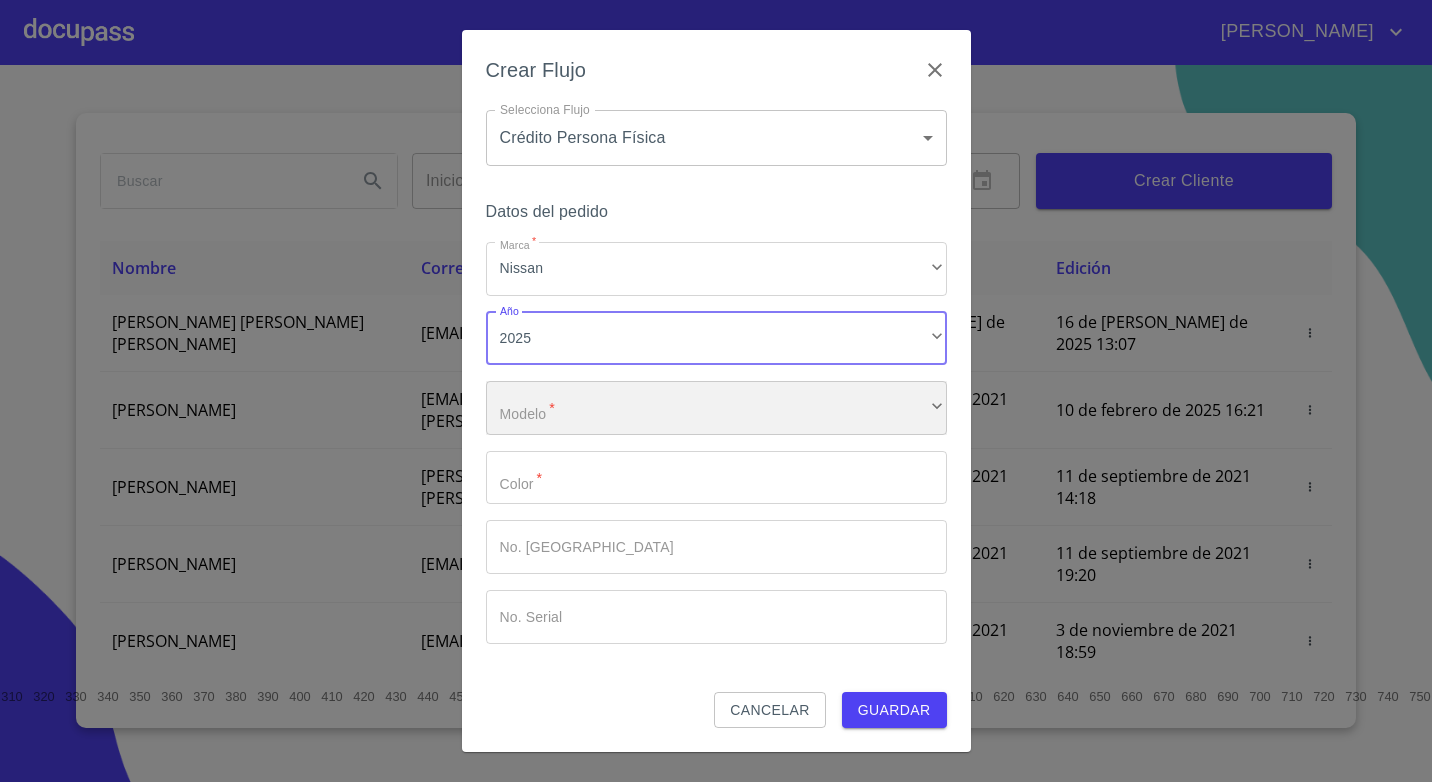click on "​" at bounding box center (716, 408) 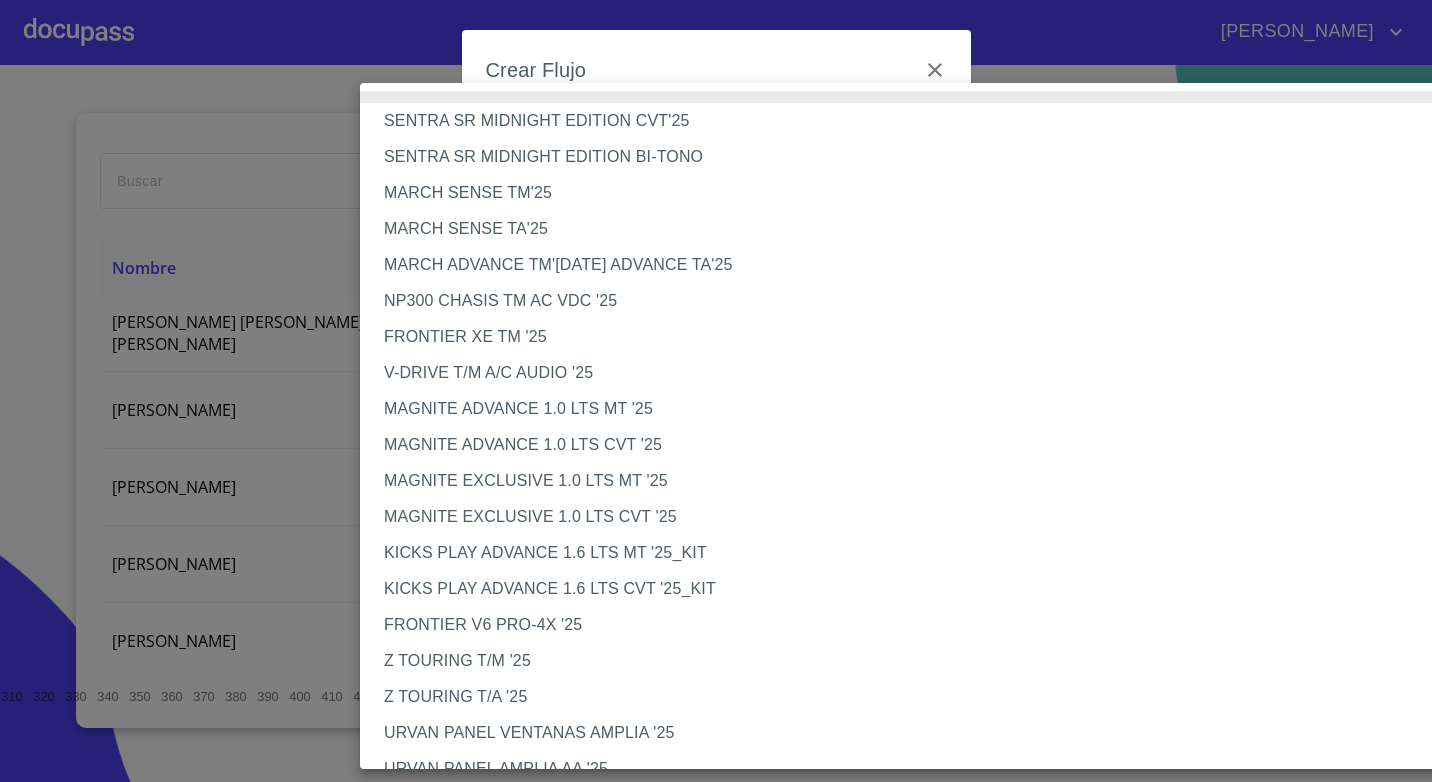 type 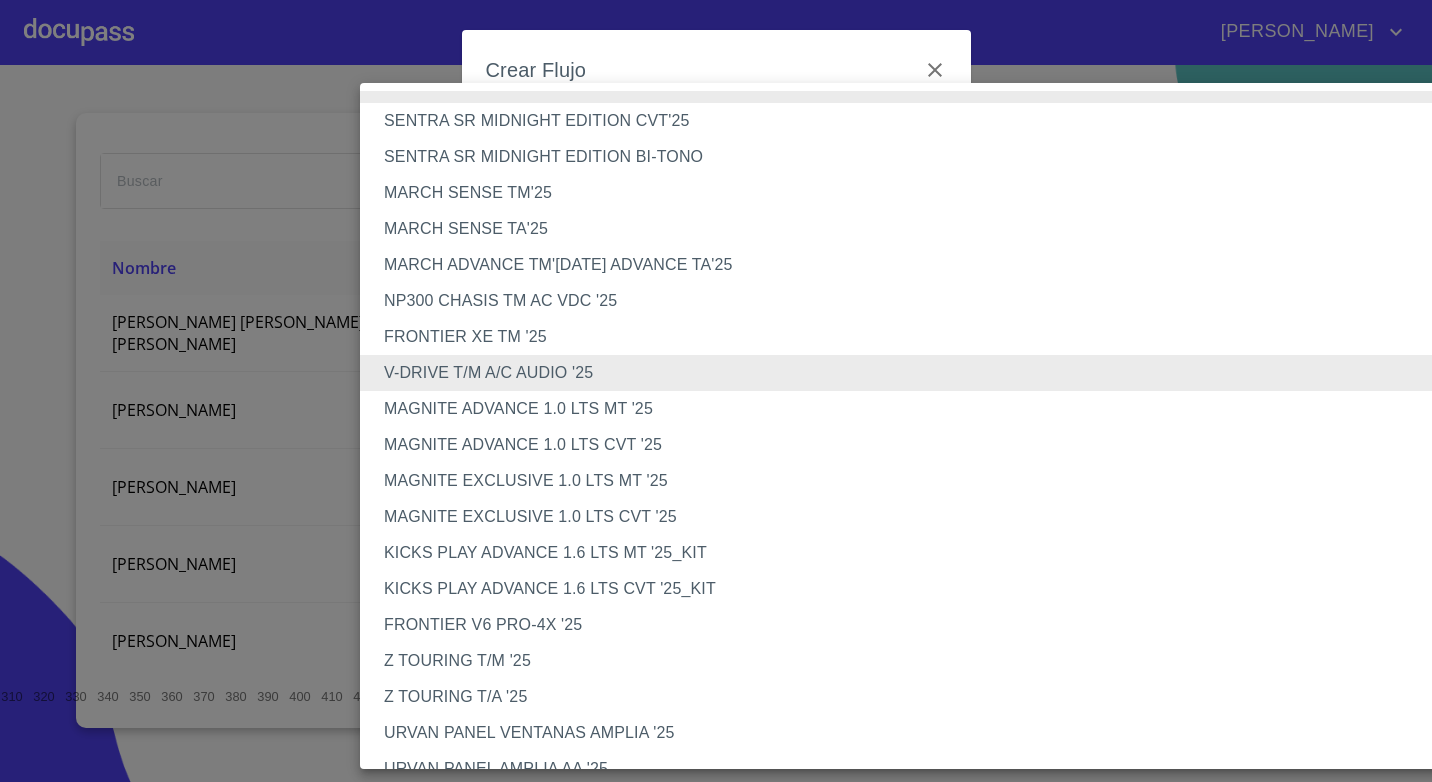 type 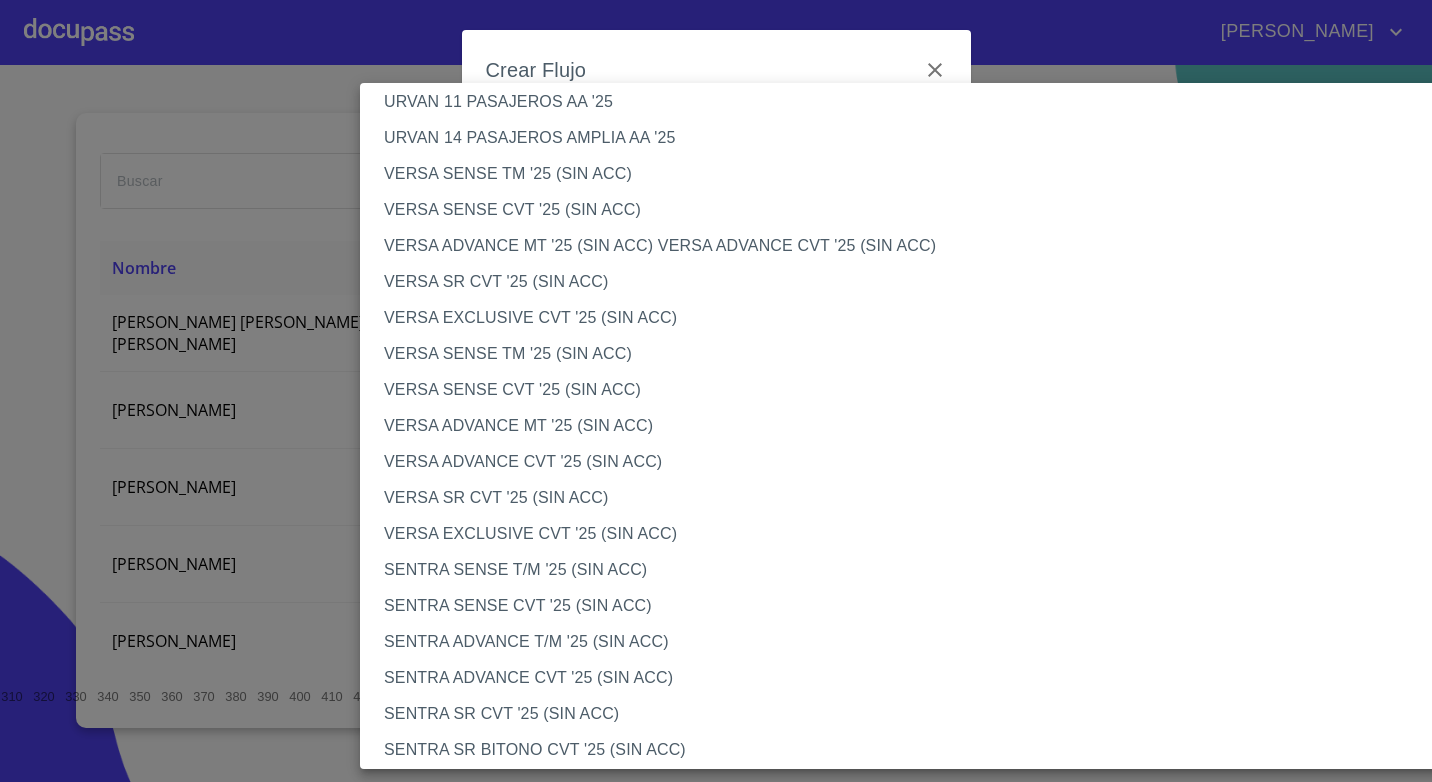 scroll, scrollTop: 702, scrollLeft: 0, axis: vertical 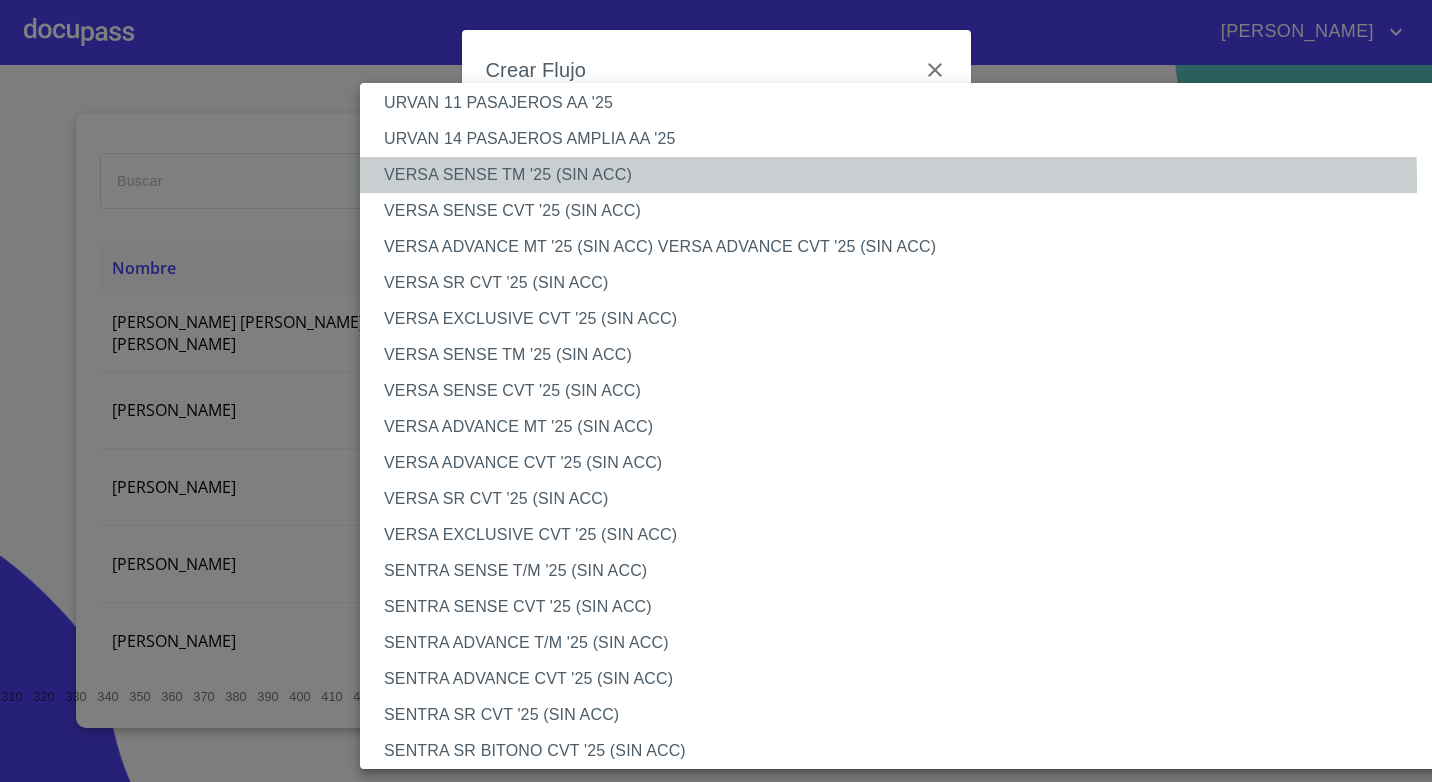 click on "VERSA SENSE TM '25 (SIN ACC)" at bounding box center [918, 175] 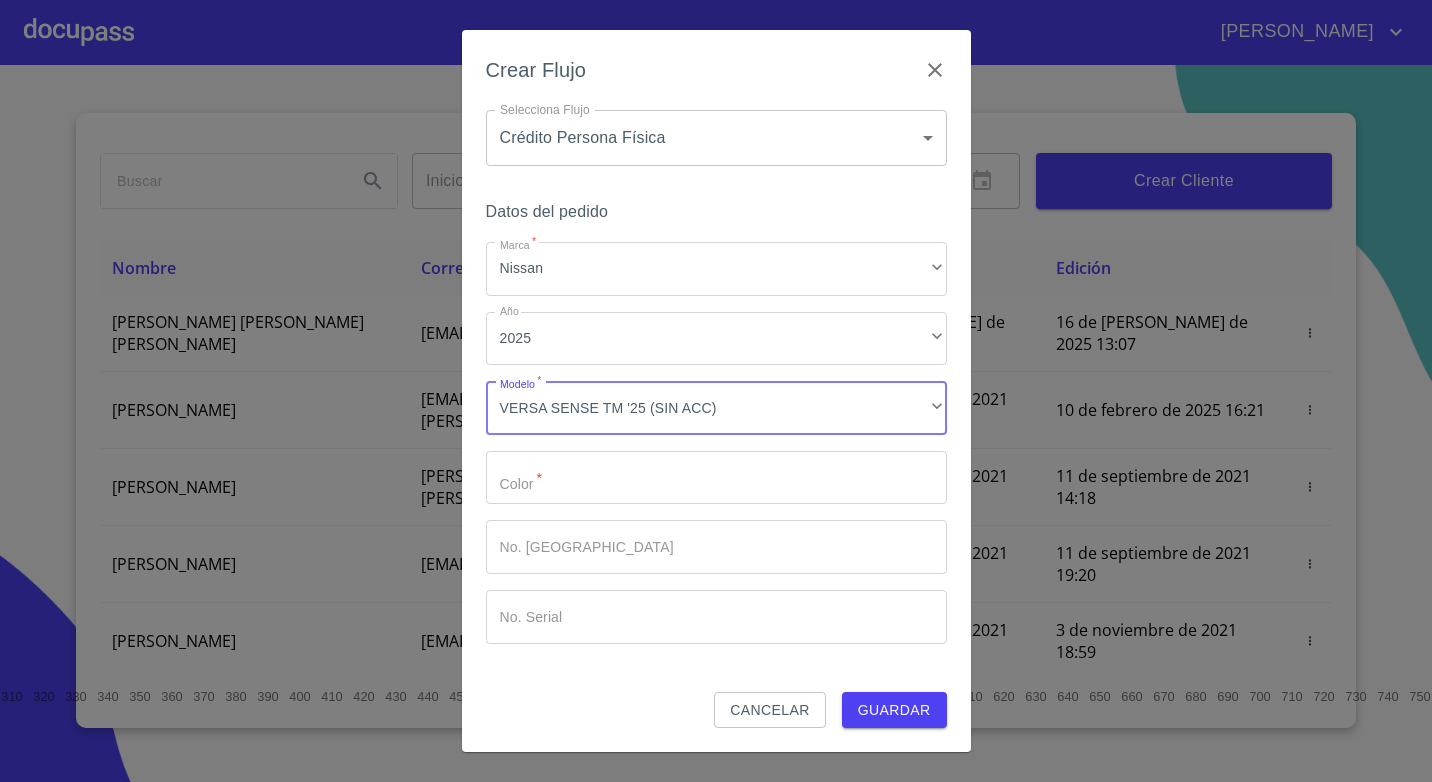 click on "Marca   *" at bounding box center [716, 478] 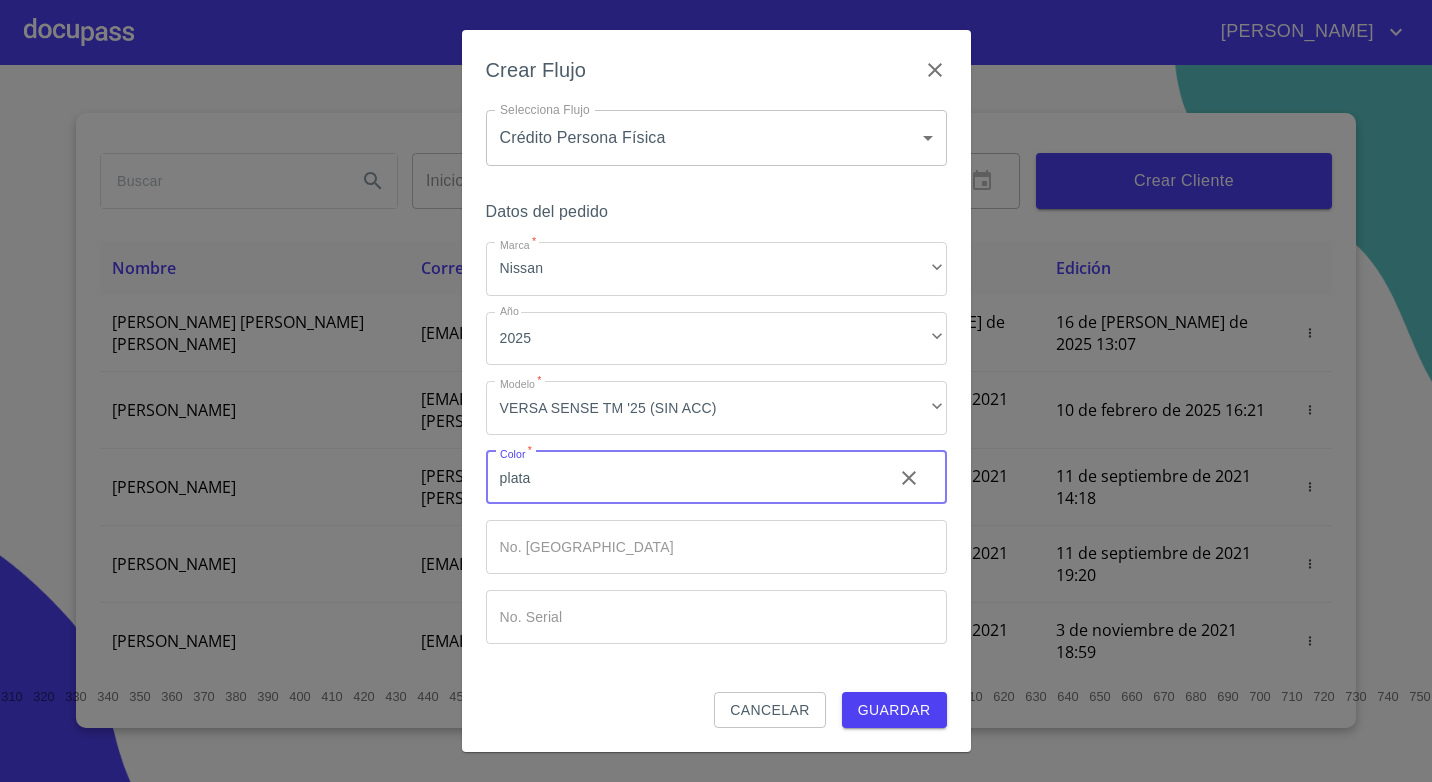 type on "plata" 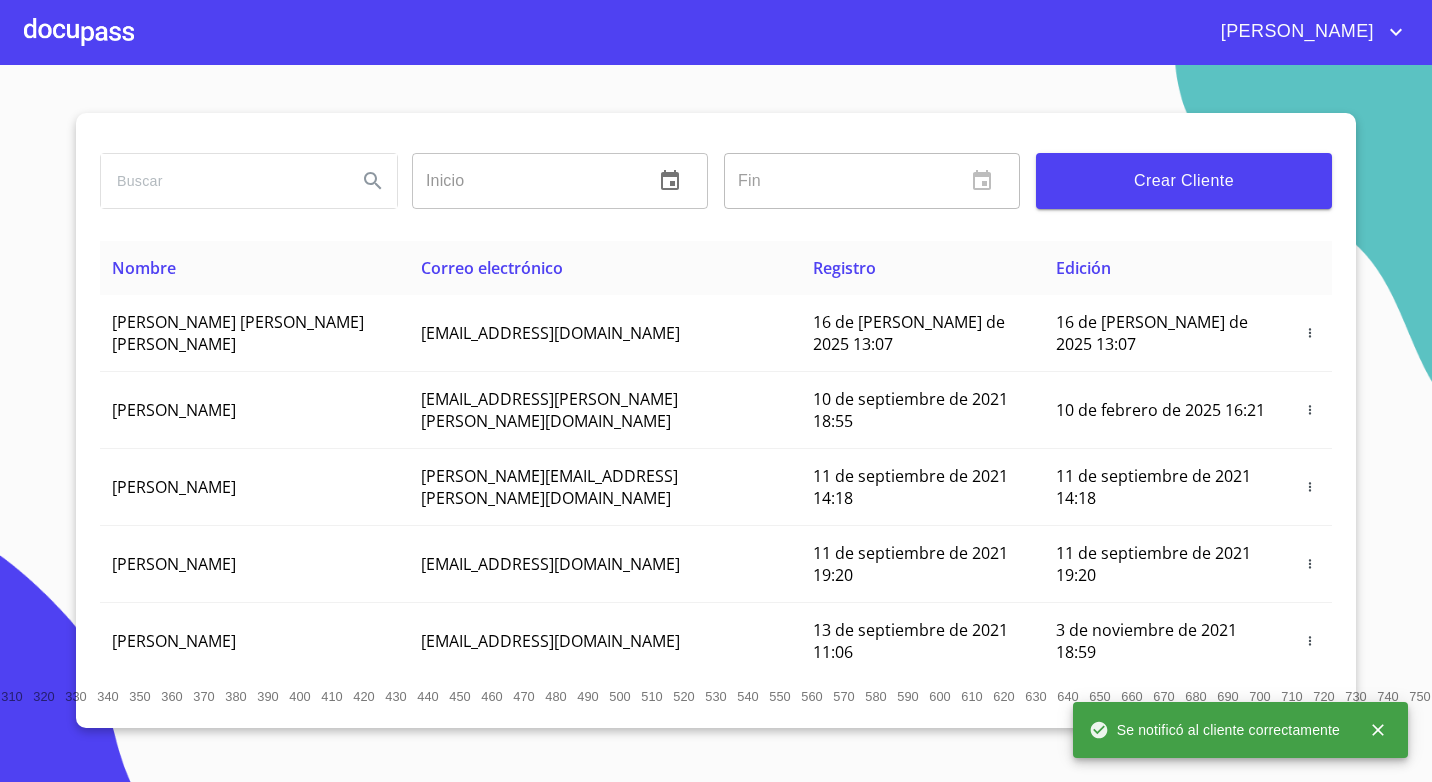 click at bounding box center [79, 32] 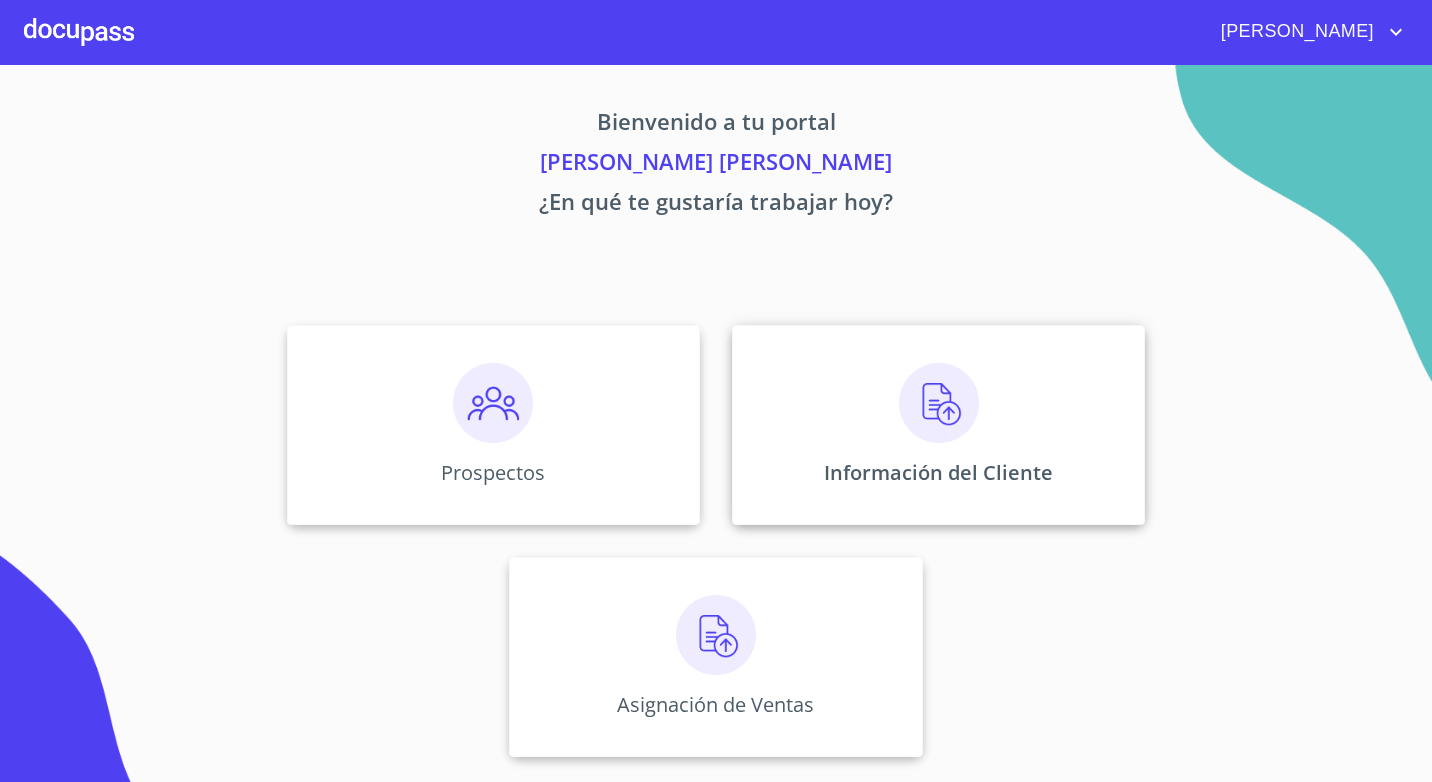 click on "Información del Cliente" at bounding box center (938, 425) 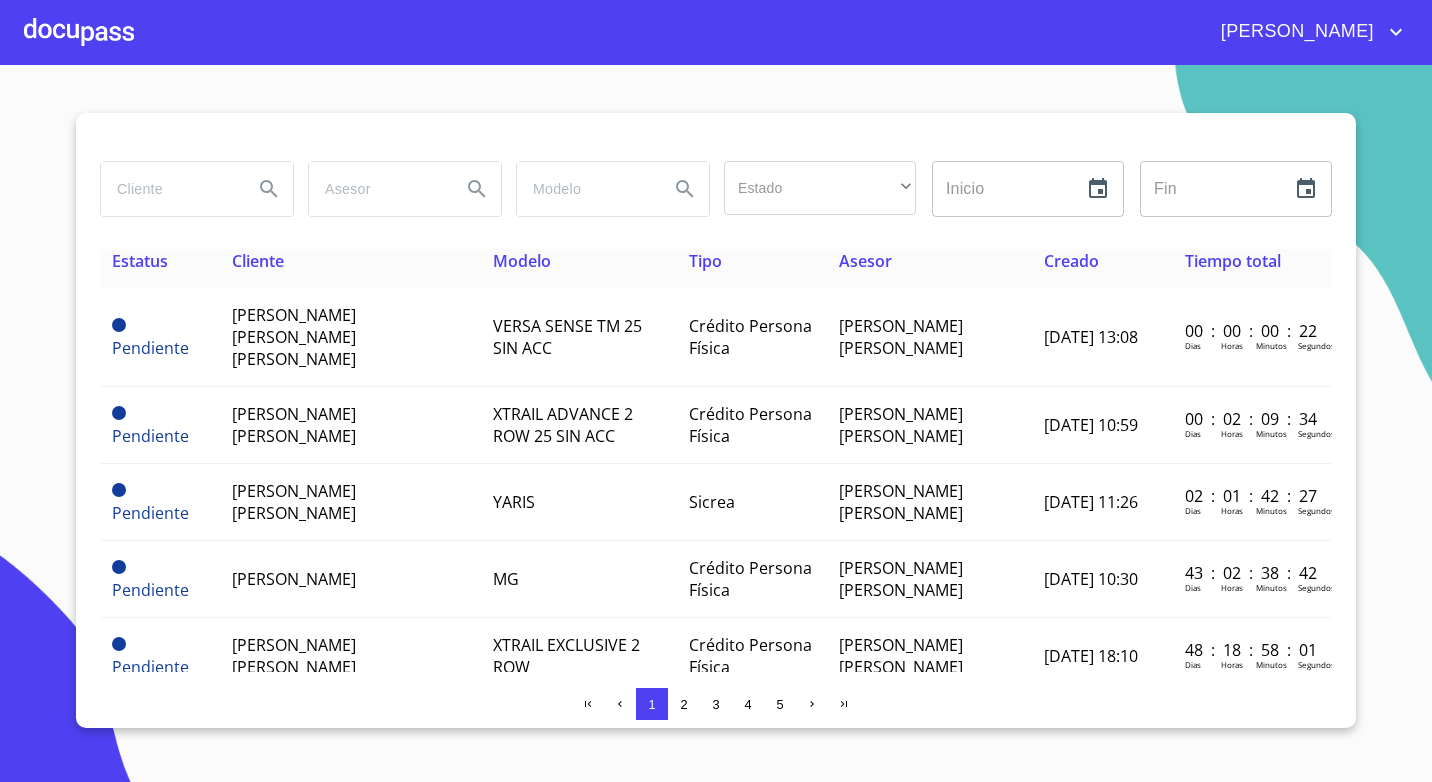 scroll, scrollTop: 0, scrollLeft: 0, axis: both 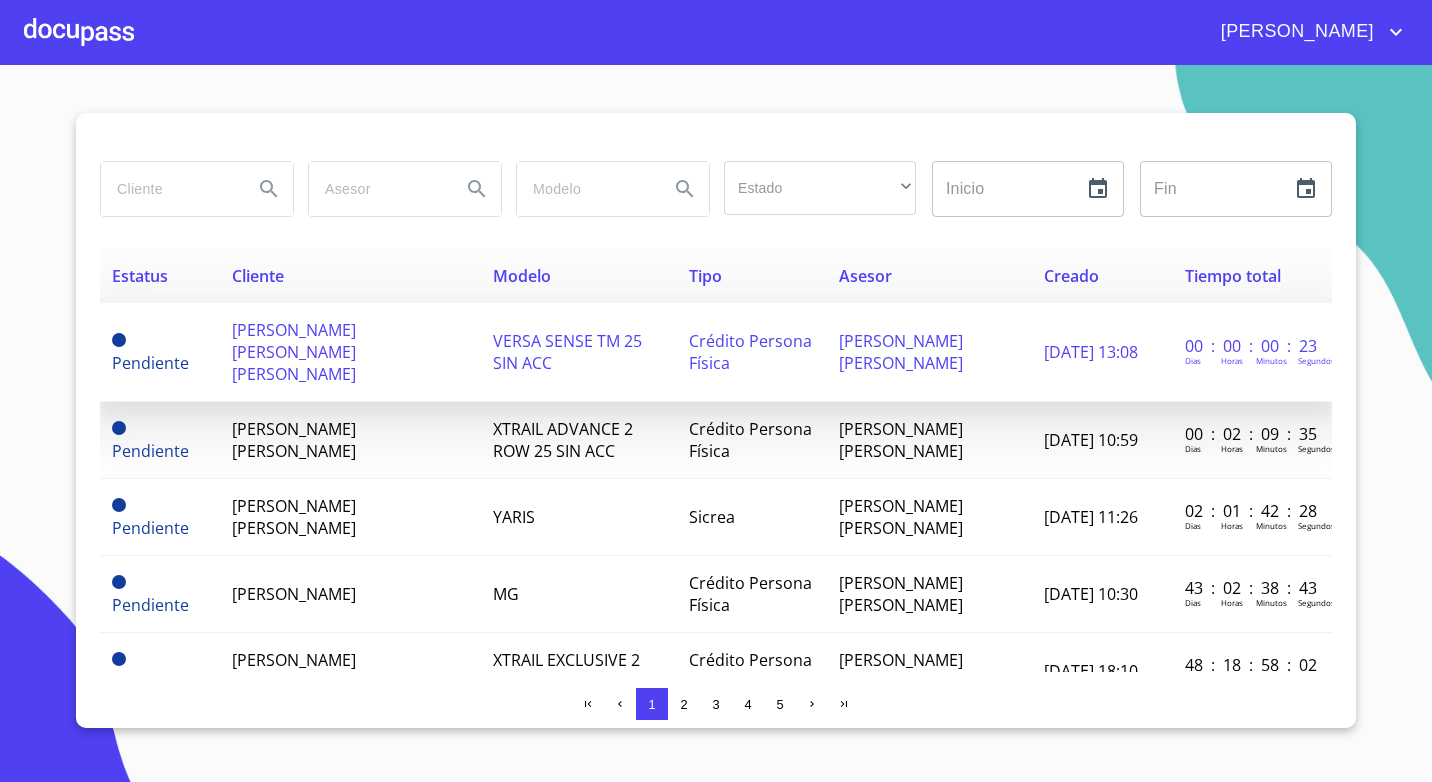 click on "[PERSON_NAME] [PERSON_NAME] [PERSON_NAME]" at bounding box center (294, 352) 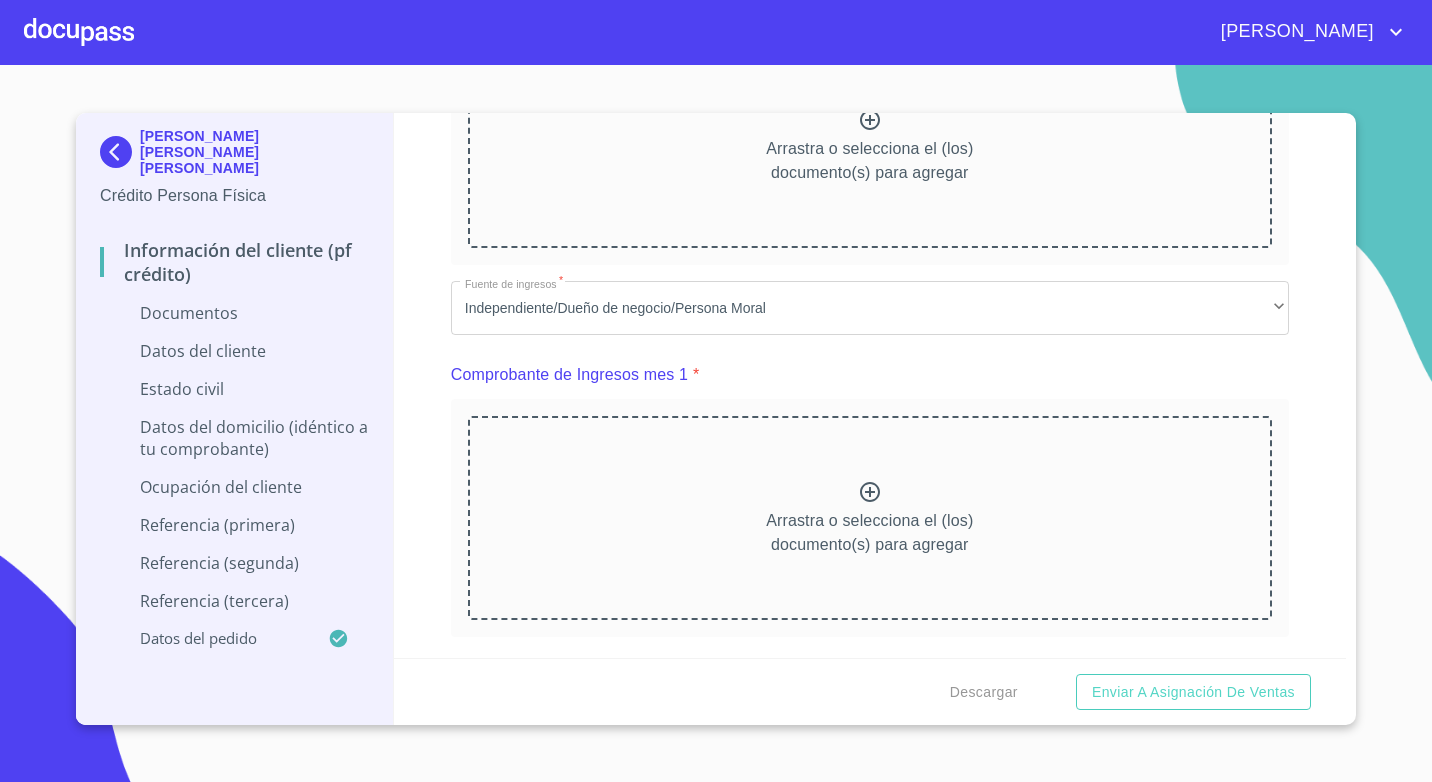 scroll, scrollTop: 700, scrollLeft: 0, axis: vertical 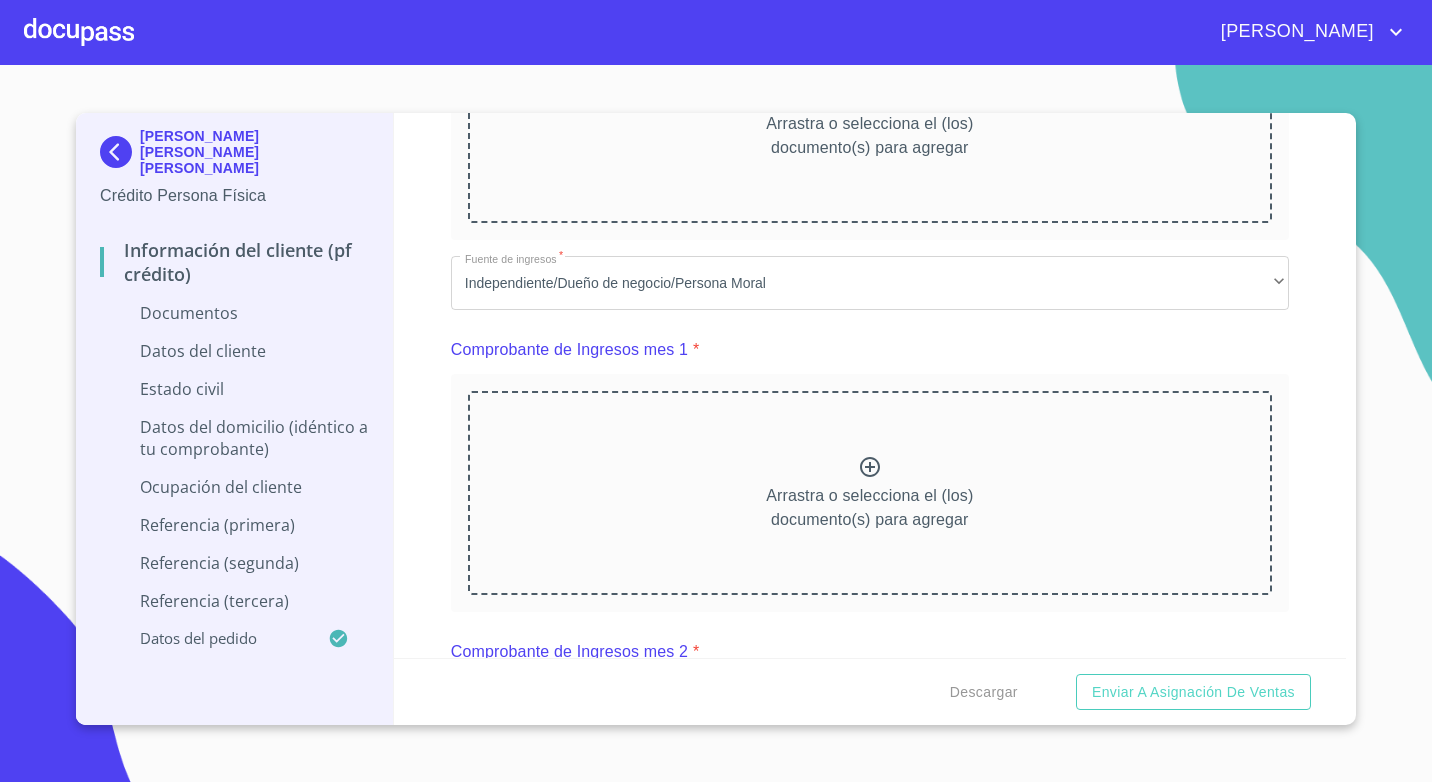 click on "Arrastra o selecciona el (los) documento(s) para agregar" at bounding box center (870, 493) 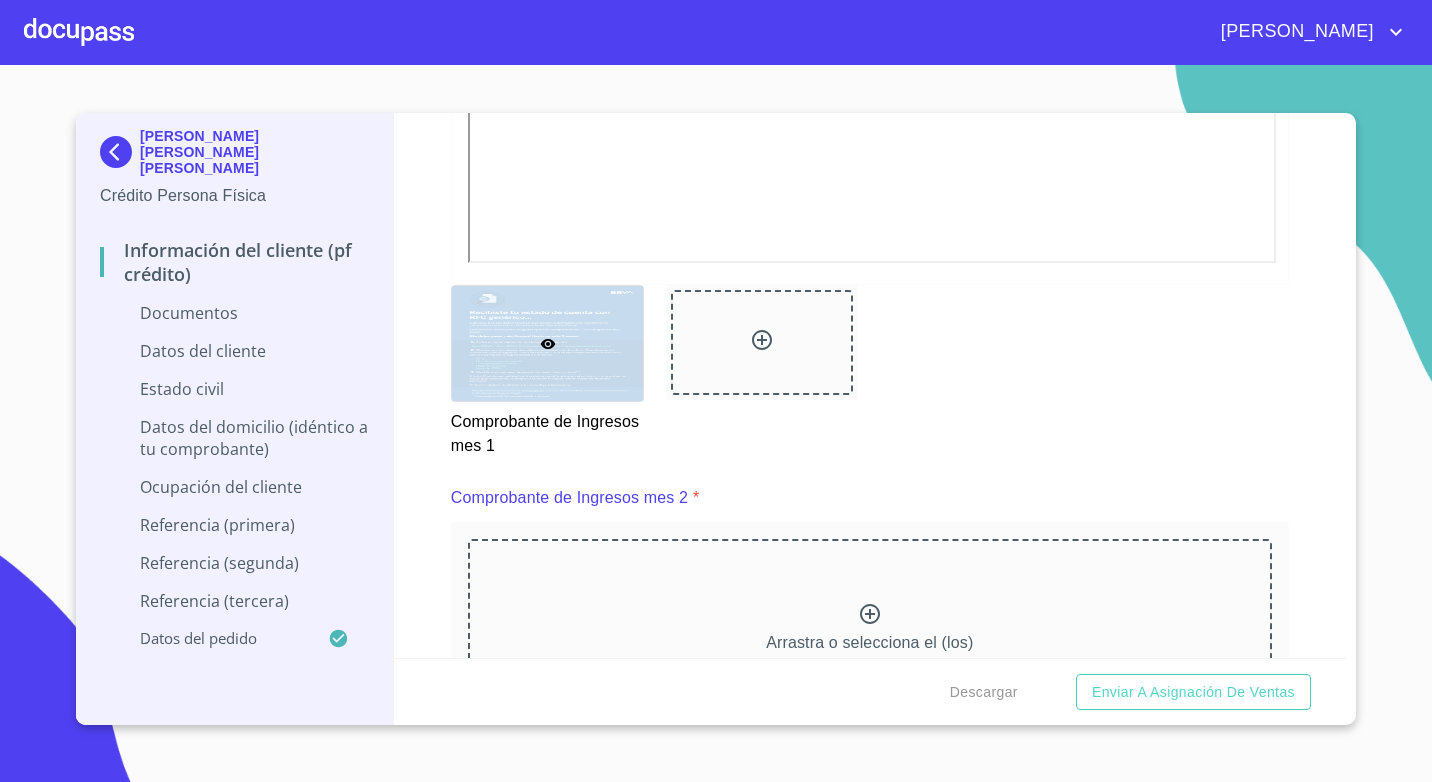 scroll, scrollTop: 1600, scrollLeft: 0, axis: vertical 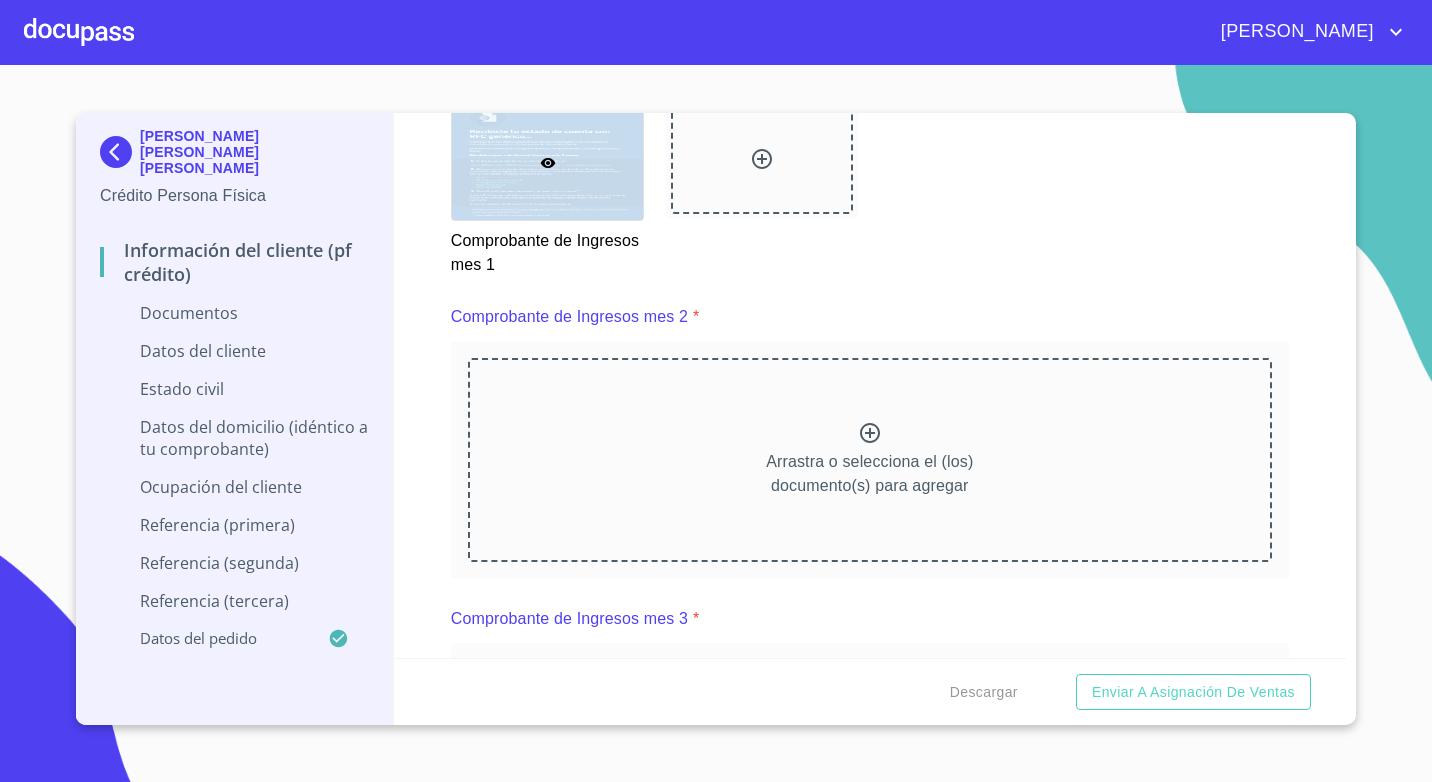 click on "Arrastra o selecciona el (los) documento(s) para agregar" at bounding box center (870, 460) 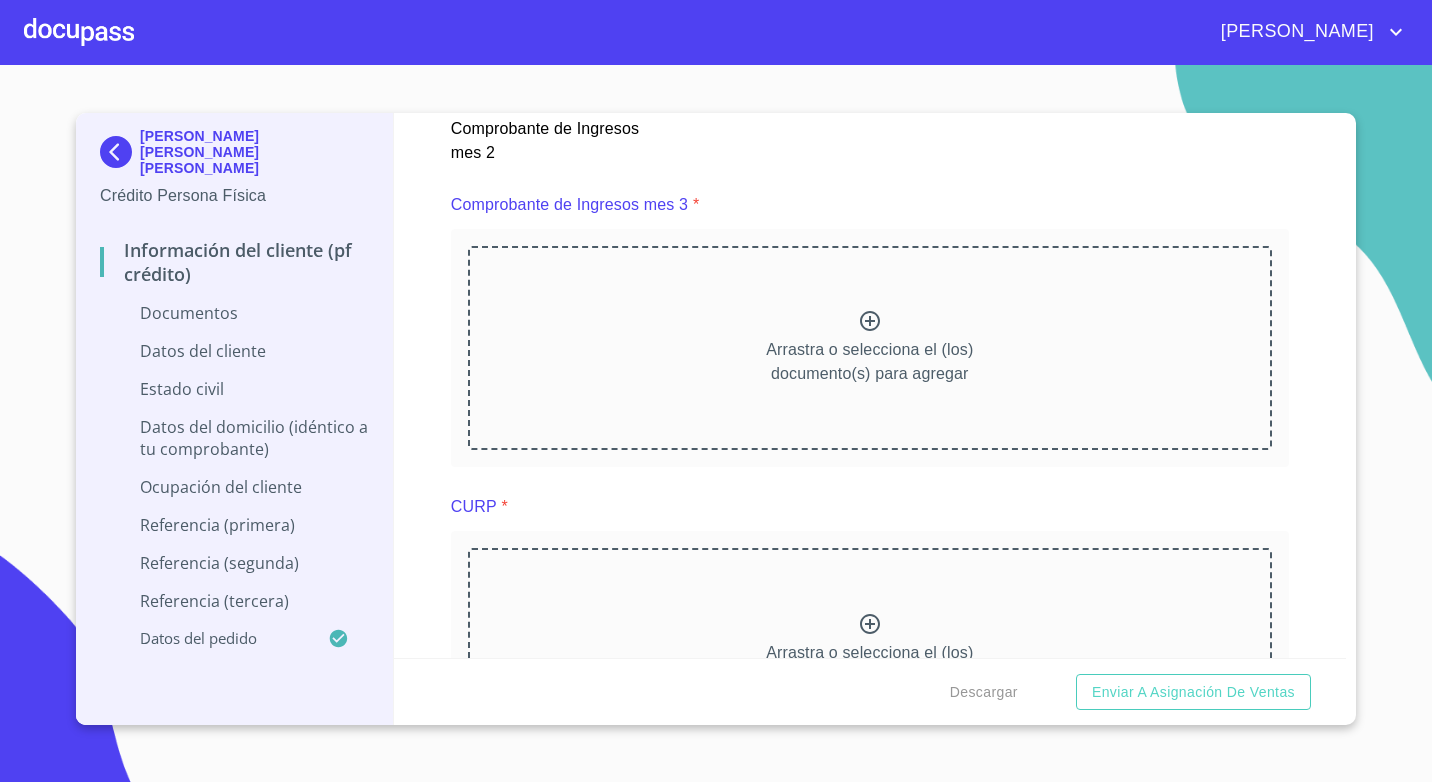 scroll, scrollTop: 2600, scrollLeft: 0, axis: vertical 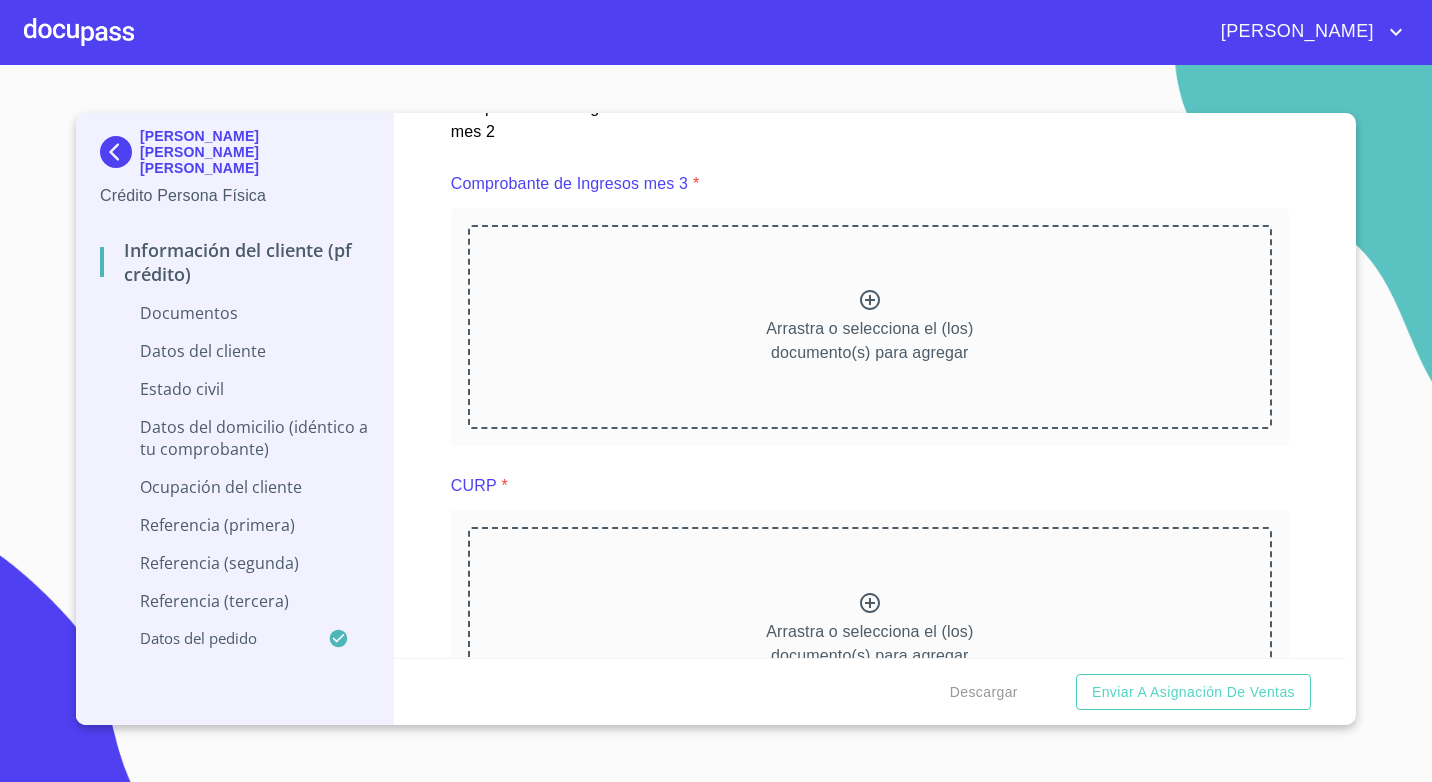 click on "Arrastra o selecciona el (los) documento(s) para agregar" at bounding box center (870, 327) 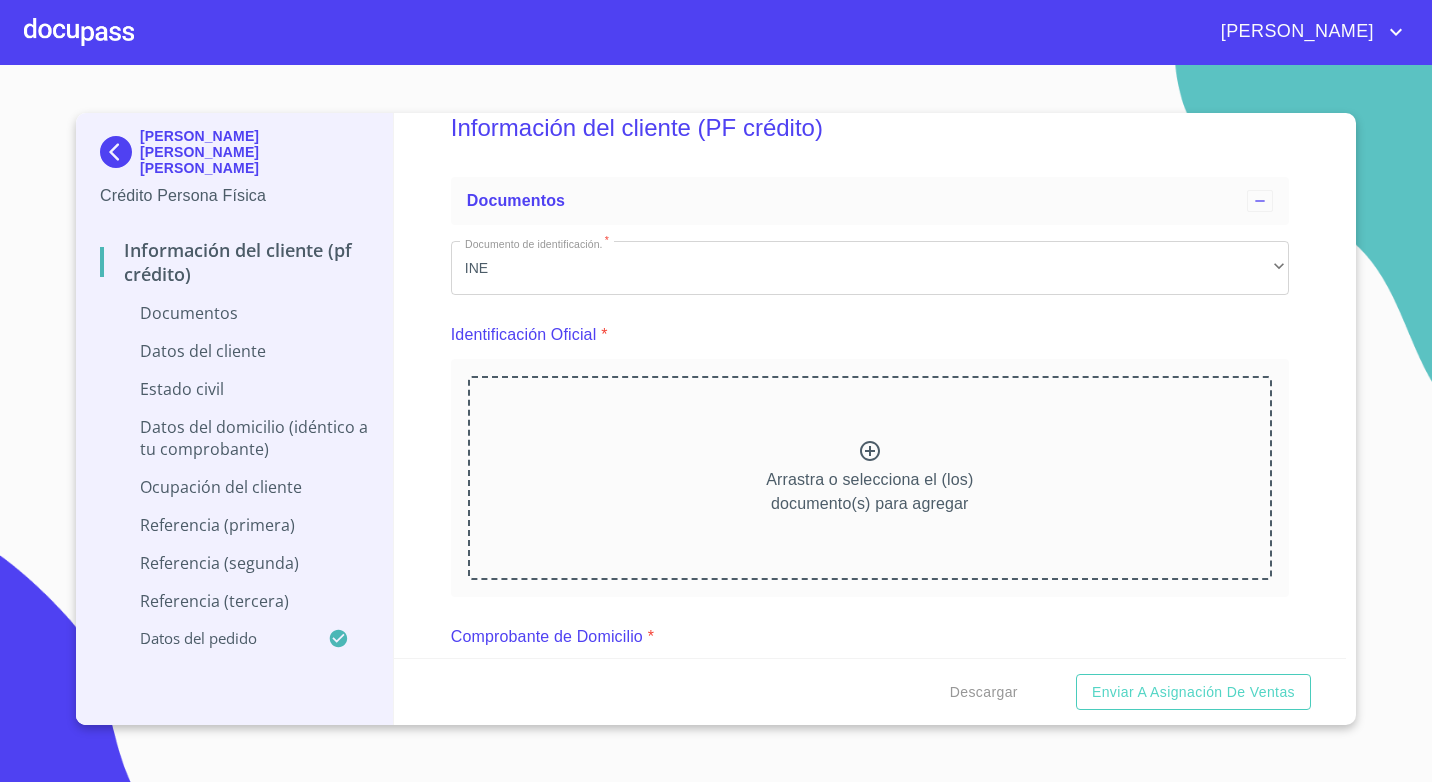 scroll, scrollTop: 0, scrollLeft: 0, axis: both 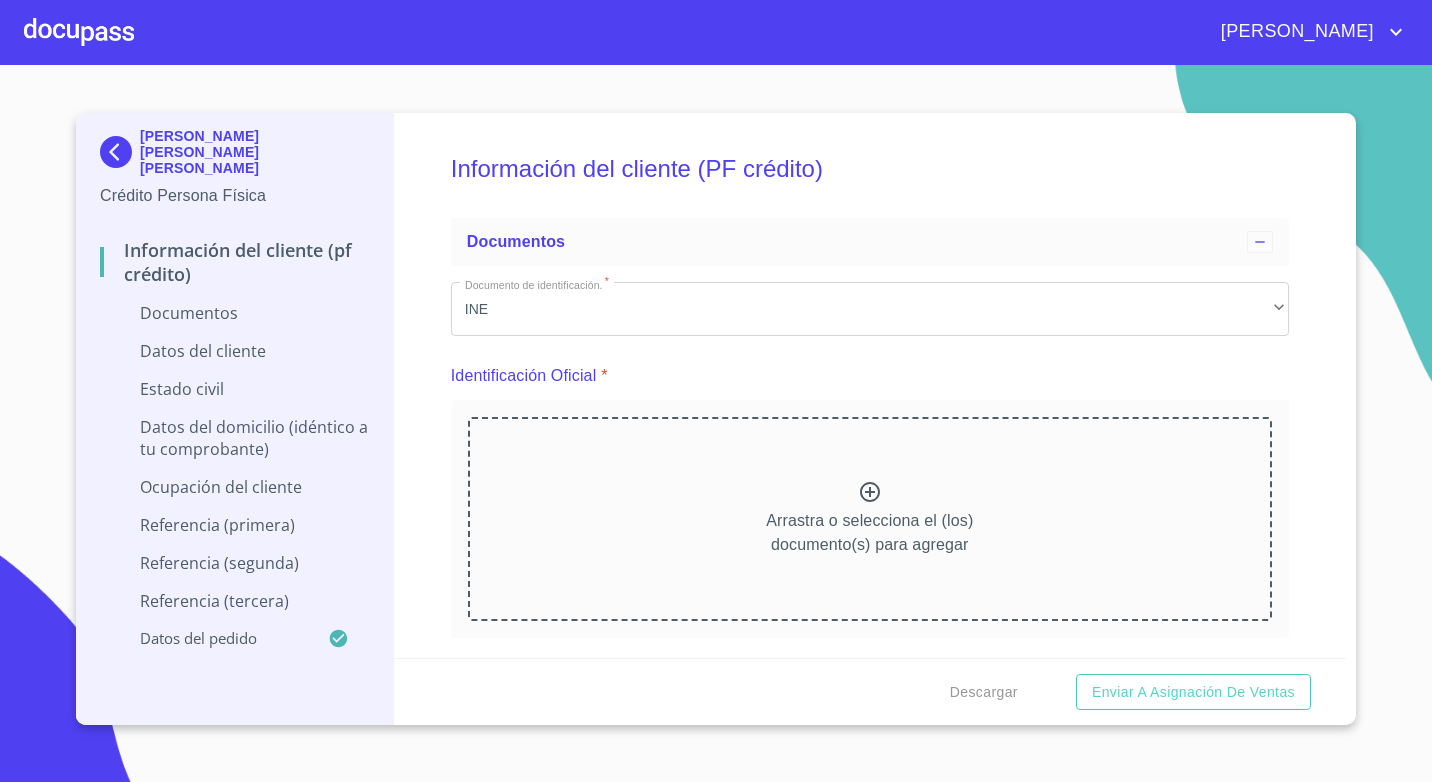 click on "Arrastra o selecciona el (los) documento(s) para agregar" at bounding box center (870, 519) 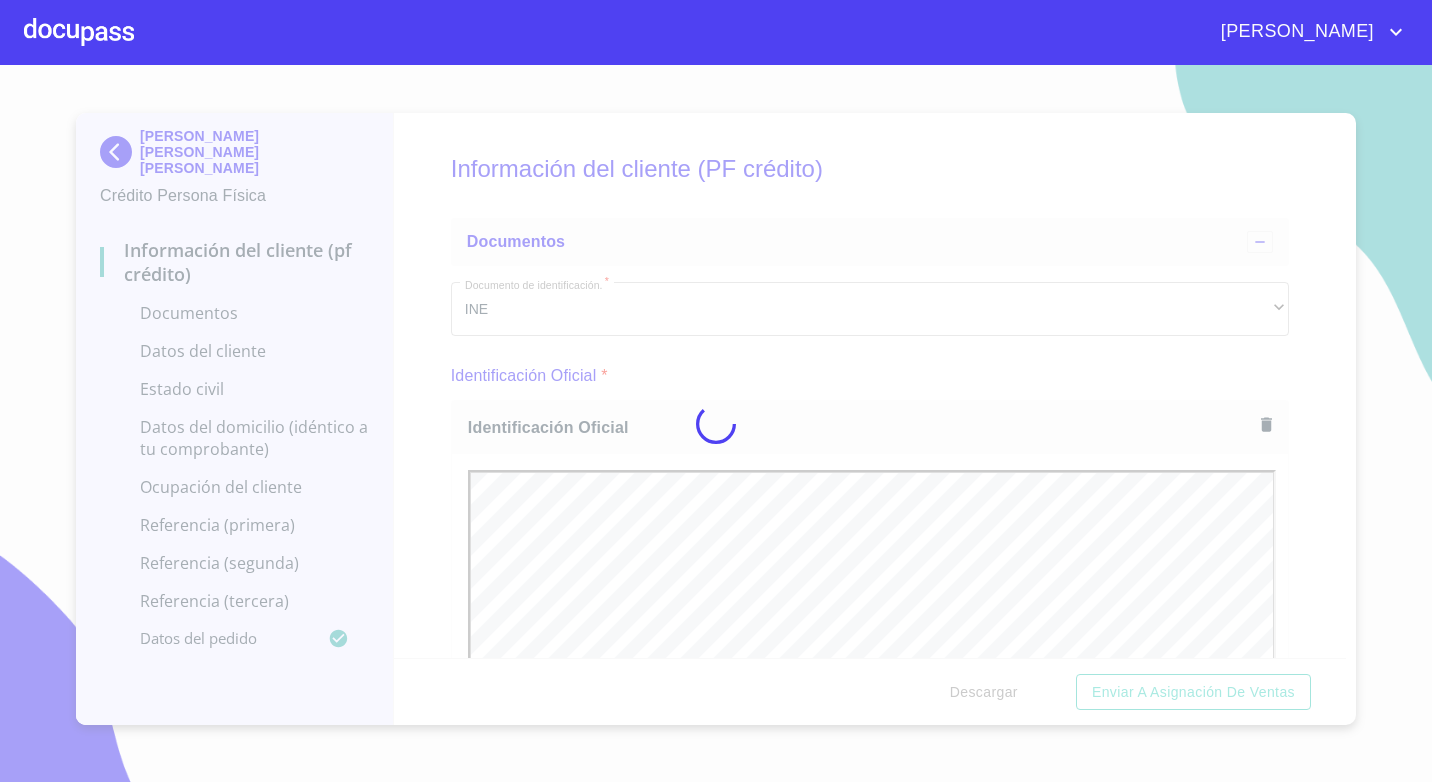 scroll, scrollTop: 0, scrollLeft: 0, axis: both 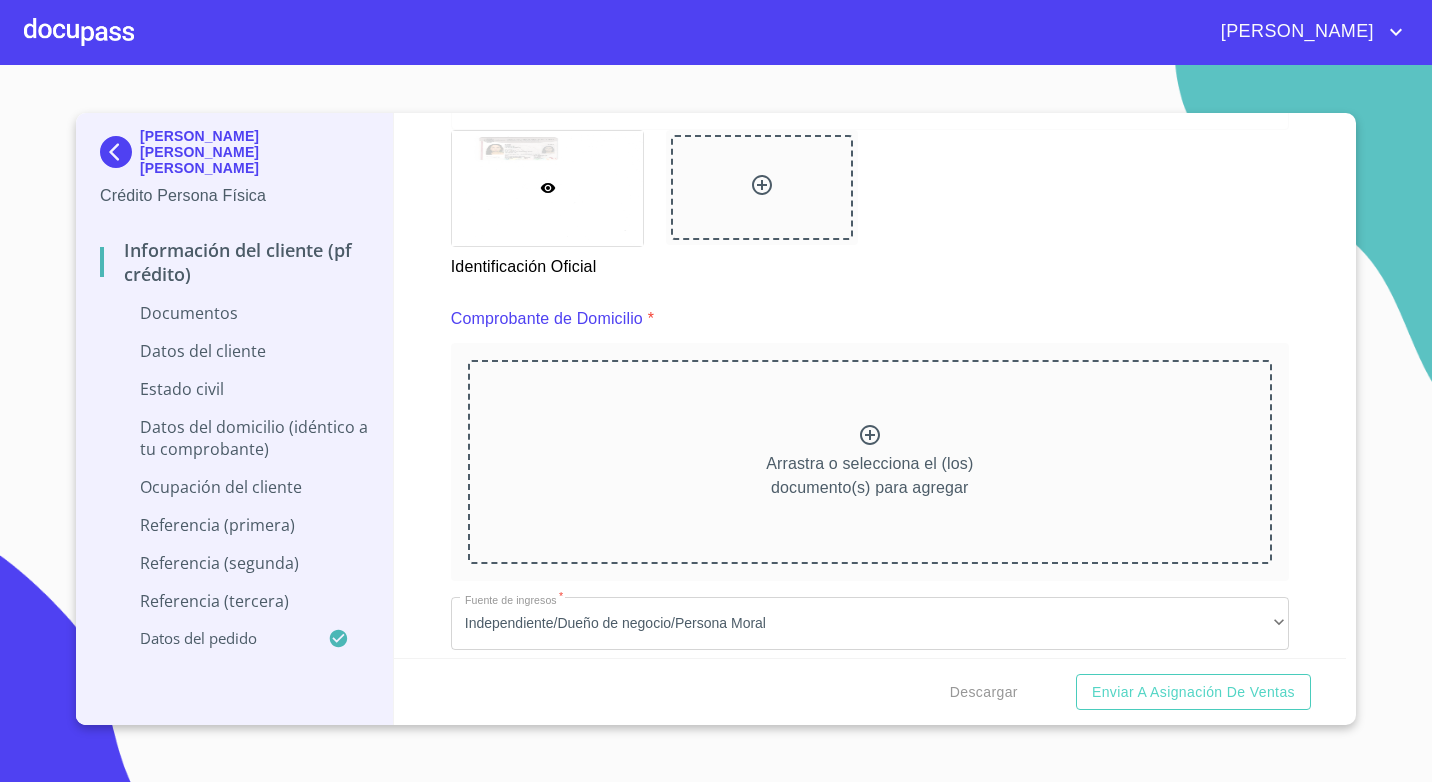 click on "Arrastra o selecciona el (los) documento(s) para agregar" at bounding box center [870, 462] 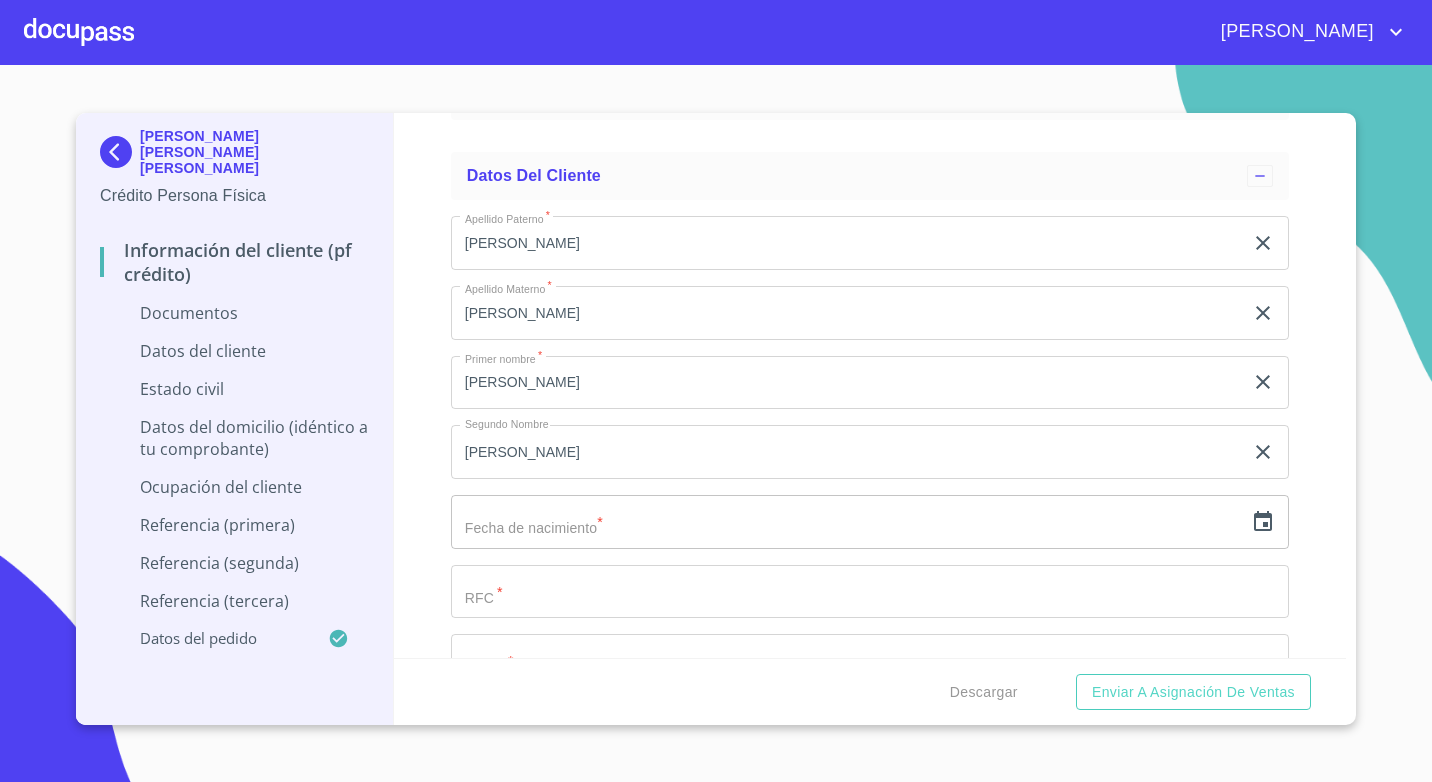 scroll, scrollTop: 5300, scrollLeft: 0, axis: vertical 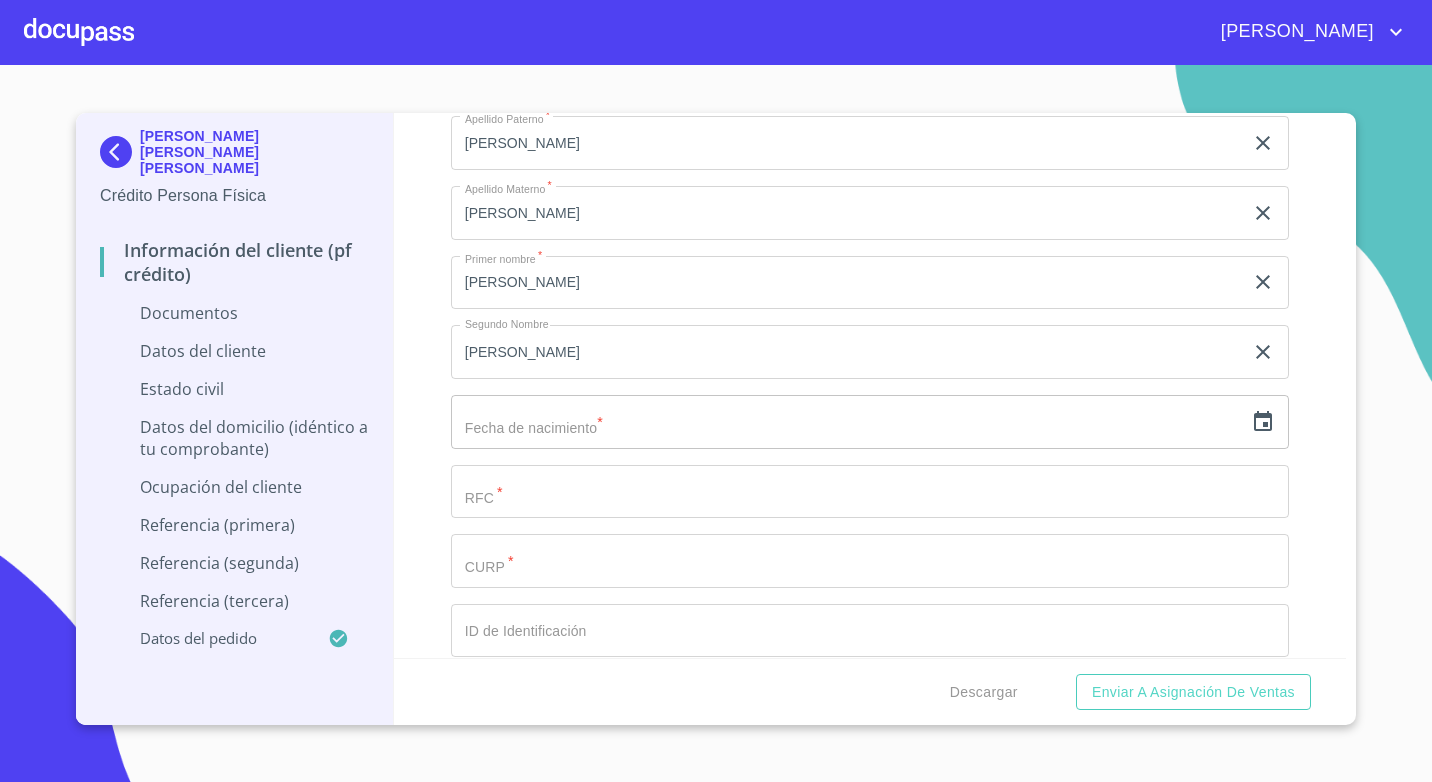 click on "Documento de identificación.   *" at bounding box center (847, 143) 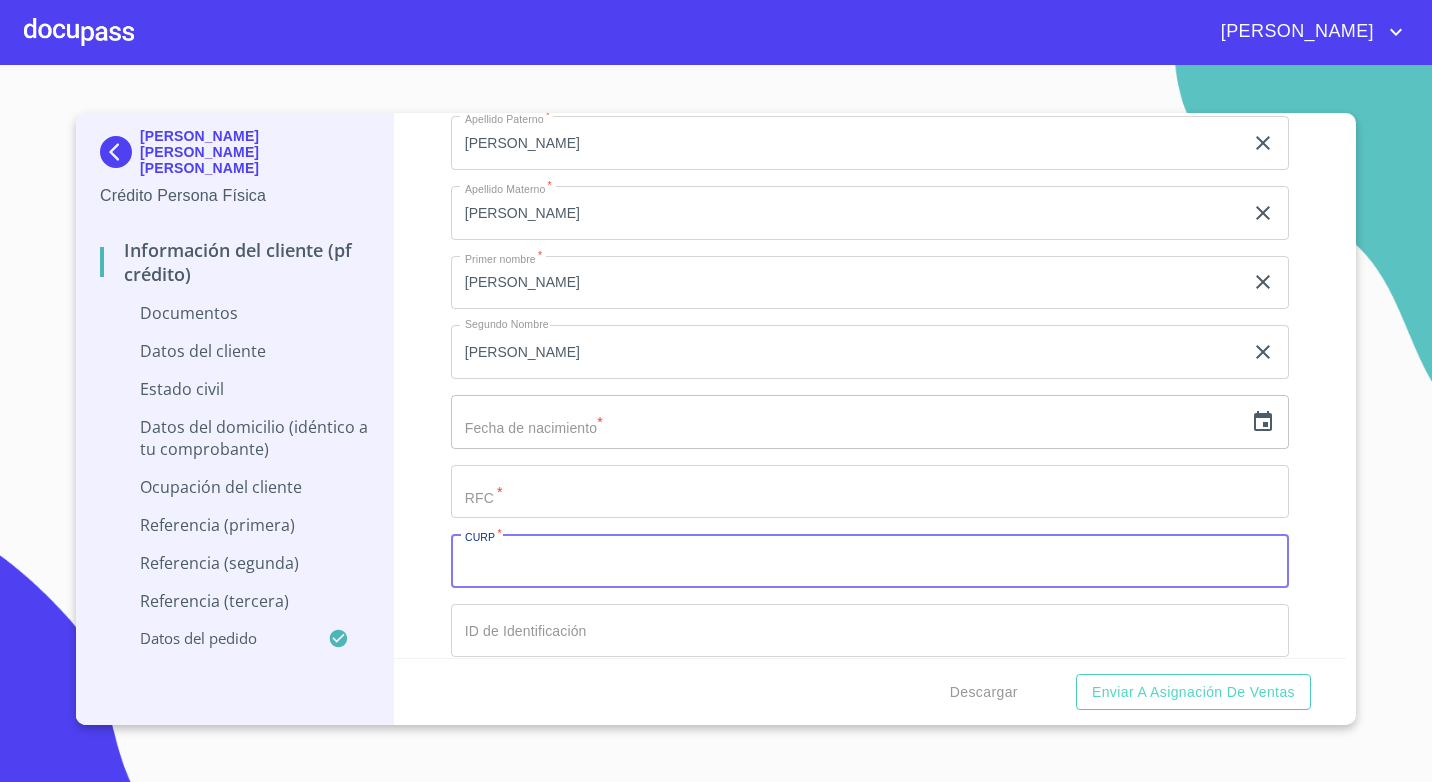 paste on "GOCL950915MJCMRR08" 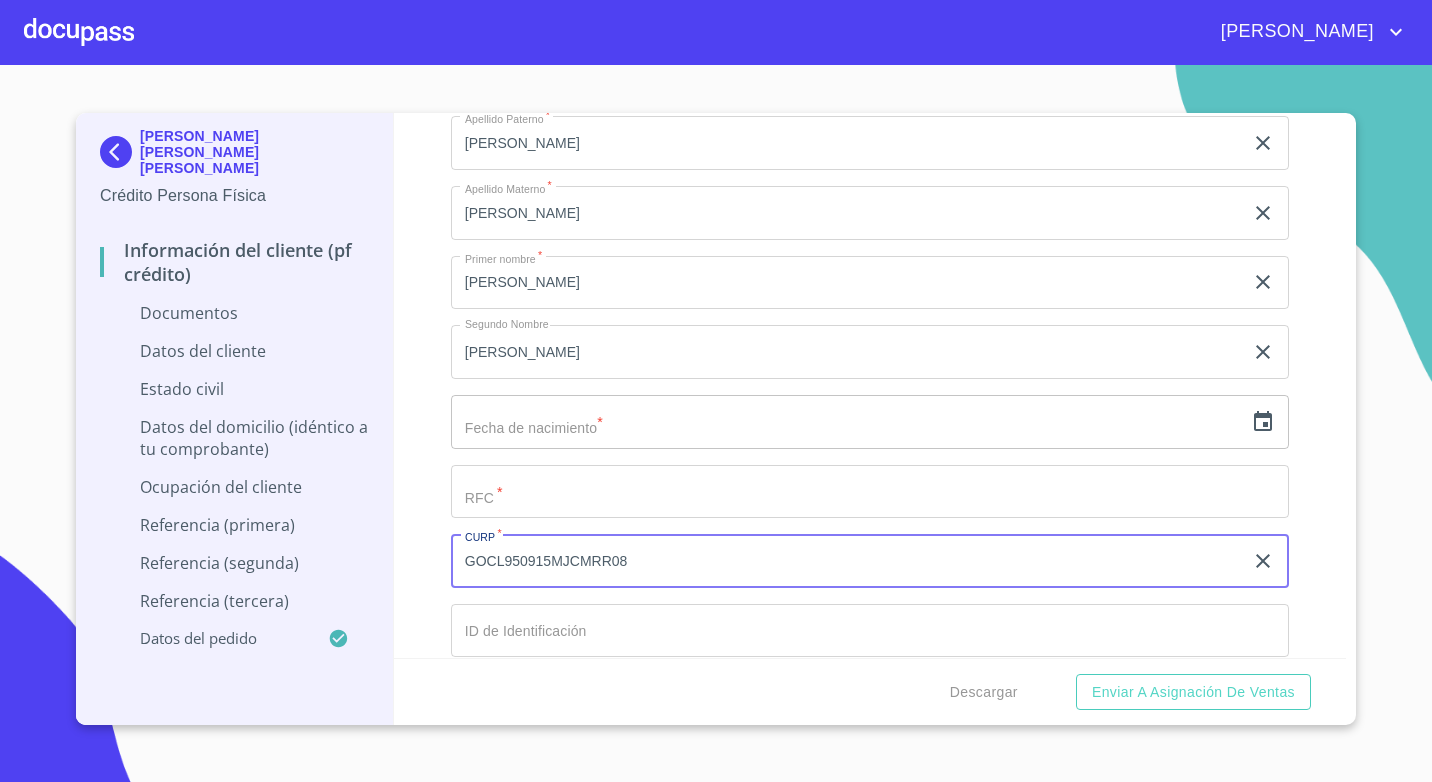 click on "GOCL950915MJCMRR08" at bounding box center (847, 561) 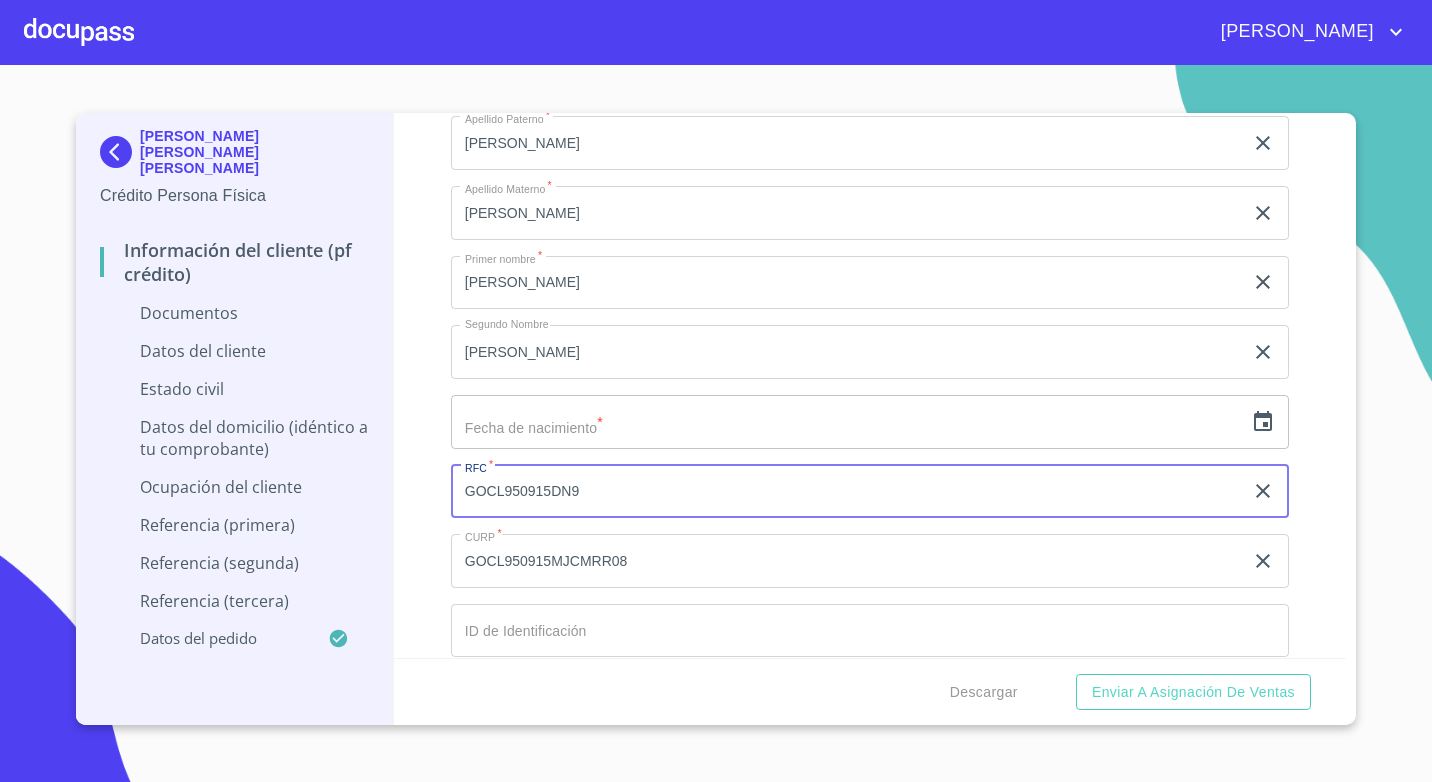type on "GOCL950915DN9" 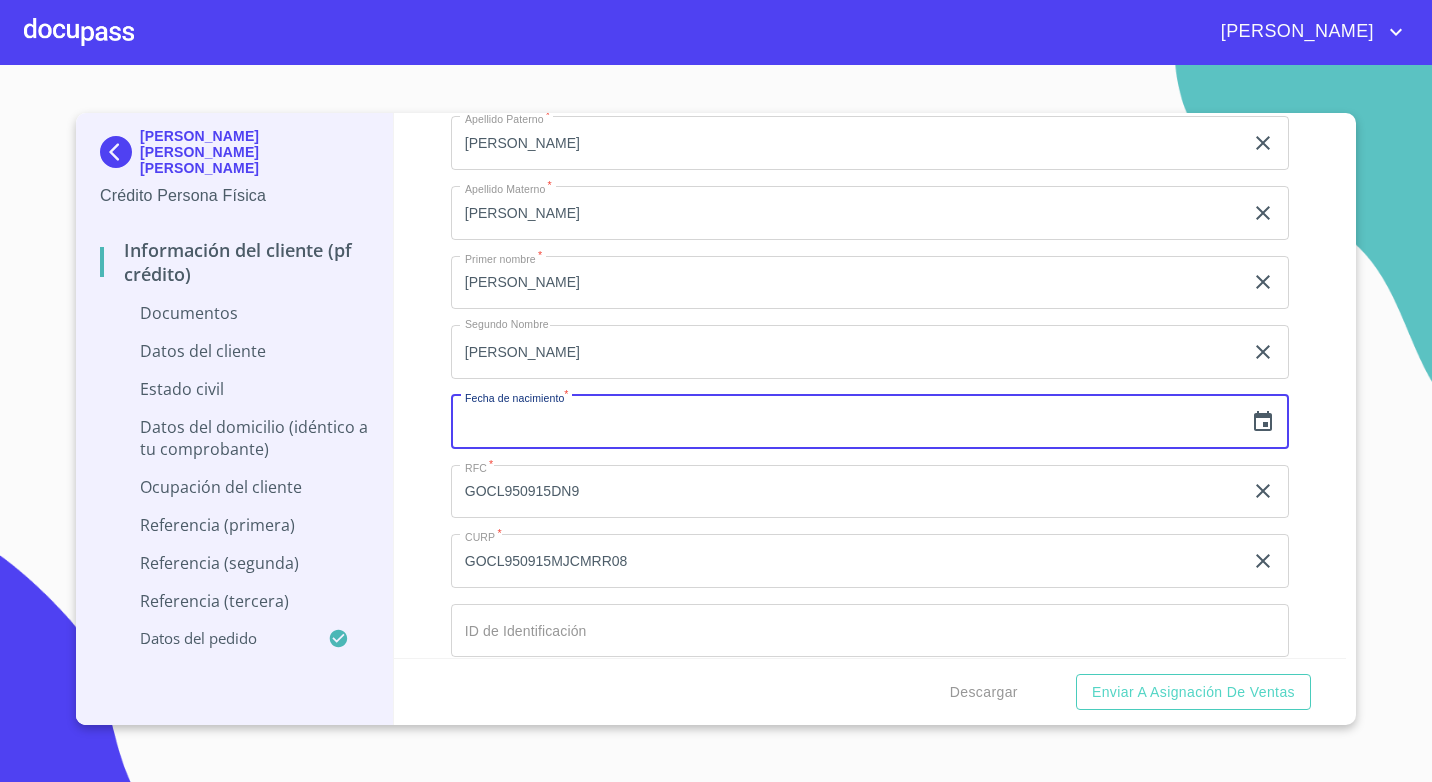 click 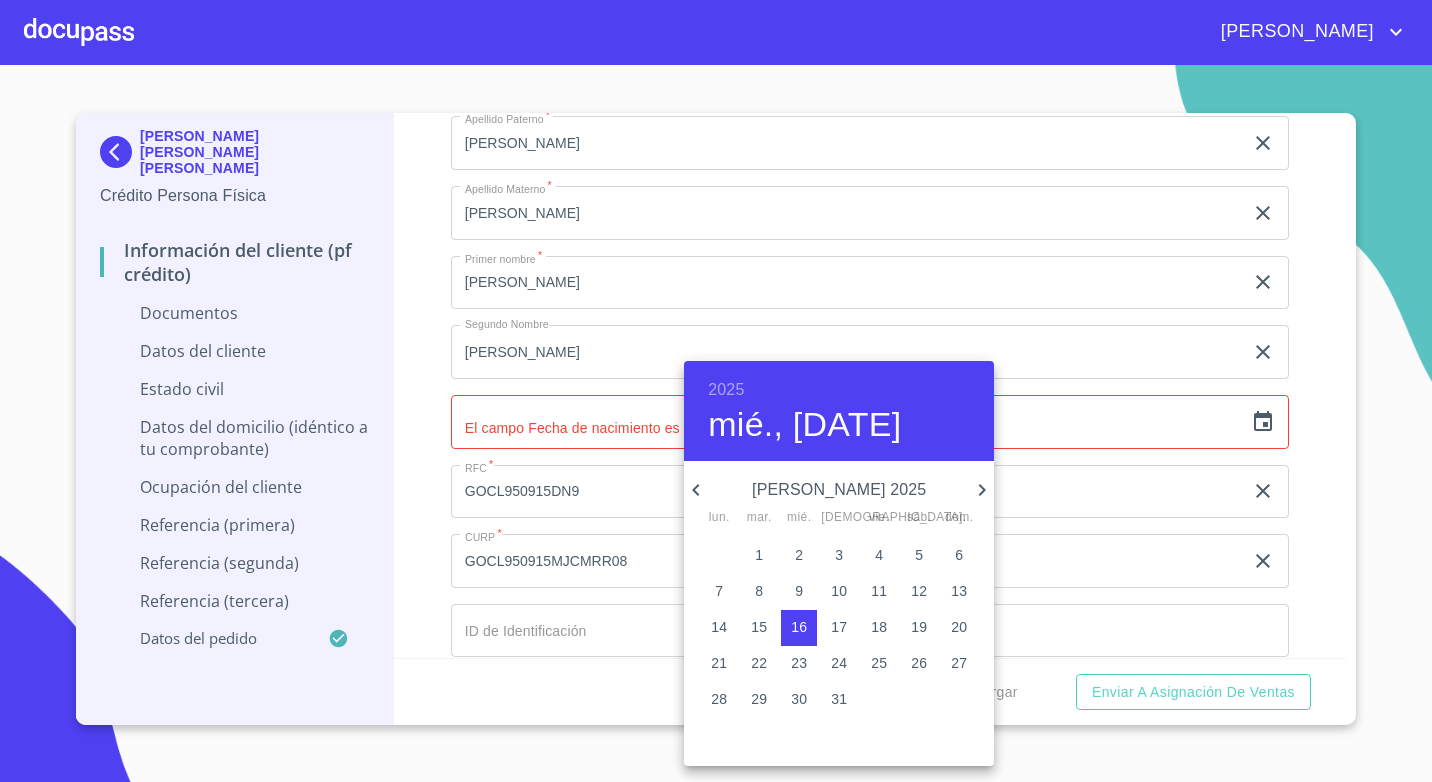 click on "2025" at bounding box center (726, 390) 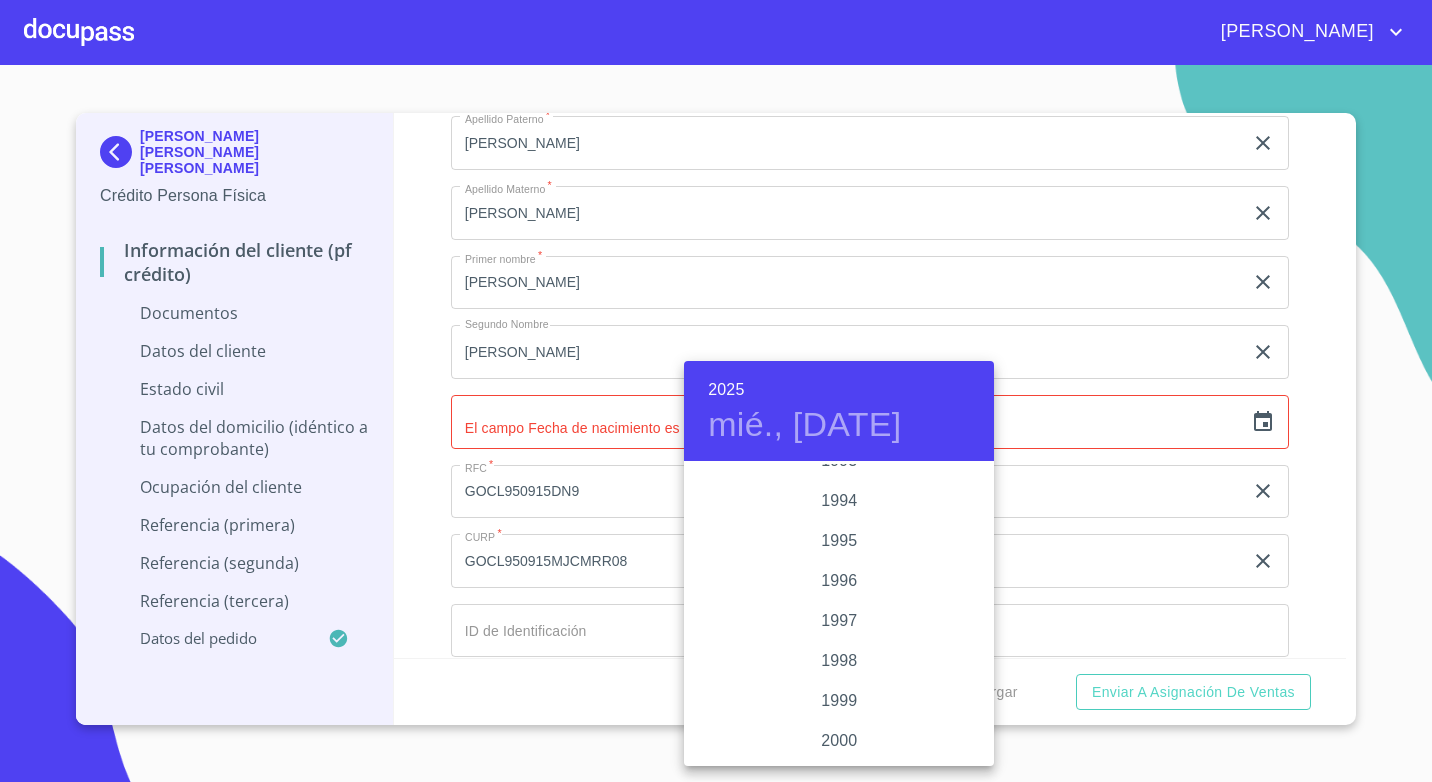 scroll, scrollTop: 2680, scrollLeft: 0, axis: vertical 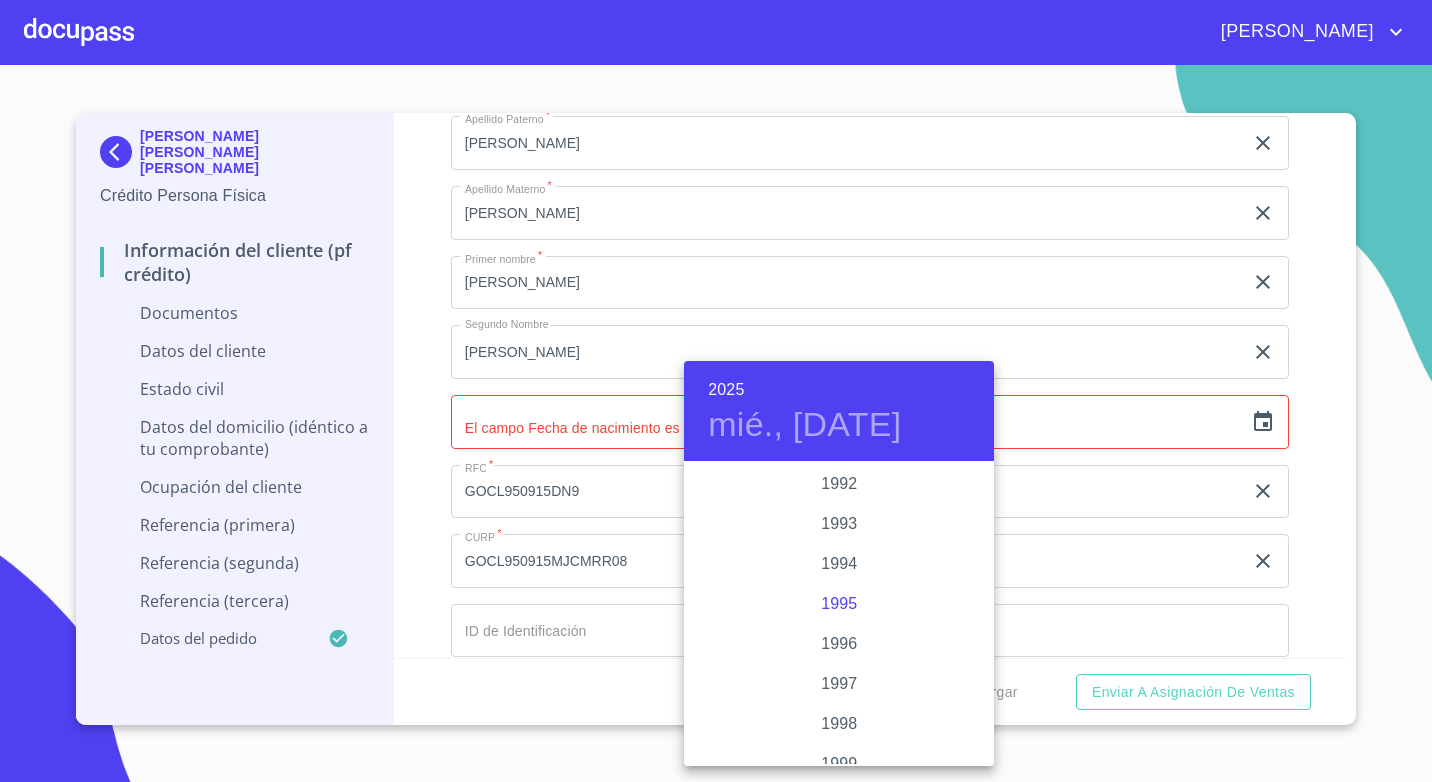 click on "1995" at bounding box center [839, 604] 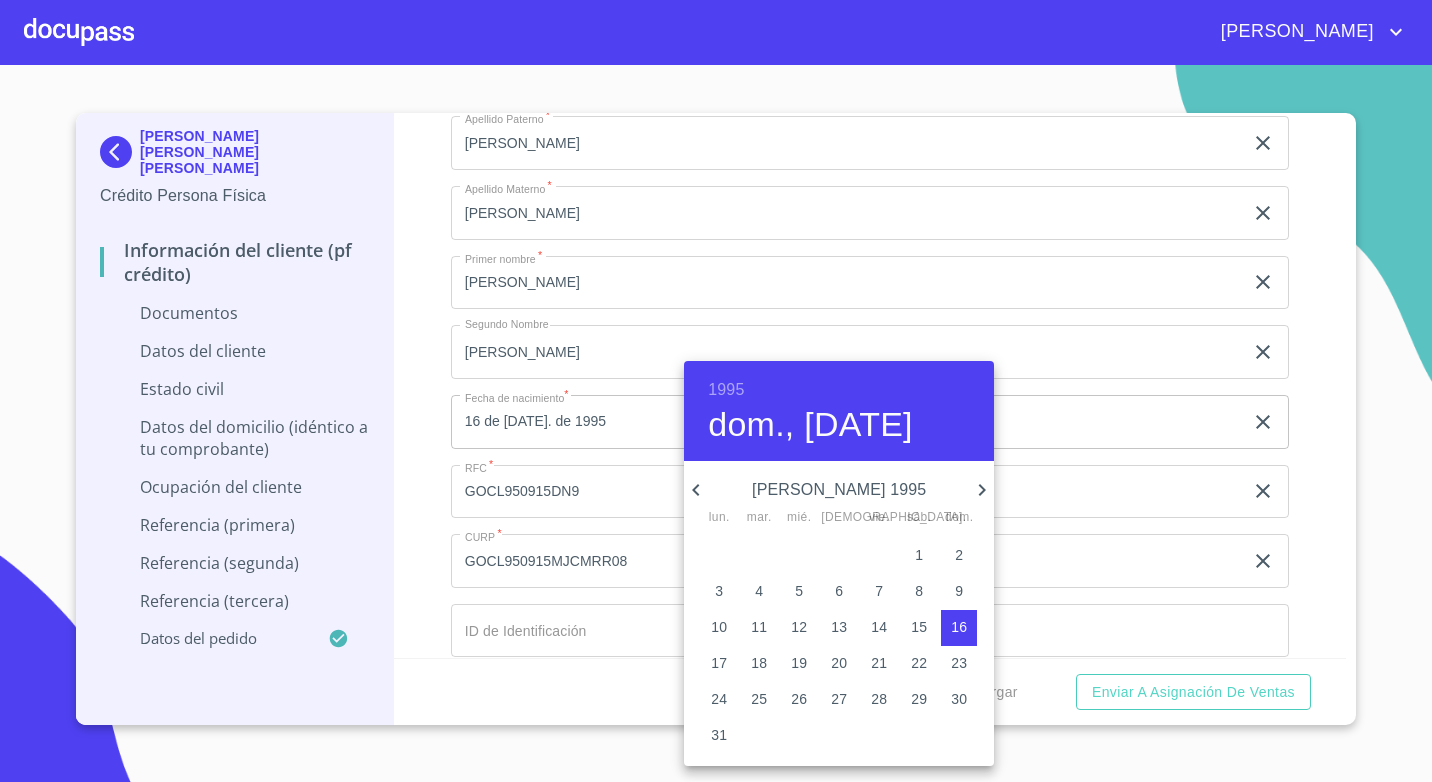 click 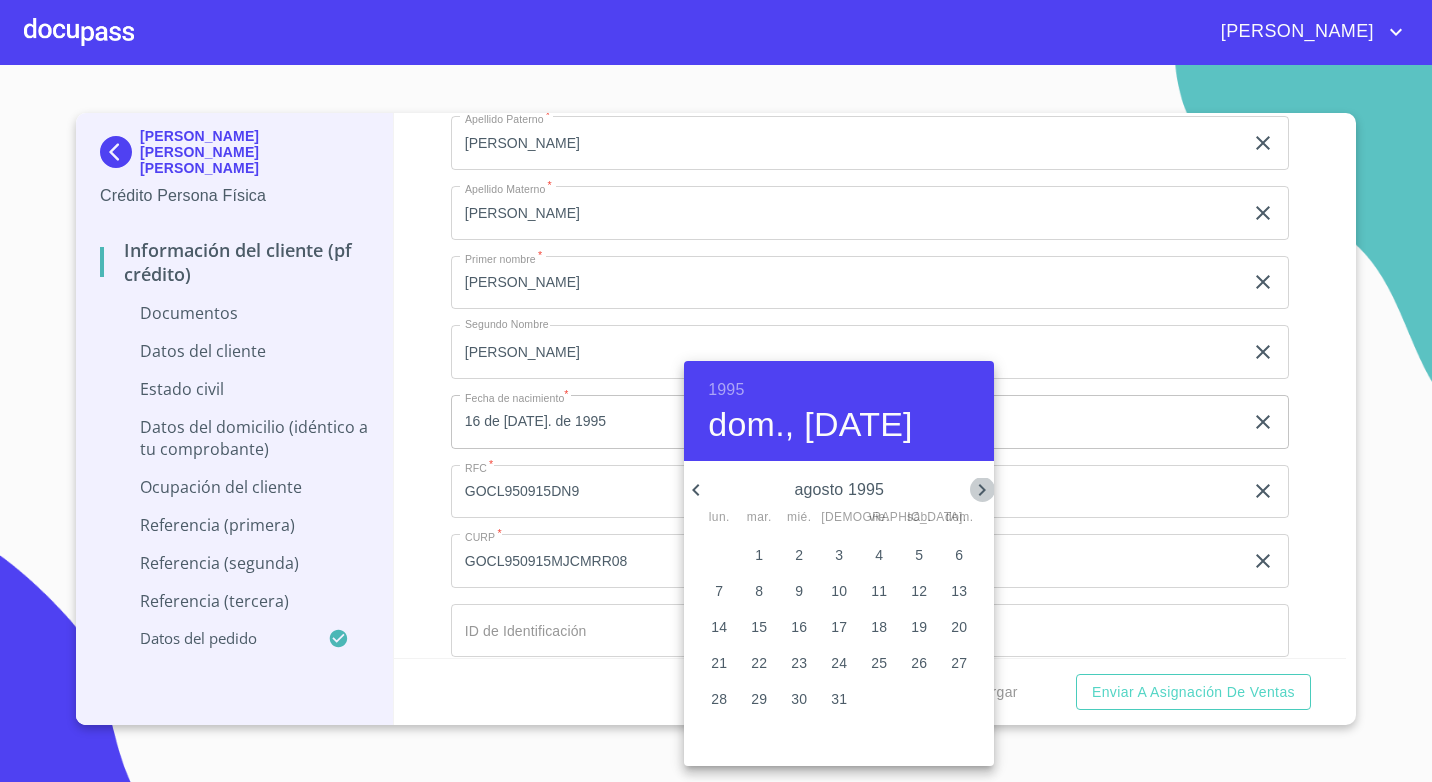 click 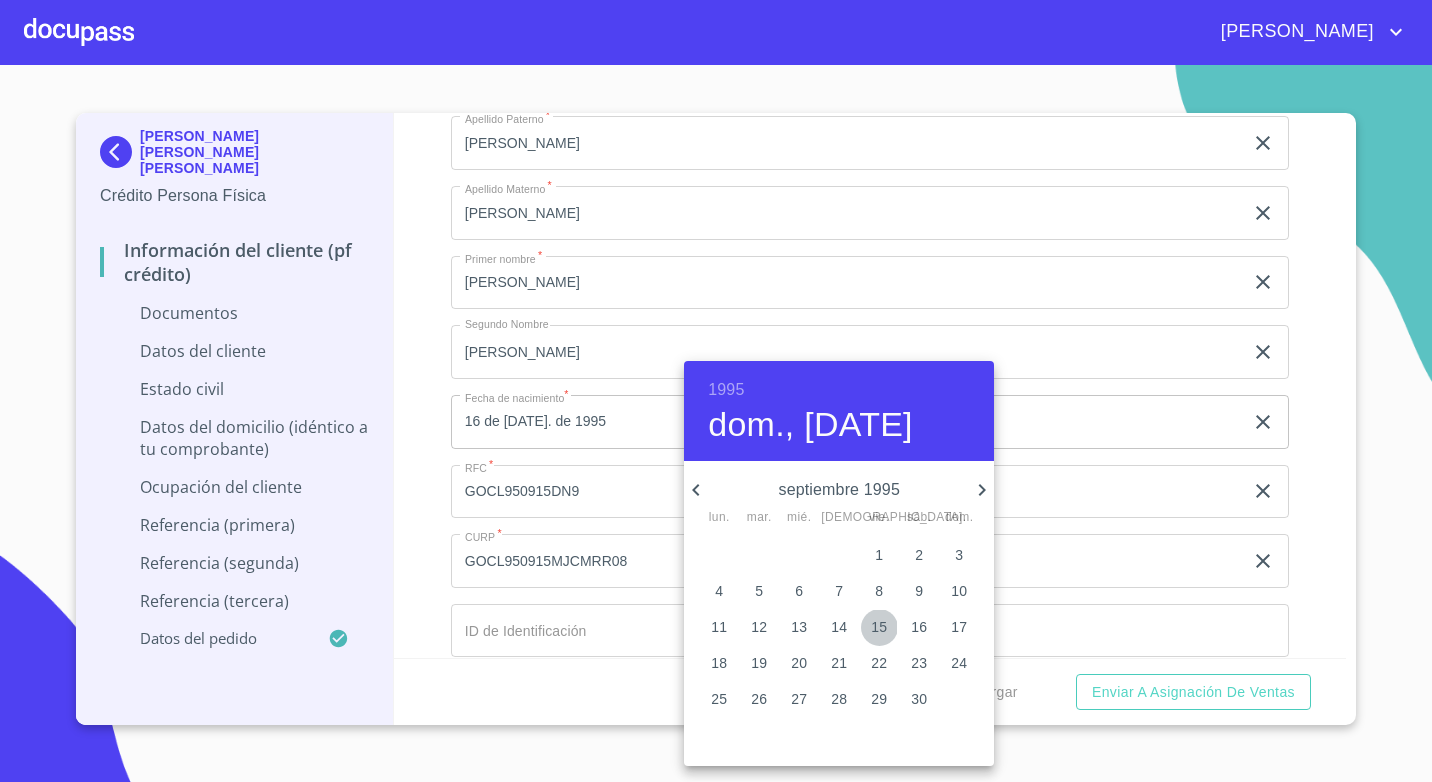 click on "15" at bounding box center [879, 627] 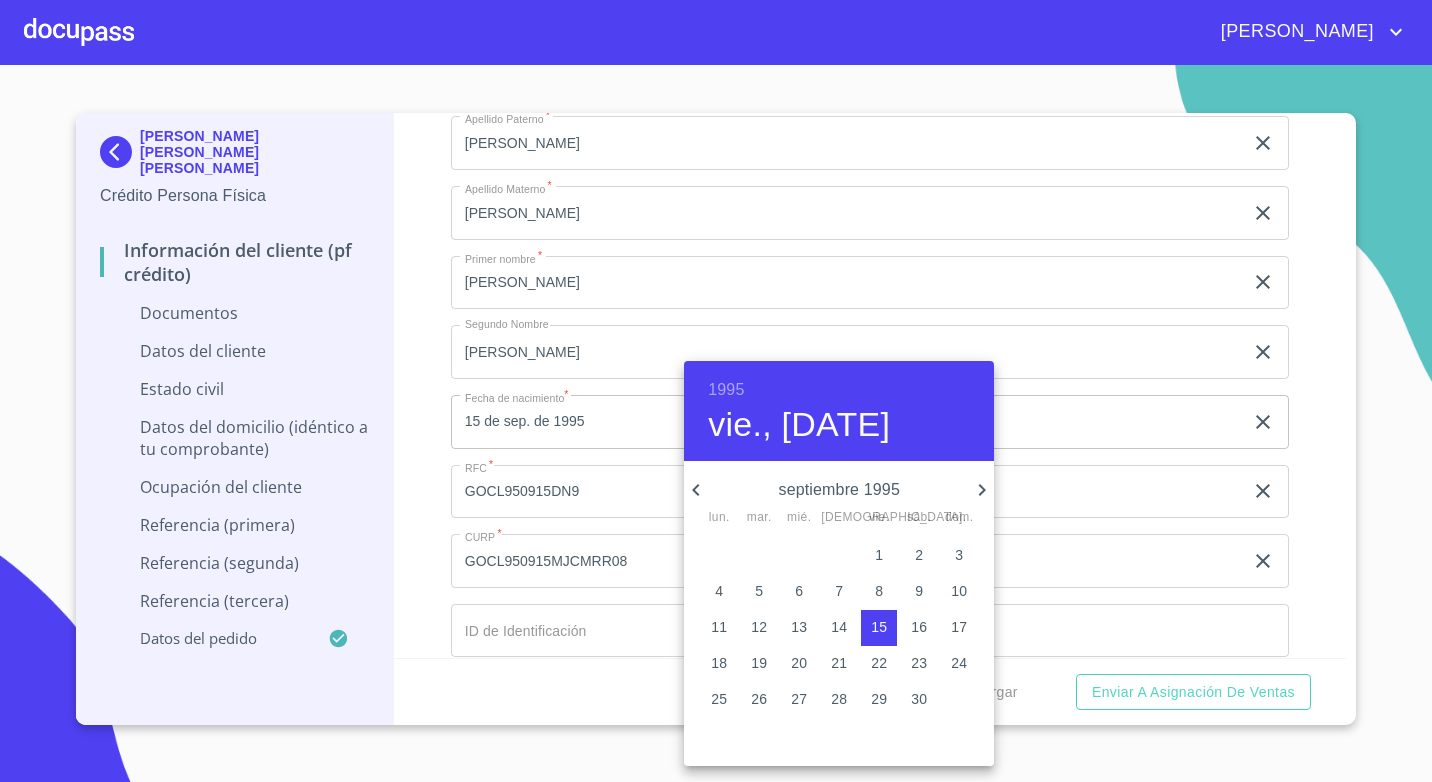 click at bounding box center (716, 391) 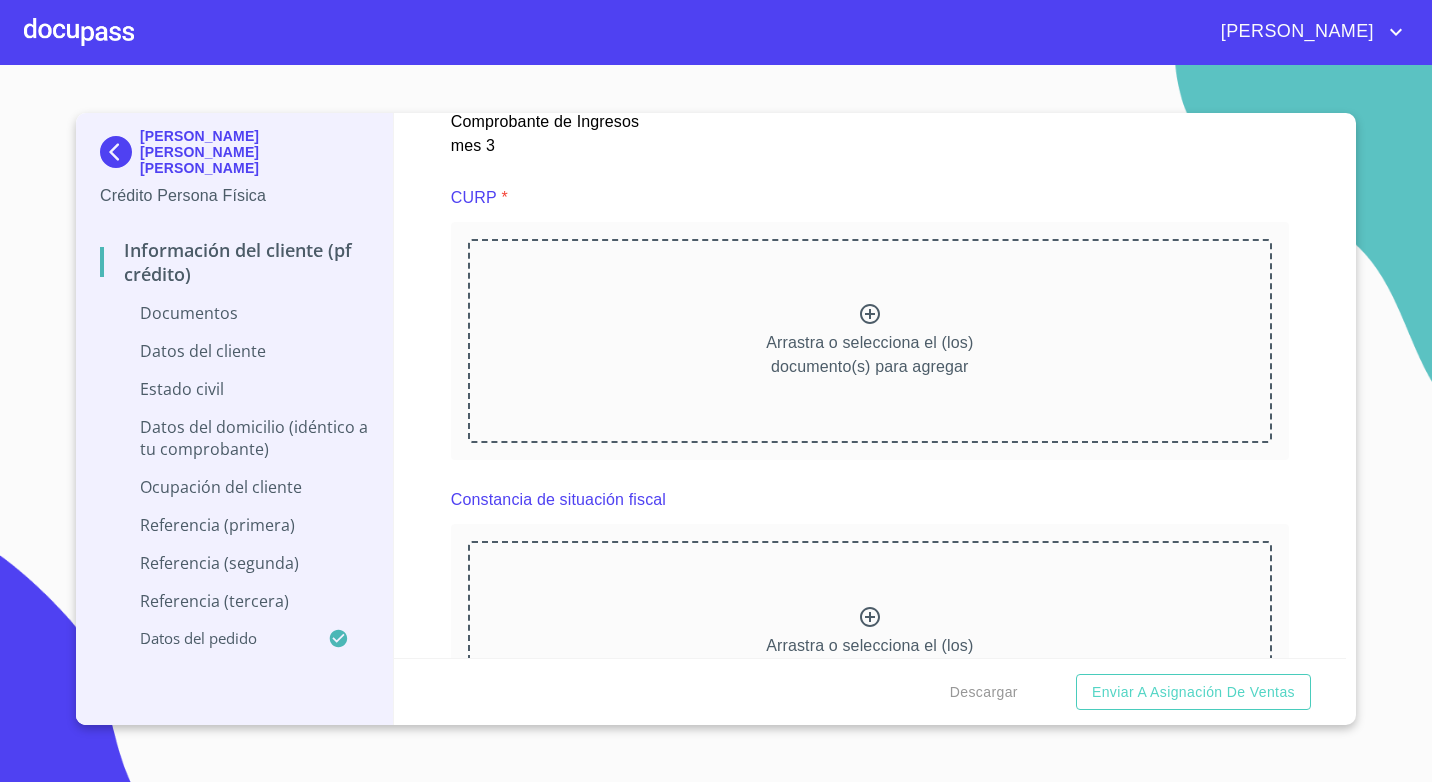 scroll, scrollTop: 4400, scrollLeft: 0, axis: vertical 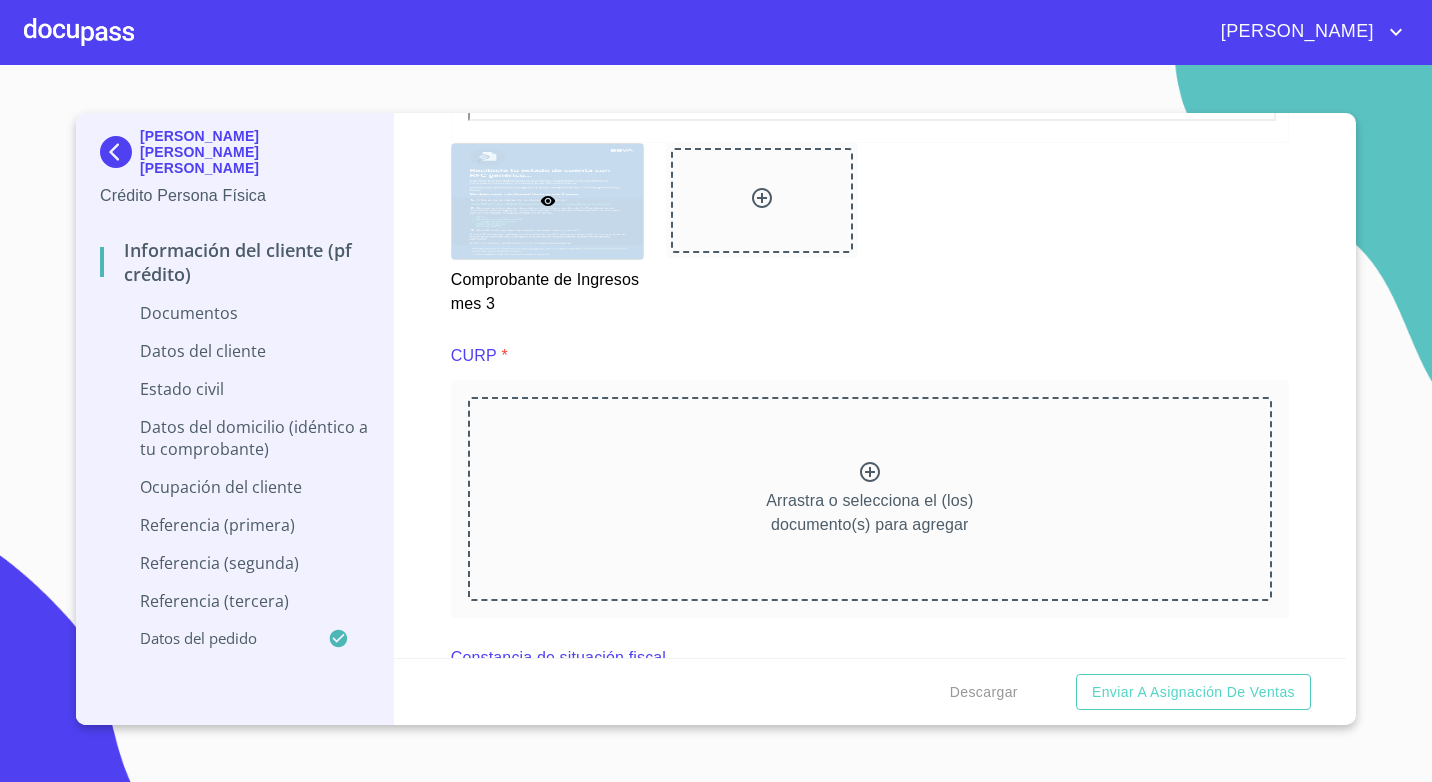 click on "Arrastra o selecciona el (los) documento(s) para agregar" at bounding box center (870, 499) 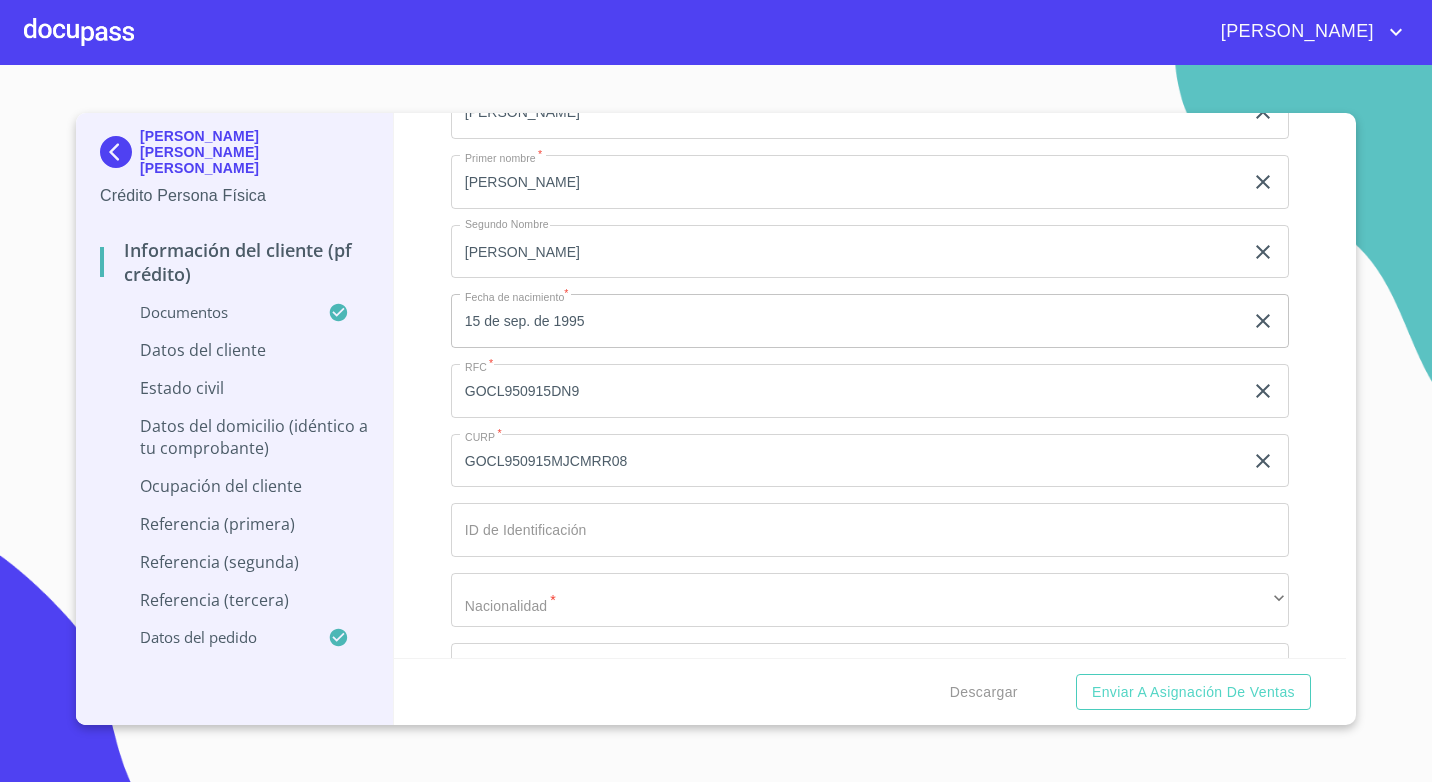scroll, scrollTop: 6000, scrollLeft: 0, axis: vertical 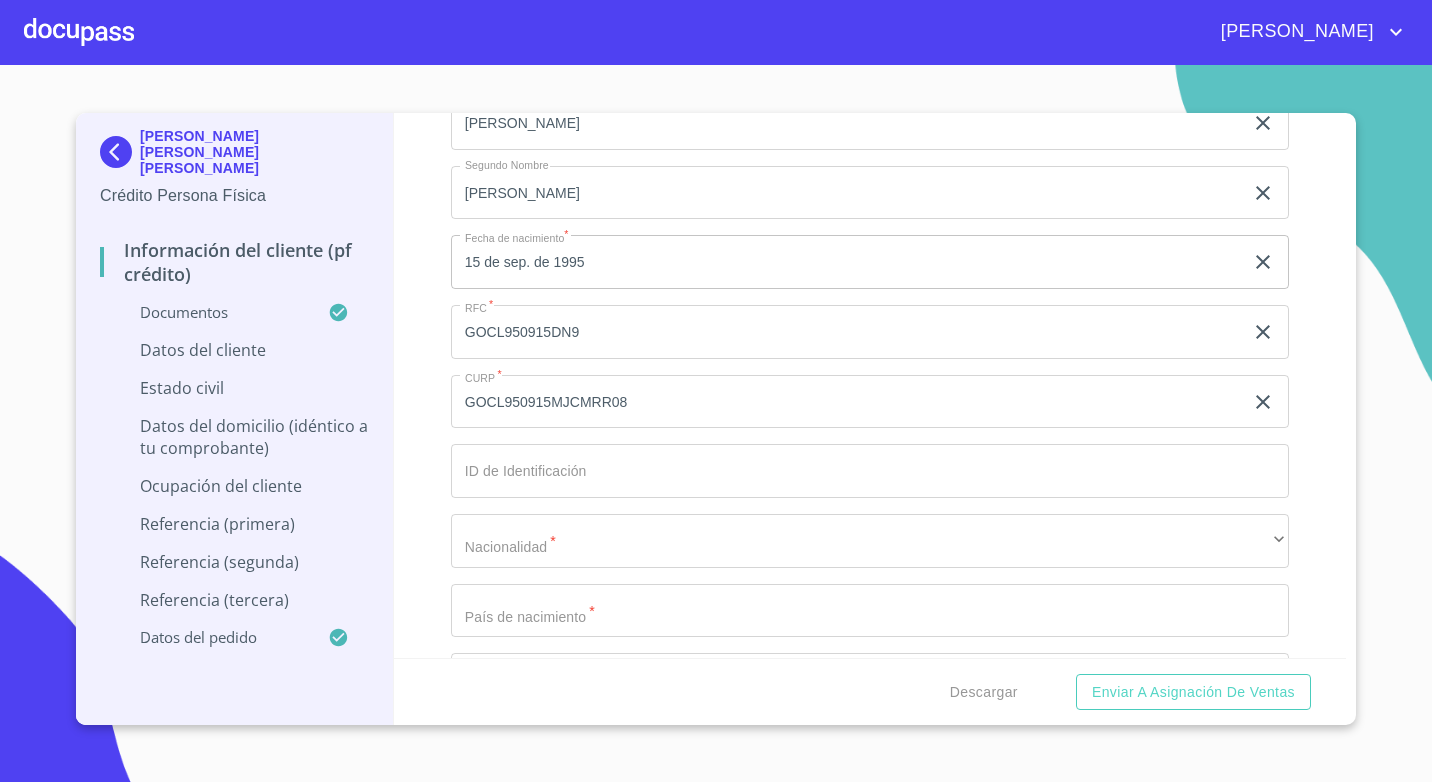 click on "Documento de identificación.   *" at bounding box center (847, -16) 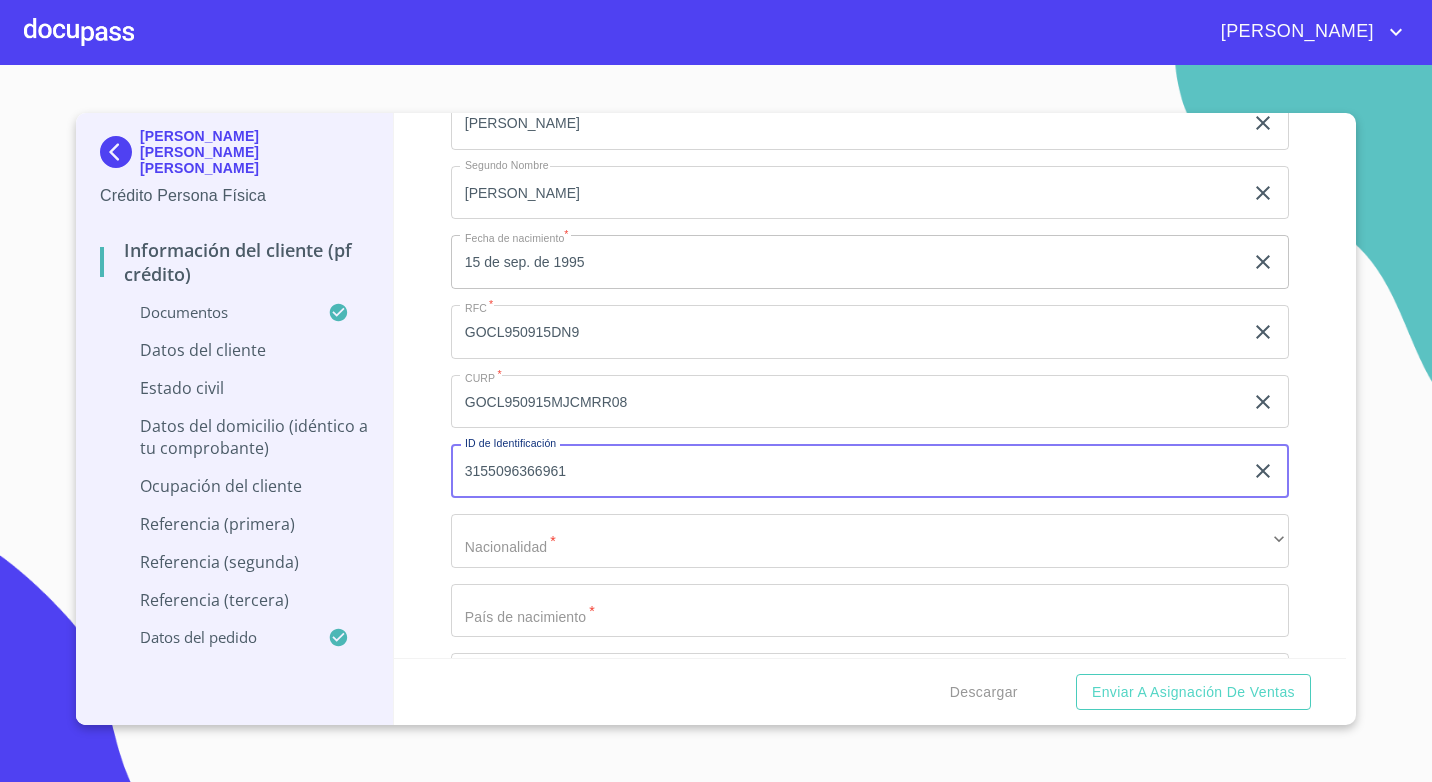 type on "3155096366961" 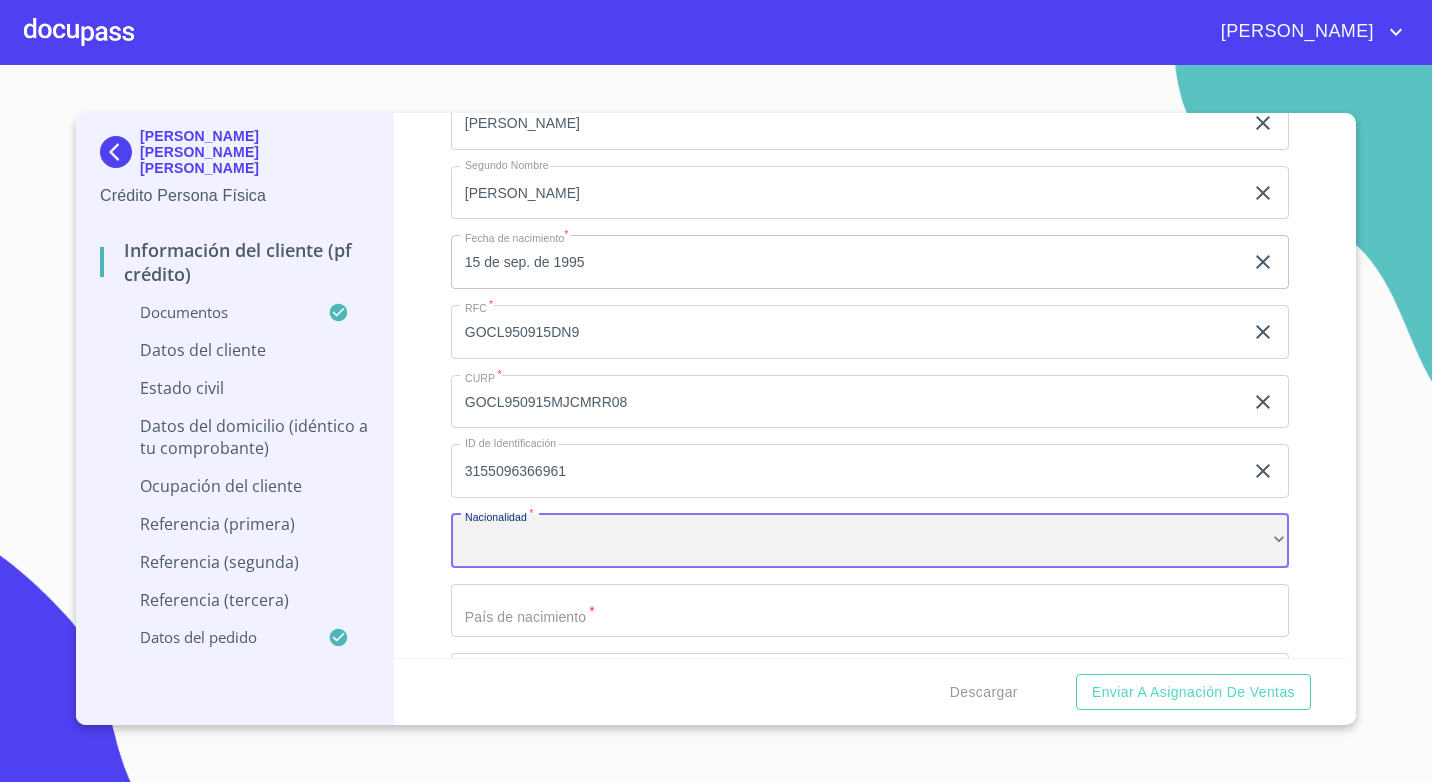 click on "​" at bounding box center [870, 541] 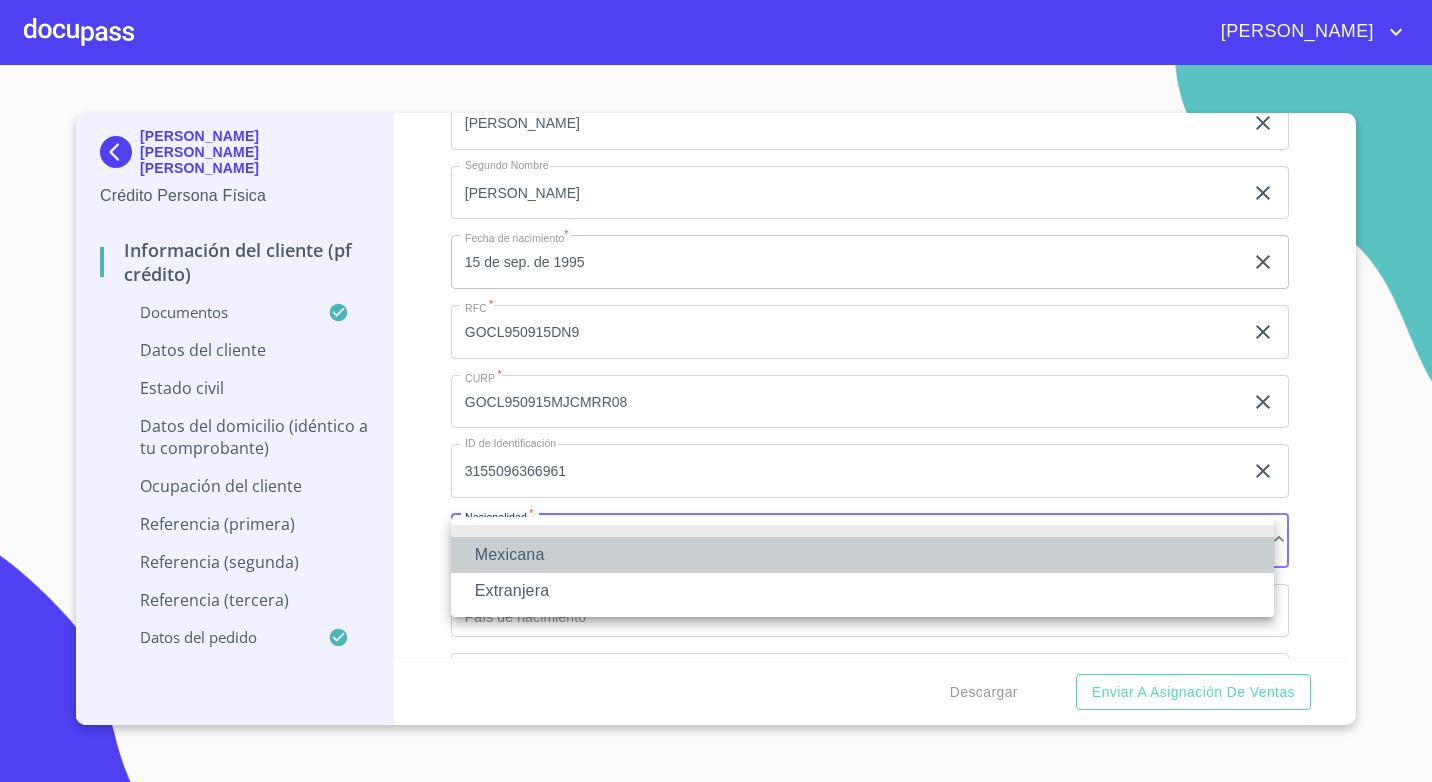 click on "Mexicana" at bounding box center (862, 555) 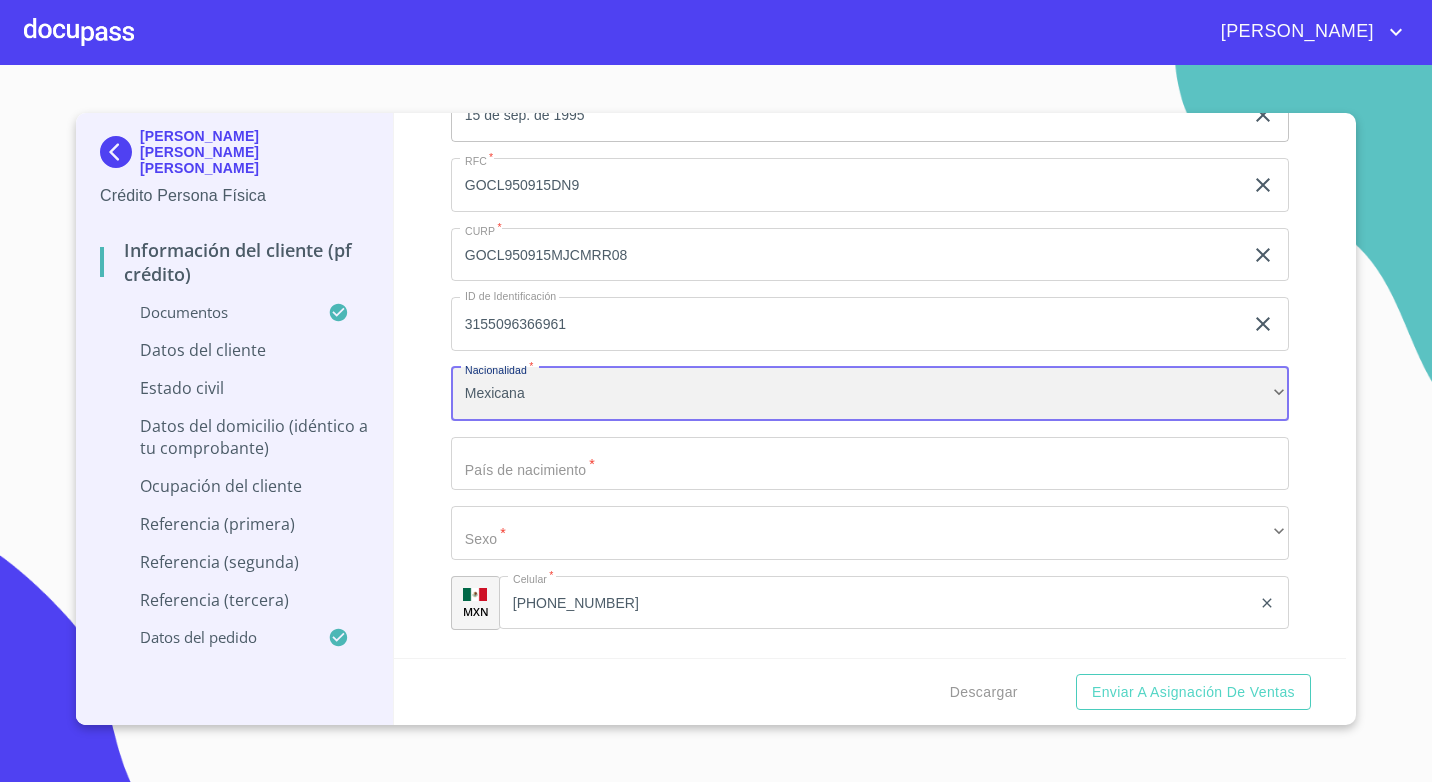 scroll, scrollTop: 6200, scrollLeft: 0, axis: vertical 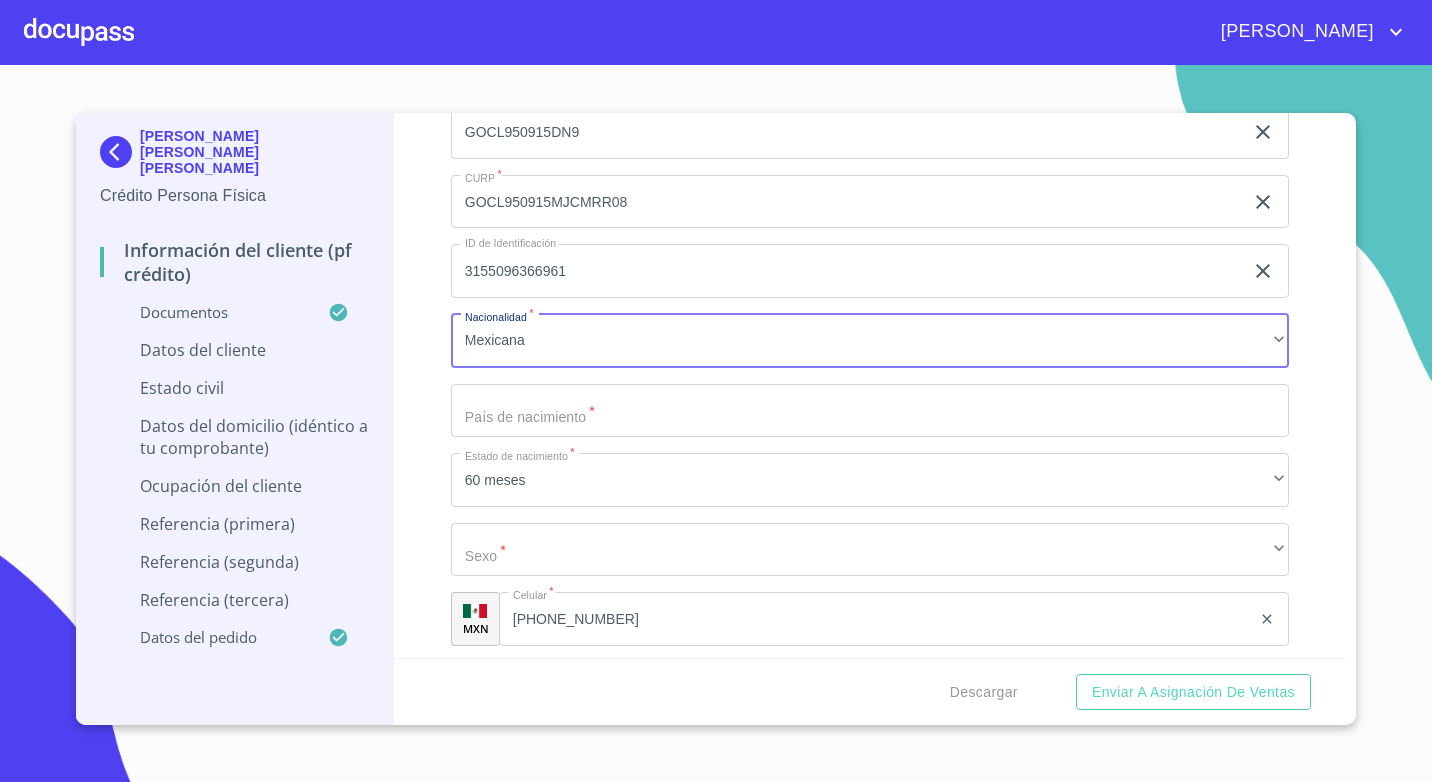 click on "Documento de identificación.   *" at bounding box center (847, -216) 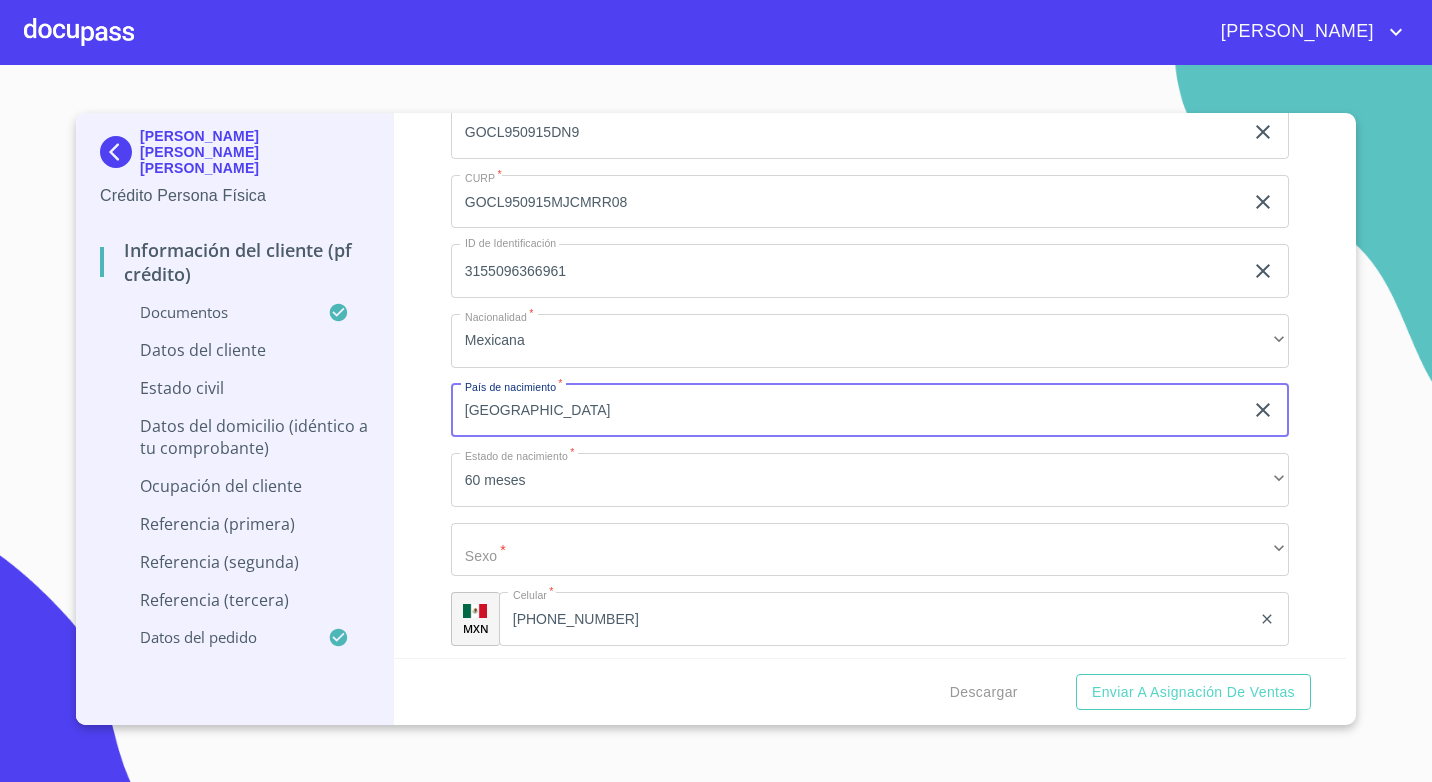 type on "[GEOGRAPHIC_DATA]" 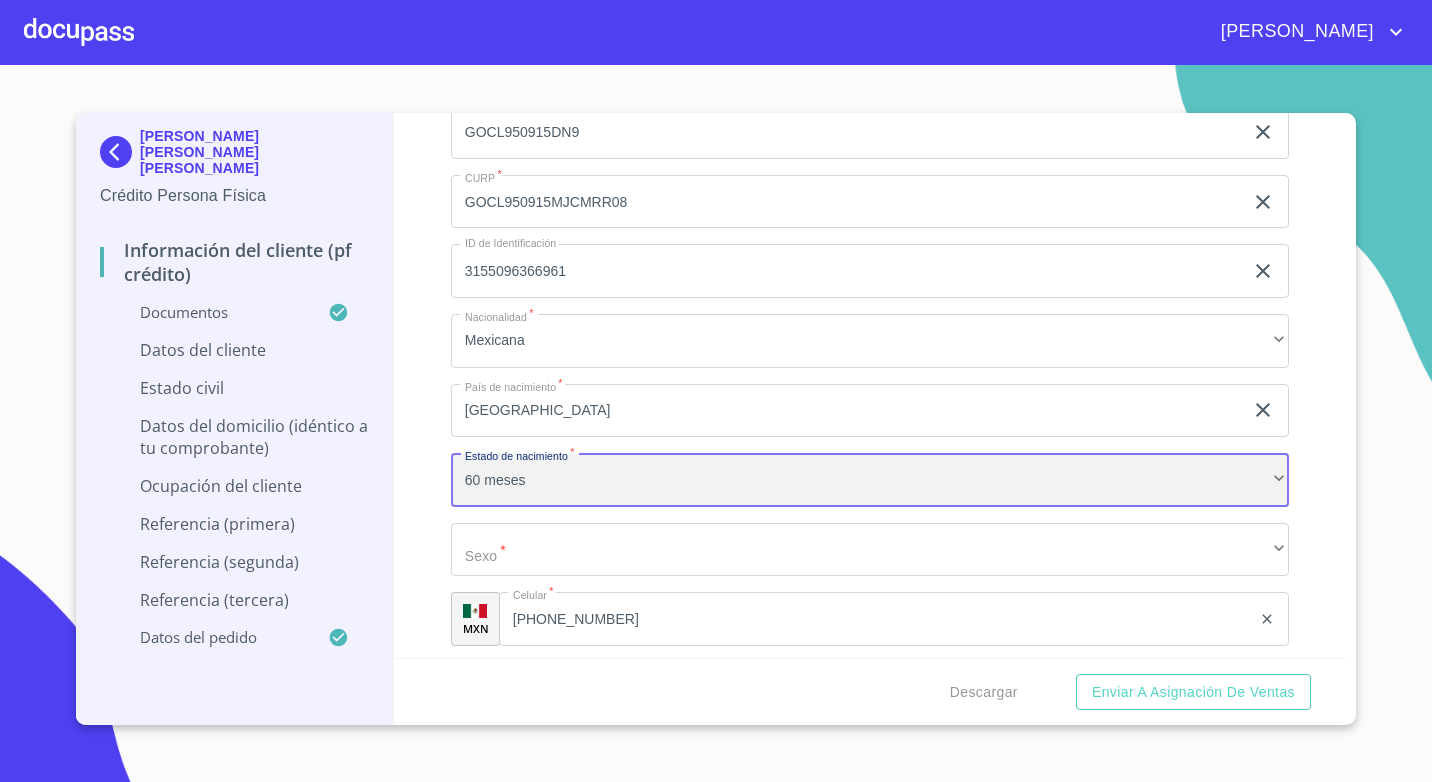 click on "60 meses" at bounding box center [870, 480] 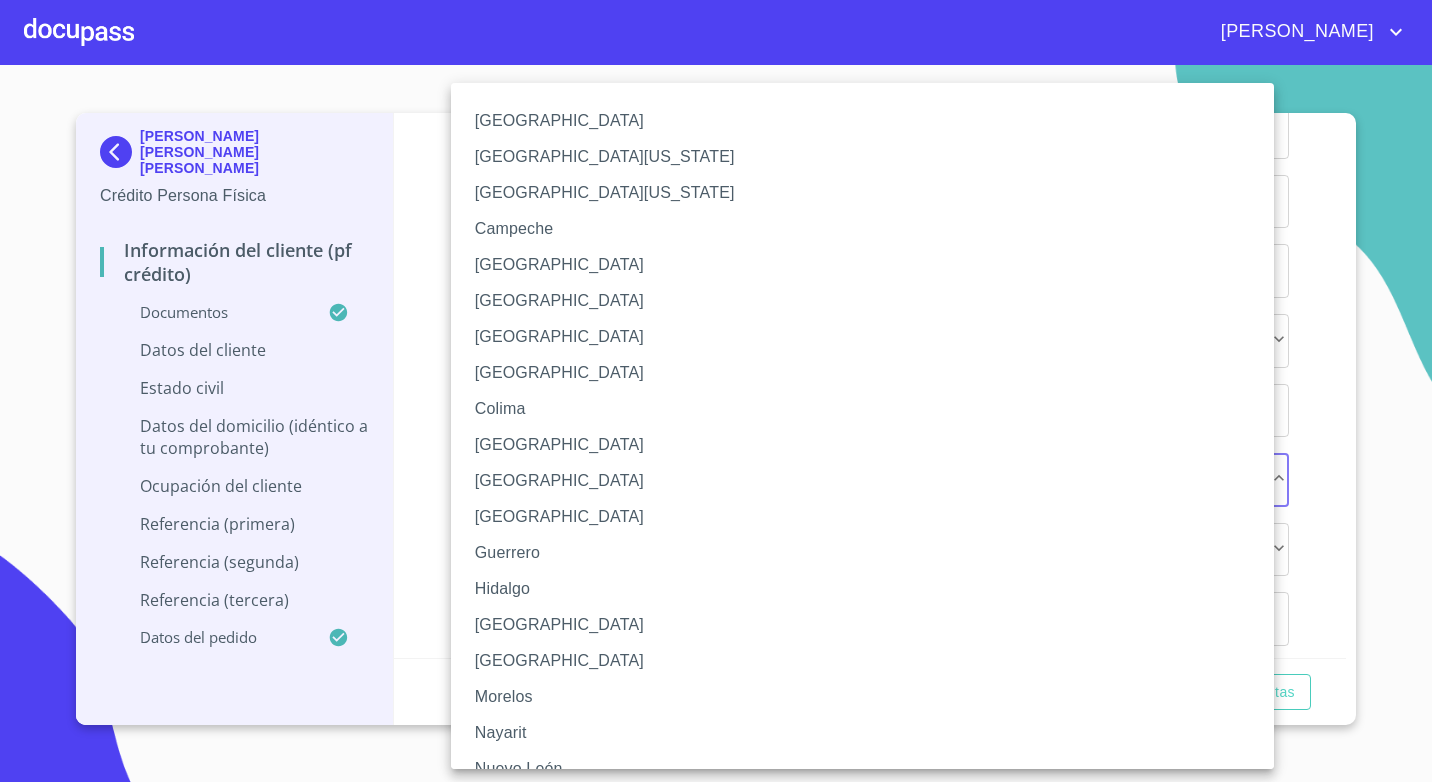 click on "[GEOGRAPHIC_DATA]" at bounding box center (870, 625) 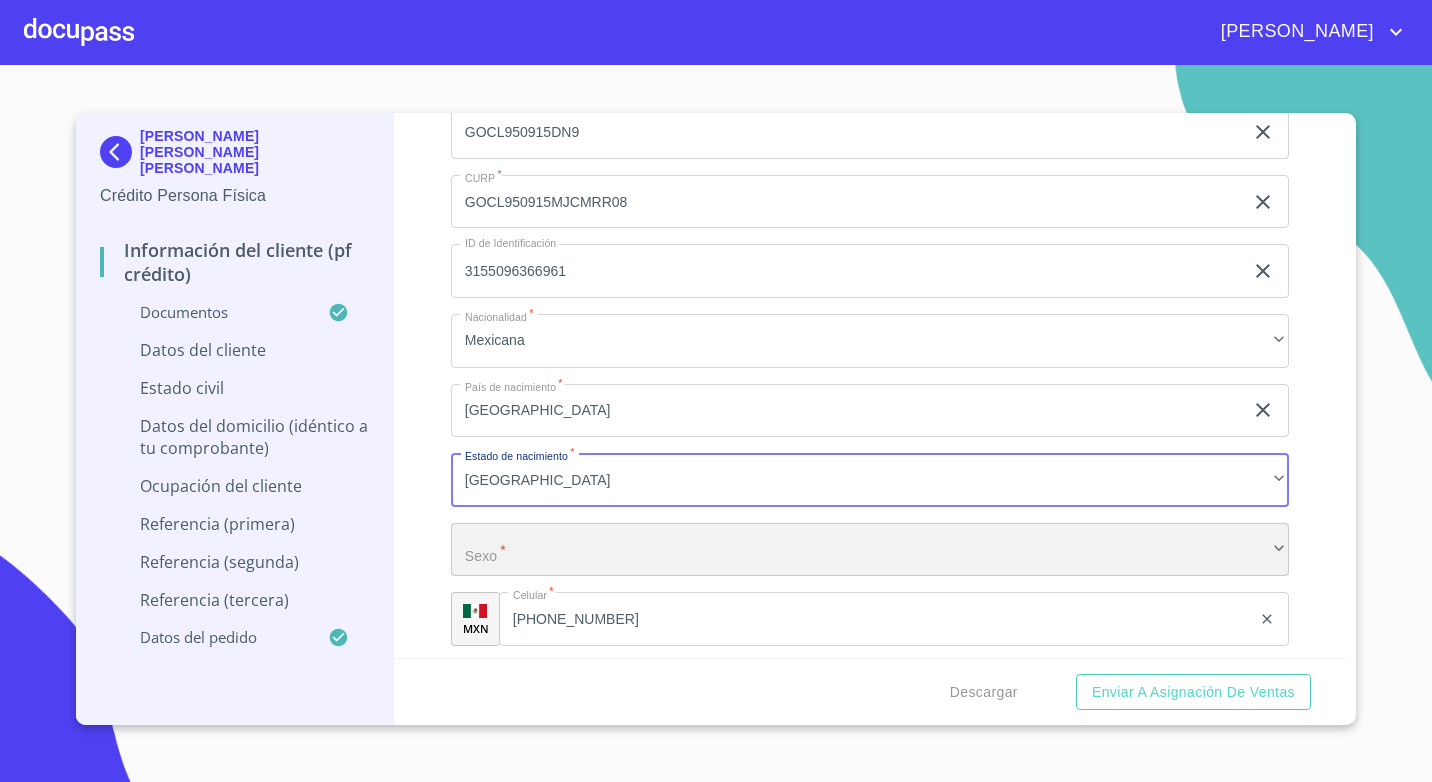 click on "​" at bounding box center (870, 550) 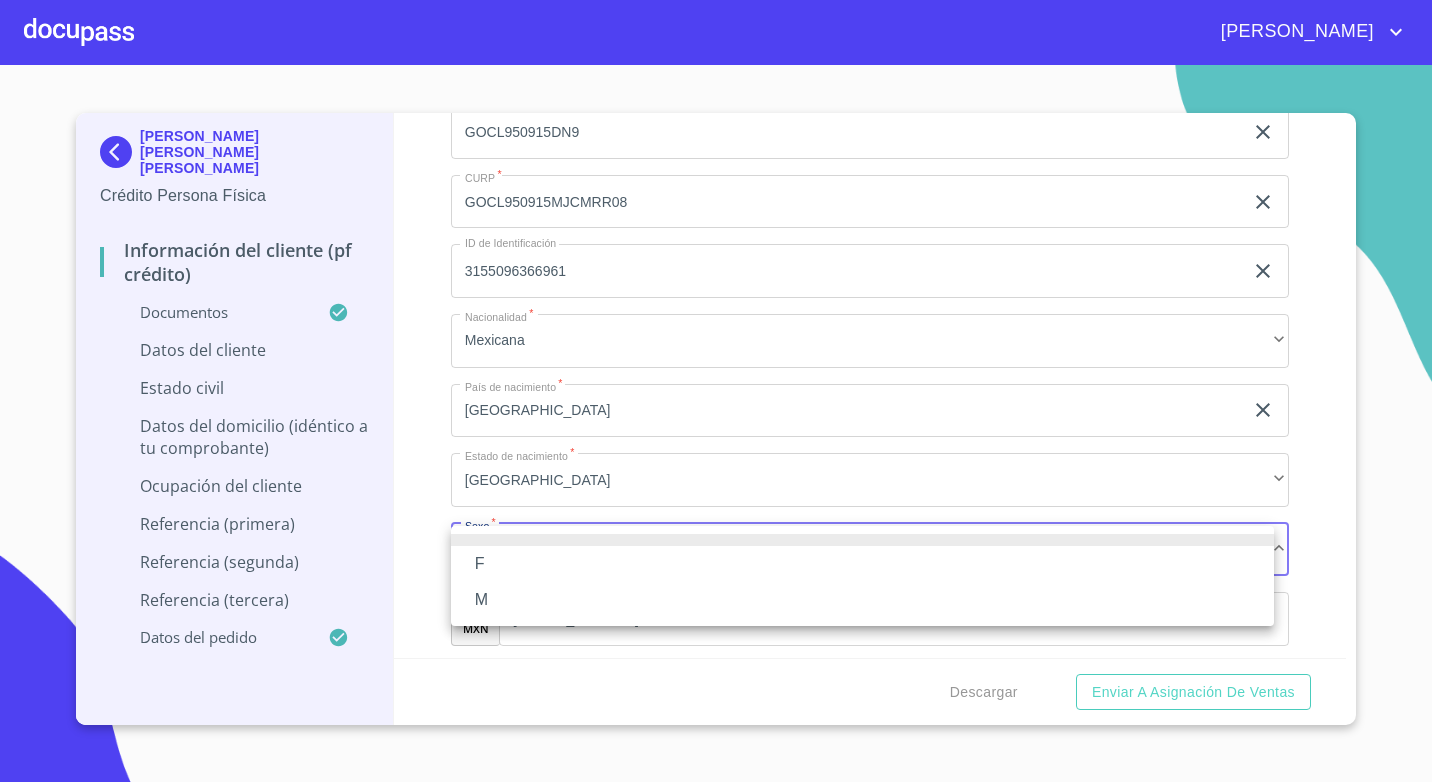 click on "M" at bounding box center (862, 600) 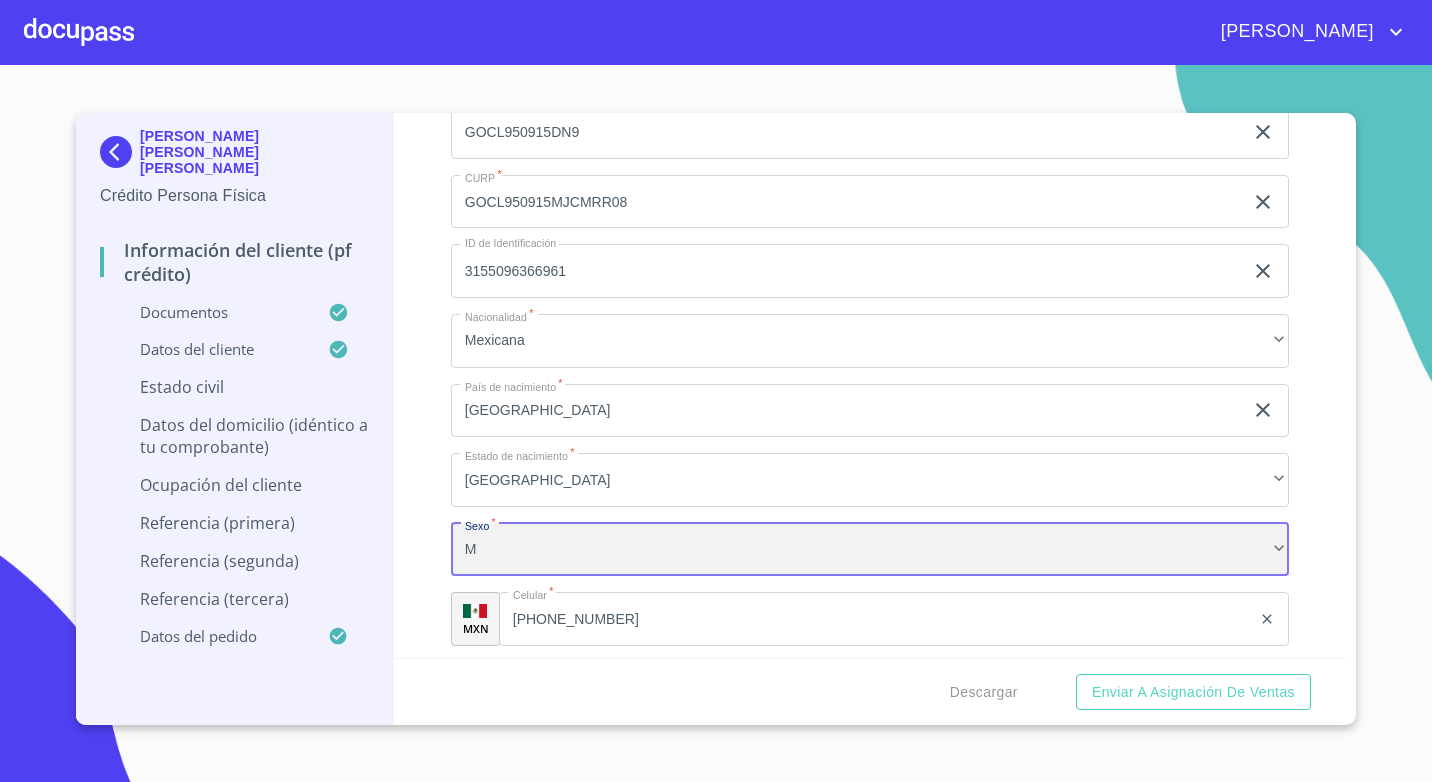 click on "M" at bounding box center (870, 550) 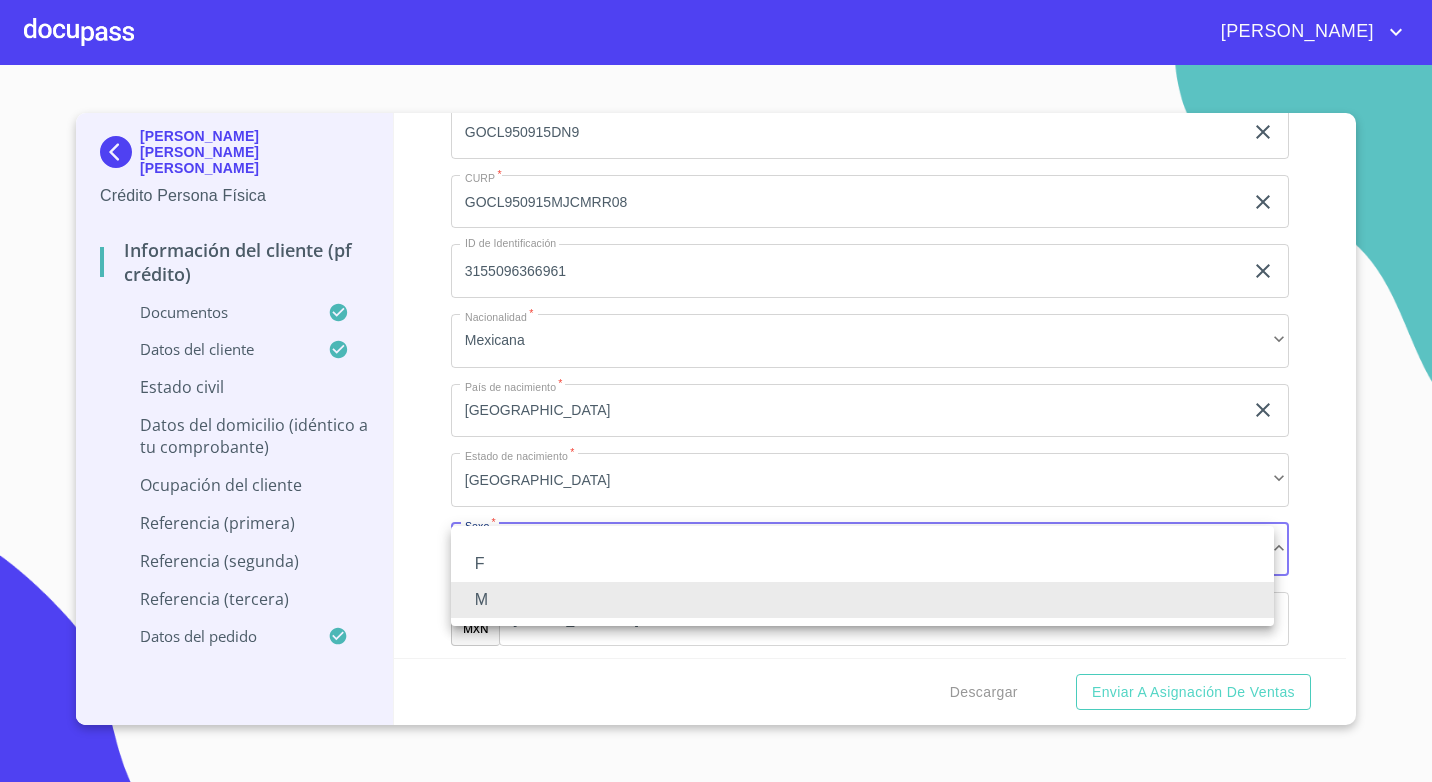 click on "F" at bounding box center (862, 564) 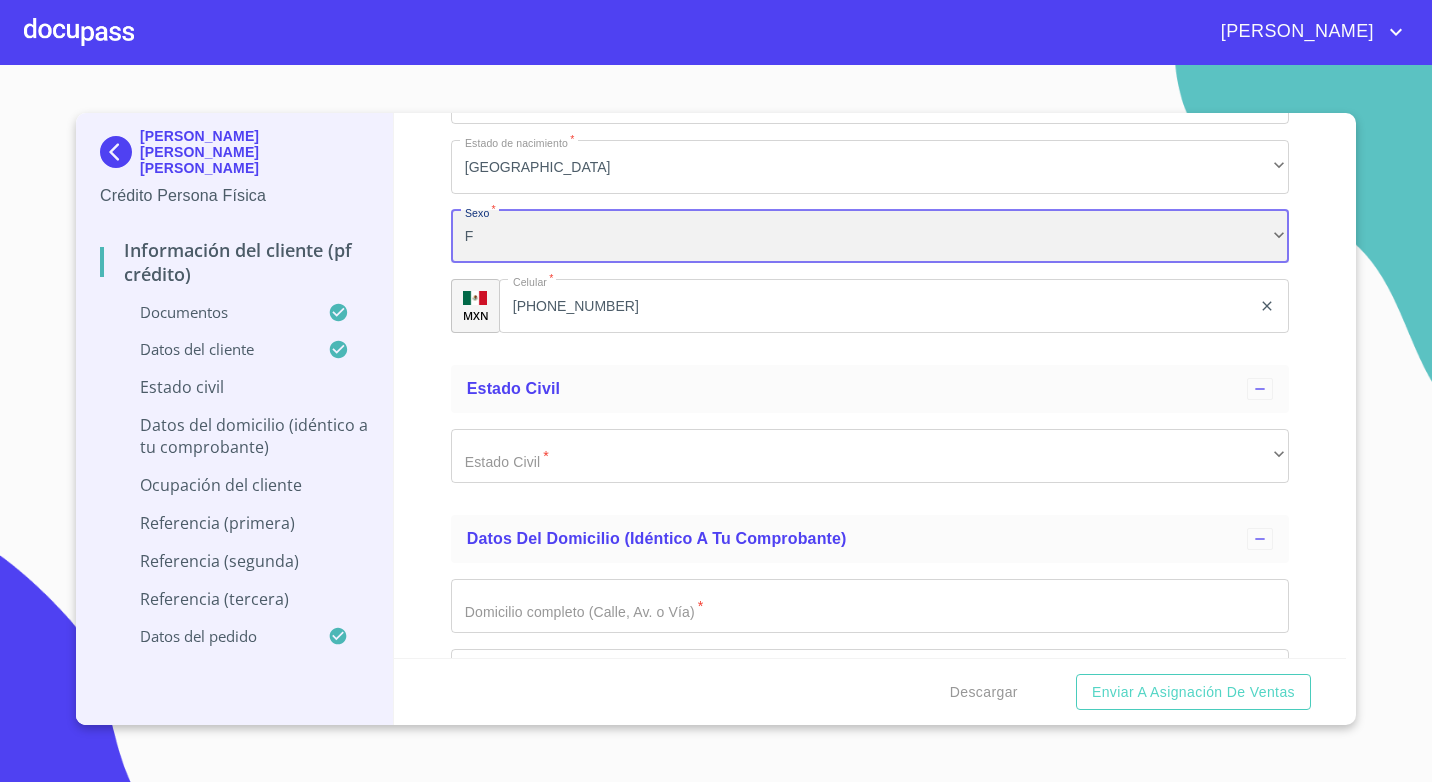 scroll, scrollTop: 6600, scrollLeft: 0, axis: vertical 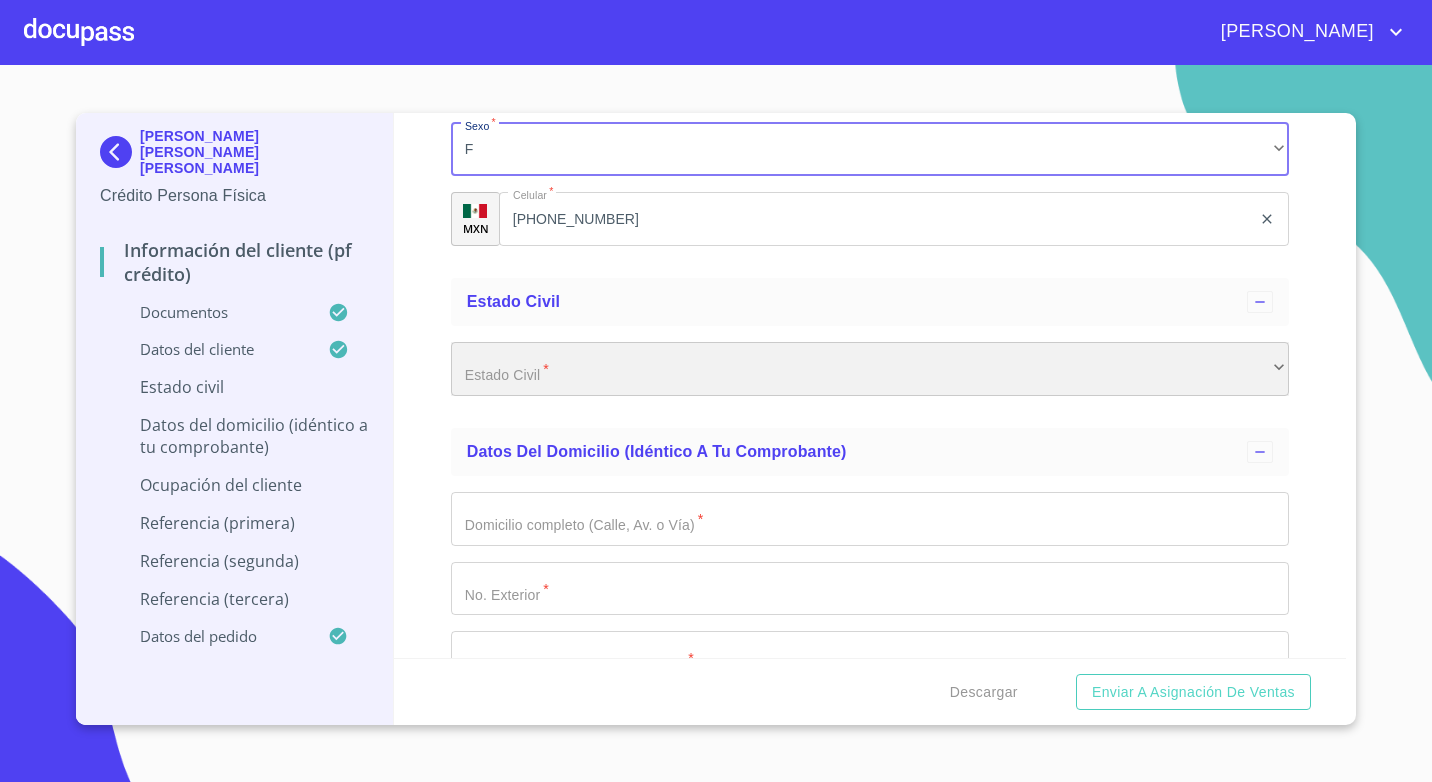 click on "​" at bounding box center [870, 369] 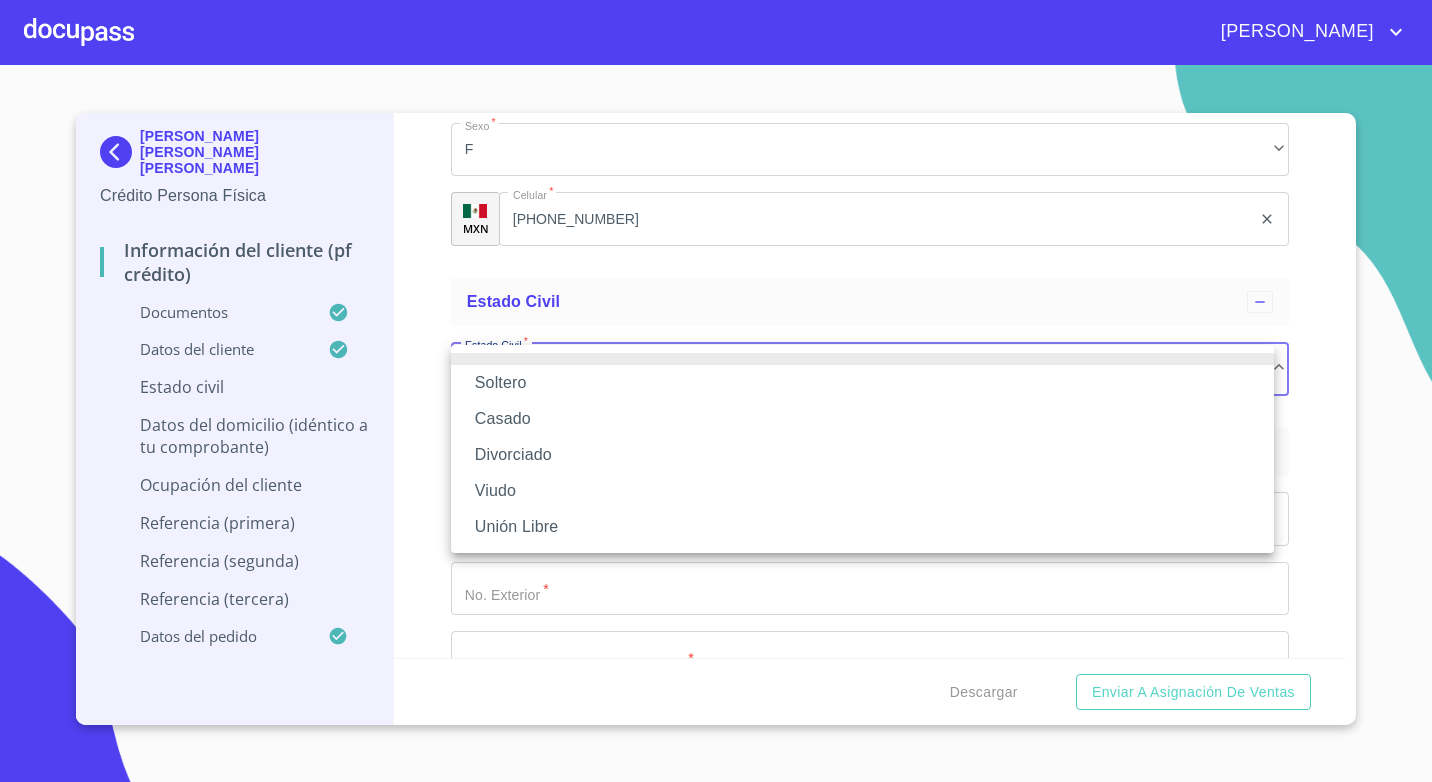 click on "Viudo" at bounding box center (862, 491) 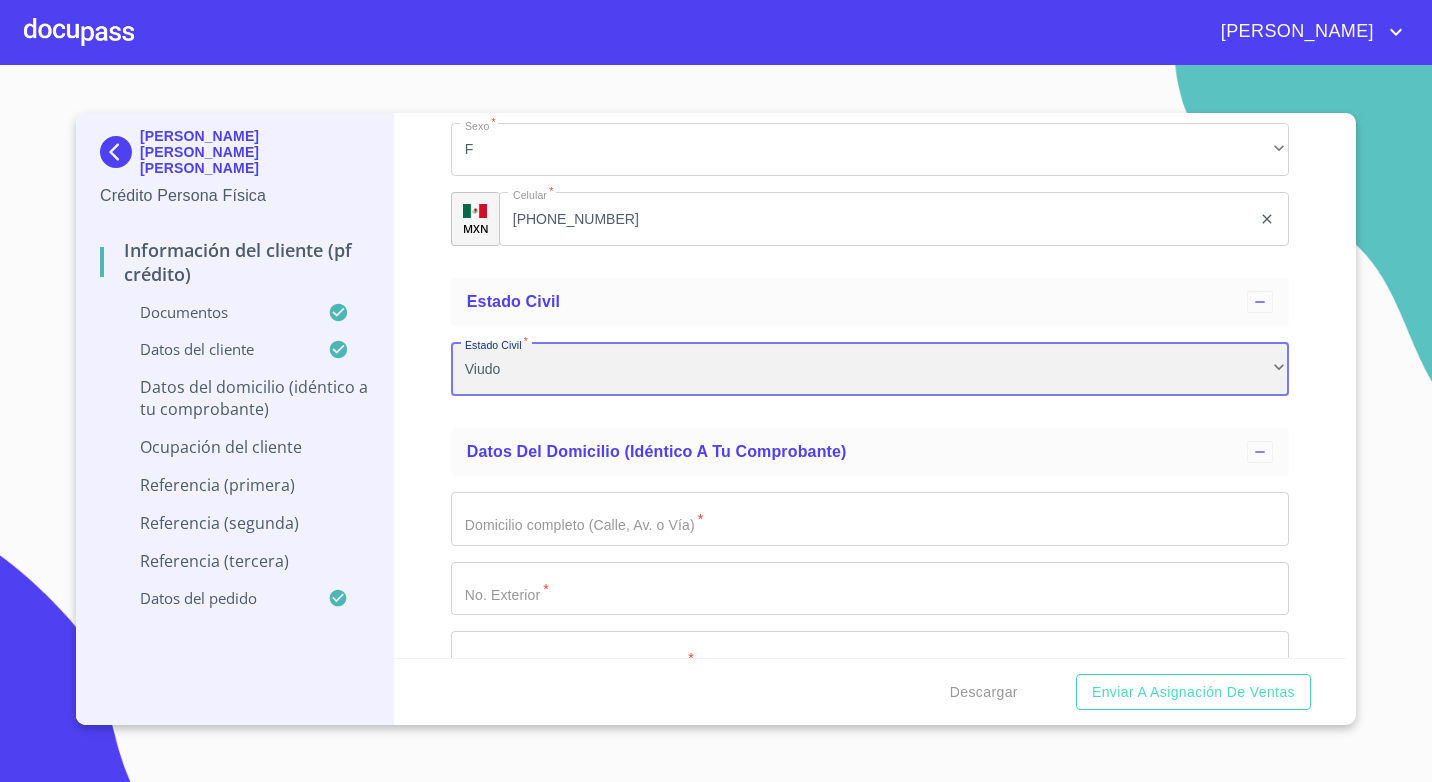 scroll, scrollTop: 6700, scrollLeft: 0, axis: vertical 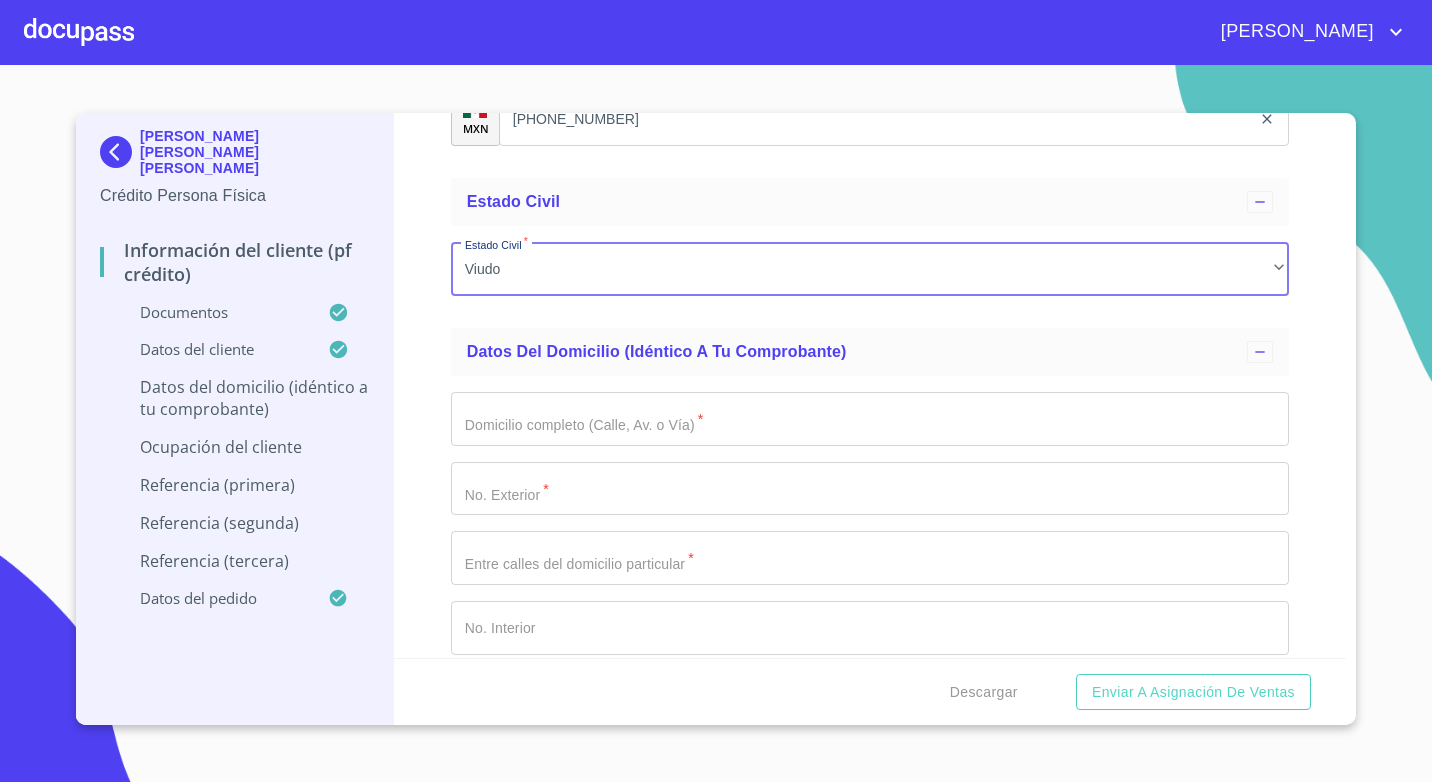 click on "Documento de identificación.   *" at bounding box center [847, -716] 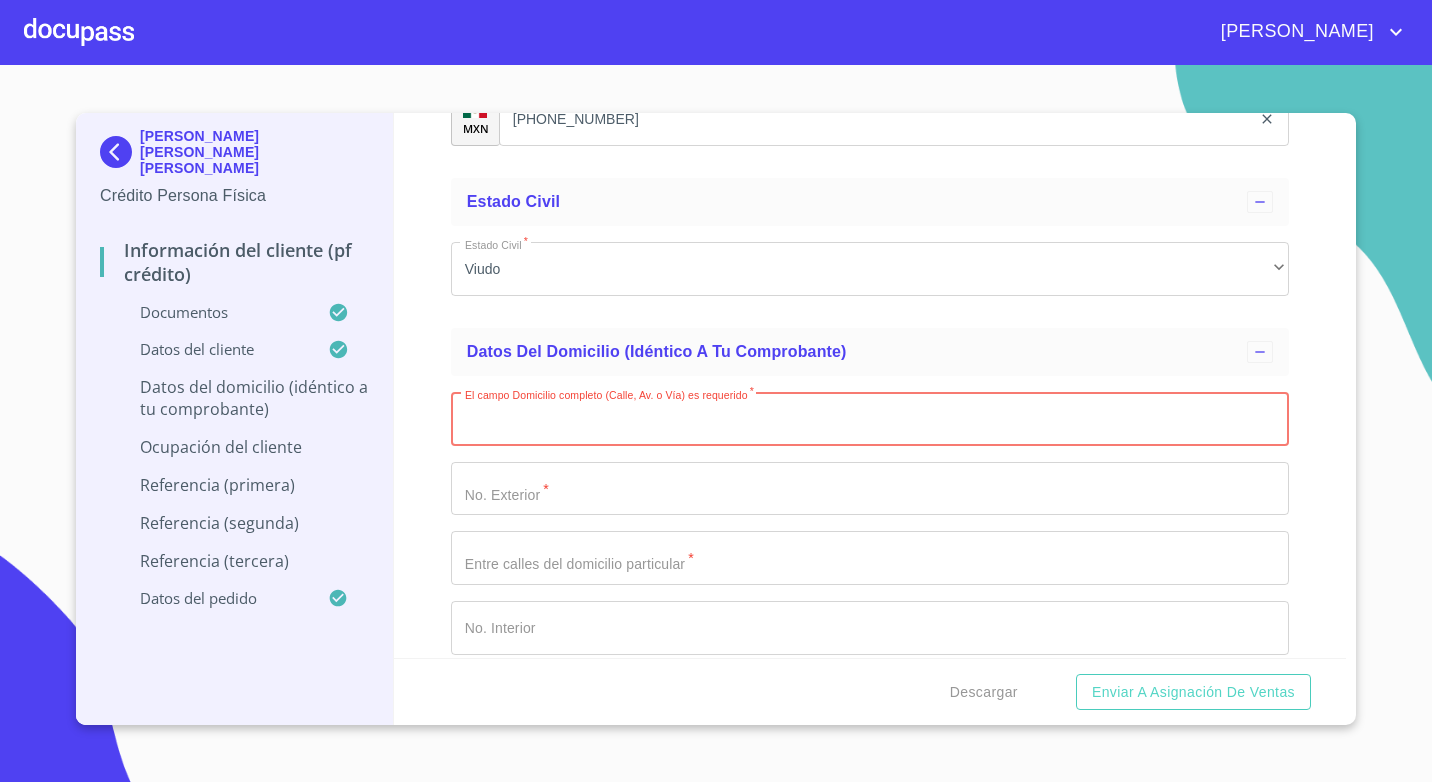 paste on "HULLA 72 A" 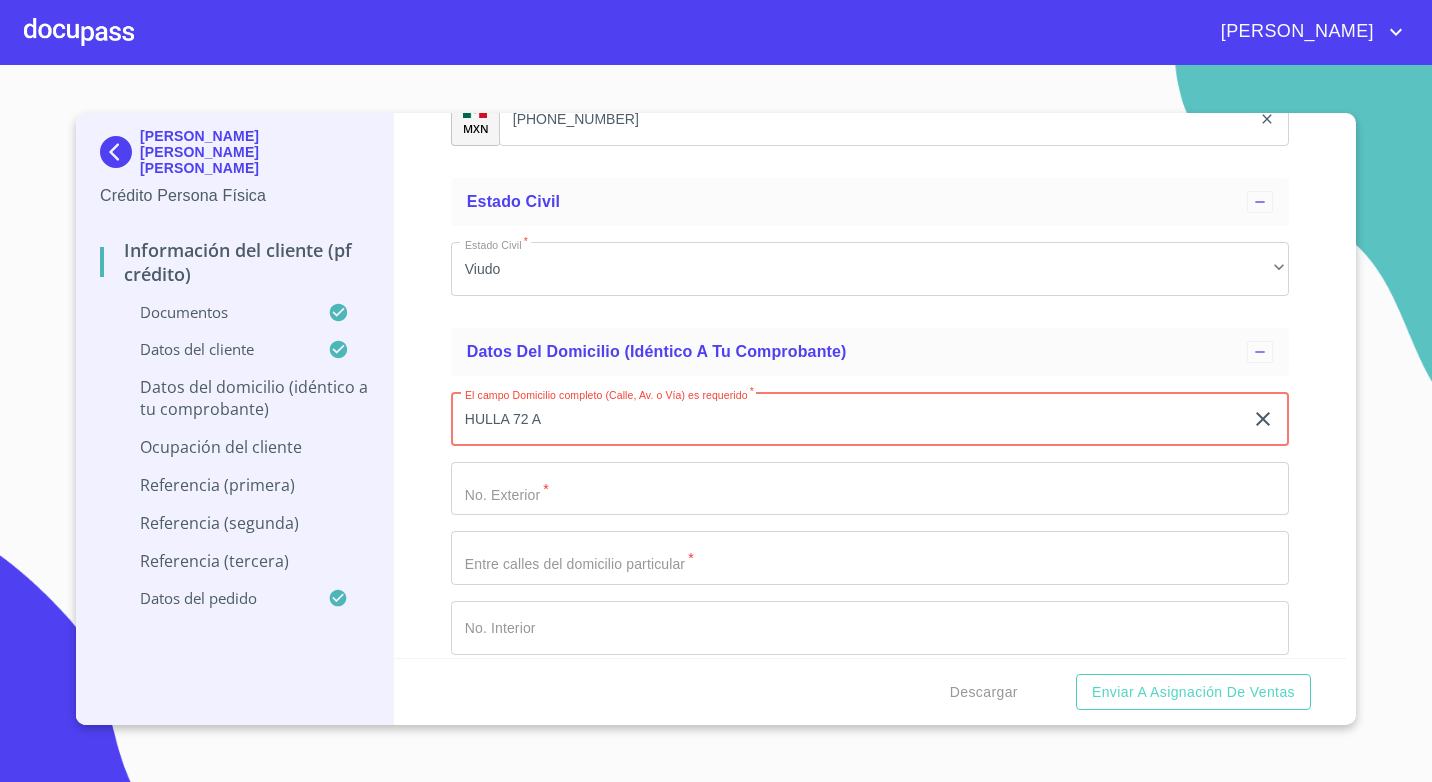 type on "HULLA 72 A" 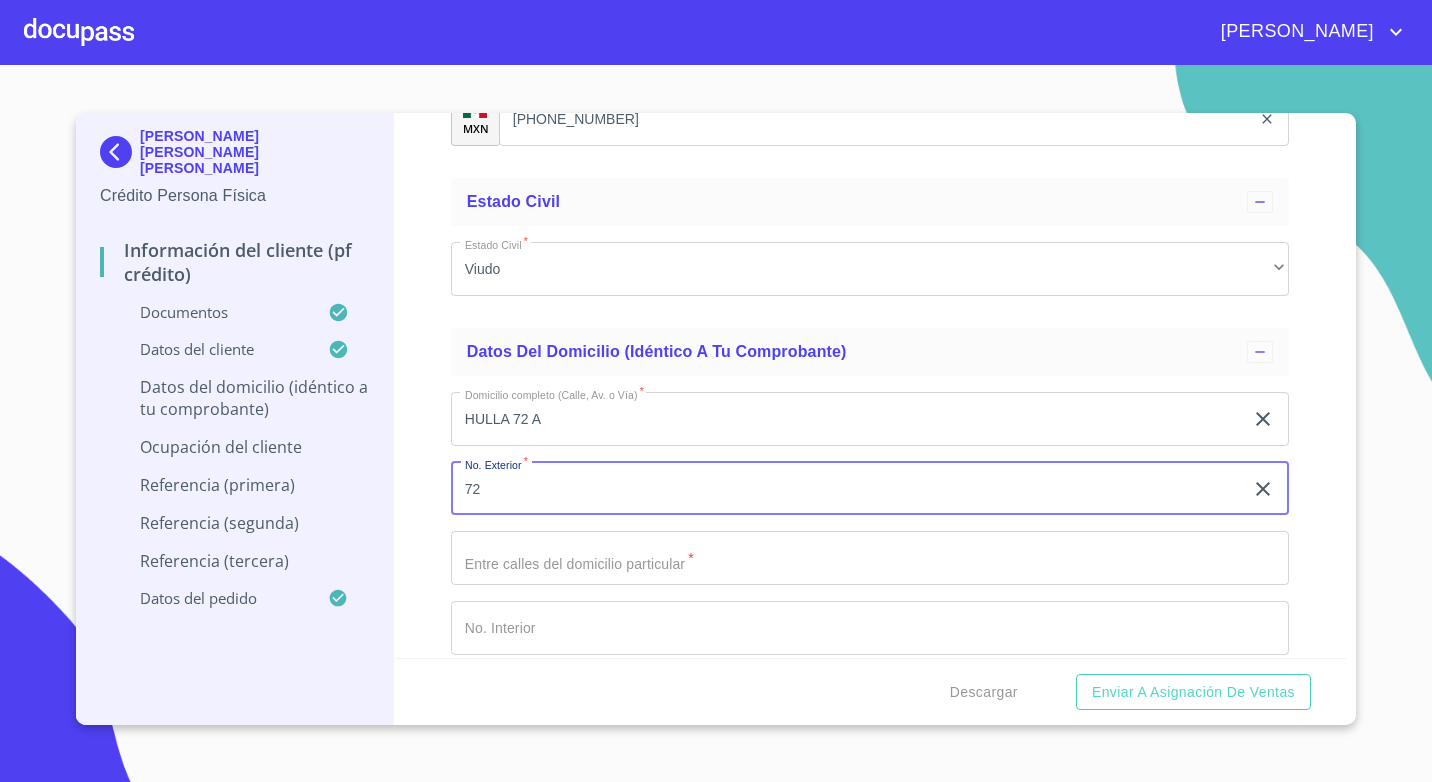 type on "72" 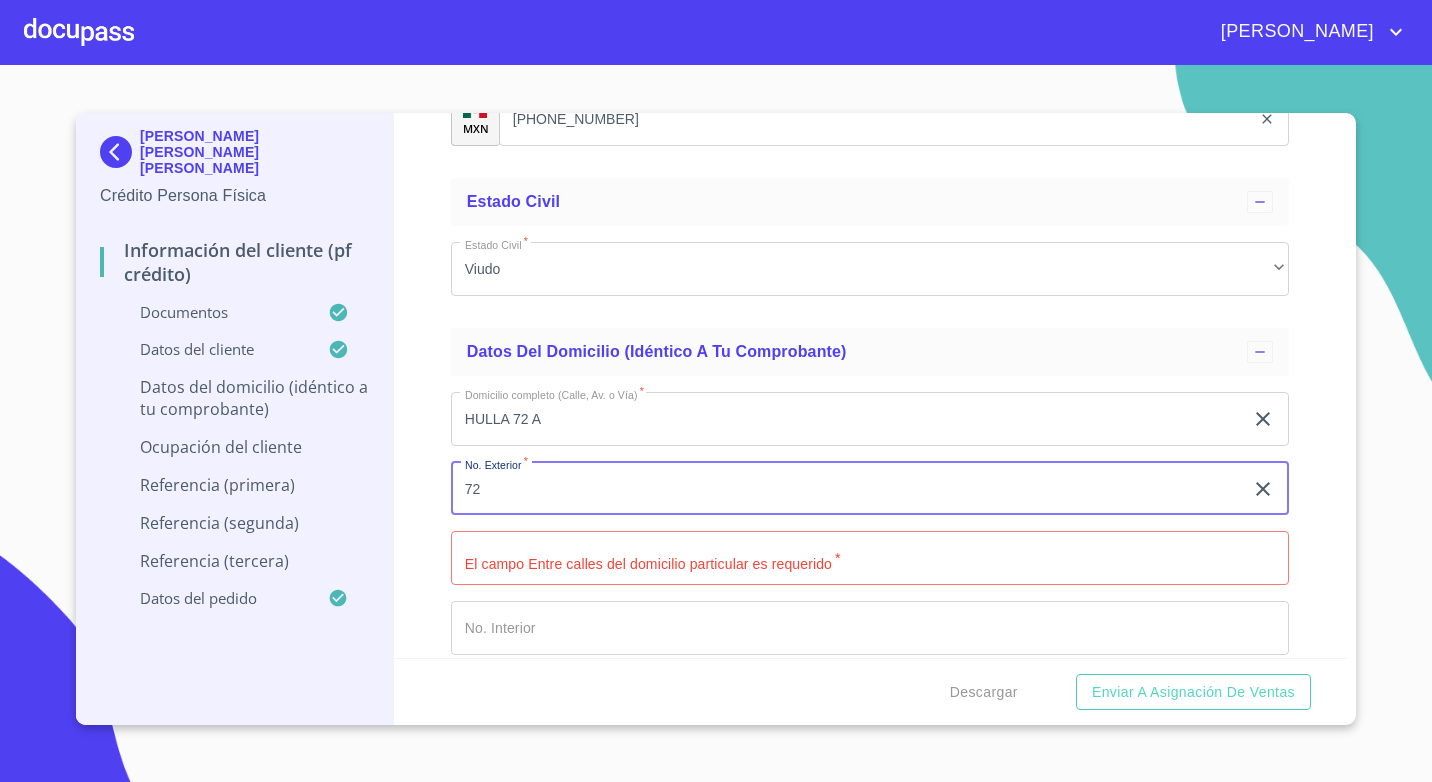 drag, startPoint x: 515, startPoint y: 501, endPoint x: 442, endPoint y: 509, distance: 73.43705 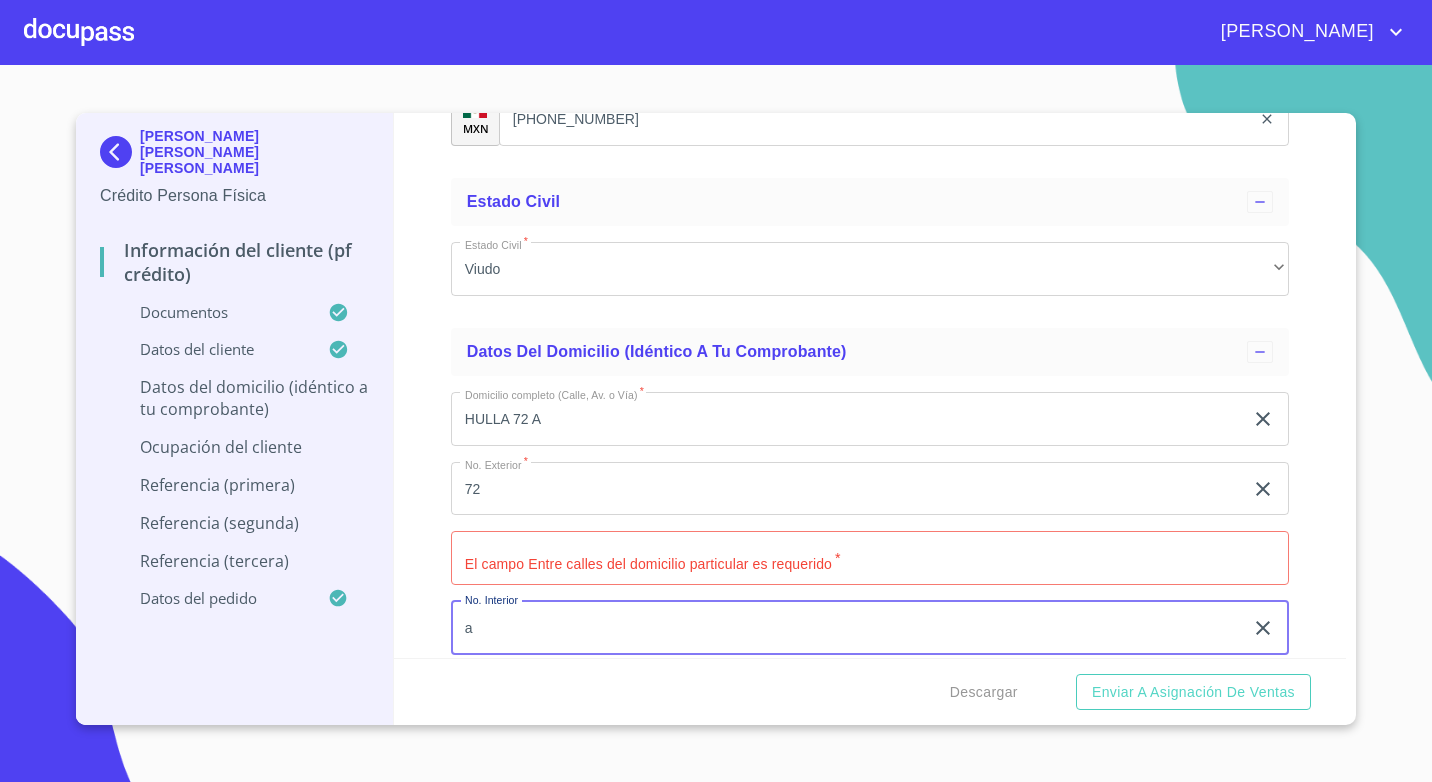 type on "a" 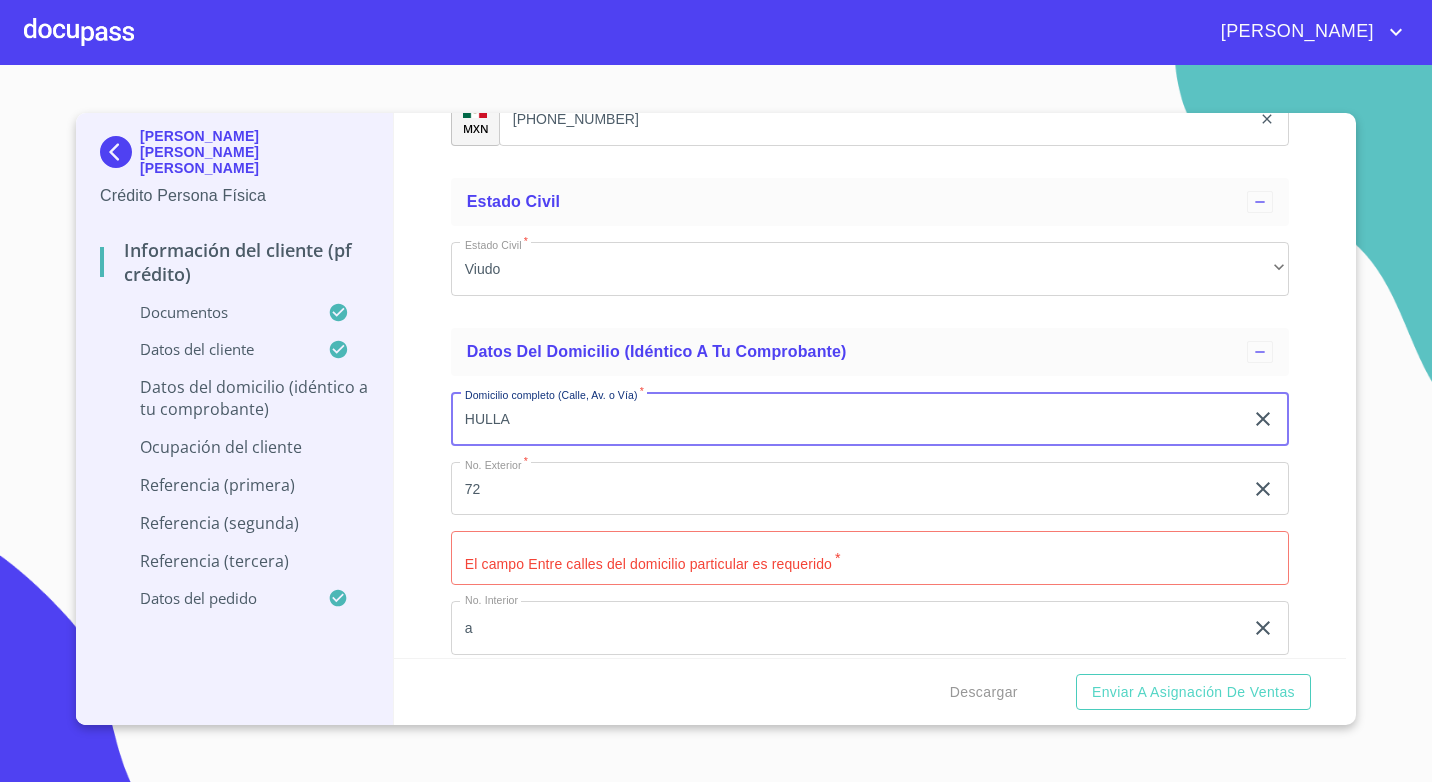 type on "HULLA" 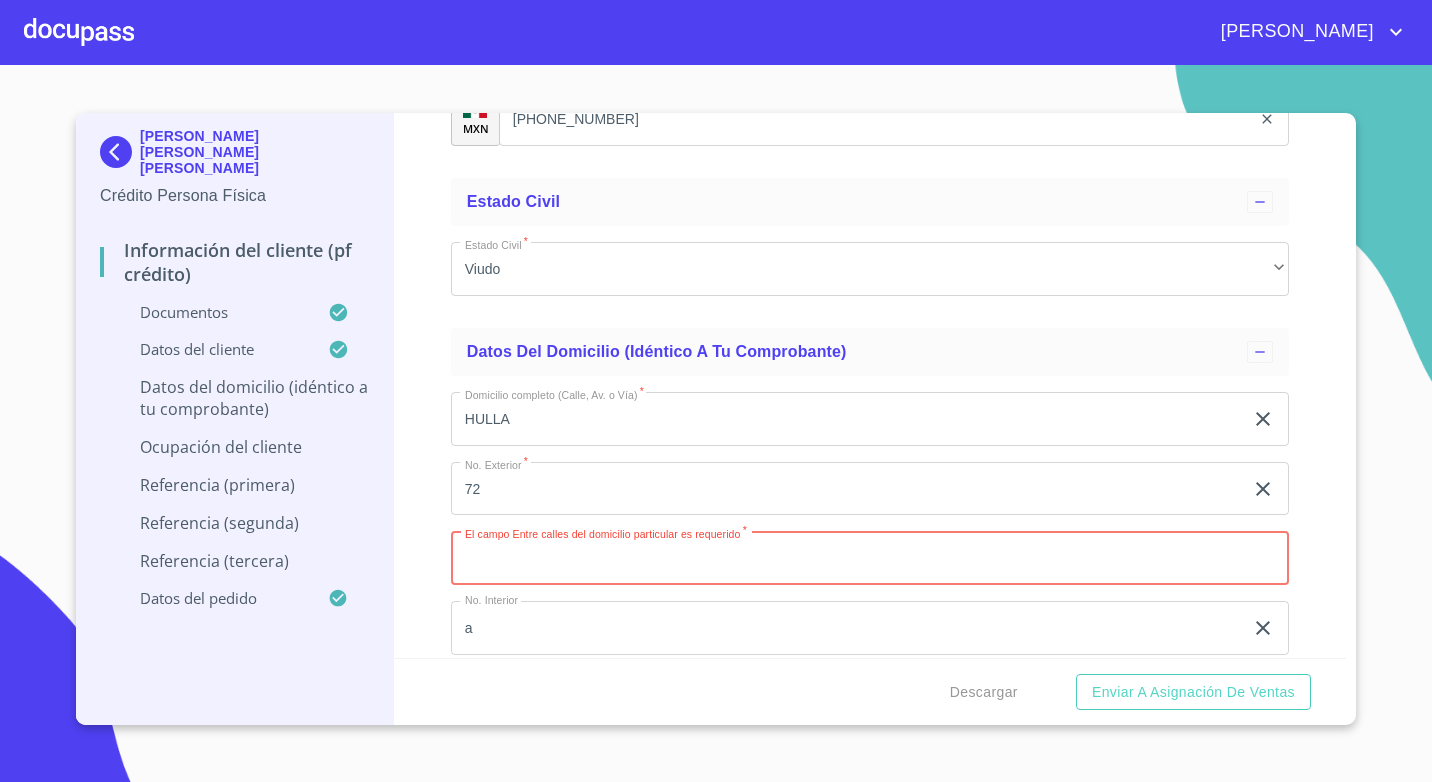 paste on "AV LA PRIMAVERA Y ARENALES" 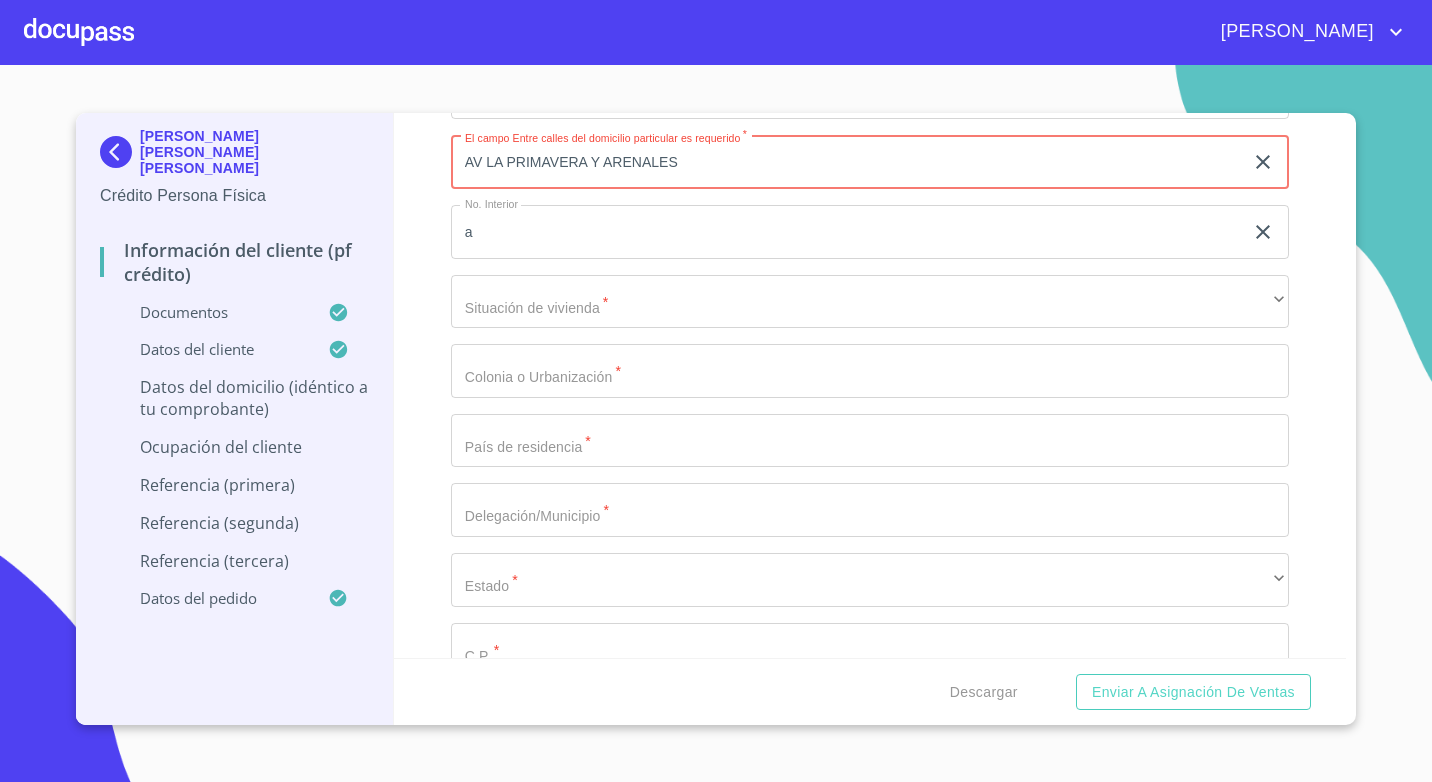 scroll, scrollTop: 7100, scrollLeft: 0, axis: vertical 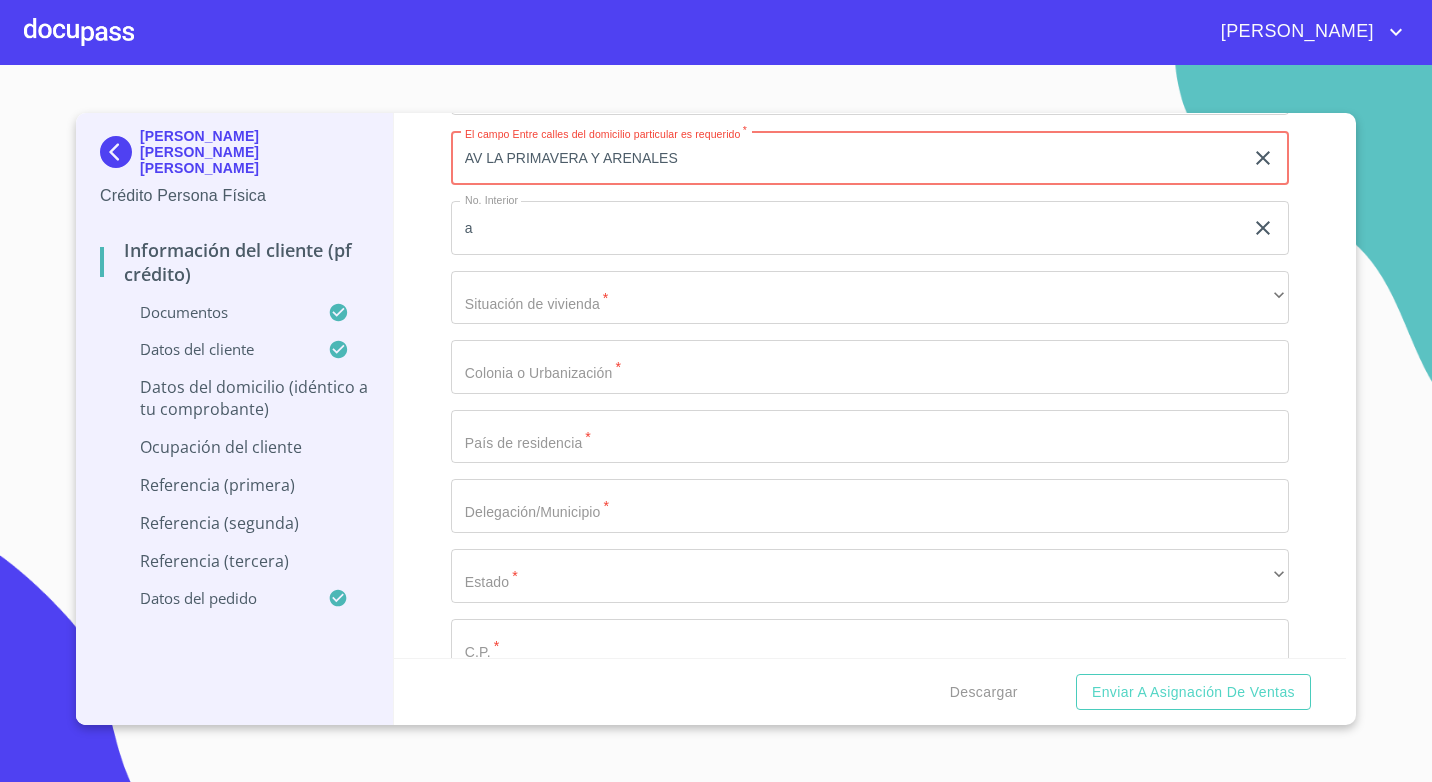 type on "AV LA PRIMAVERA Y ARENALES" 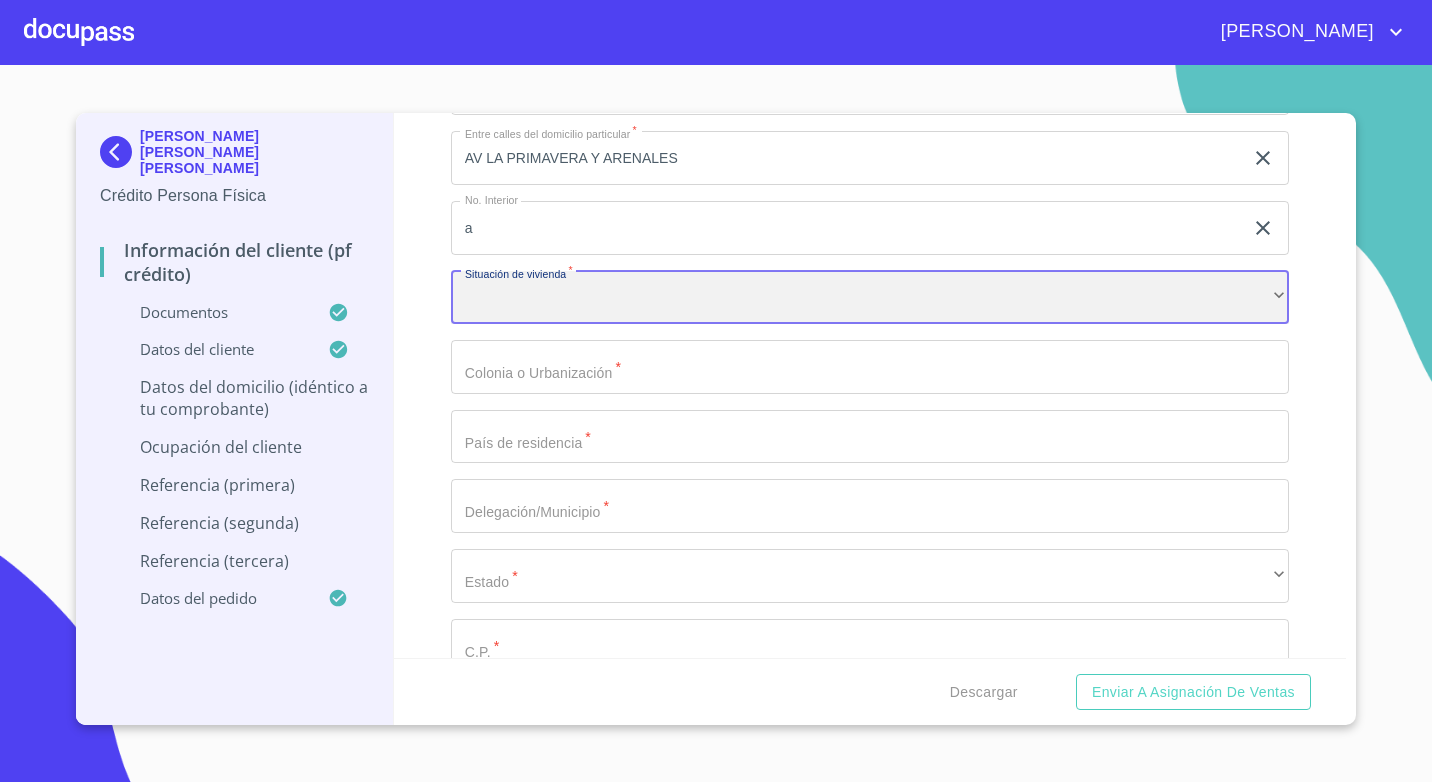 click on "​" at bounding box center (870, 298) 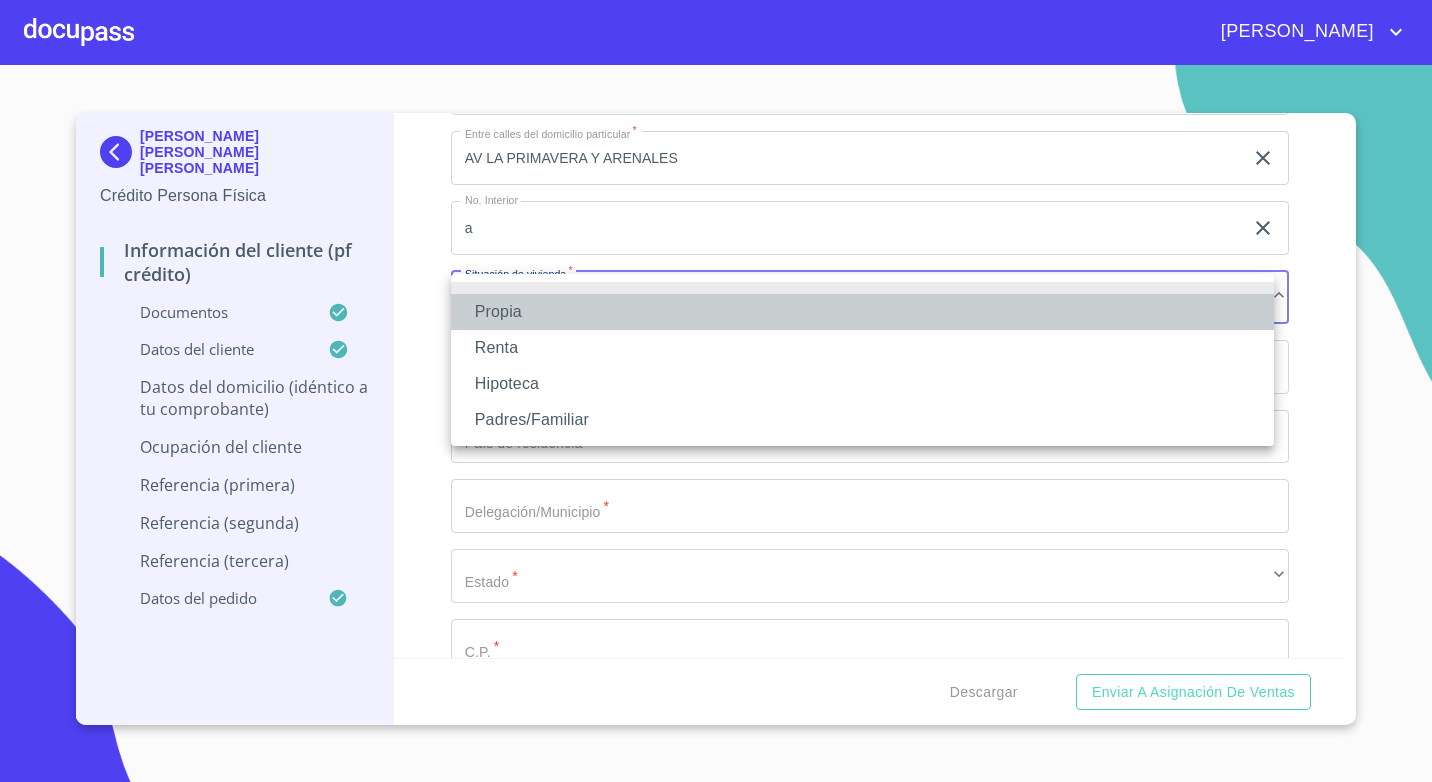 click on "Propia" at bounding box center (862, 312) 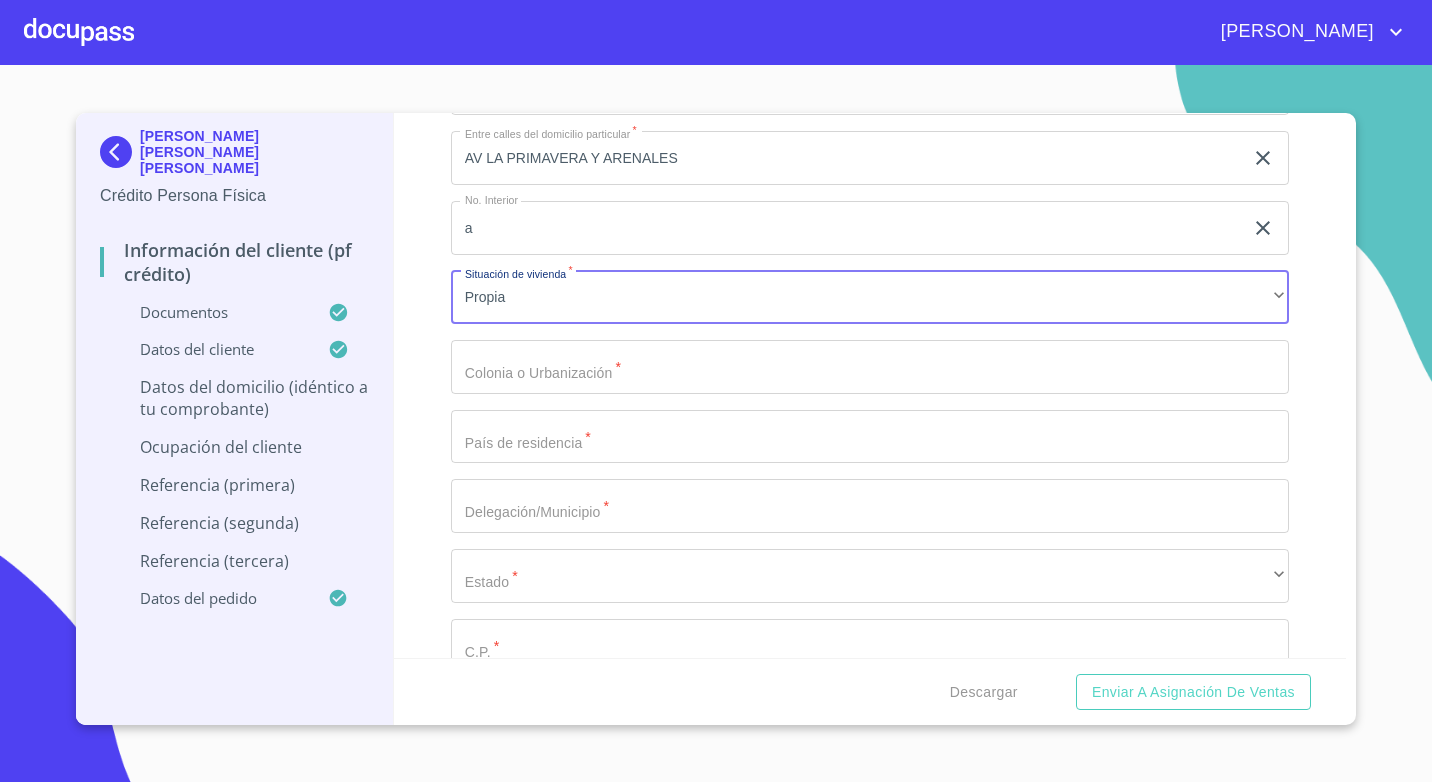 click on "Domicilio completo (Calle, Av. o Vía)   * HULLA ​ No. Exterior   * 72 ​ Entre [PERSON_NAME] del domicilio particular   * AV LA PRIMAVERA Y ARENALES ​ No. Interior a ​ Situación de vivienda   * Propia ​ Colonia o Urbanización   * ​ País de residencia   * ​ Delegación/Municipio   * ​ Estado   * ​ ​ C.P.   * ​ Tiempo de residencia   * ​ ​" at bounding box center (870, 367) 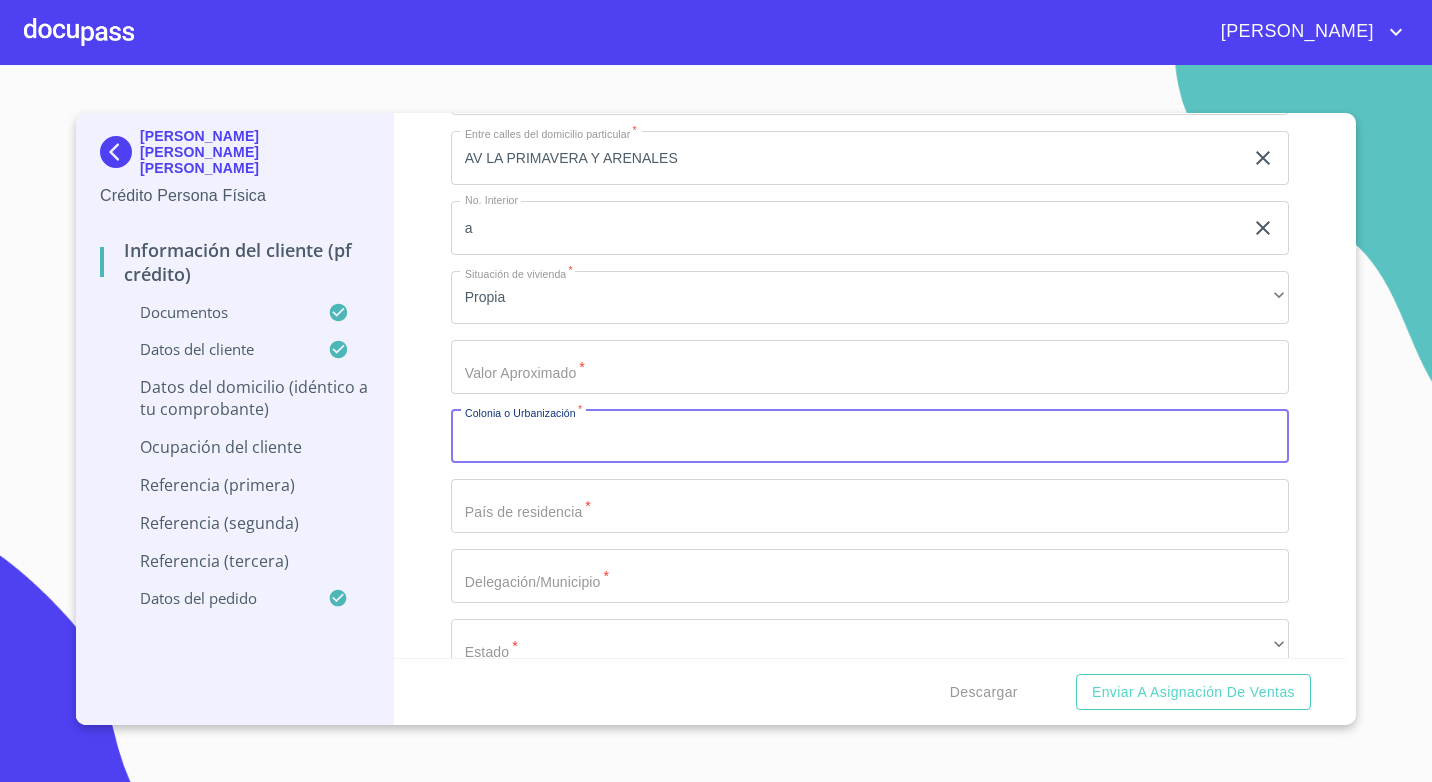 click on "Documento de identificación.   *" at bounding box center [847, -1116] 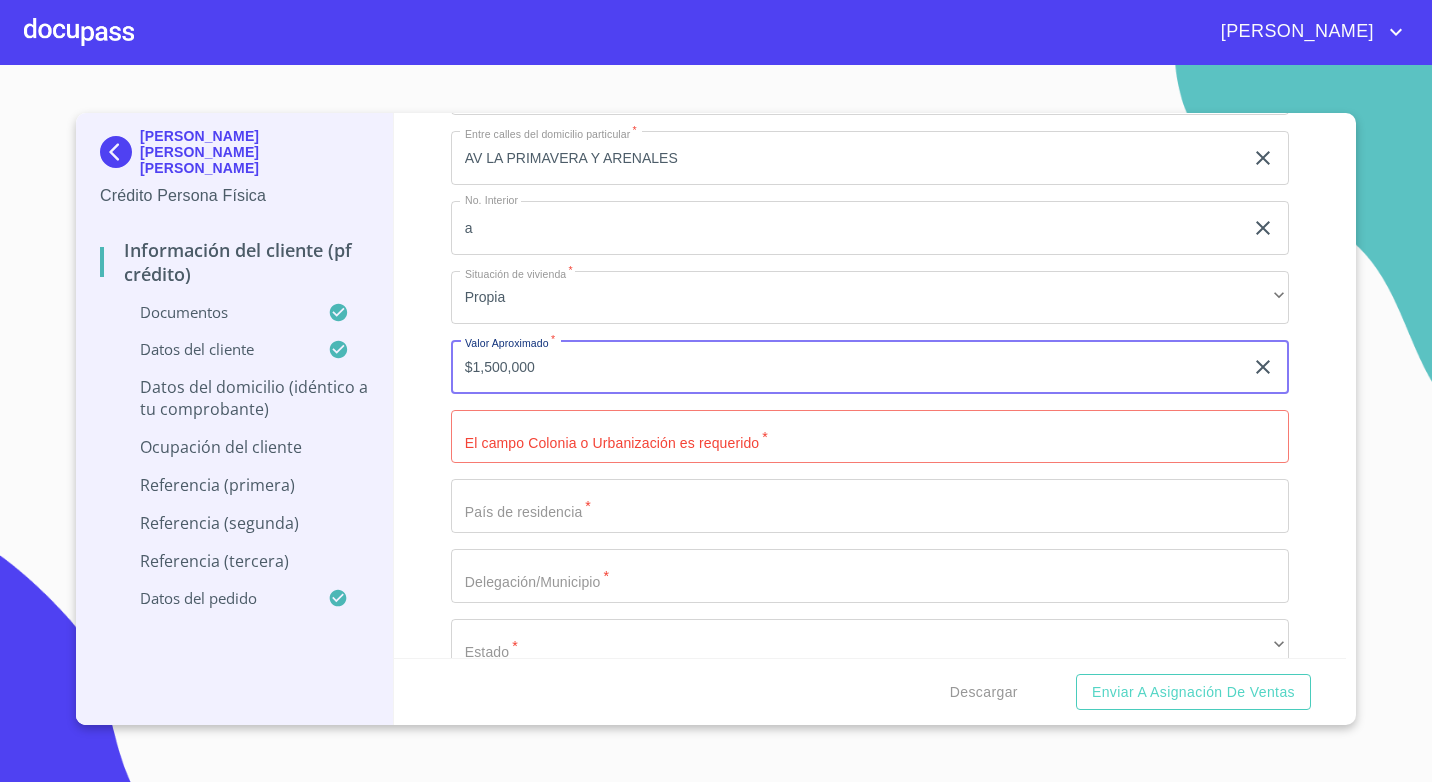 type on "$1,500,000" 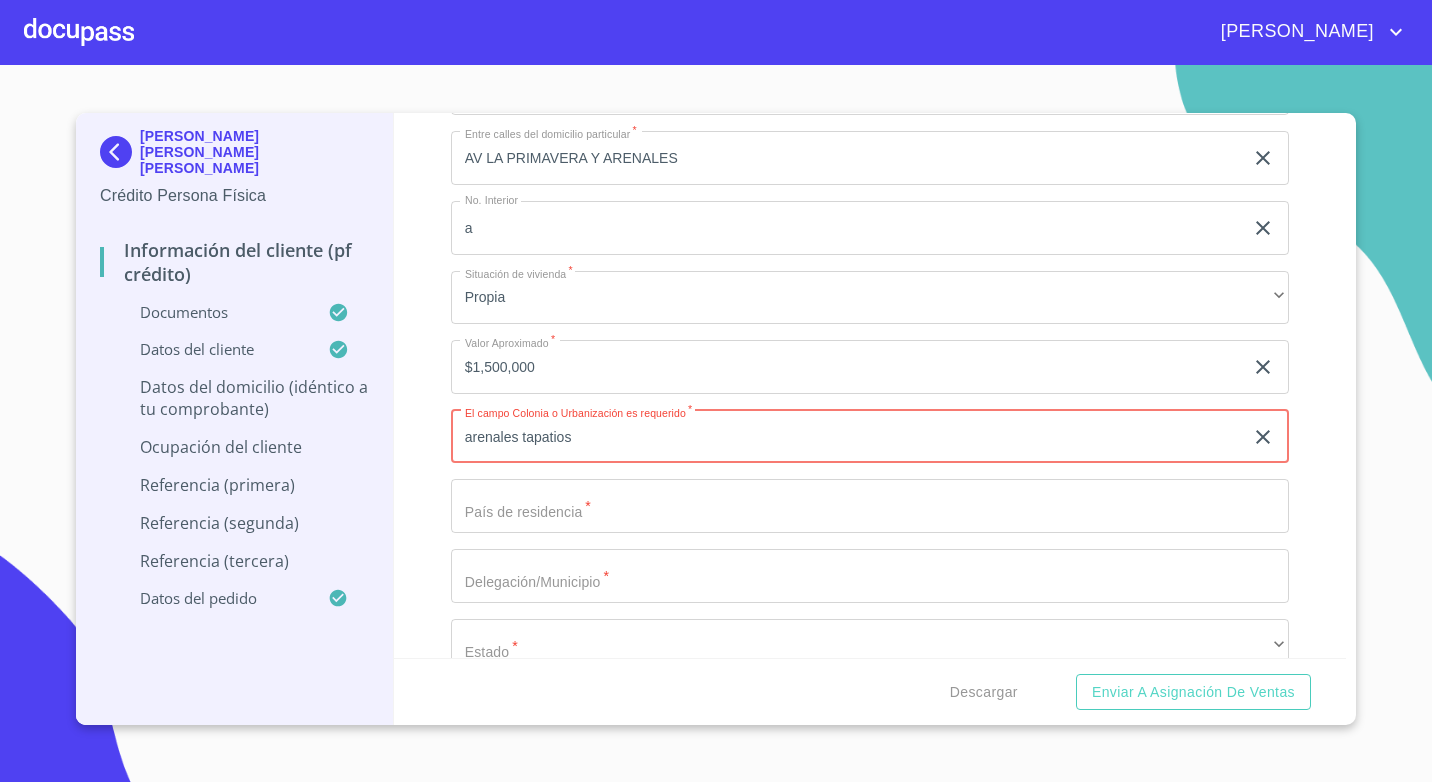 type on "arenales tapatios" 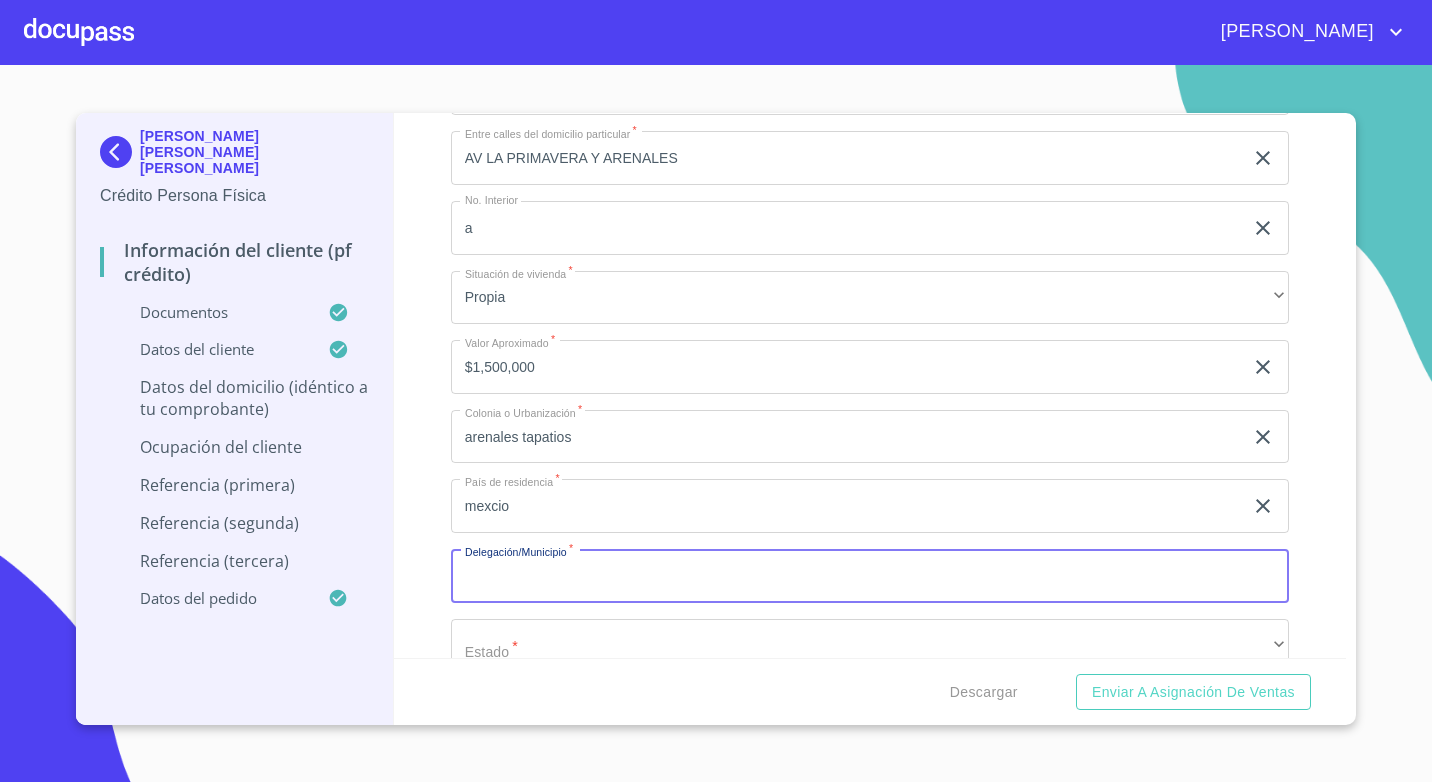 click on "mexcio" at bounding box center [847, -1116] 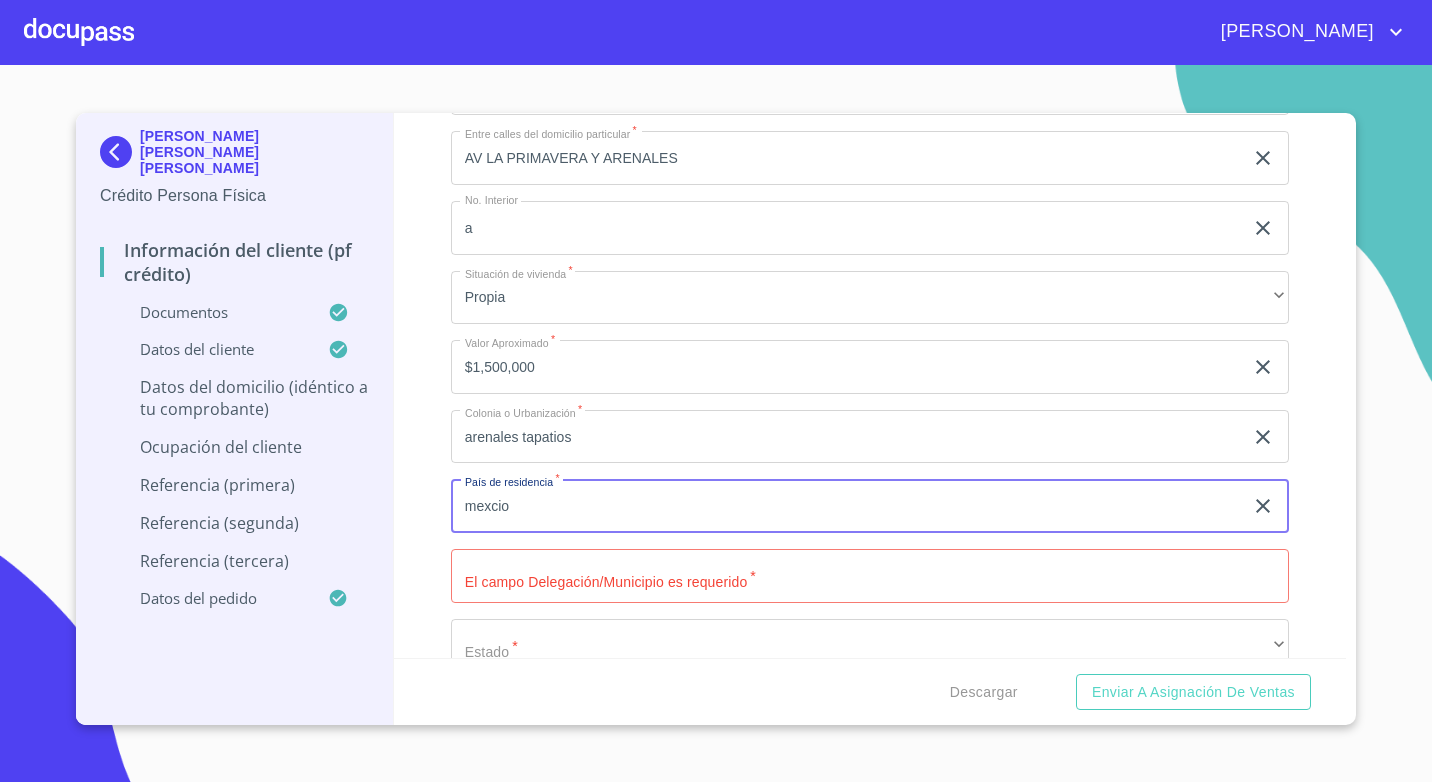 drag, startPoint x: 635, startPoint y: 506, endPoint x: 377, endPoint y: 529, distance: 259.02316 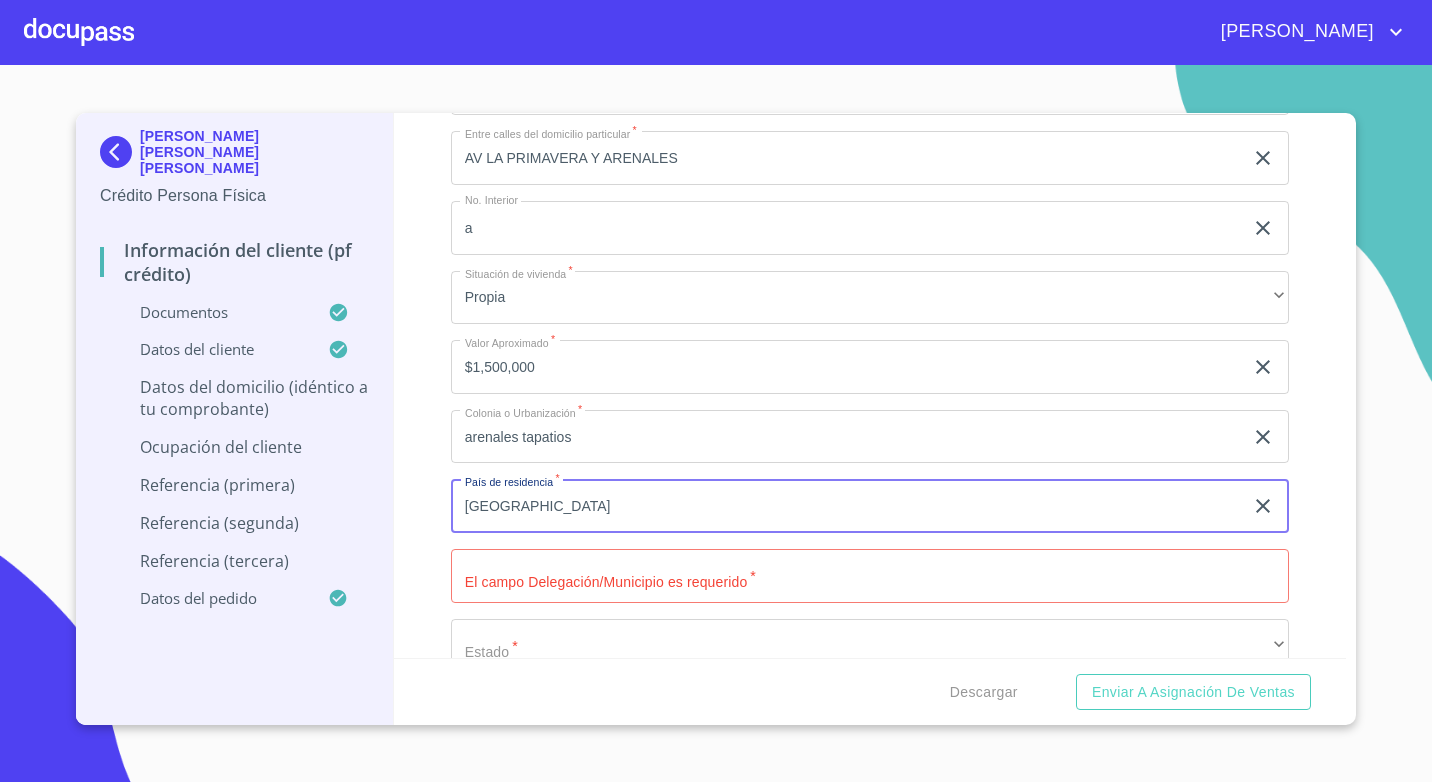 type on "[GEOGRAPHIC_DATA]" 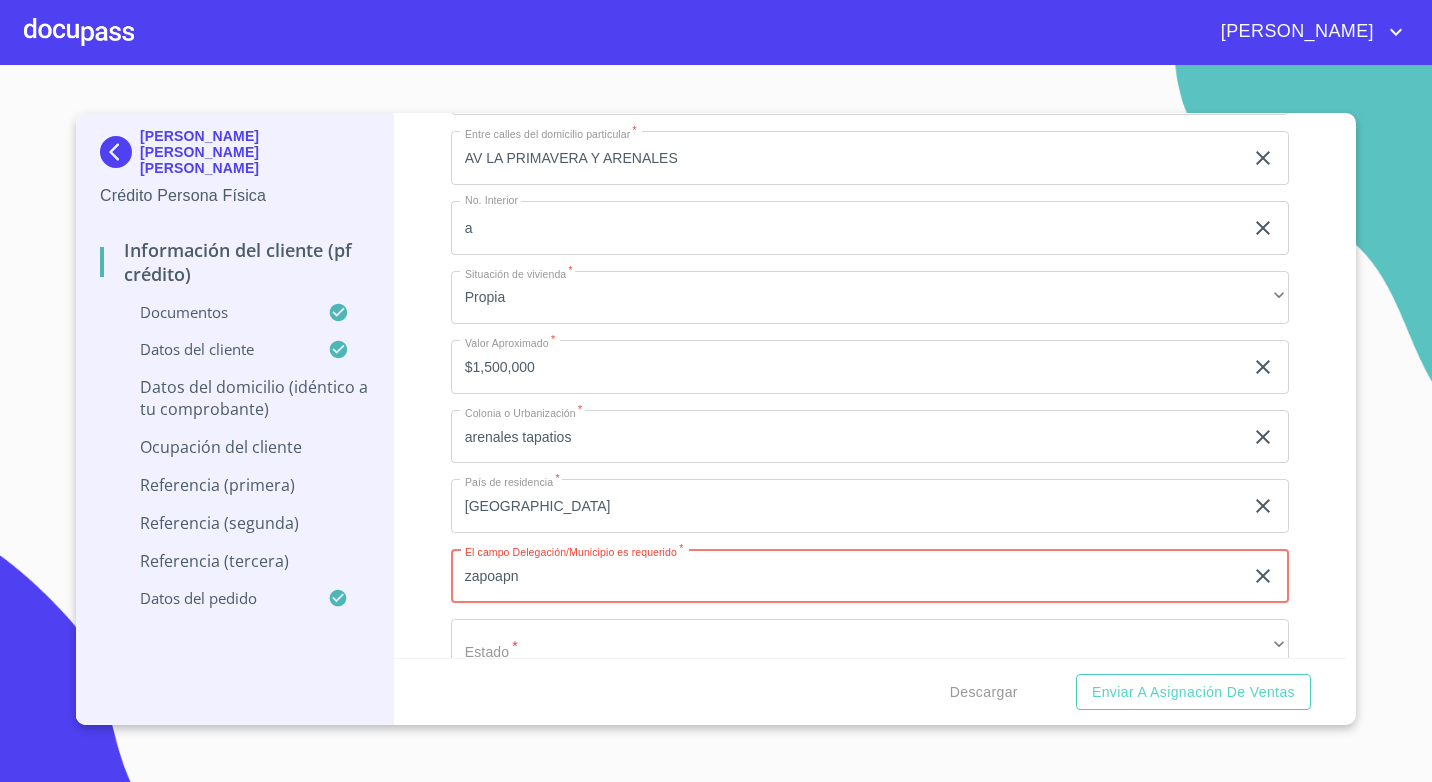 type on "zapoapn" 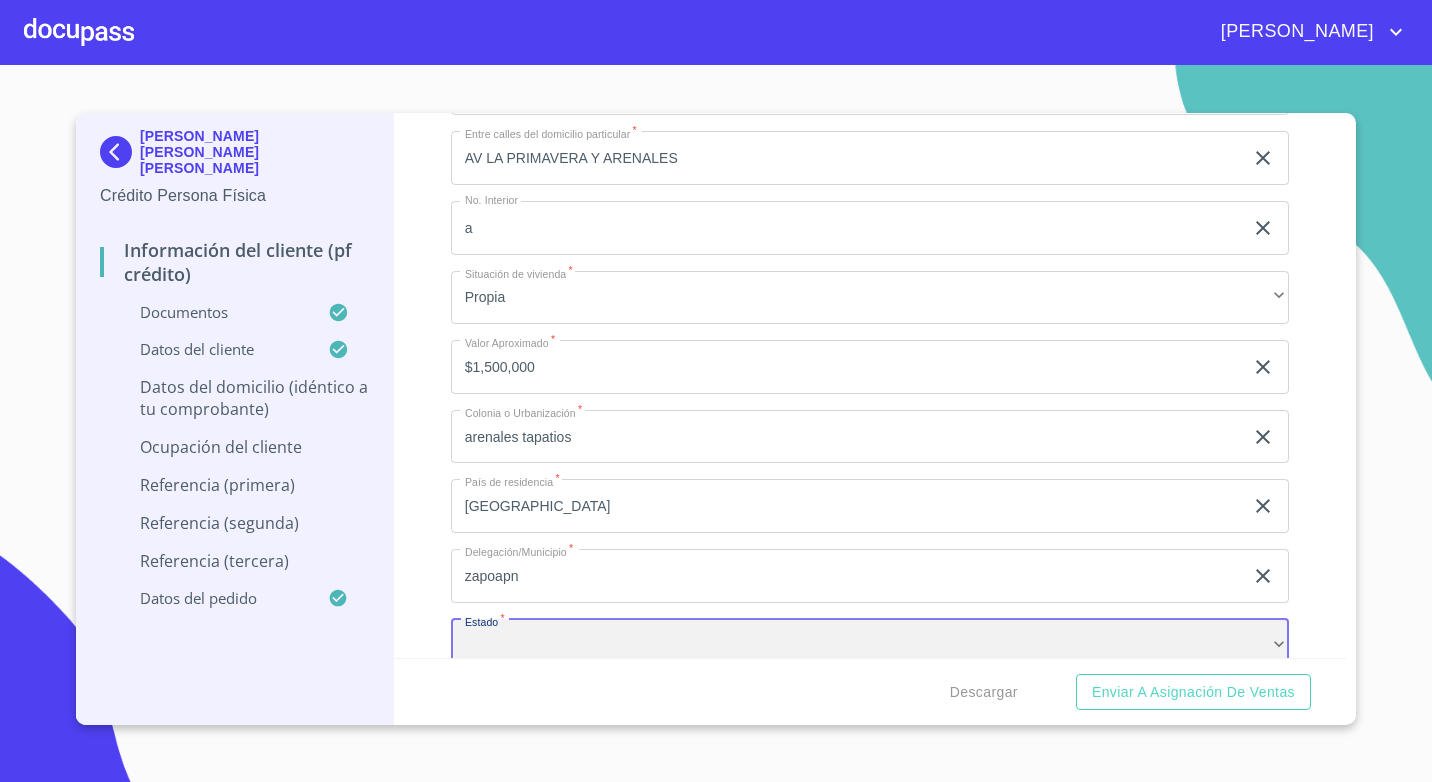 scroll, scrollTop: 7115, scrollLeft: 0, axis: vertical 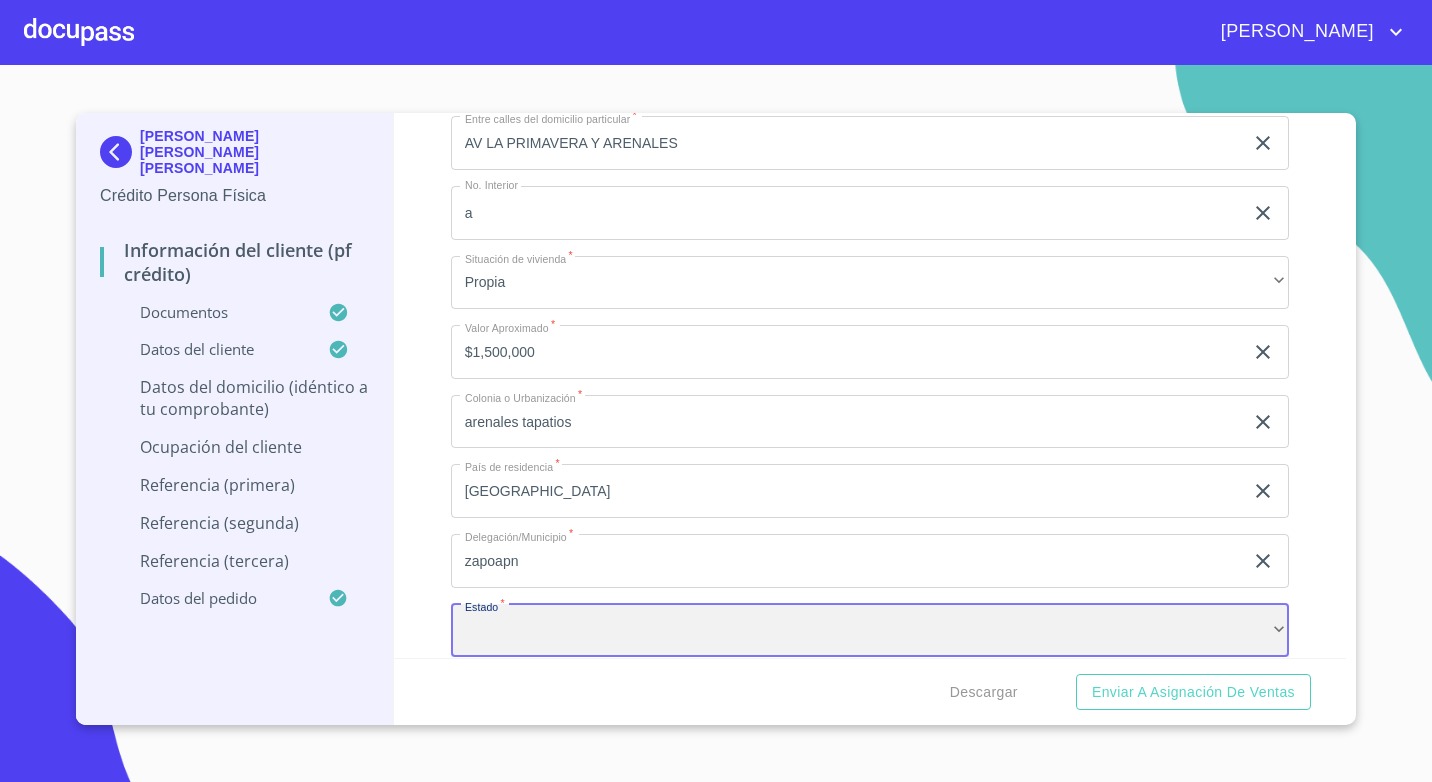 click on "​" at bounding box center (870, 631) 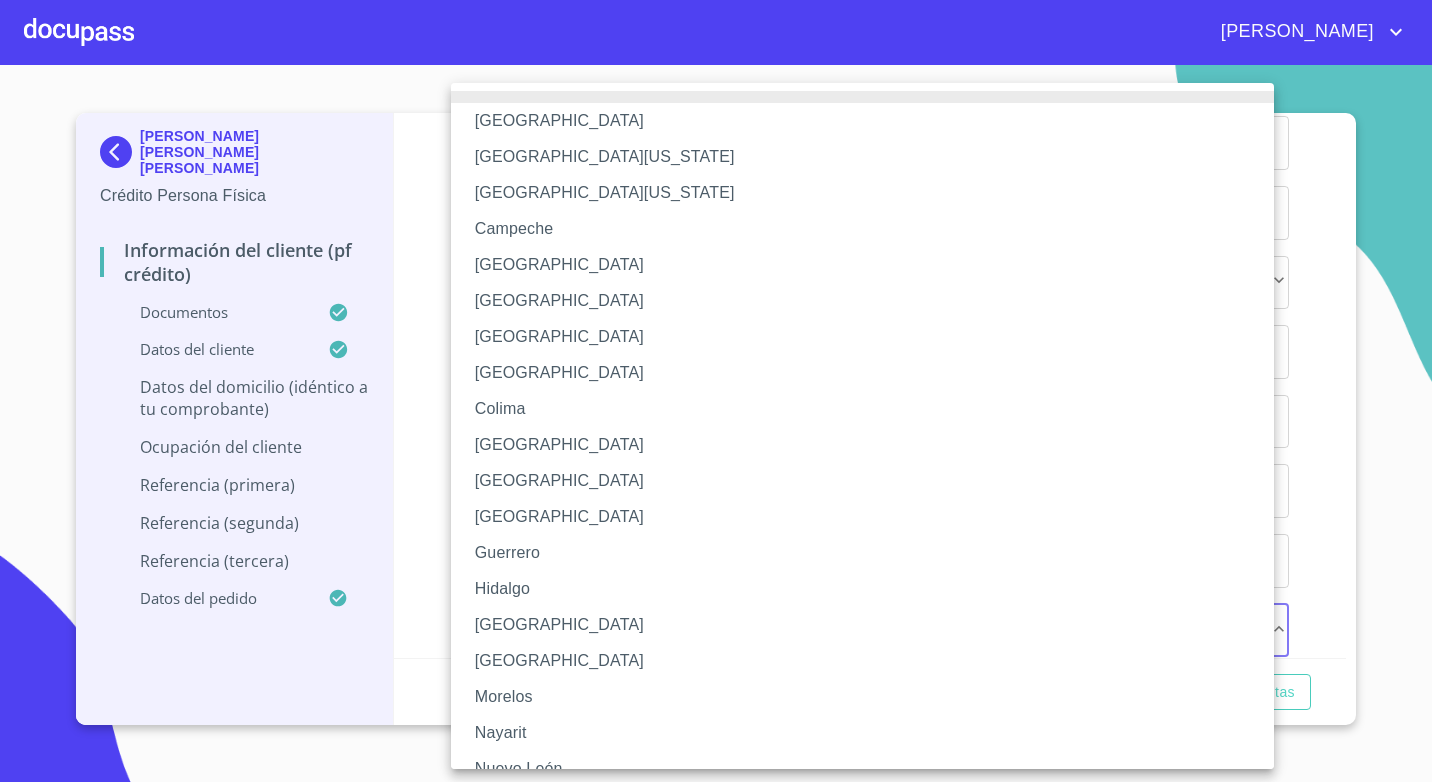 click on "[GEOGRAPHIC_DATA]" at bounding box center (870, 625) 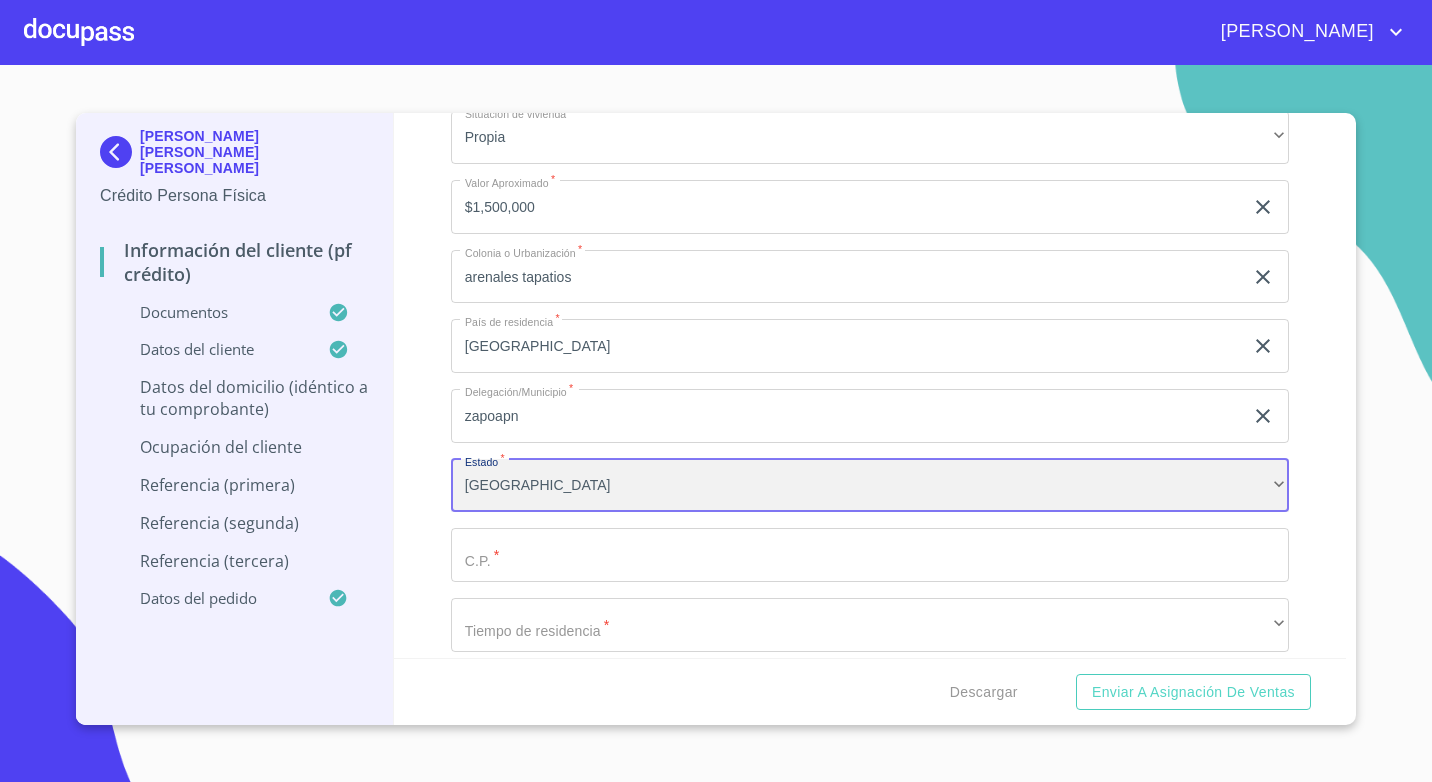 scroll, scrollTop: 7315, scrollLeft: 0, axis: vertical 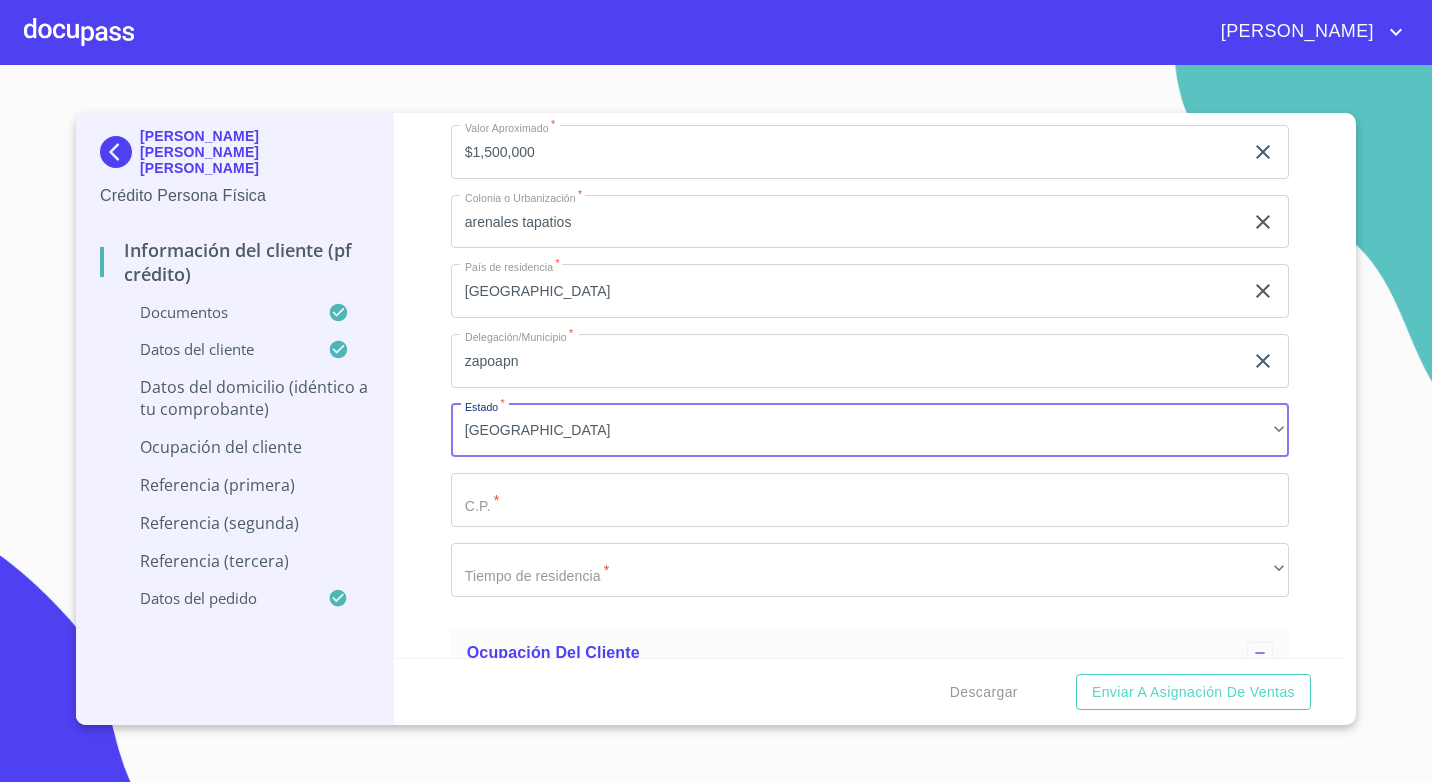 click on "Documento de identificación.   *" at bounding box center (847, -1331) 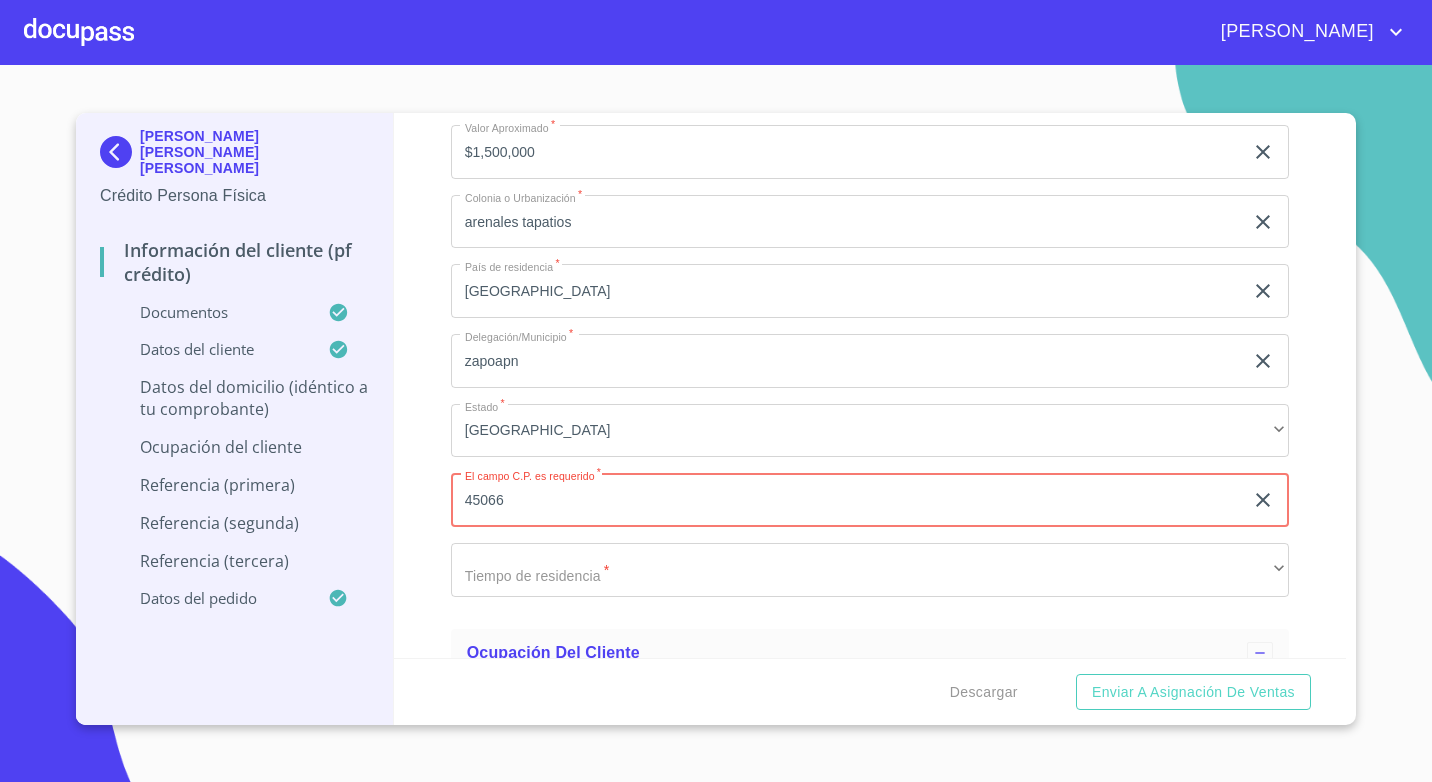 type on "45066" 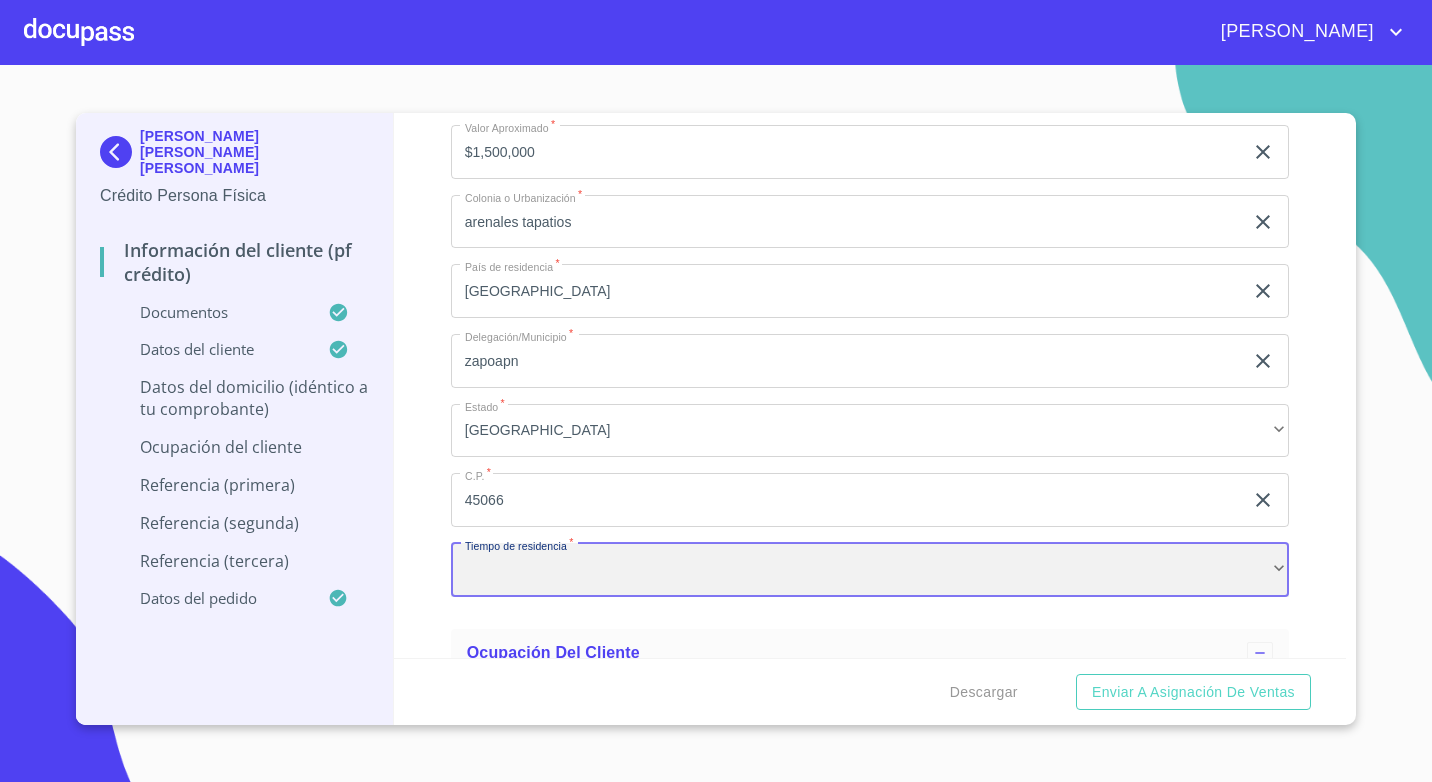 click on "​" at bounding box center (870, 570) 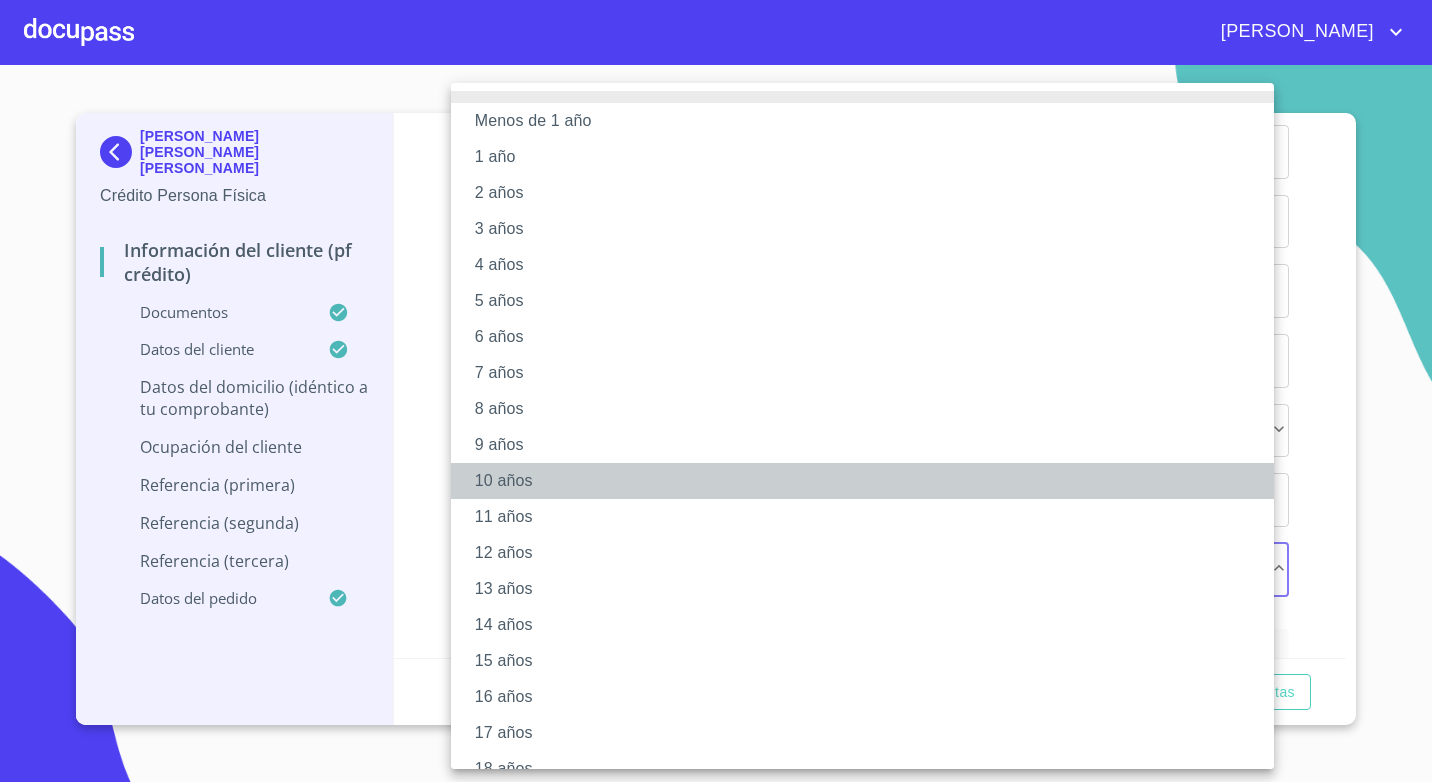 click on "10 años" at bounding box center [870, 481] 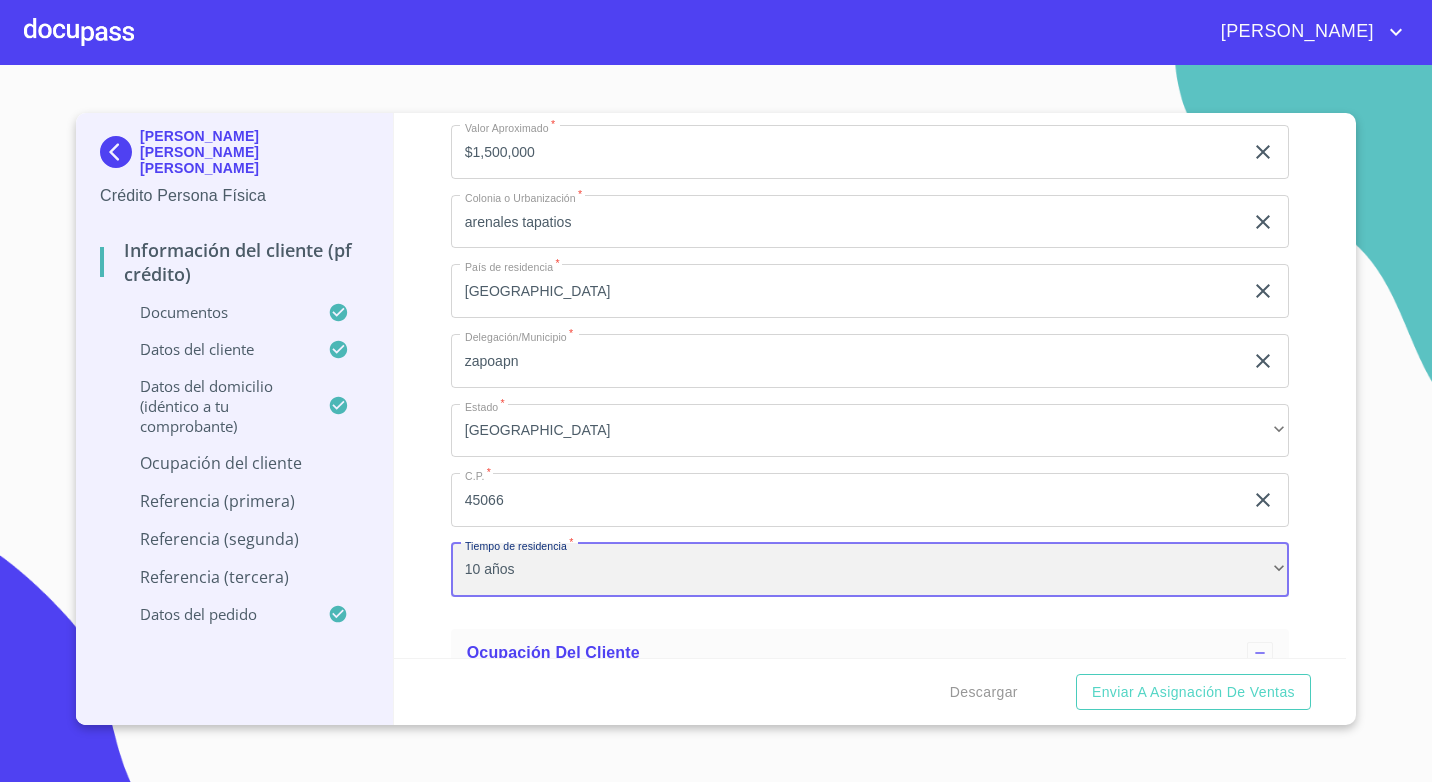 scroll, scrollTop: 0, scrollLeft: 0, axis: both 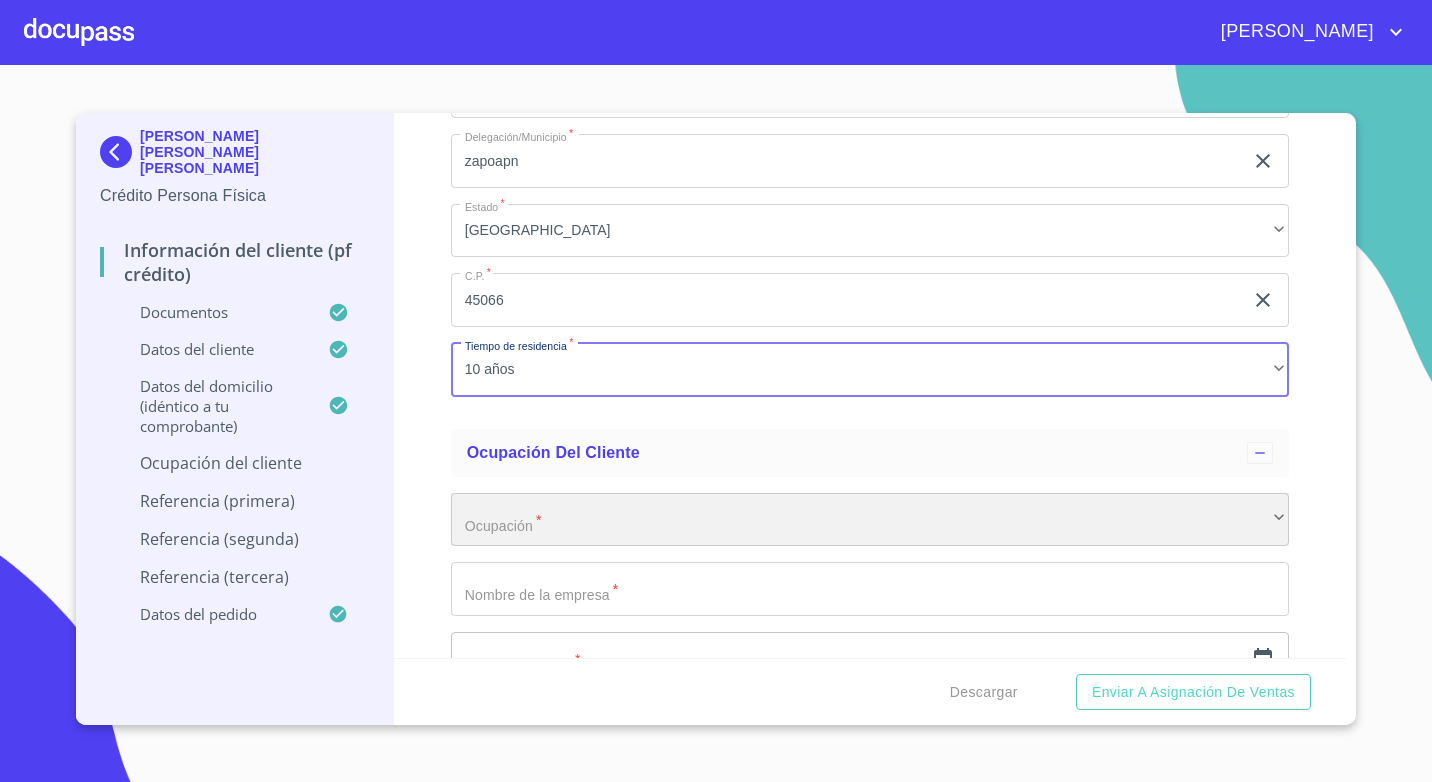 click on "​" at bounding box center (870, 520) 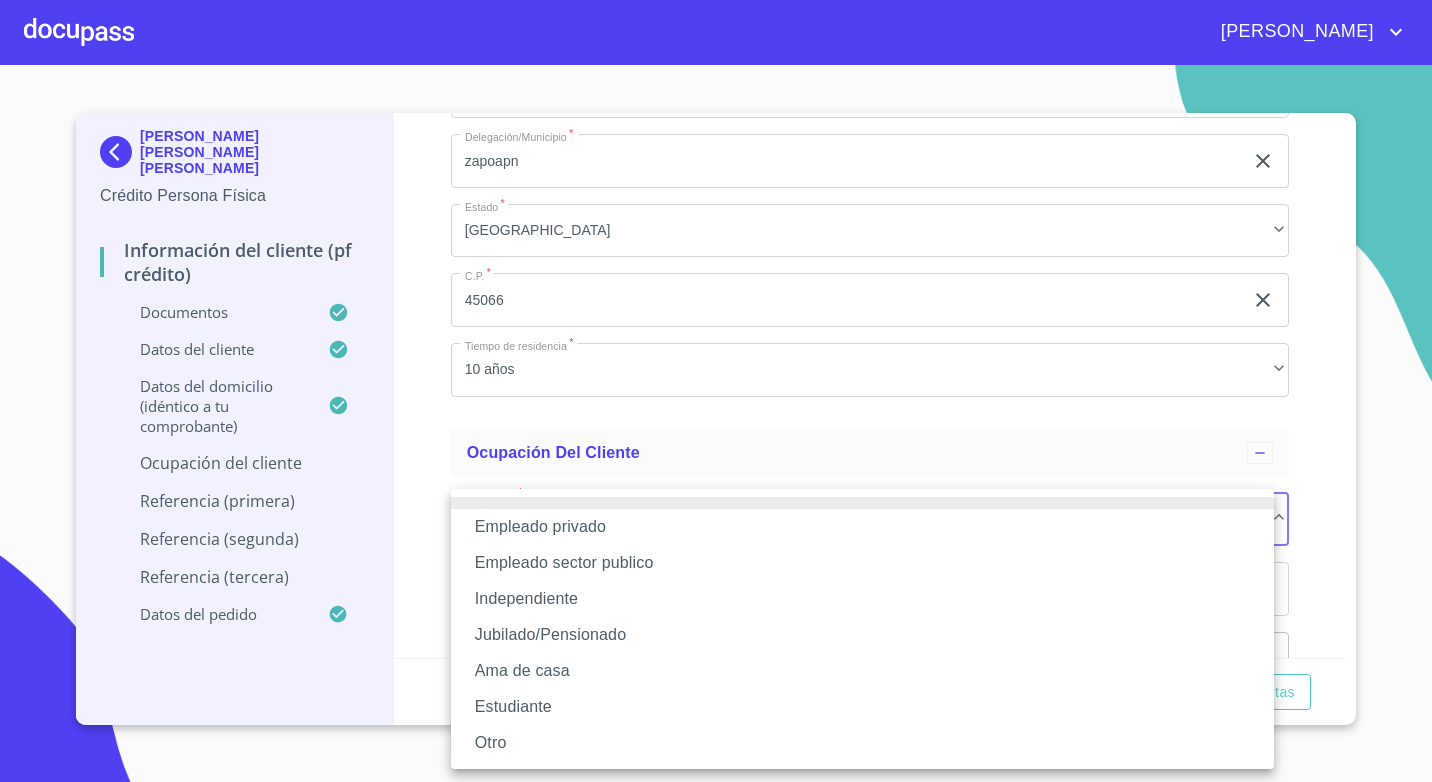 click on "Independiente" at bounding box center [862, 599] 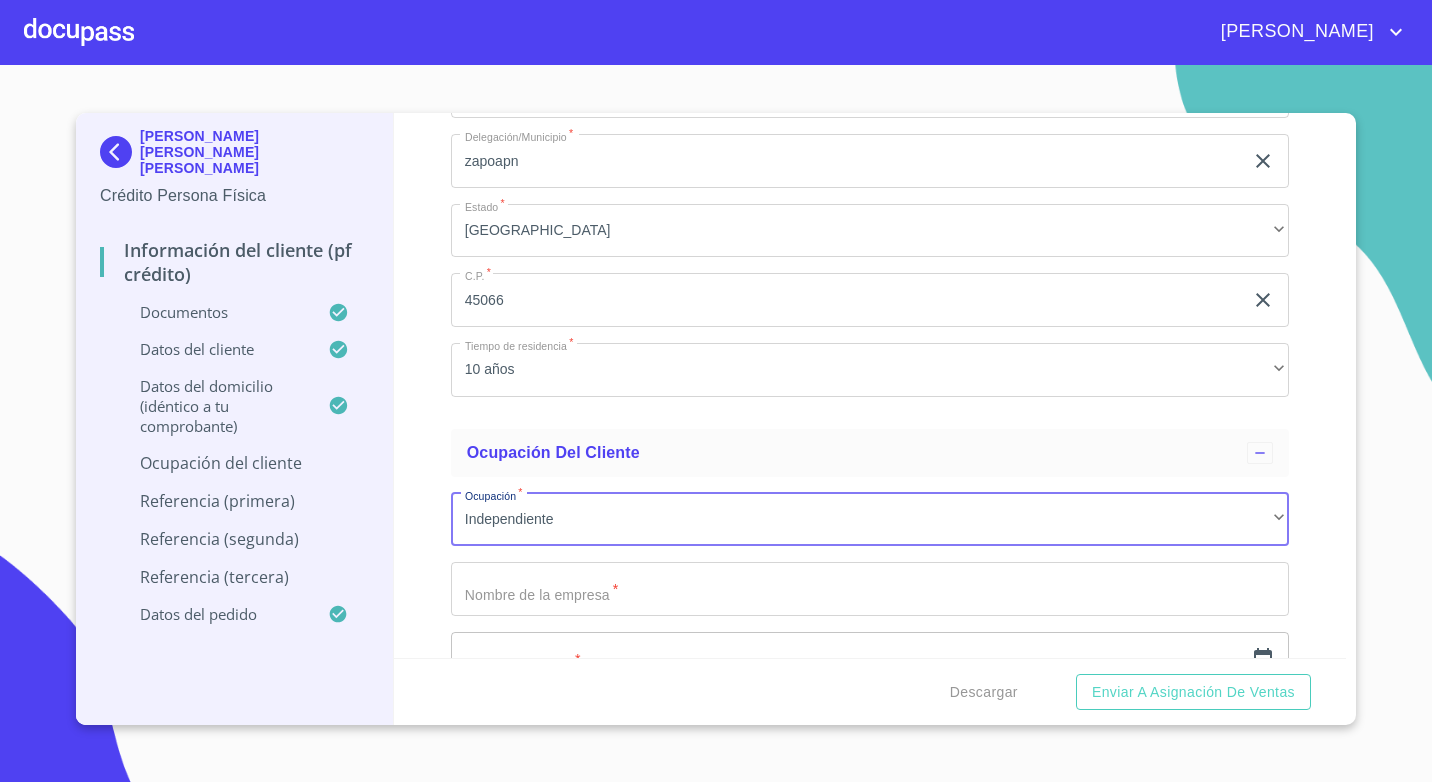 click on "Documento de identificación.   *" at bounding box center [847, -1531] 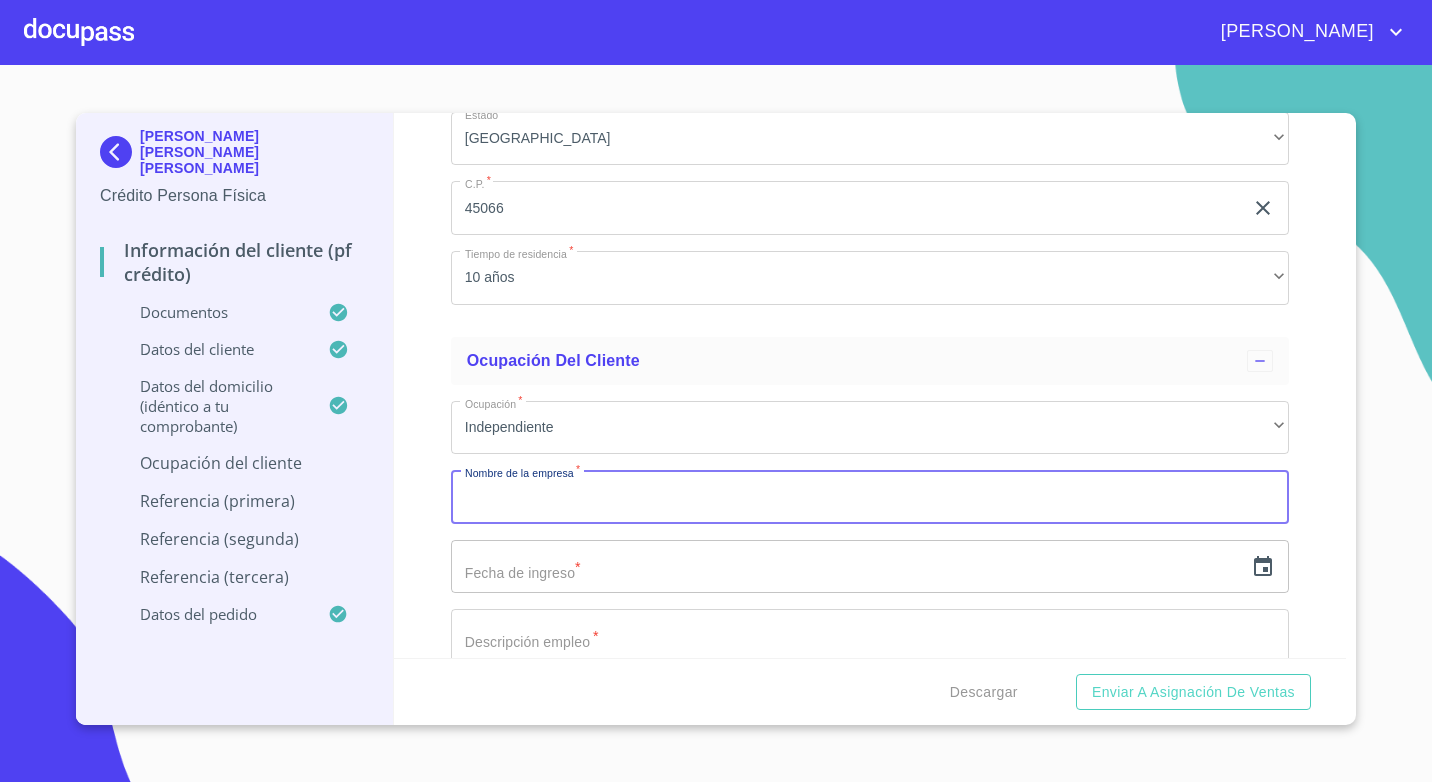 scroll, scrollTop: 7615, scrollLeft: 0, axis: vertical 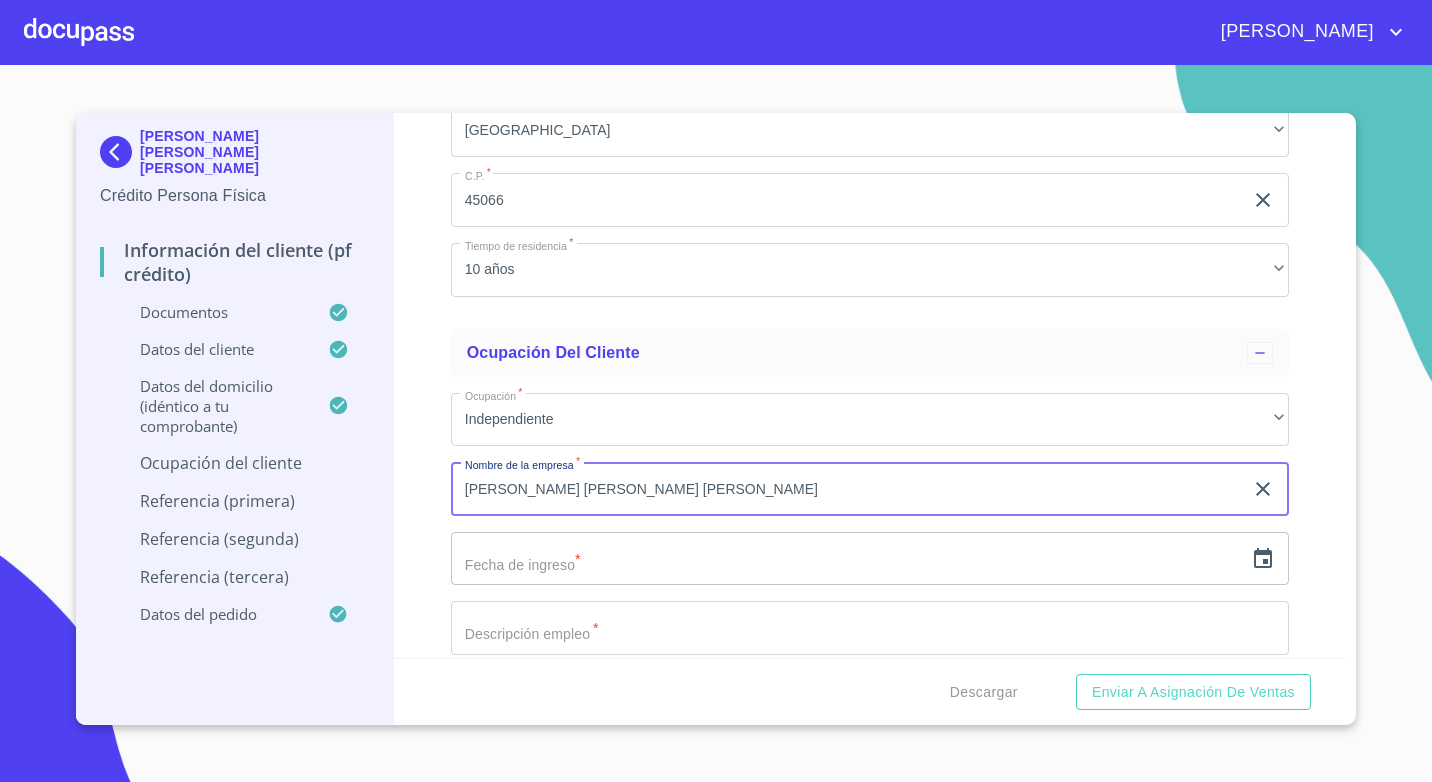 type on "[PERSON_NAME] [PERSON_NAME] [PERSON_NAME]" 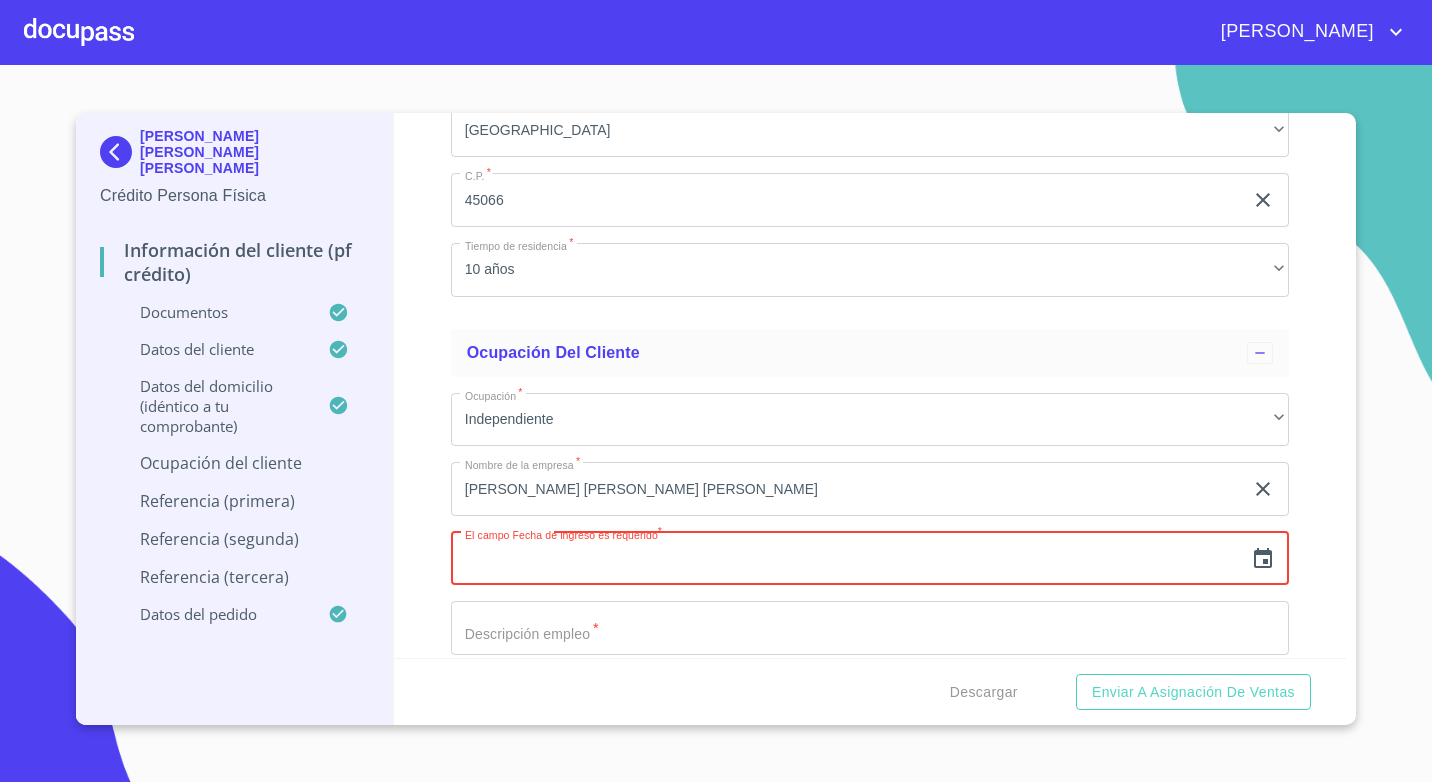 click 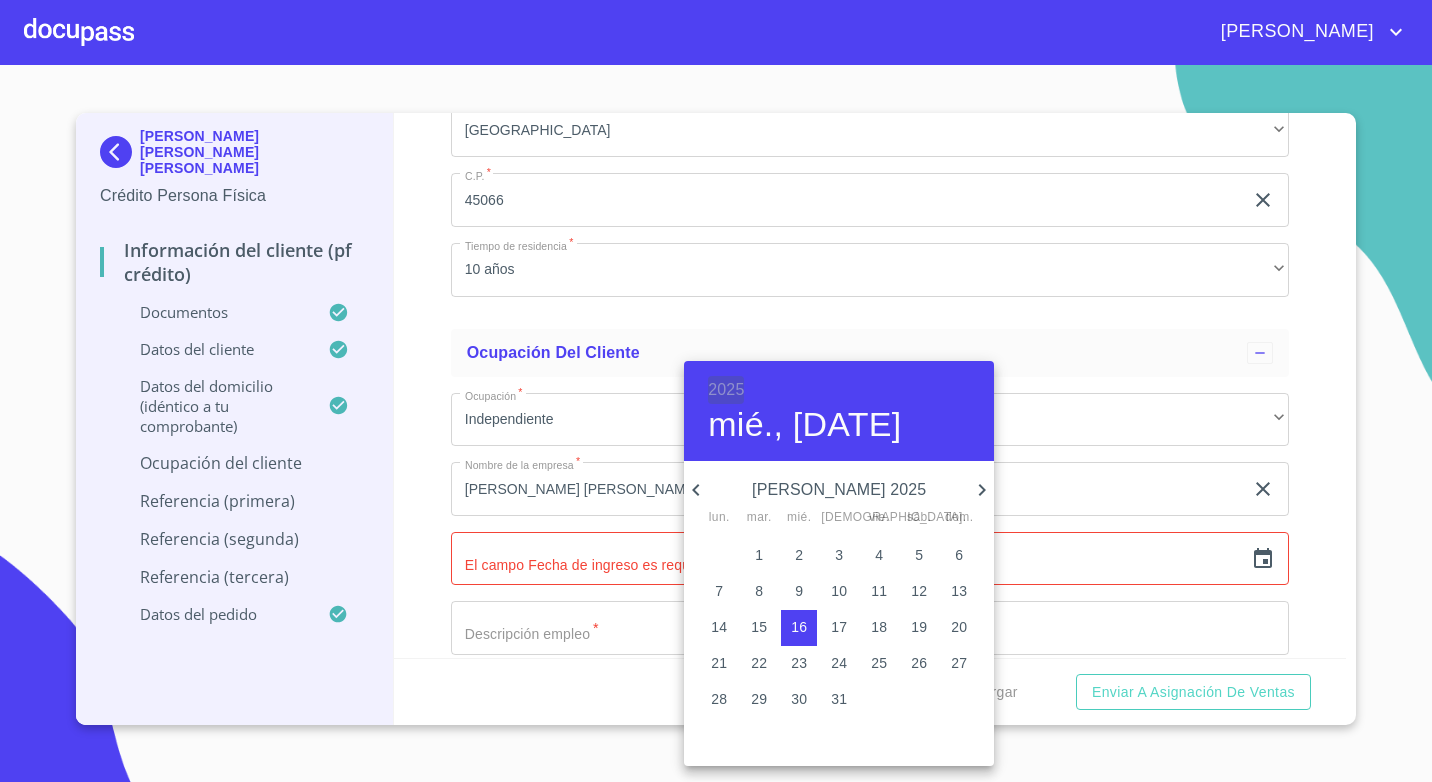 click on "2025" at bounding box center [726, 390] 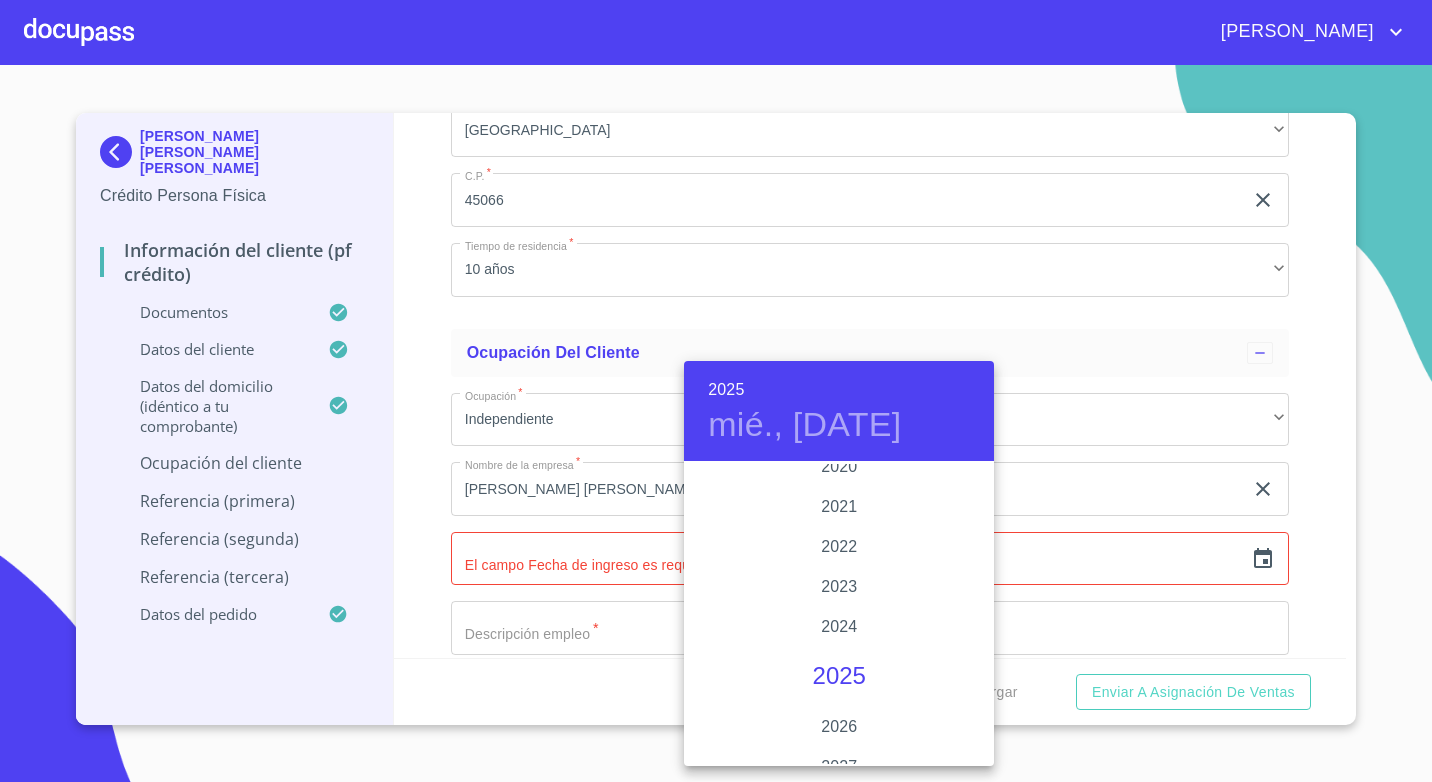 scroll, scrollTop: 3780, scrollLeft: 0, axis: vertical 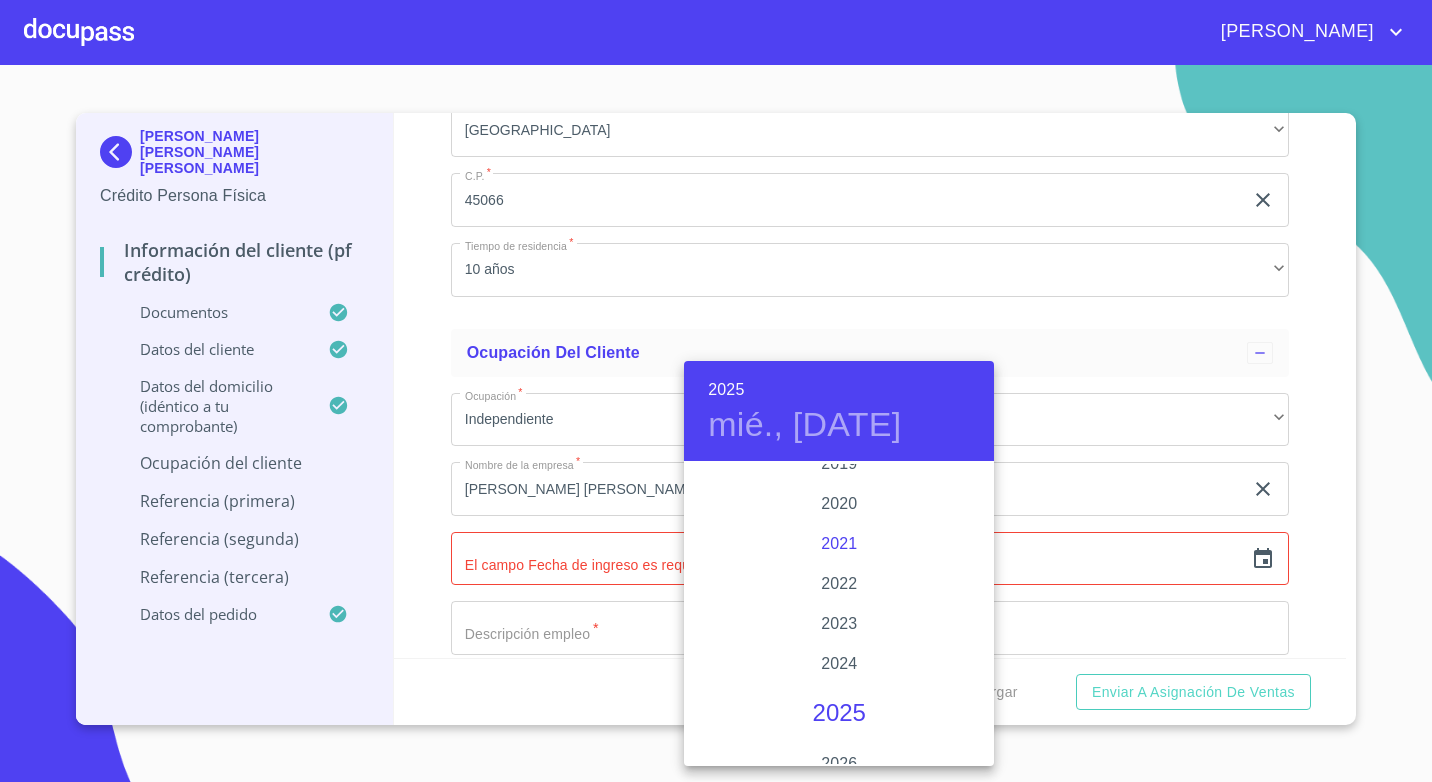 click on "2021" at bounding box center [839, 544] 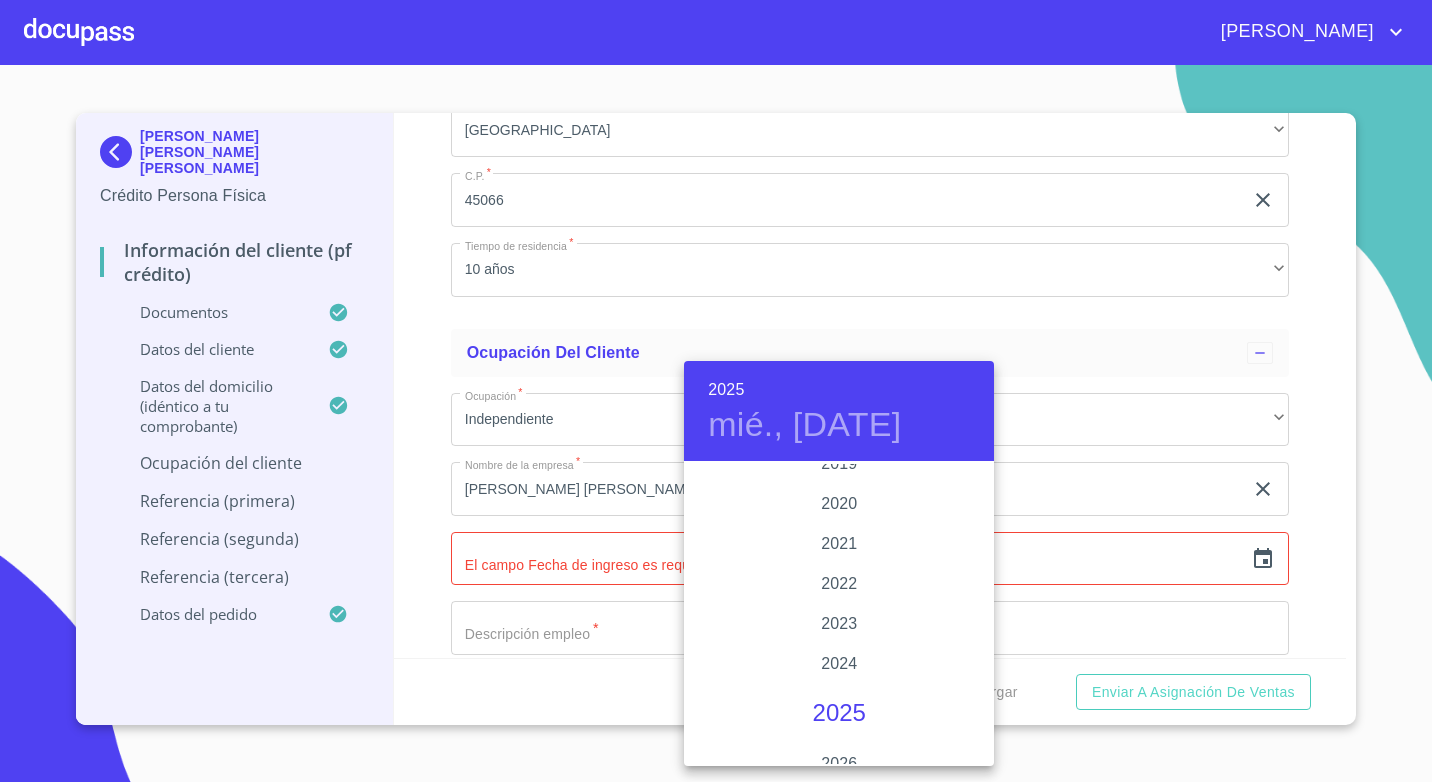 type on "16 de [DATE]. de 2021" 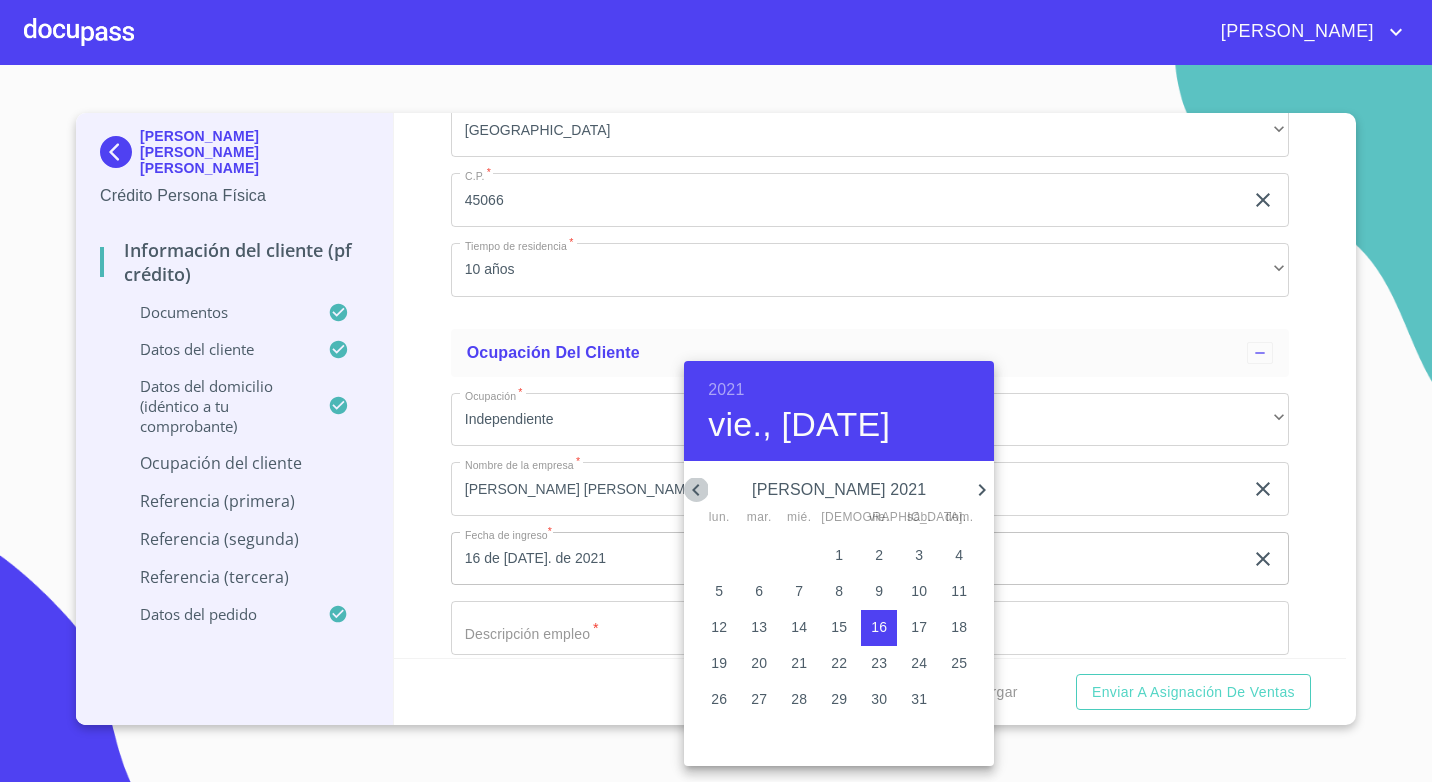 click 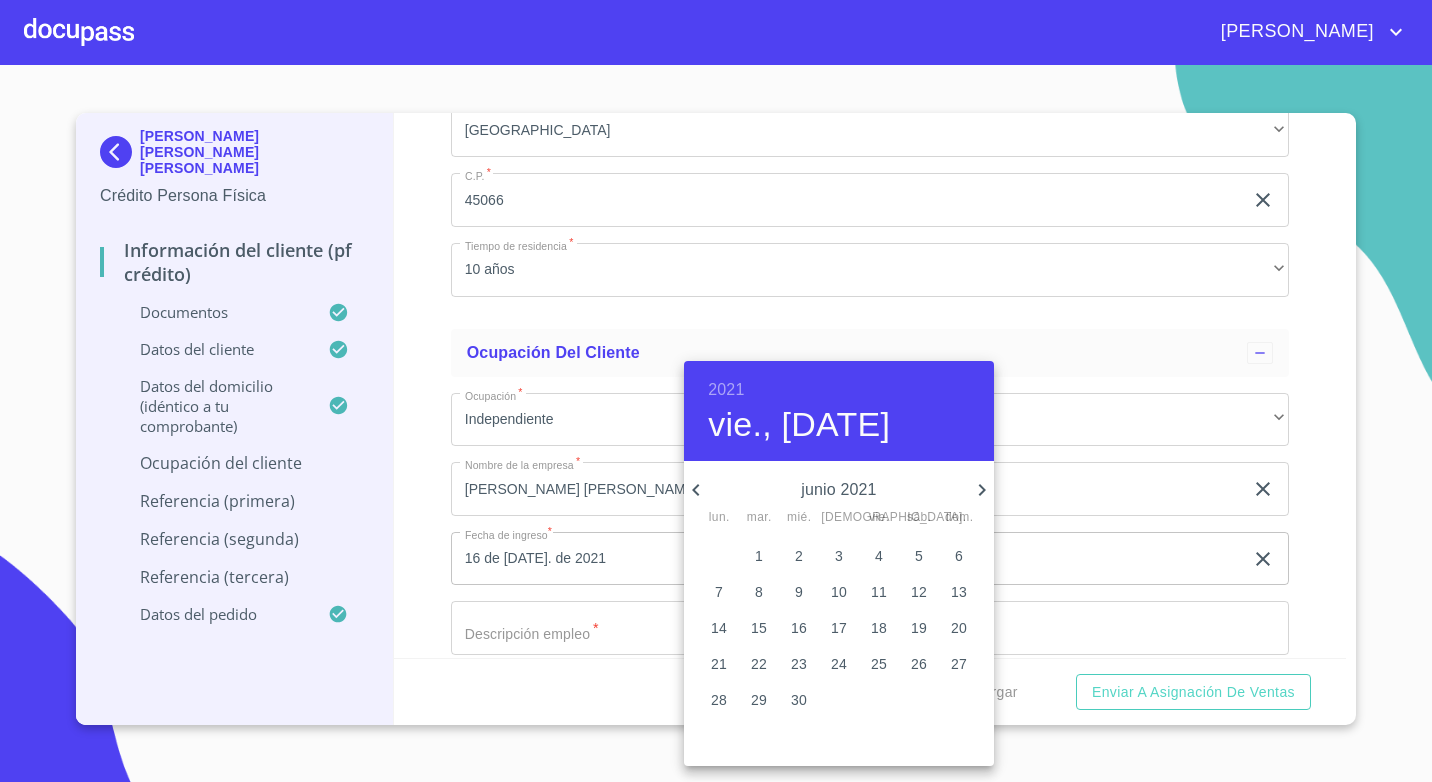 click 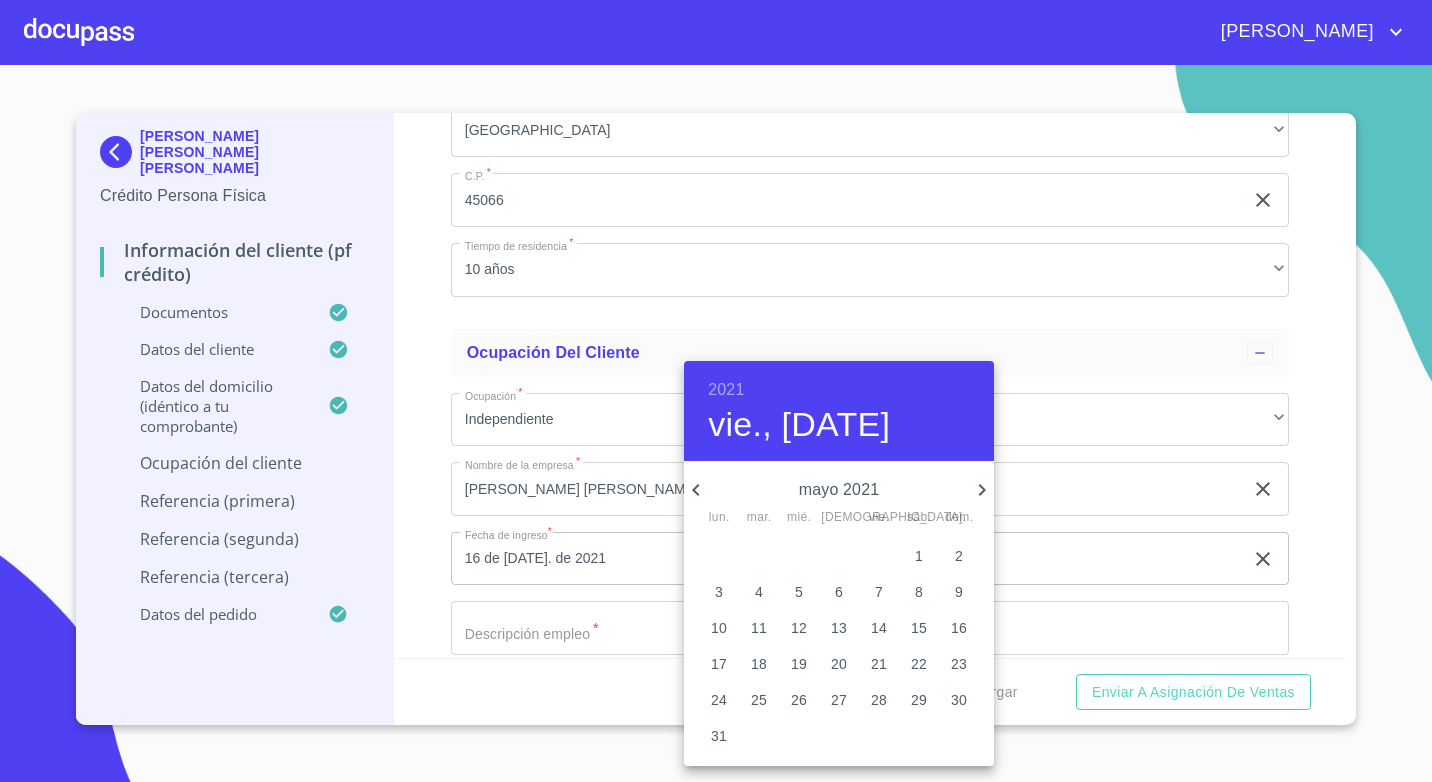click 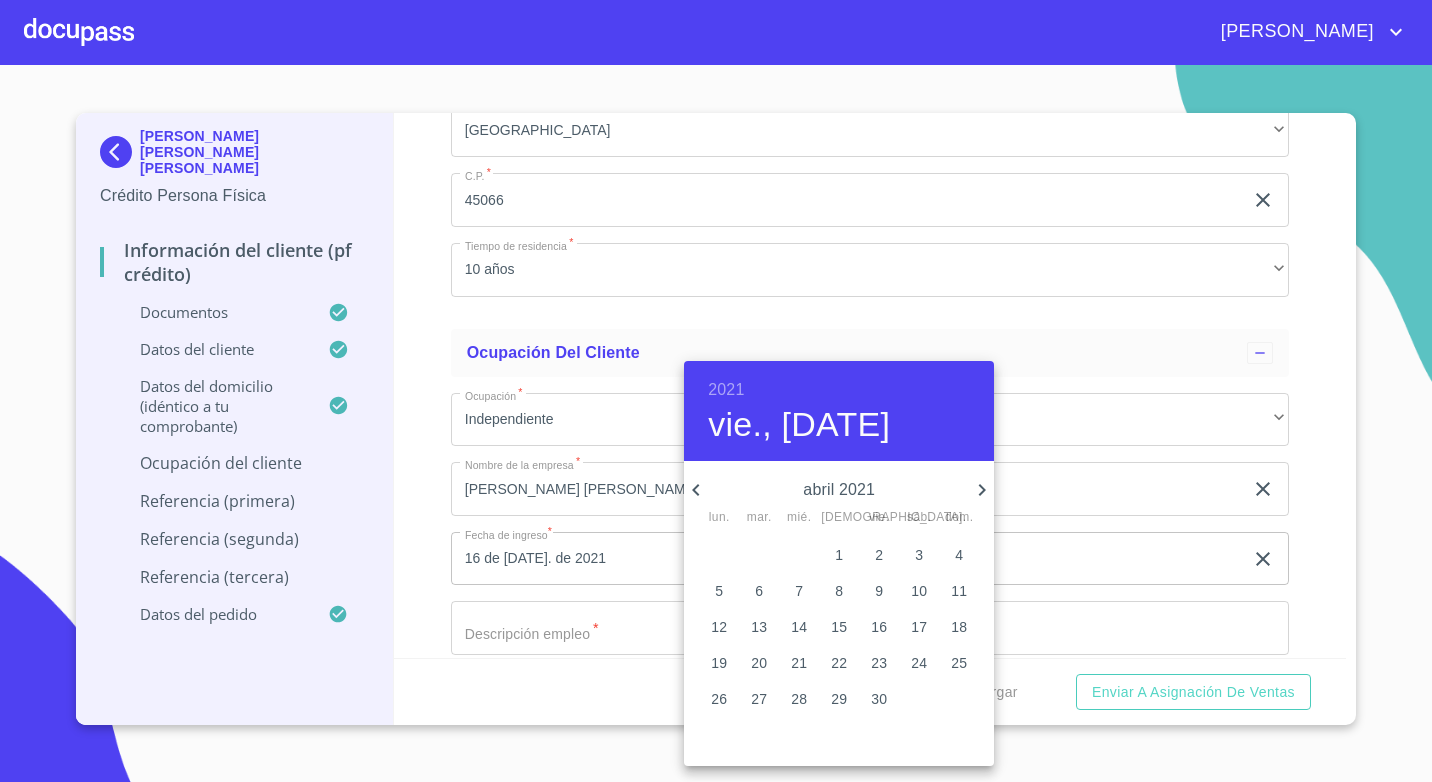 click 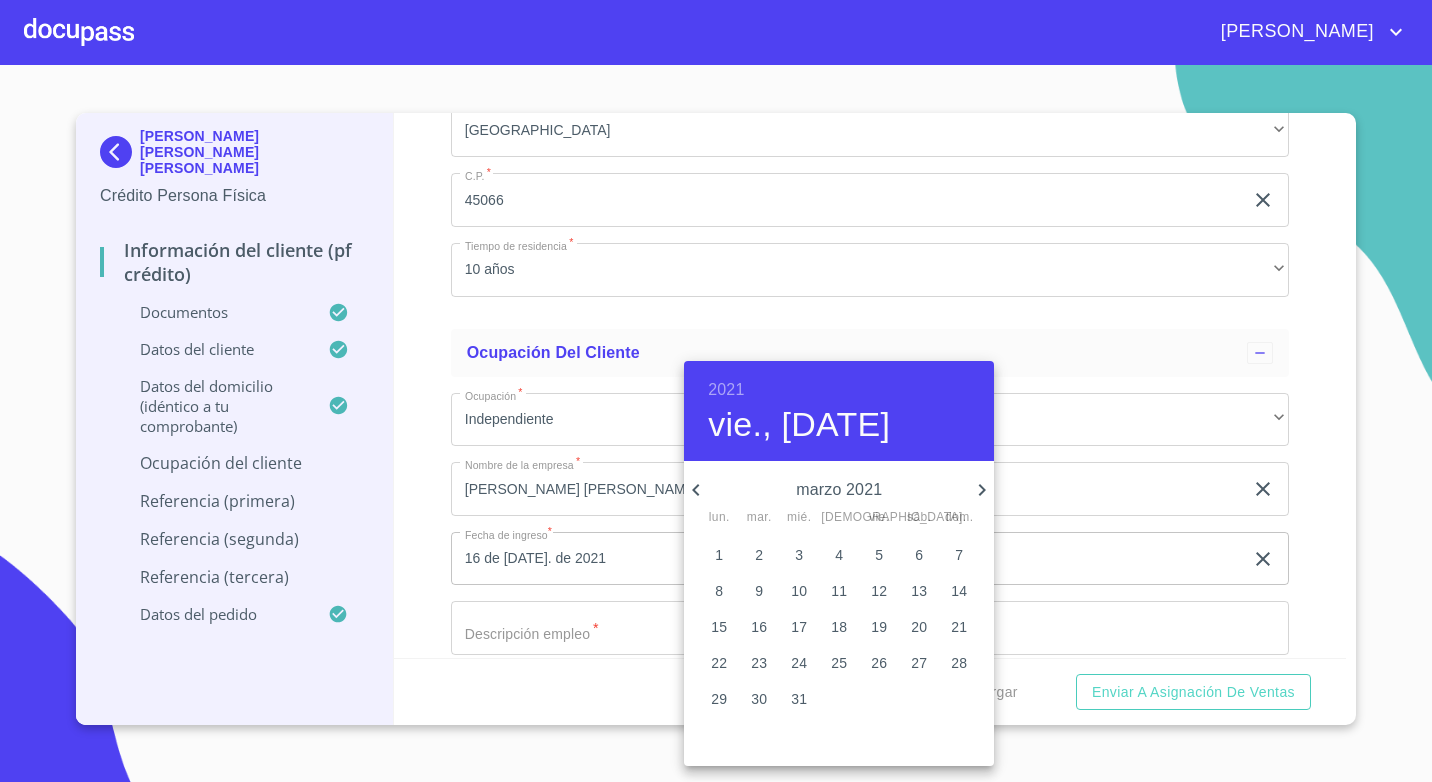 type 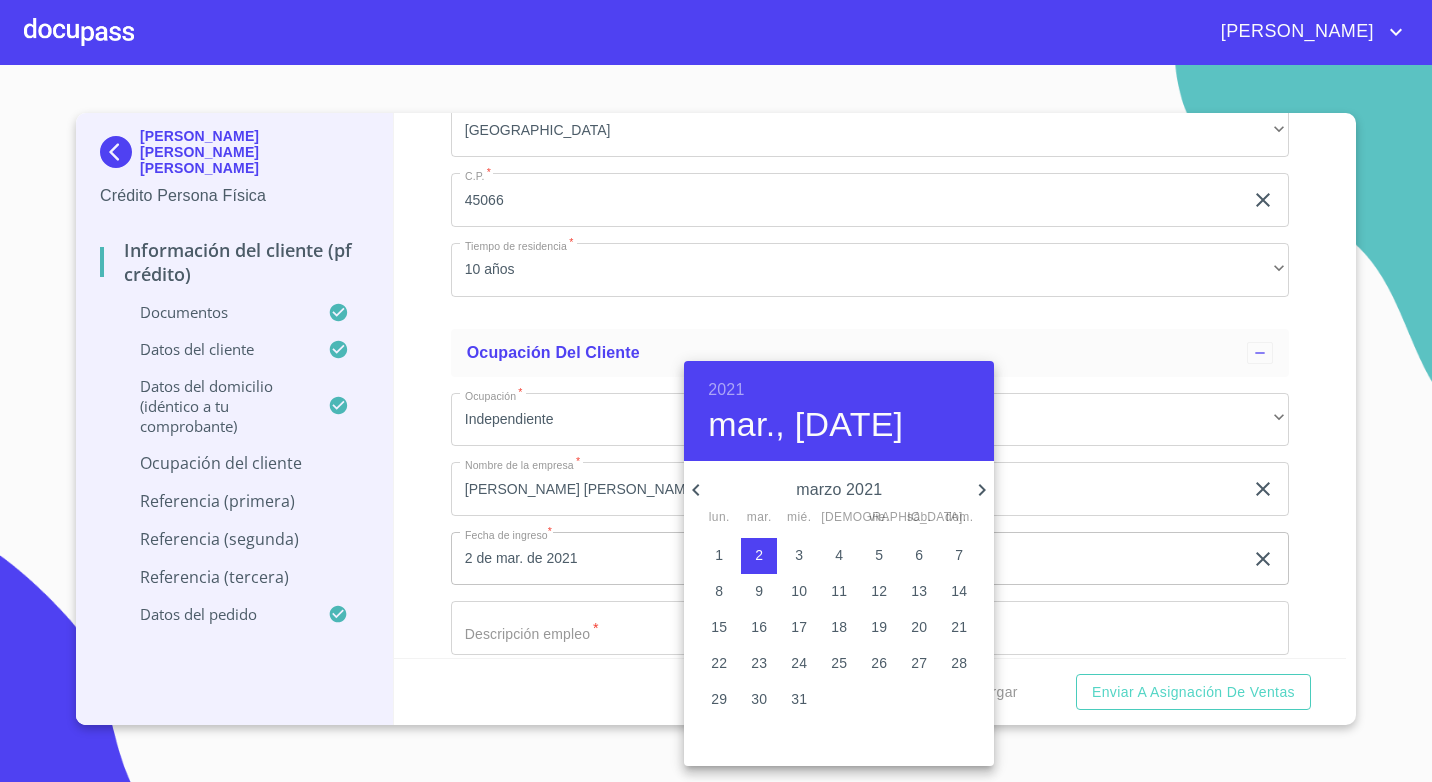 click at bounding box center [716, 391] 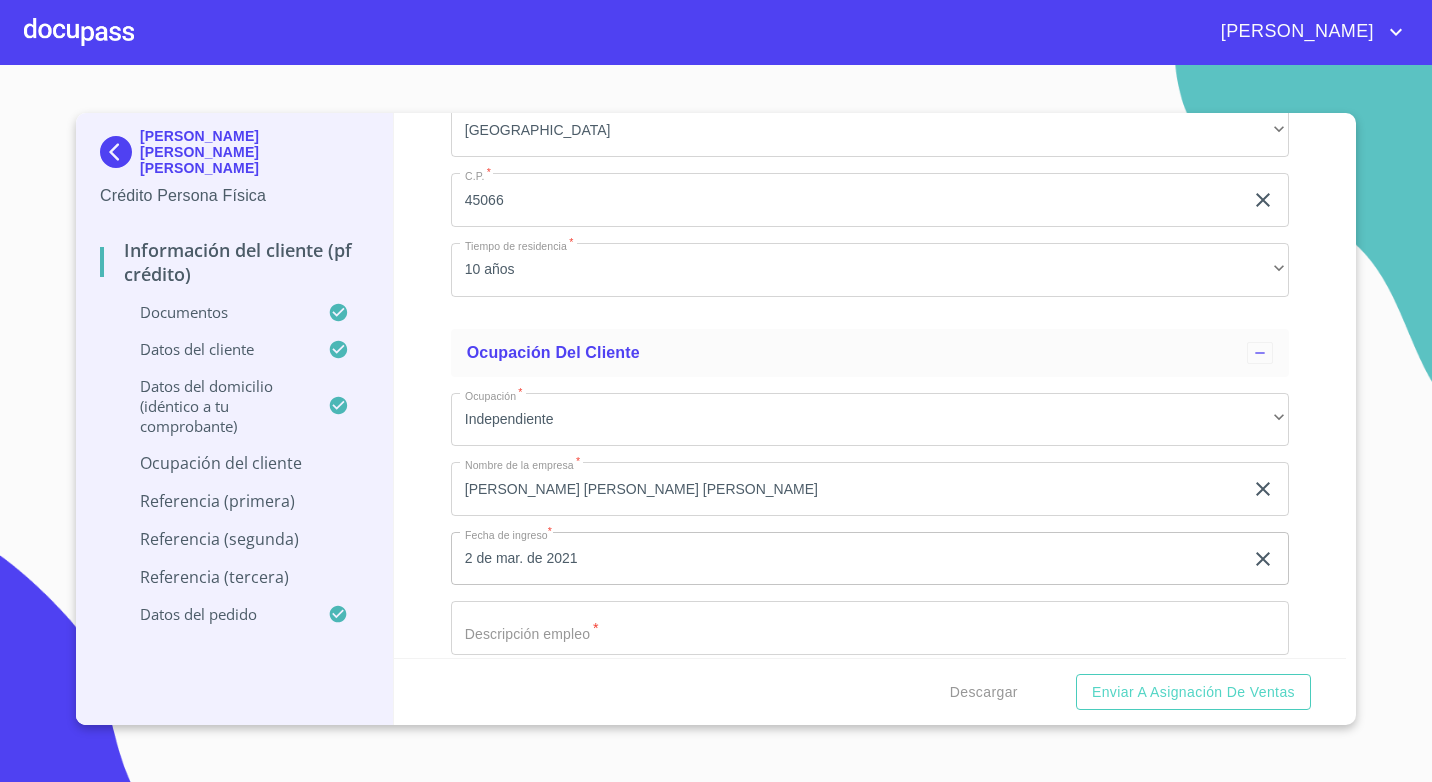 click on "Documento de identificación.   *" at bounding box center [847, -1631] 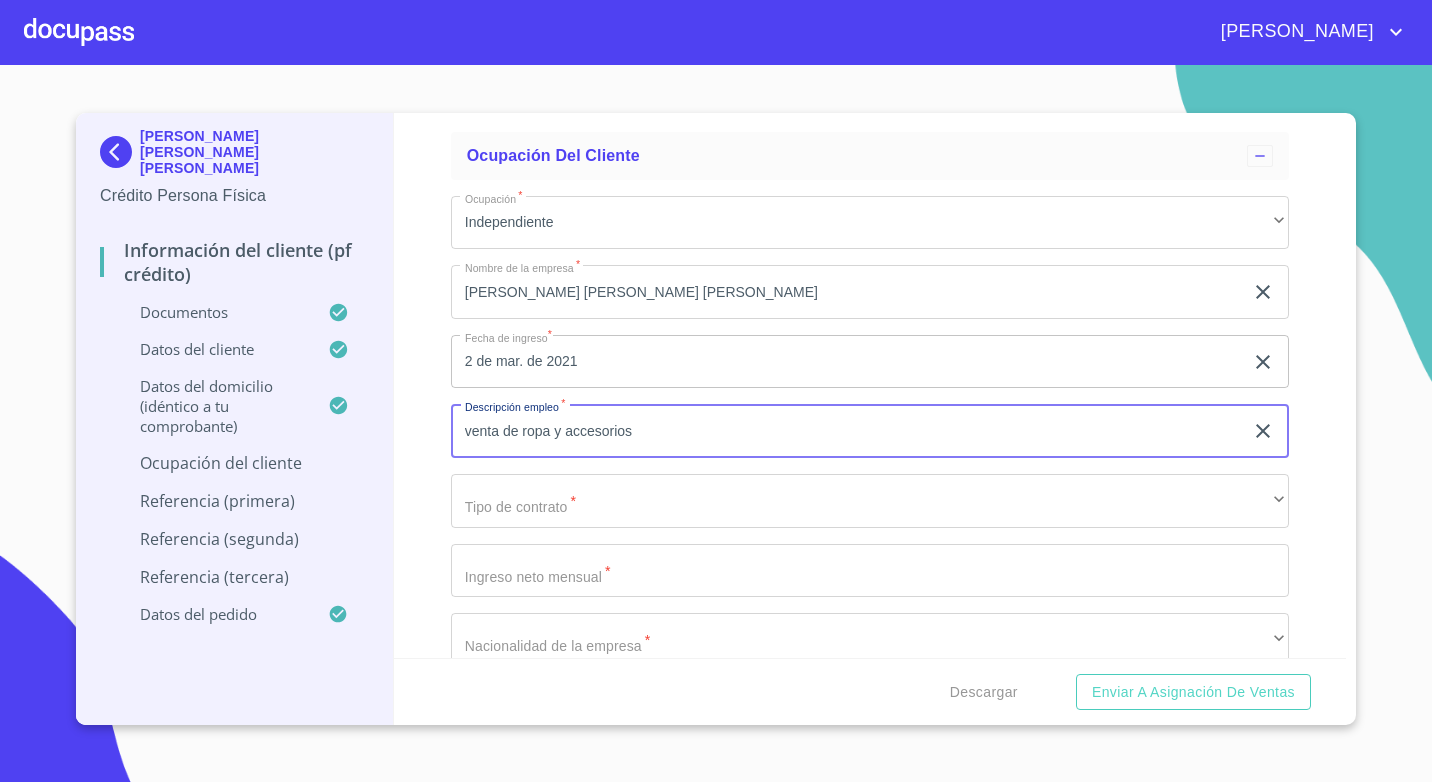scroll, scrollTop: 7815, scrollLeft: 0, axis: vertical 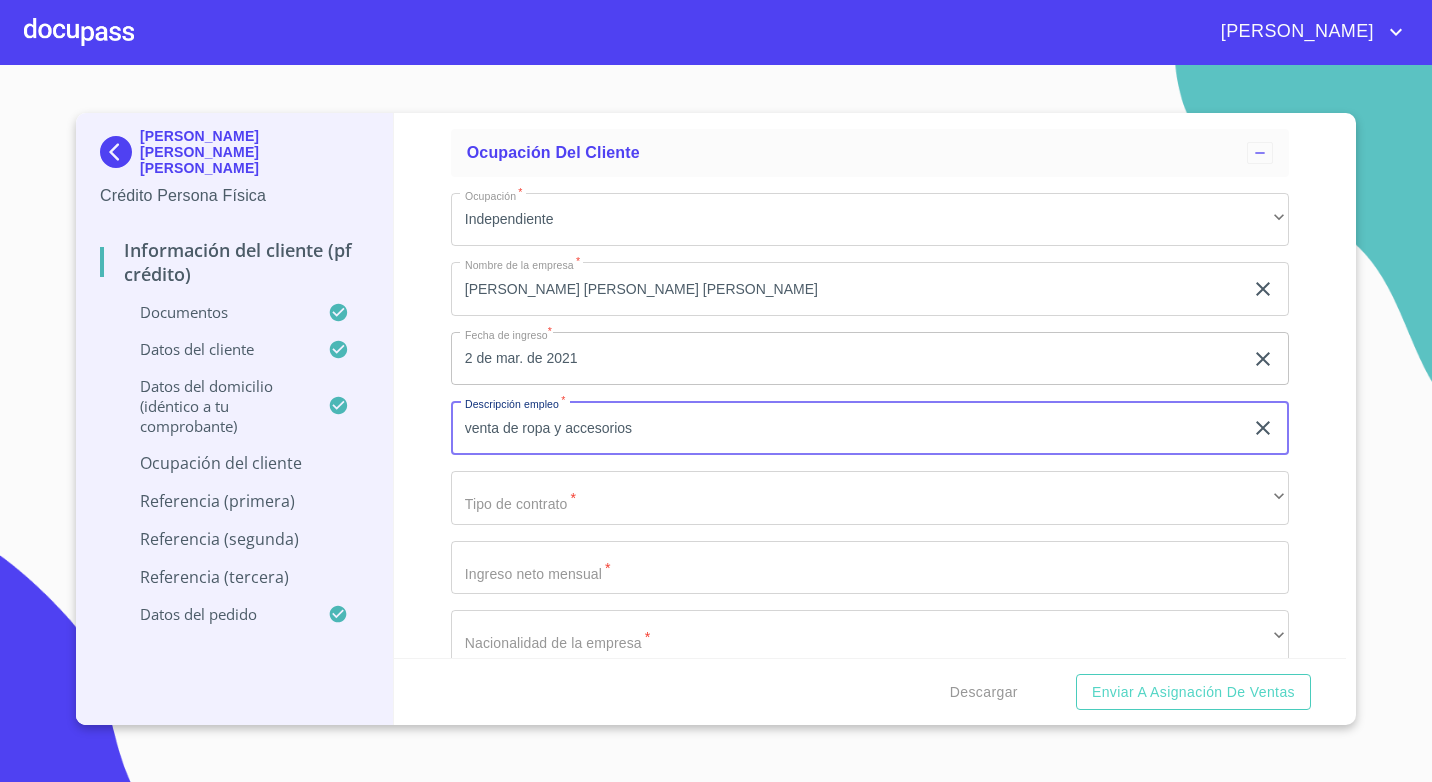 type on "venta de ropa y accesorios" 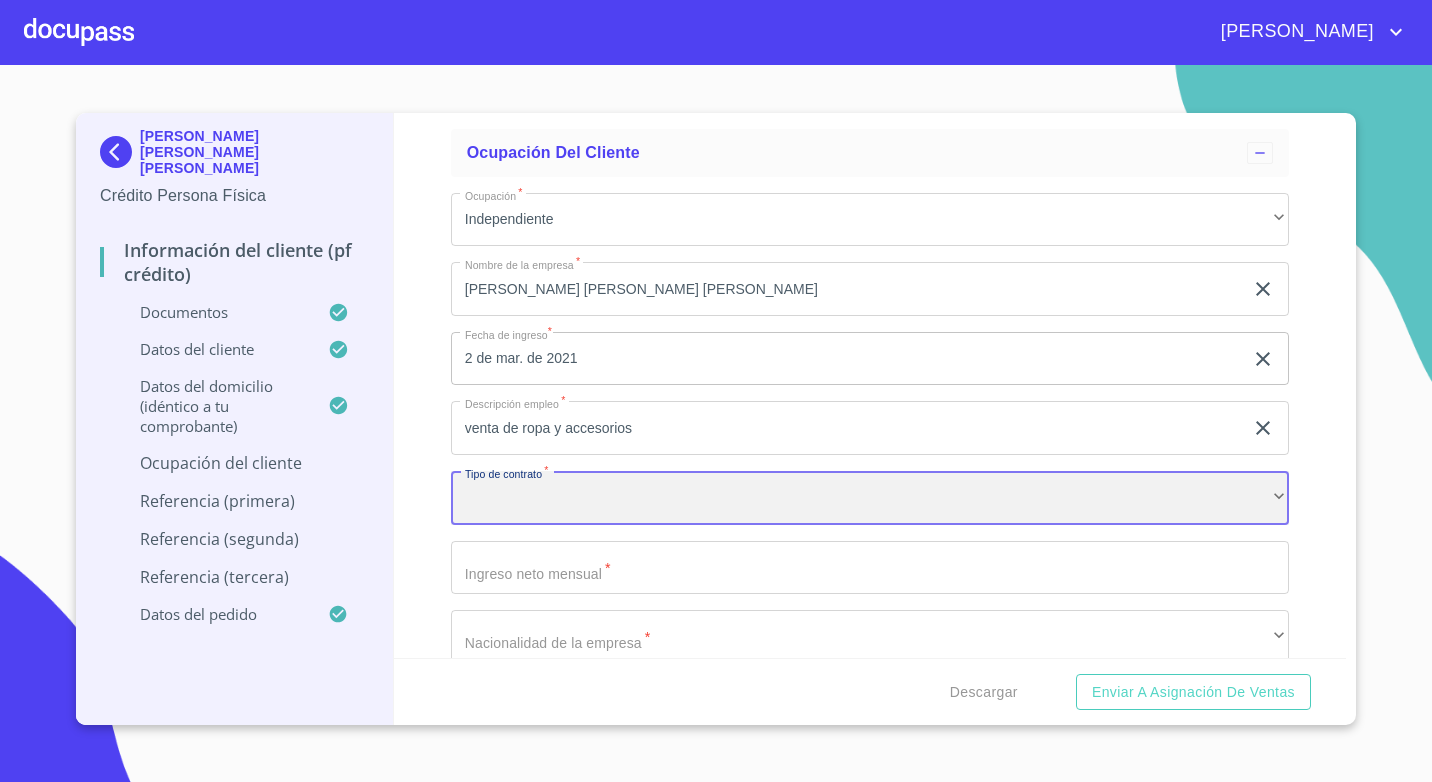 click on "​" at bounding box center [870, 498] 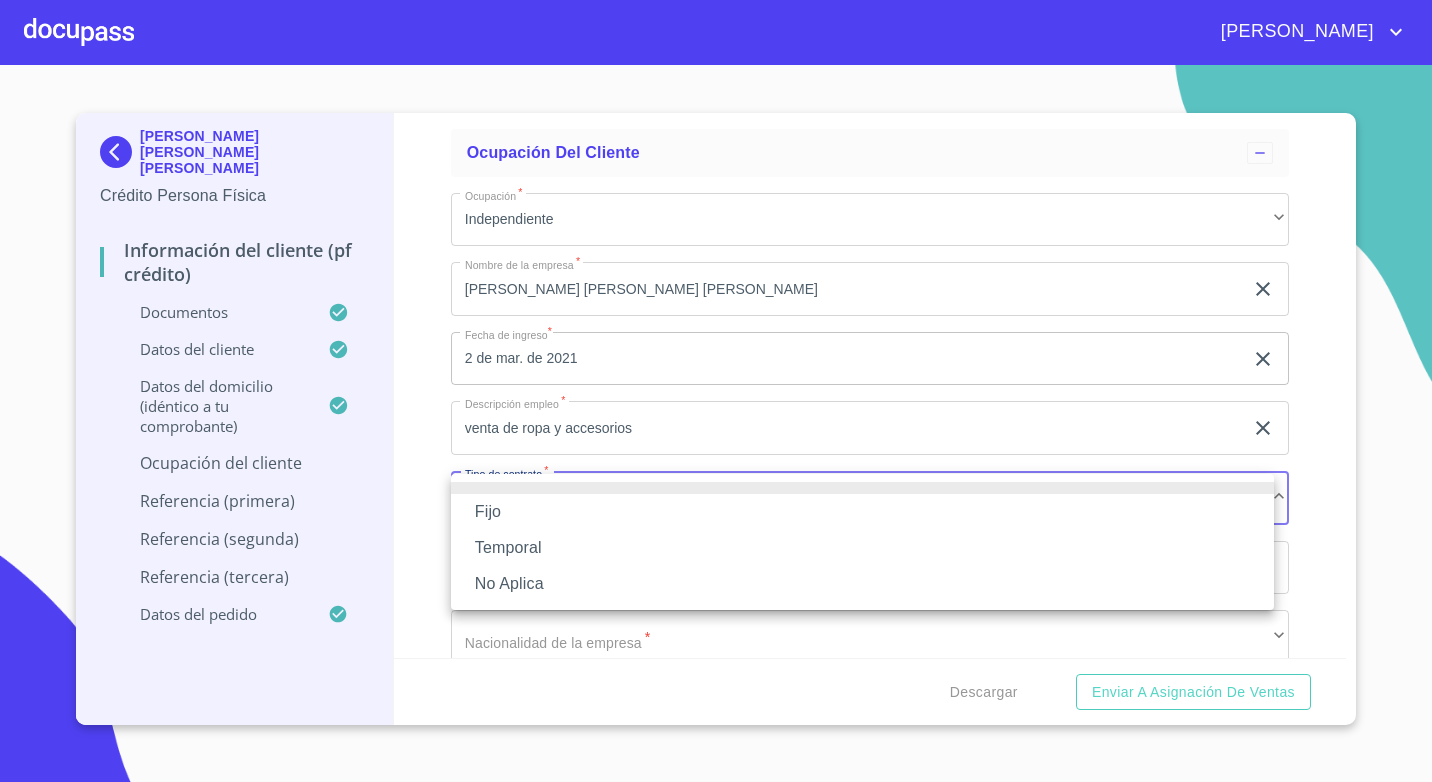 click on "Fijo" at bounding box center (862, 512) 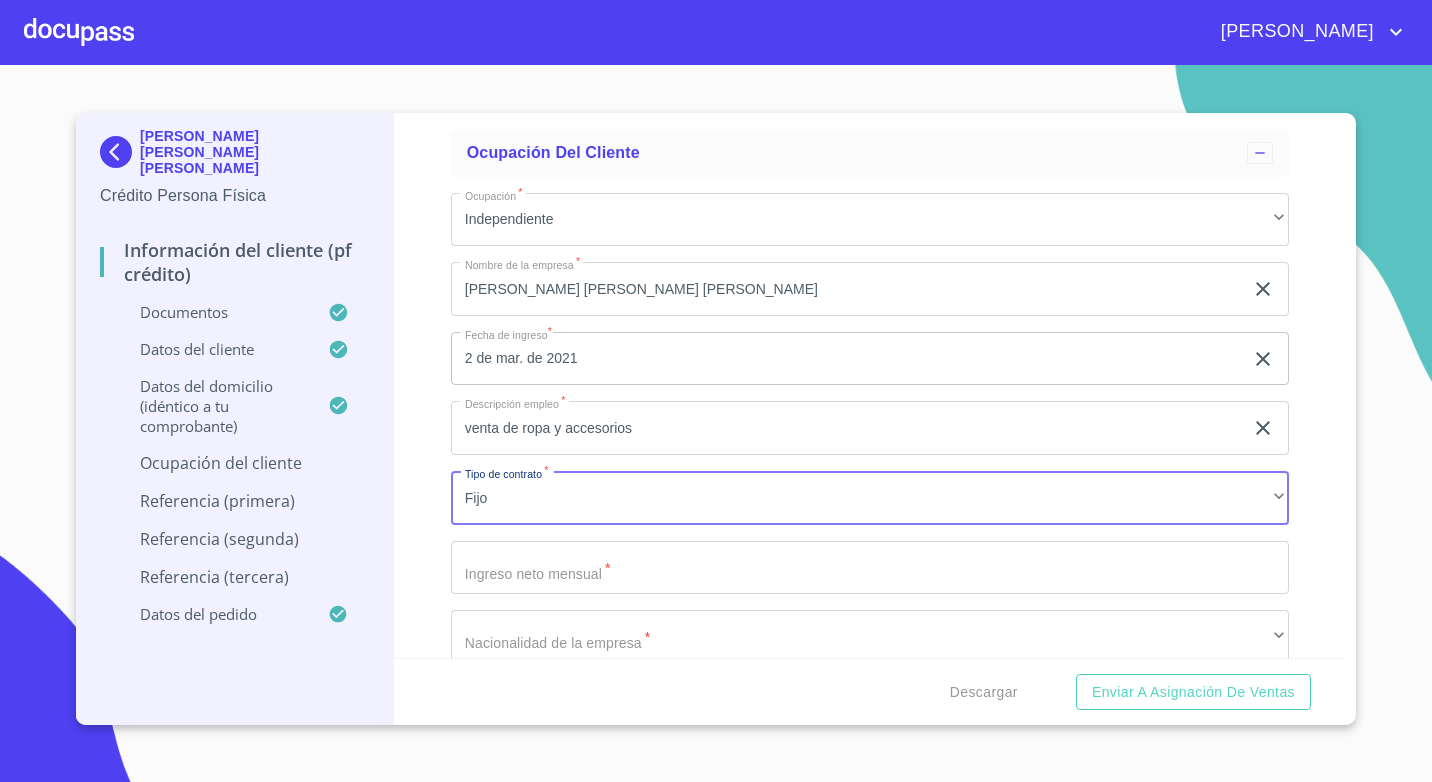 click on "Documento de identificación.   *" at bounding box center [847, -1831] 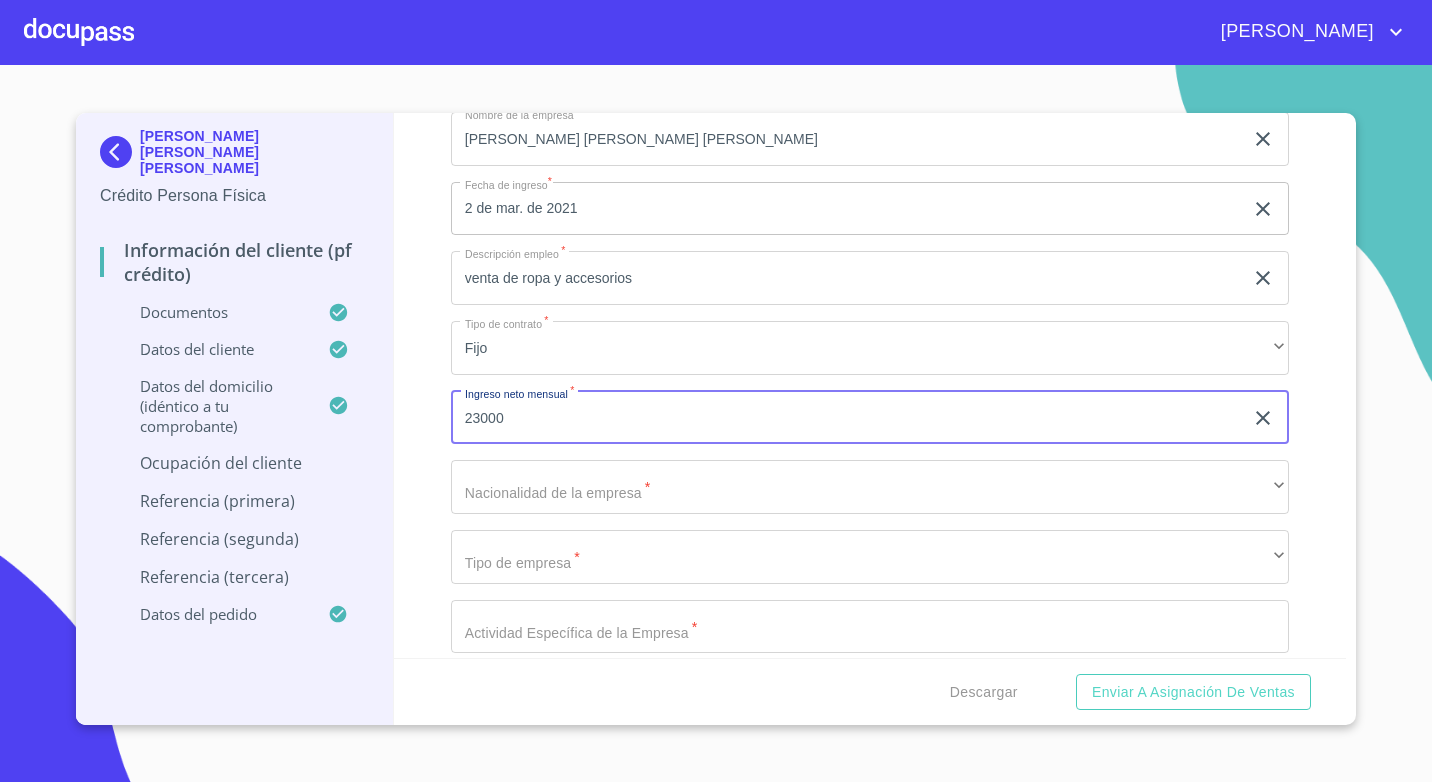 scroll, scrollTop: 8015, scrollLeft: 0, axis: vertical 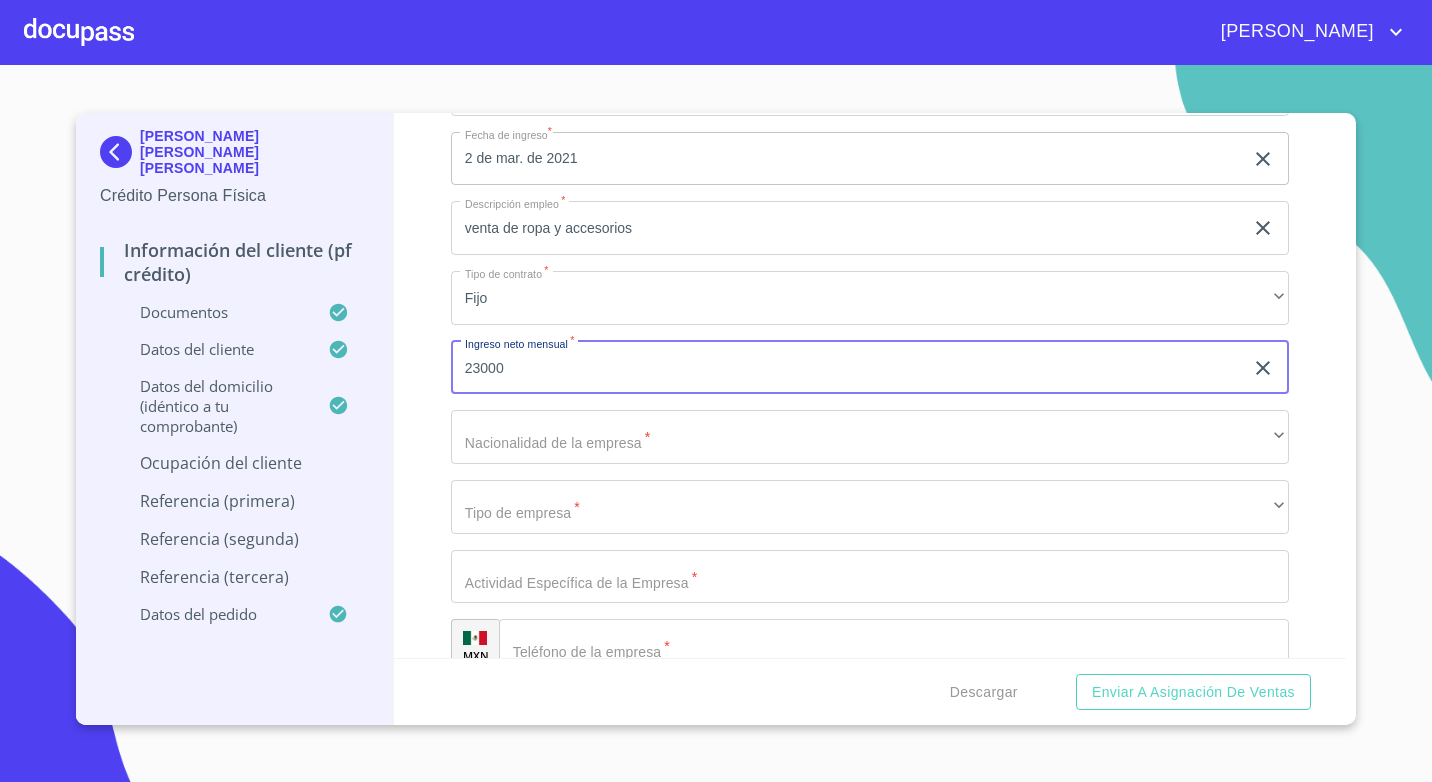 type on "23000" 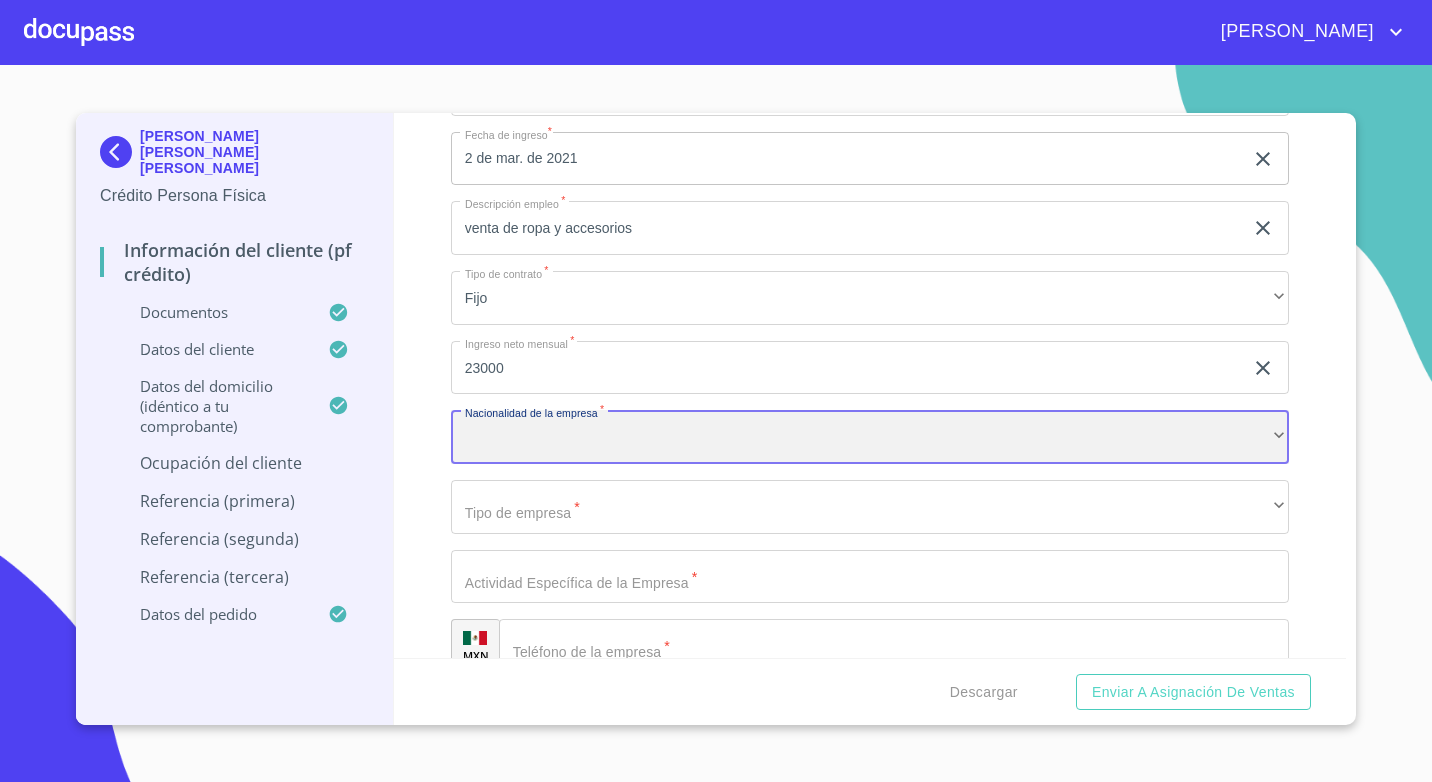 click on "​" at bounding box center [870, 437] 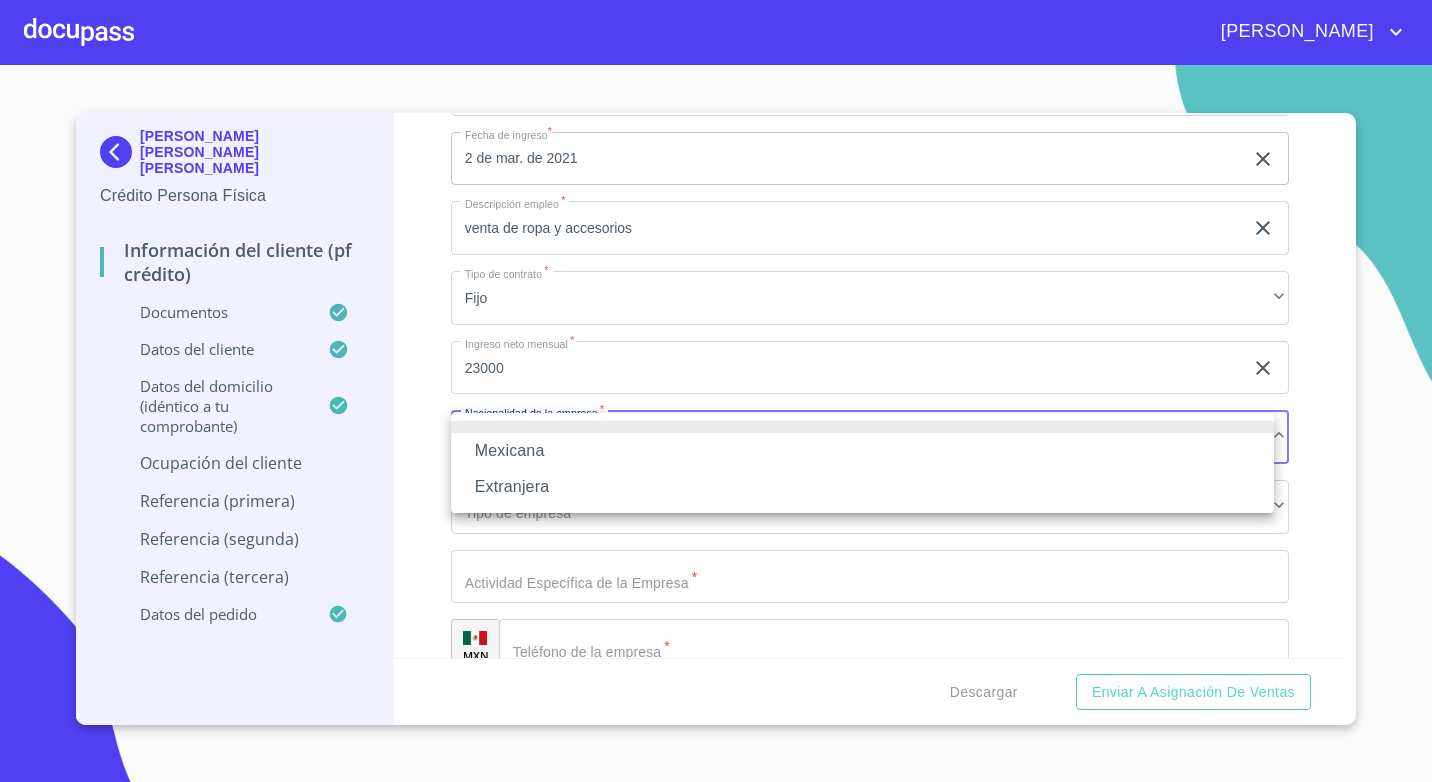 click on "Mexicana" at bounding box center (862, 451) 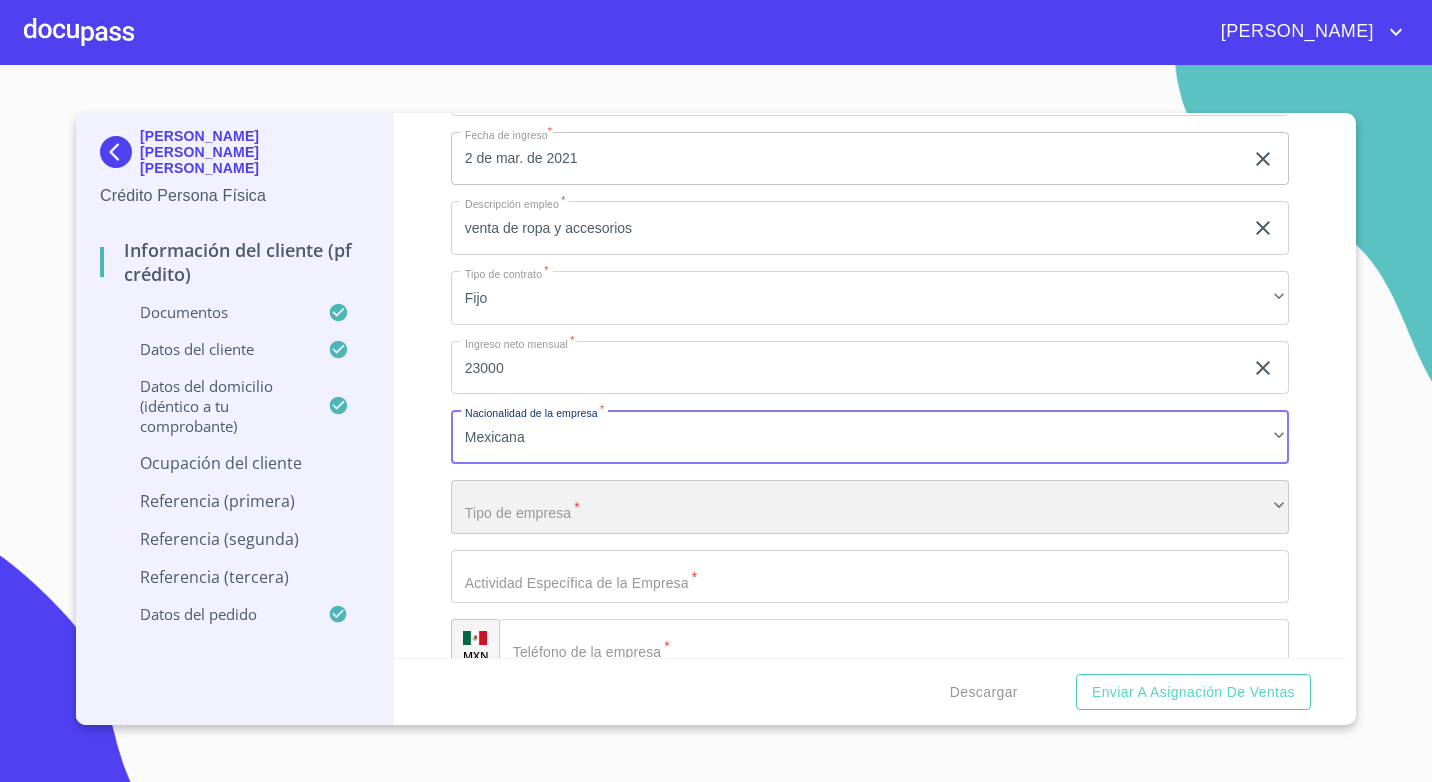 click on "​" at bounding box center [870, 507] 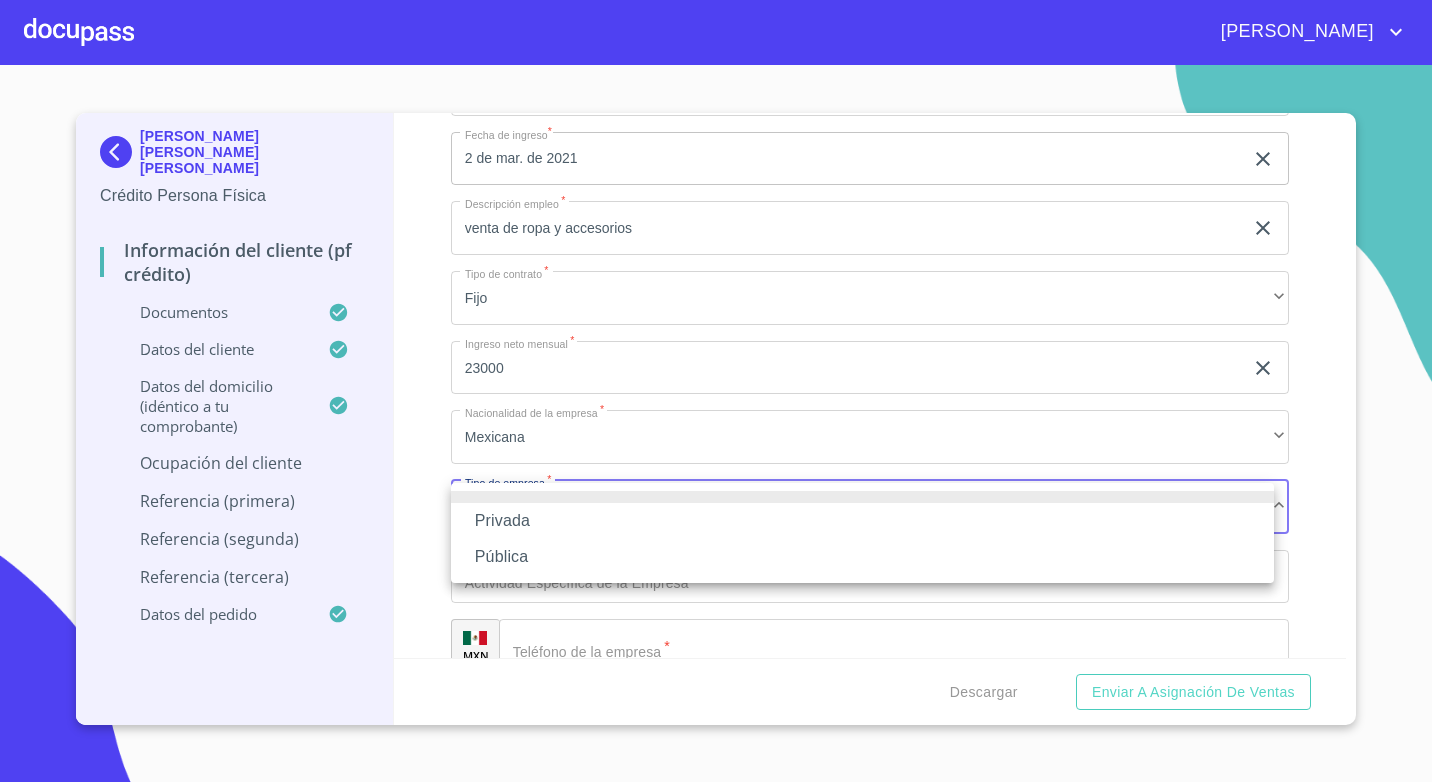 click on "Privada" at bounding box center (862, 521) 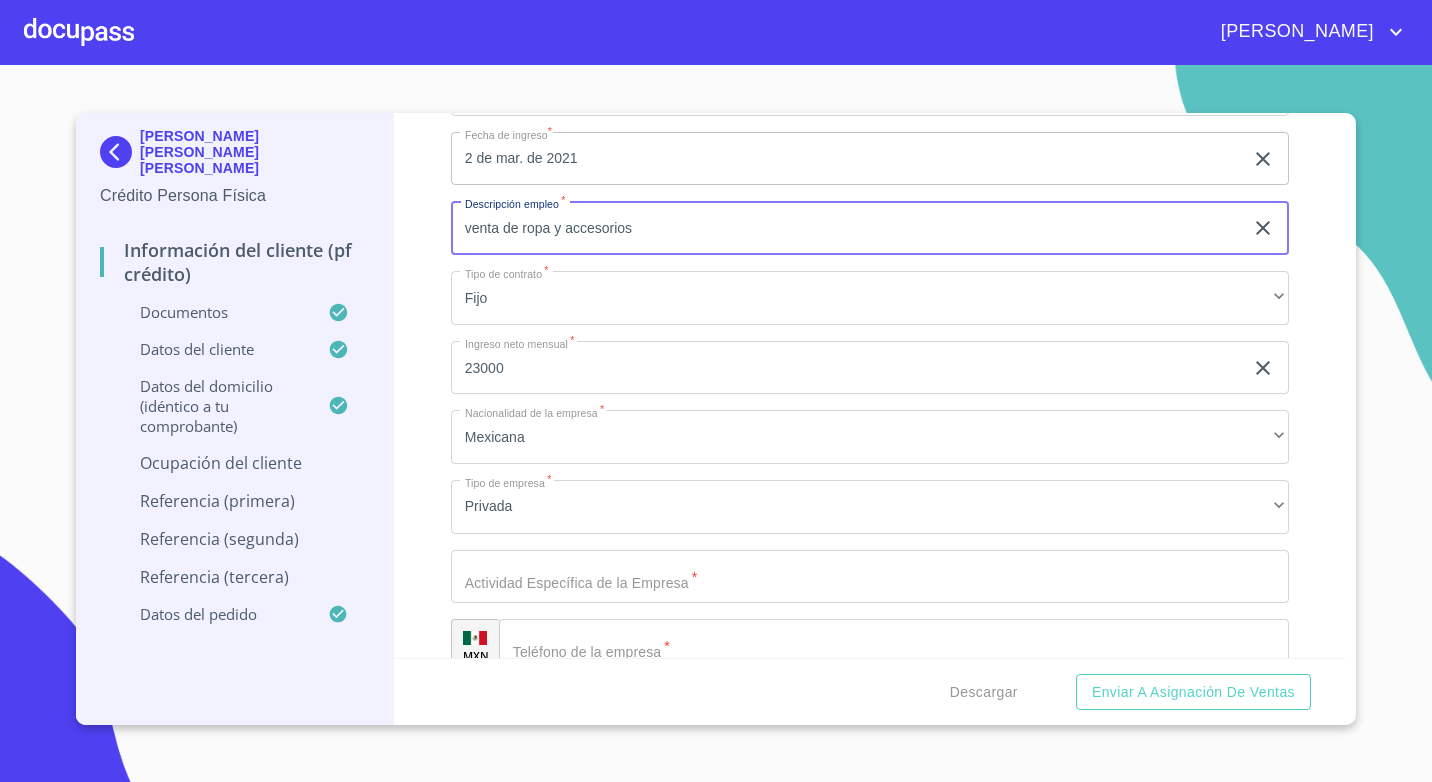 drag, startPoint x: 644, startPoint y: 233, endPoint x: 346, endPoint y: 266, distance: 299.82162 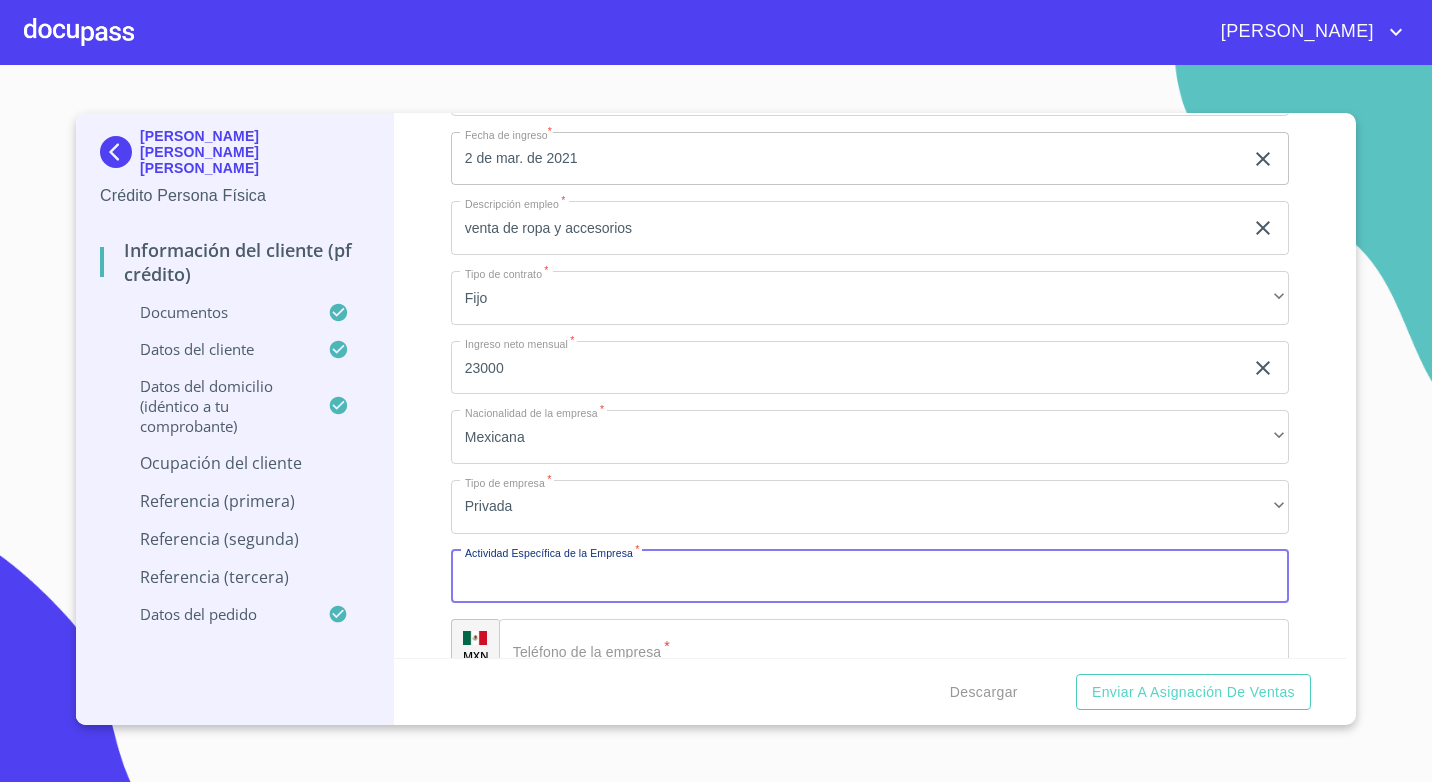paste on "venta de ropa y accesorios" 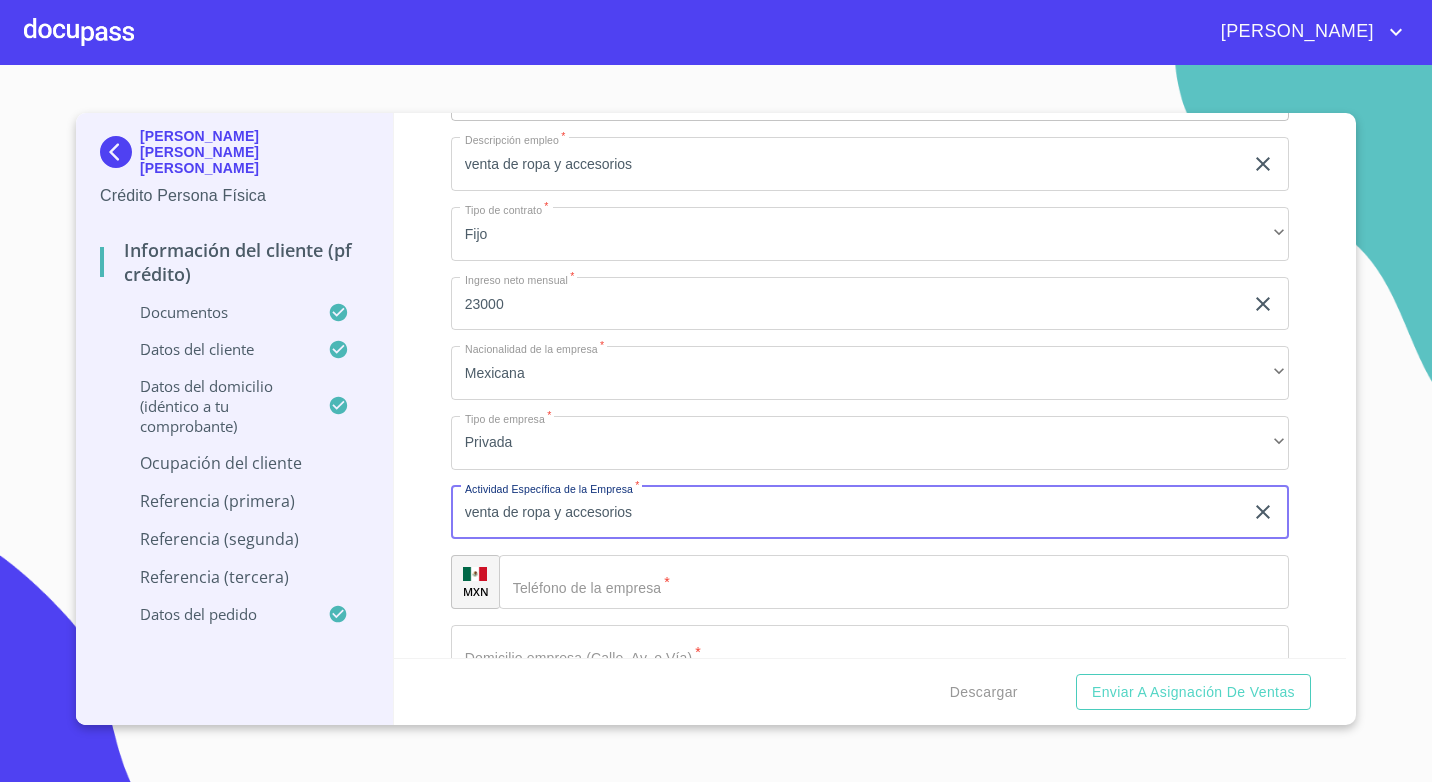 scroll, scrollTop: 8115, scrollLeft: 0, axis: vertical 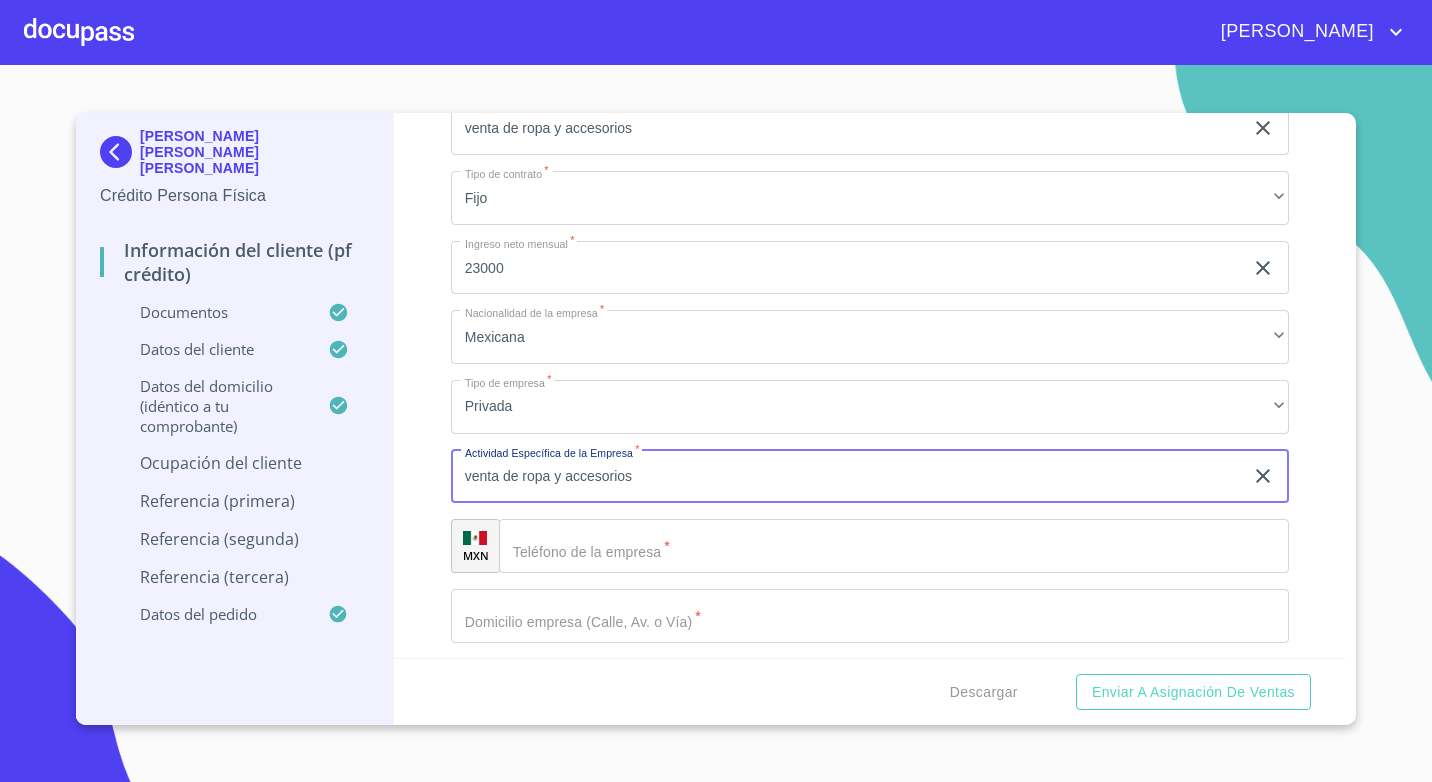 type on "venta de ropa y accesorios" 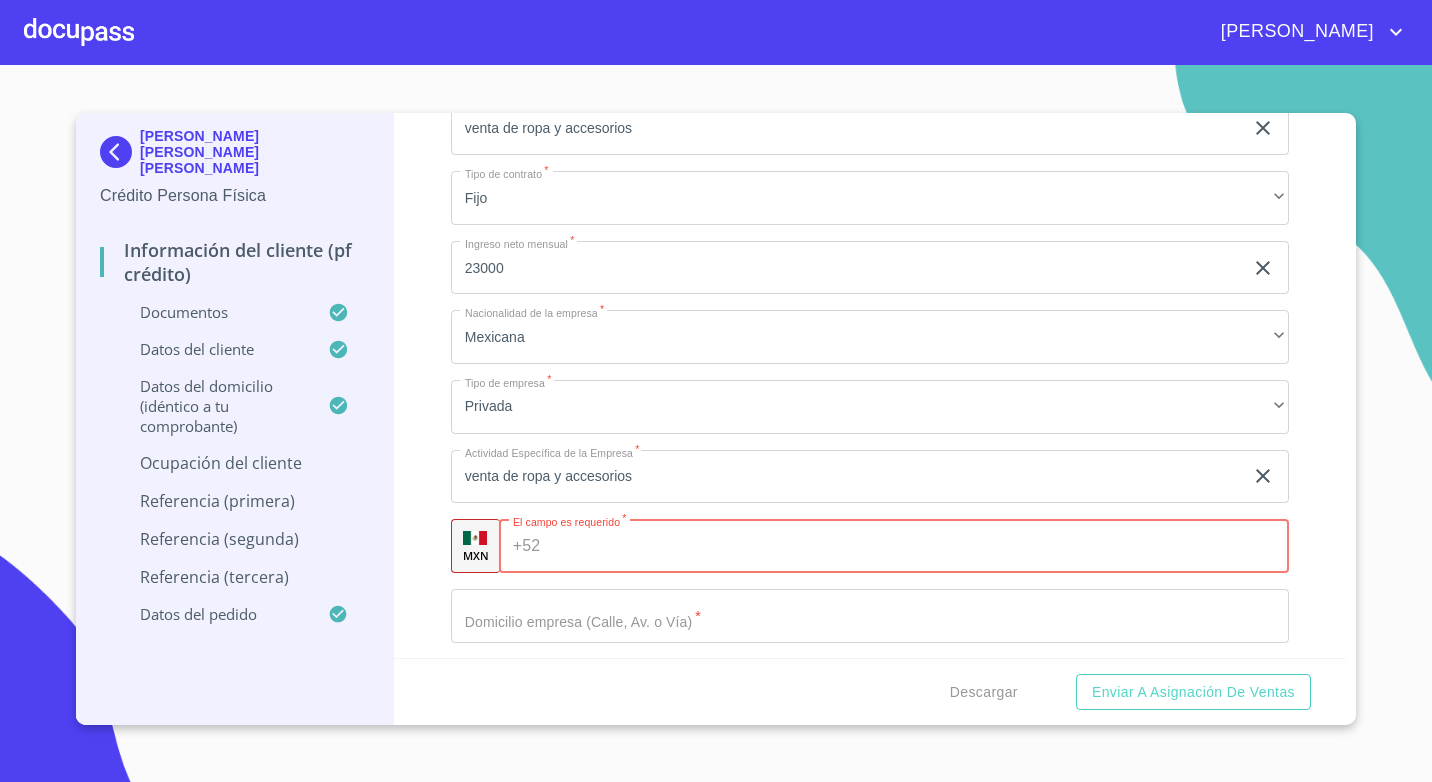 paste on "[PHONE_NUMBER]" 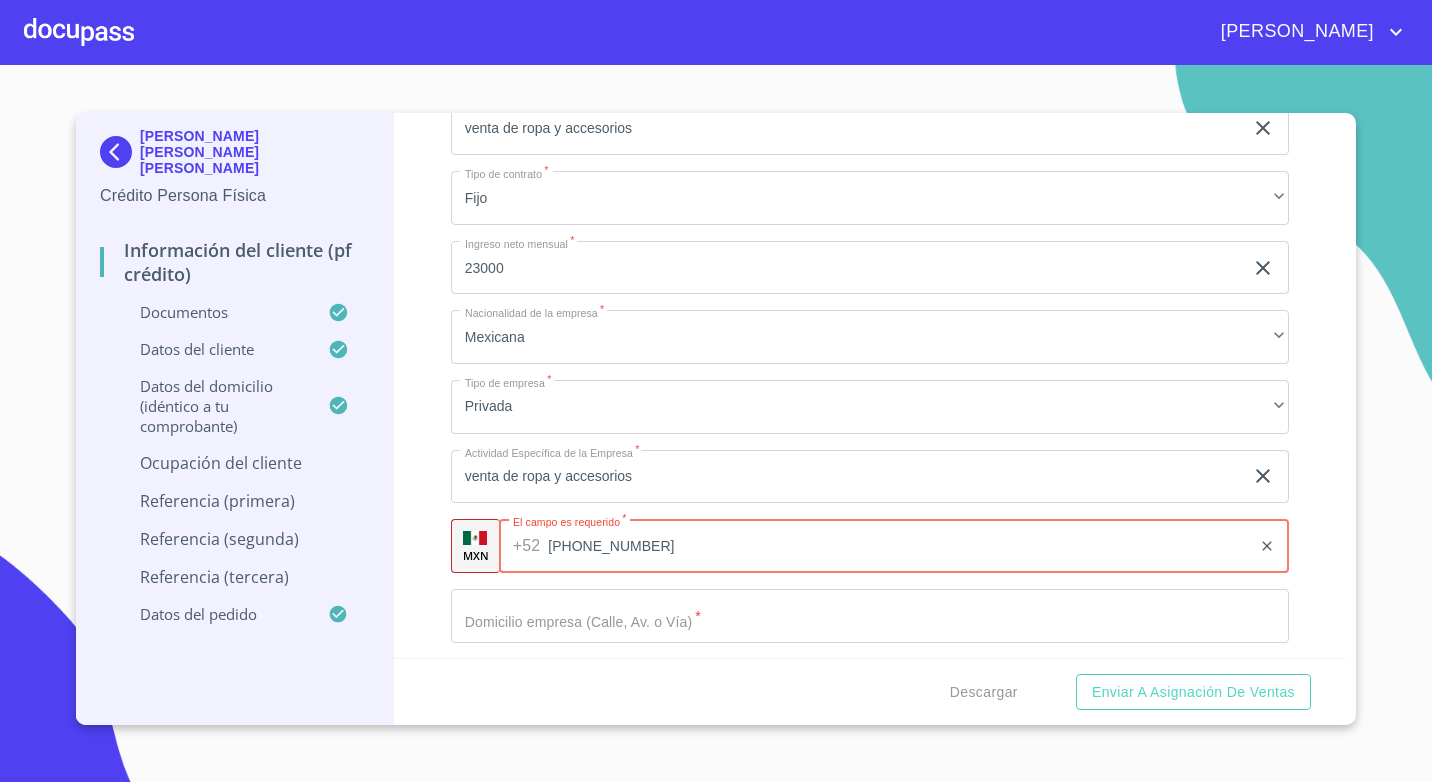 type on "[PHONE_NUMBER]" 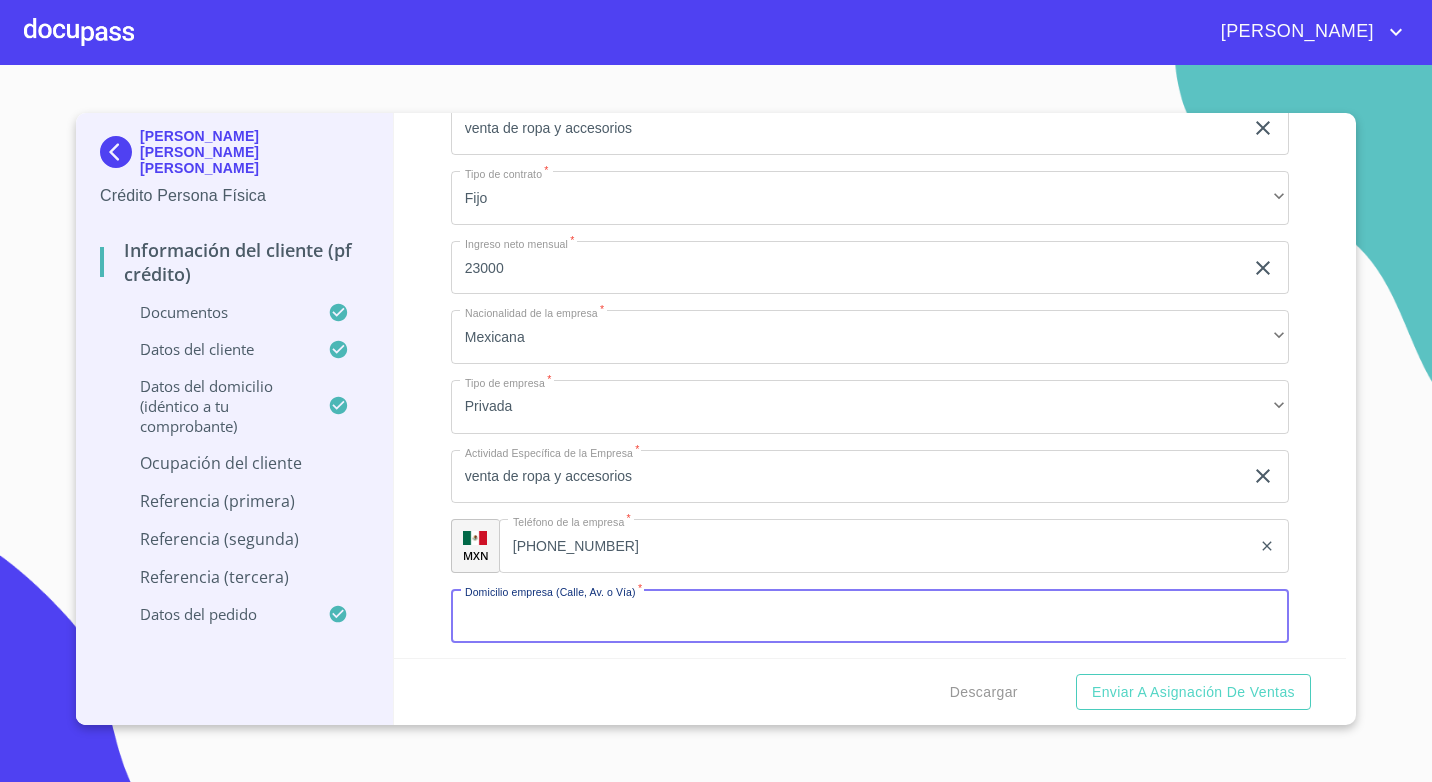 click on "Documento de identificación.   *" at bounding box center [870, 616] 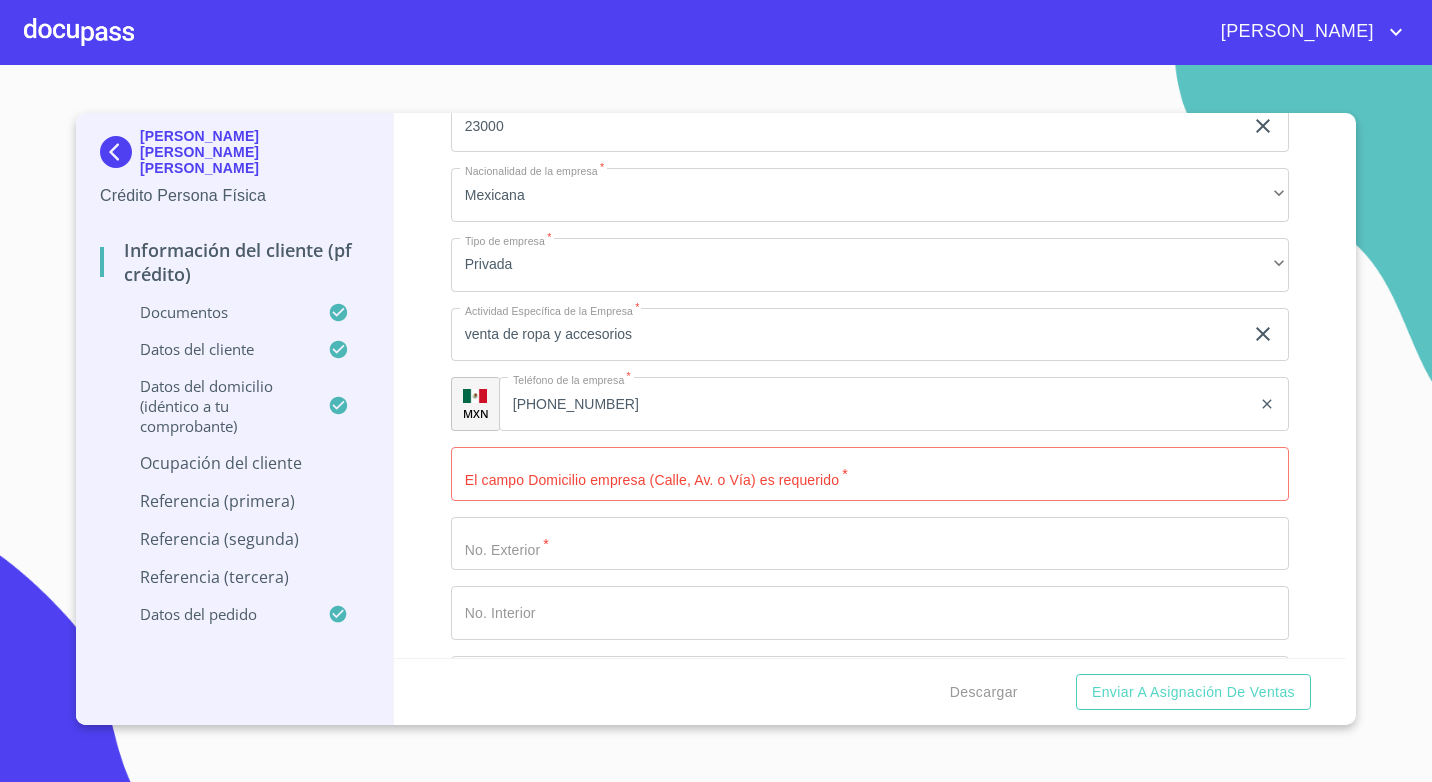 scroll, scrollTop: 8315, scrollLeft: 0, axis: vertical 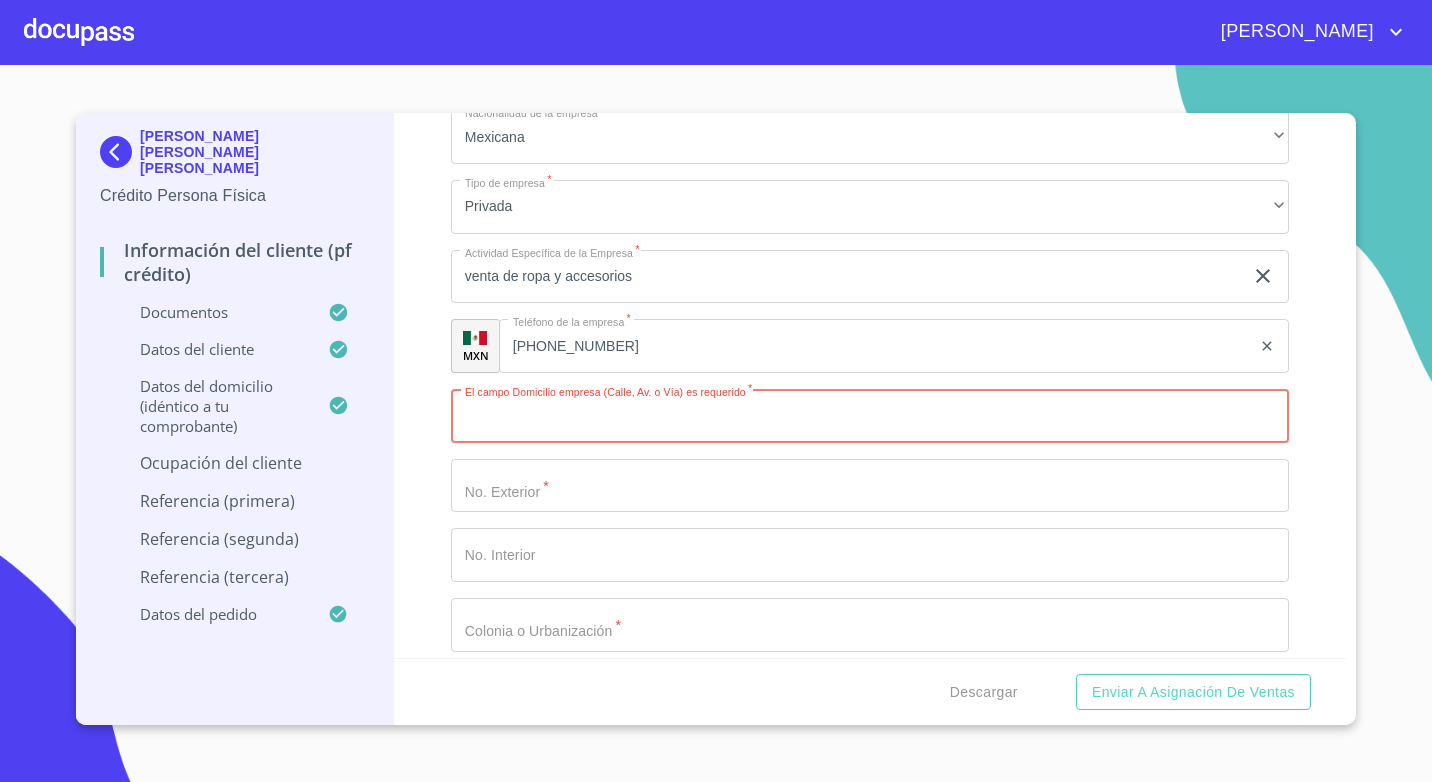 click on "Documento de identificación.   *" at bounding box center (870, 416) 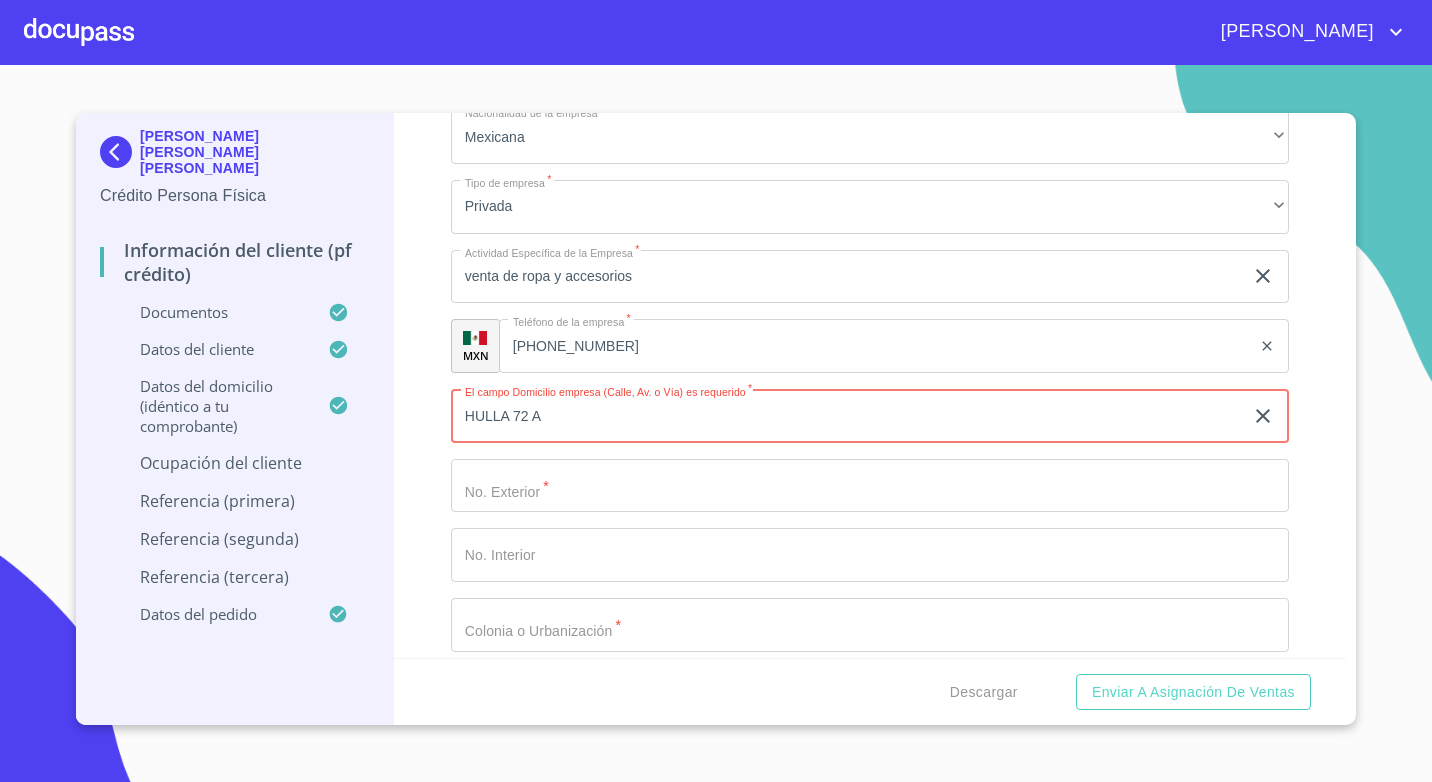 type on "HULLA 72 A" 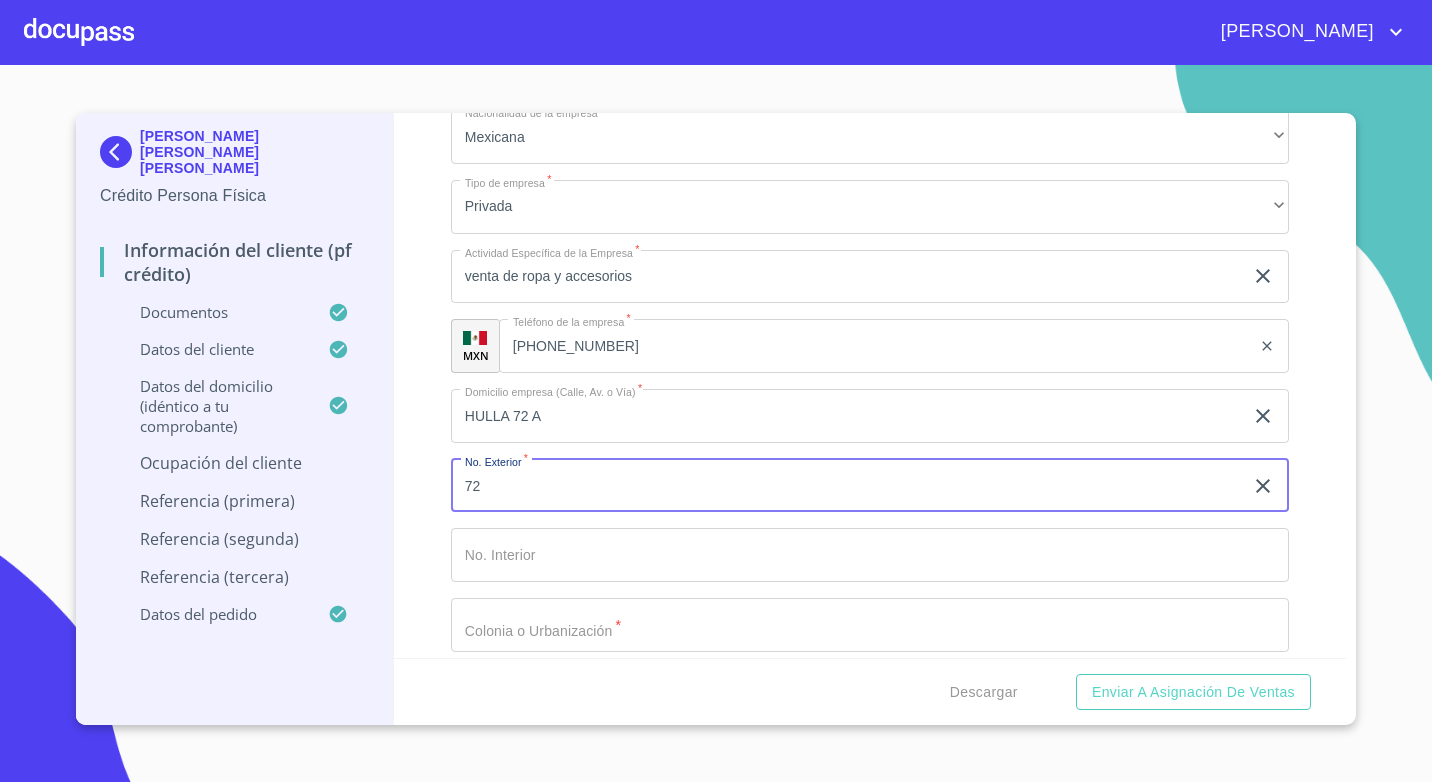 type on "72" 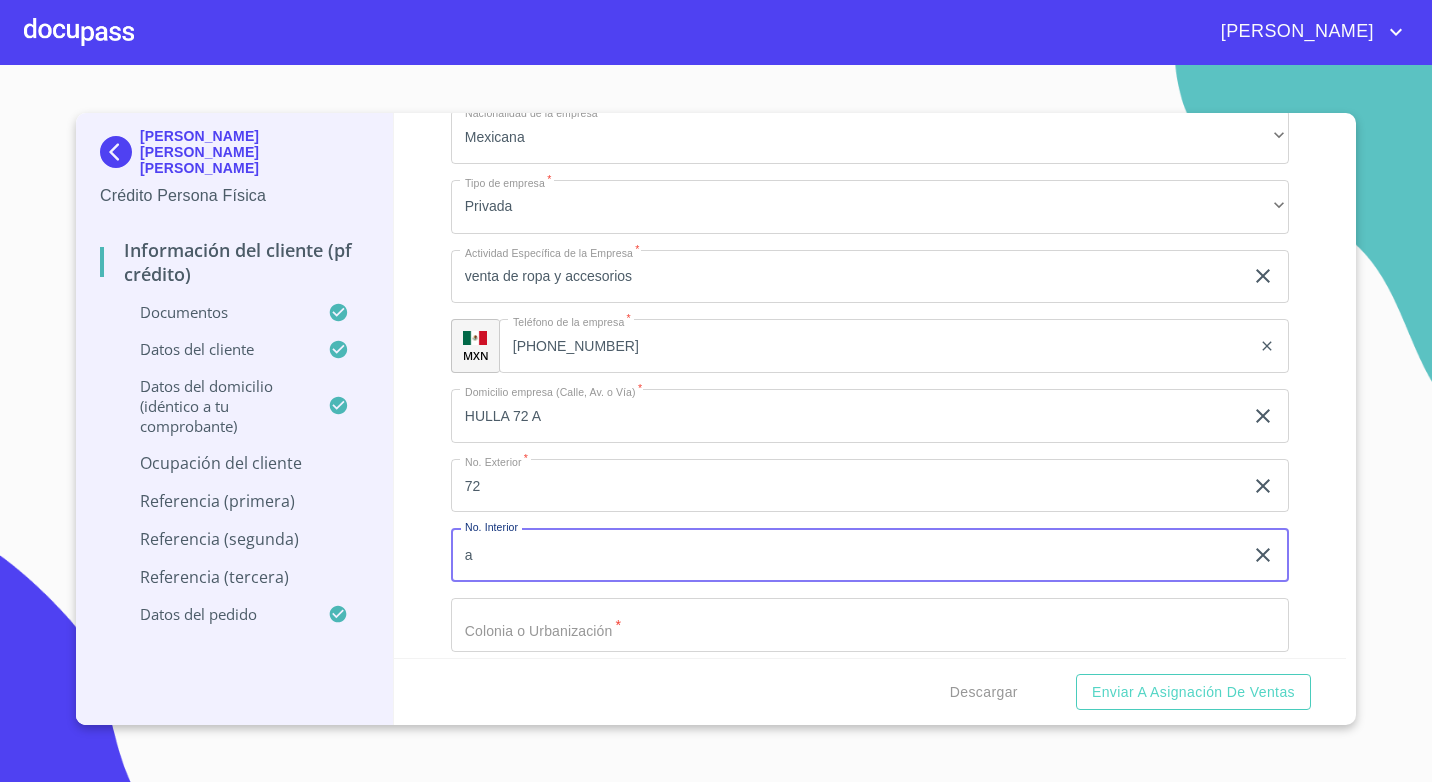 type on "a" 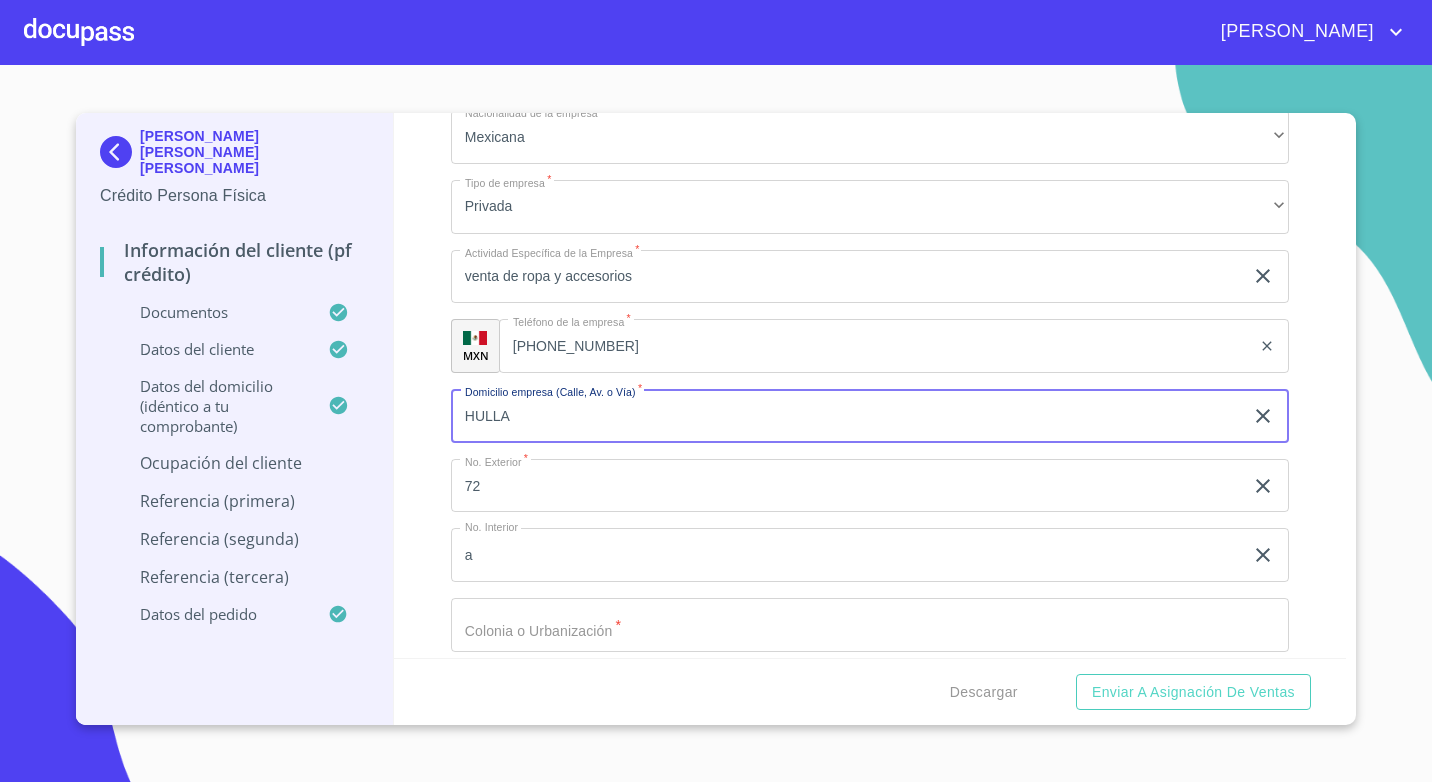 type on "HULLA" 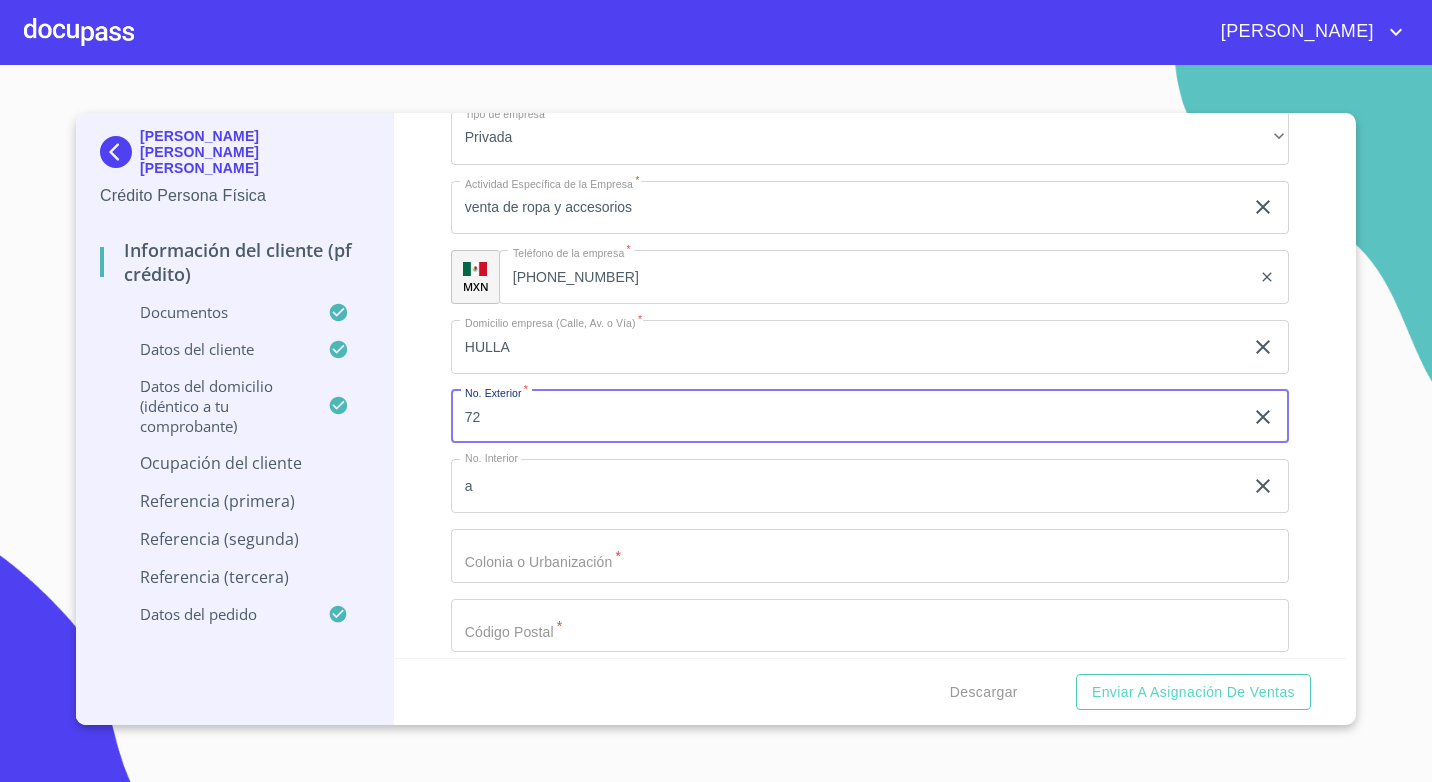 scroll, scrollTop: 8515, scrollLeft: 0, axis: vertical 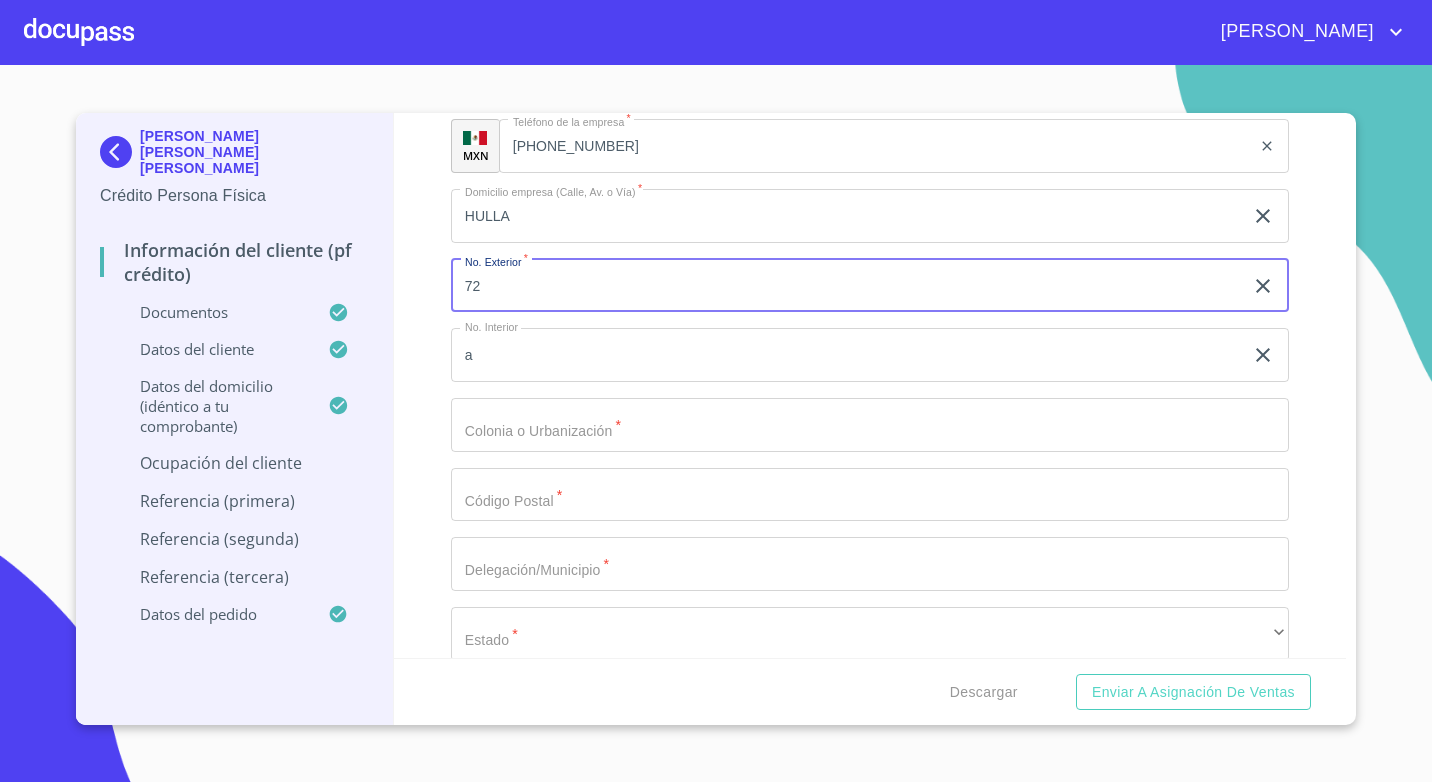 click on "Documento de identificación.   *" at bounding box center (847, -2531) 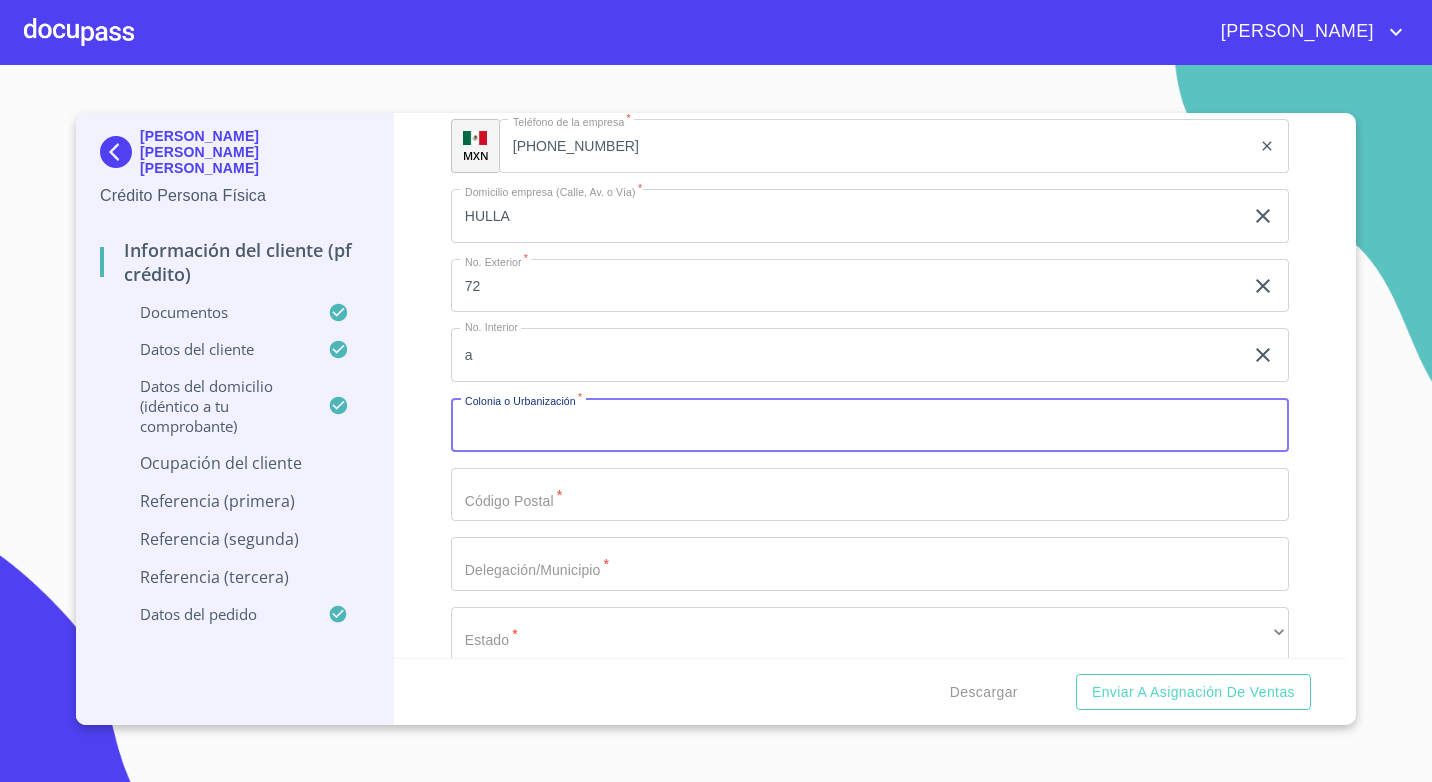 paste on "ARENALES TAPATIOS" 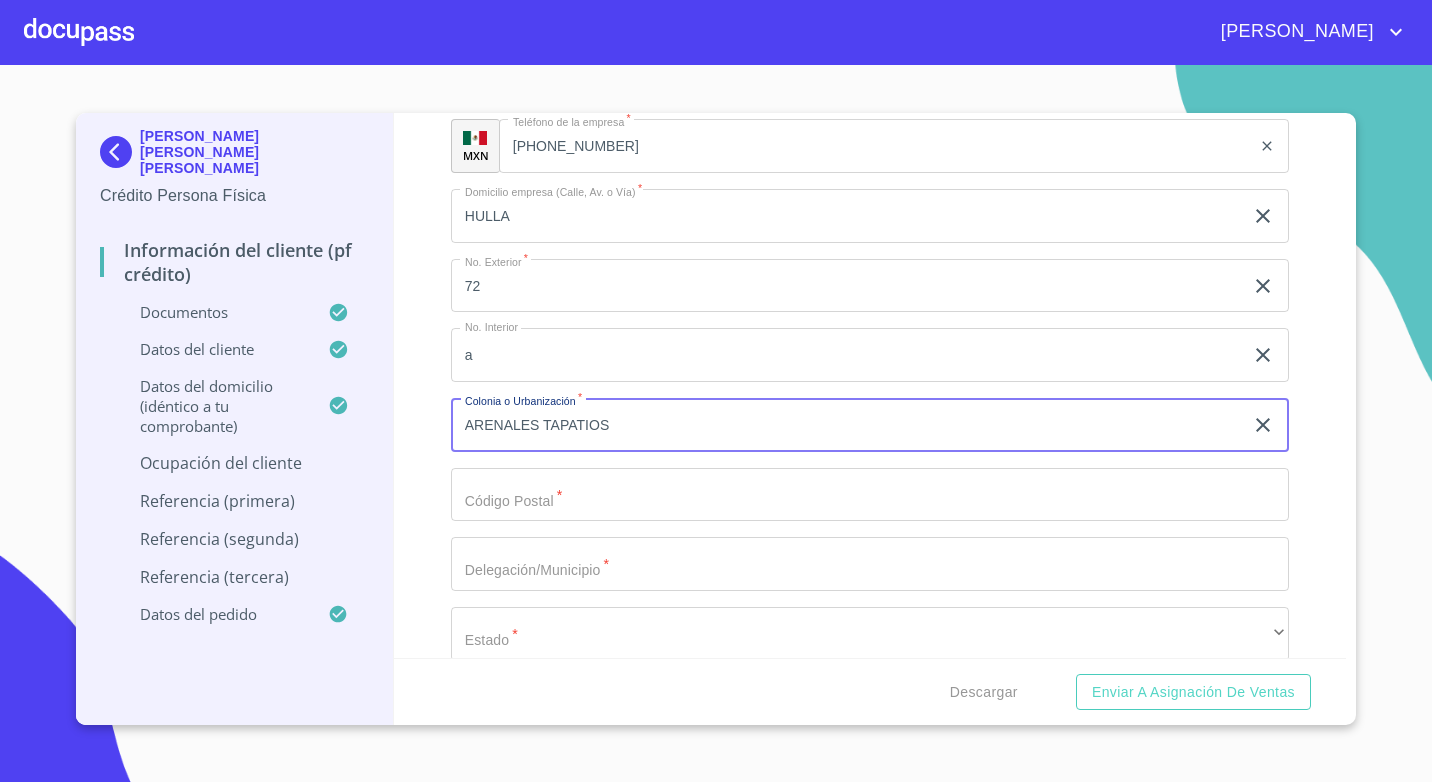type on "ARENALES TAPATIOS" 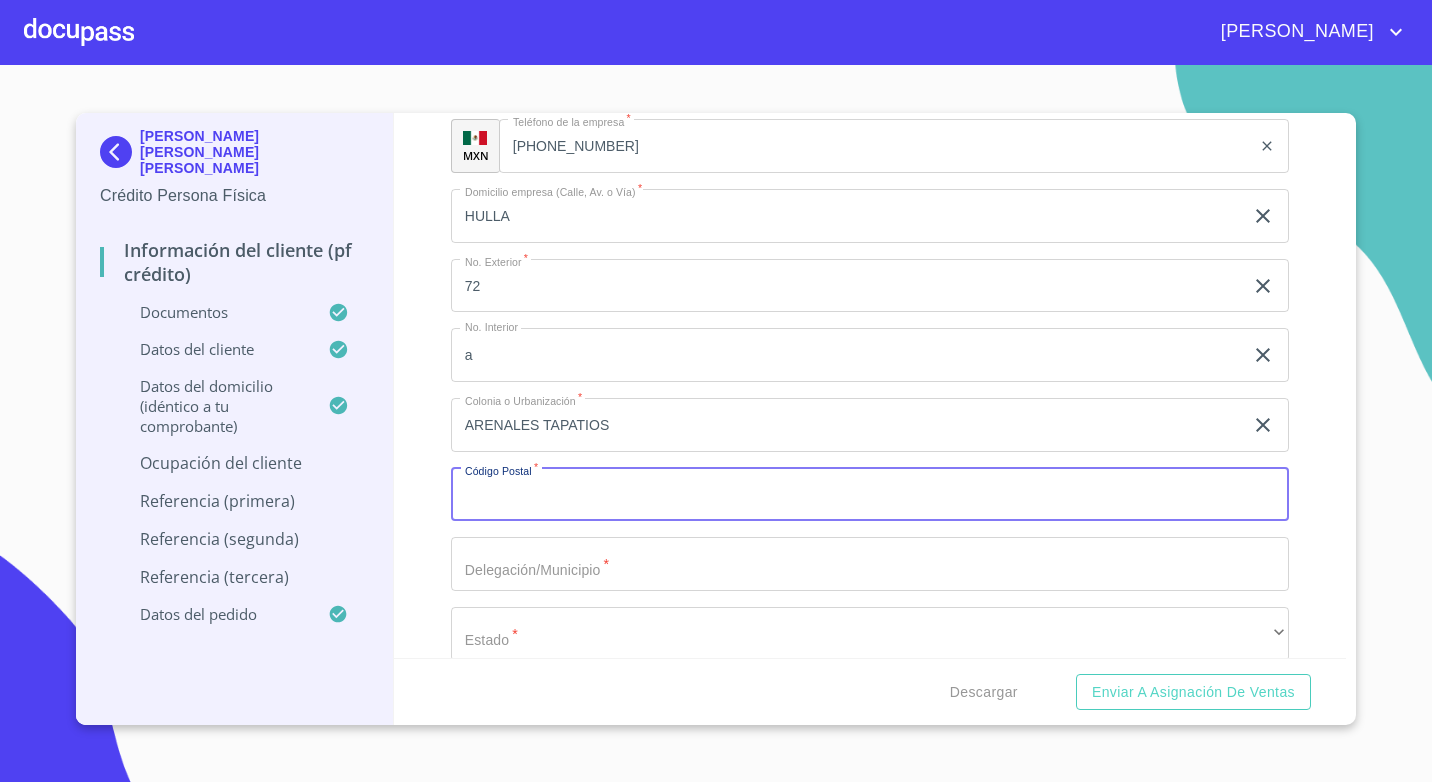 click on "Documento de identificación.   *" at bounding box center [870, 495] 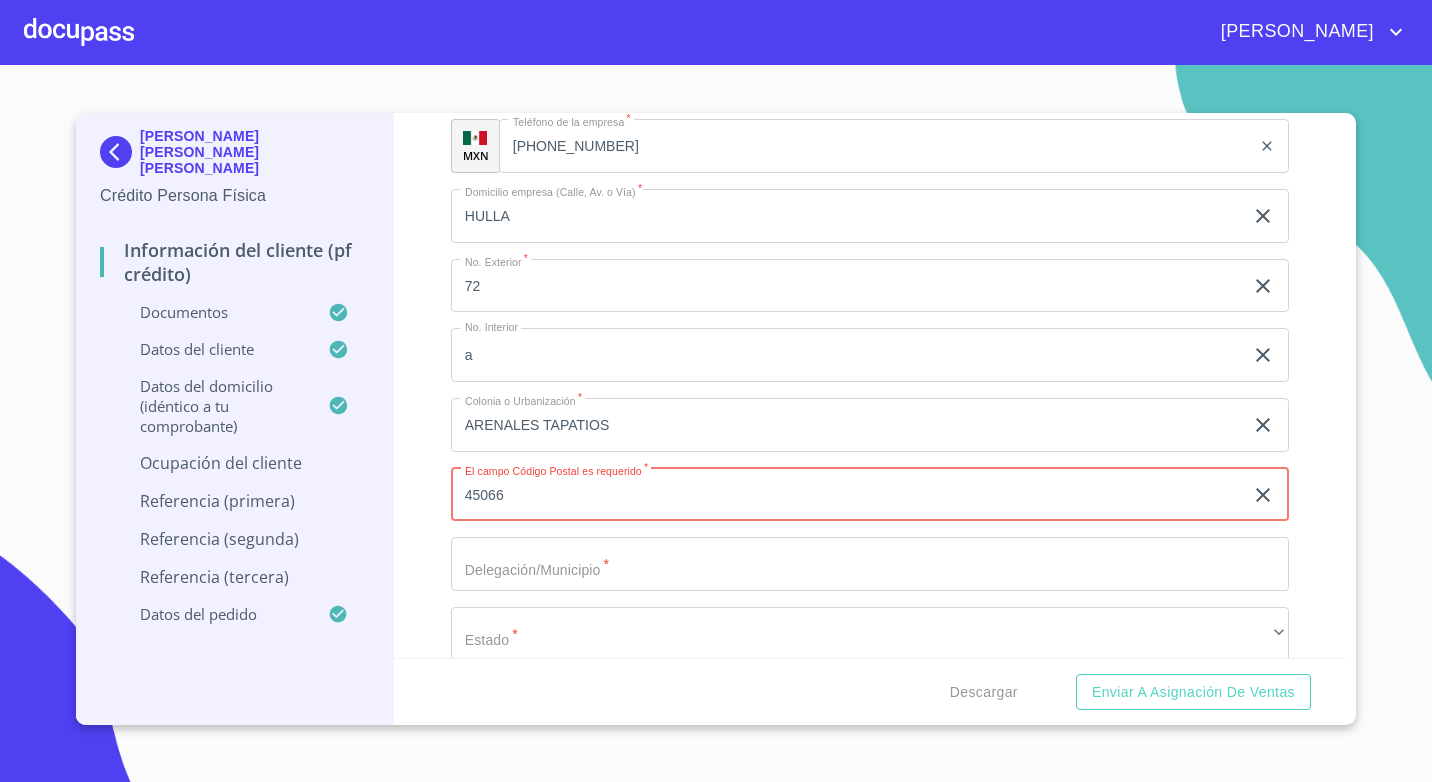 scroll, scrollTop: 8715, scrollLeft: 0, axis: vertical 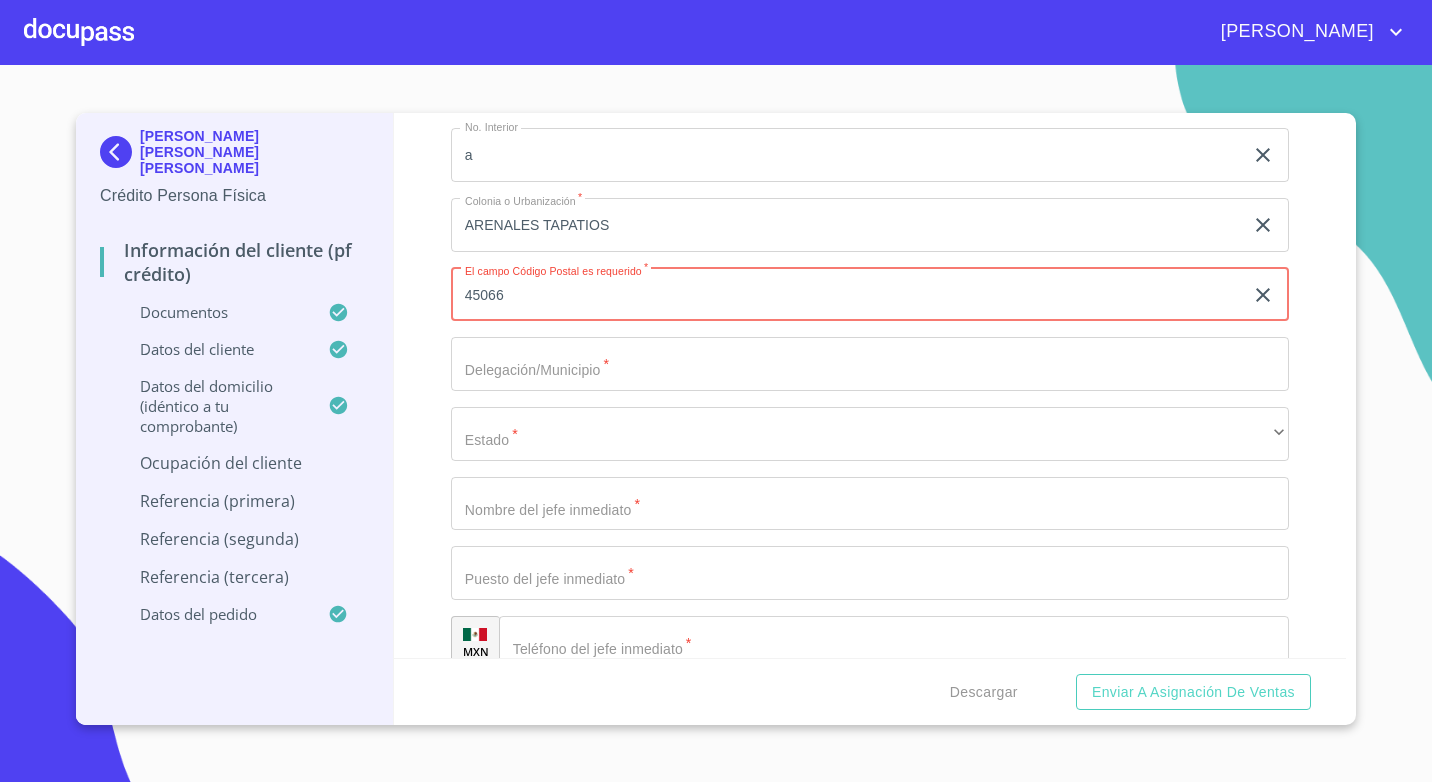 type on "45066" 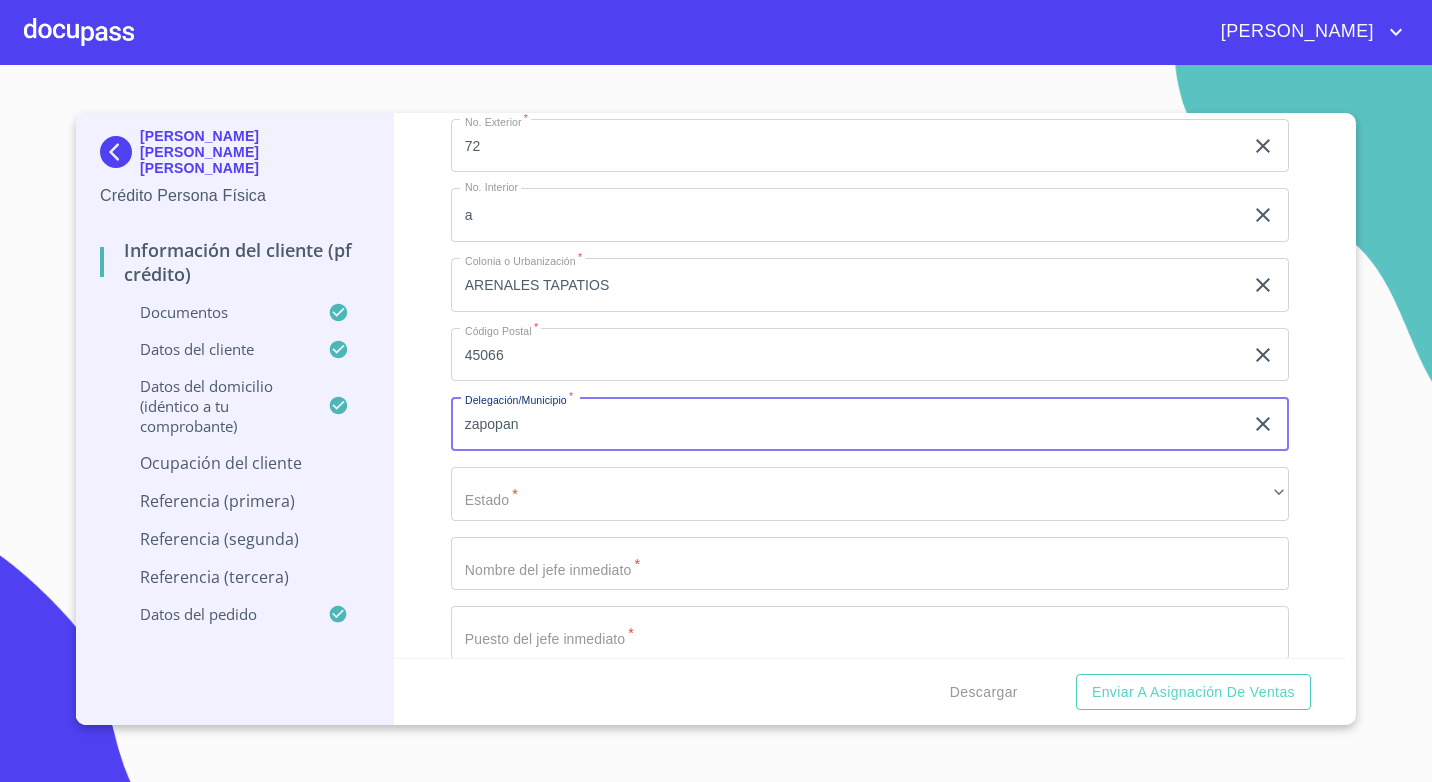 scroll, scrollTop: 8615, scrollLeft: 0, axis: vertical 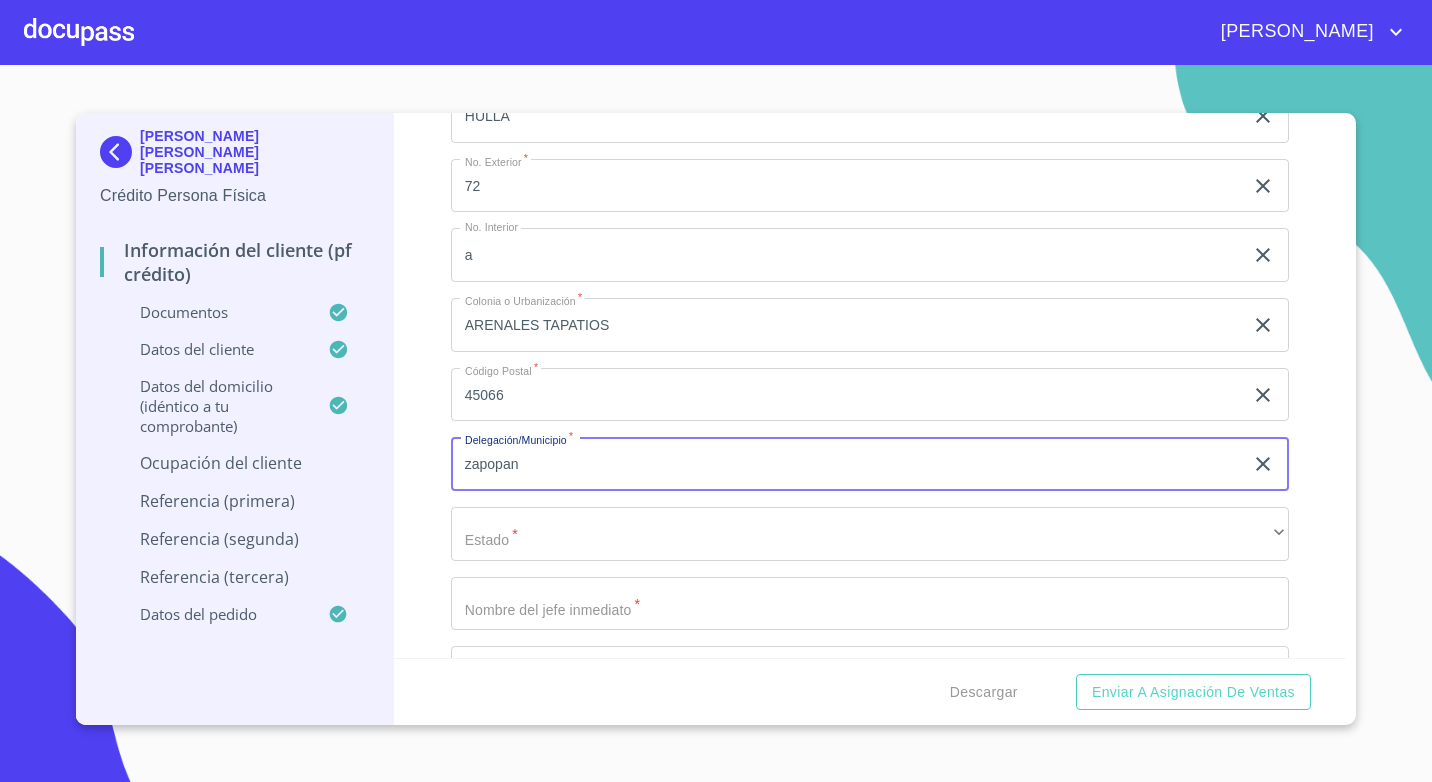 type on "zapopan" 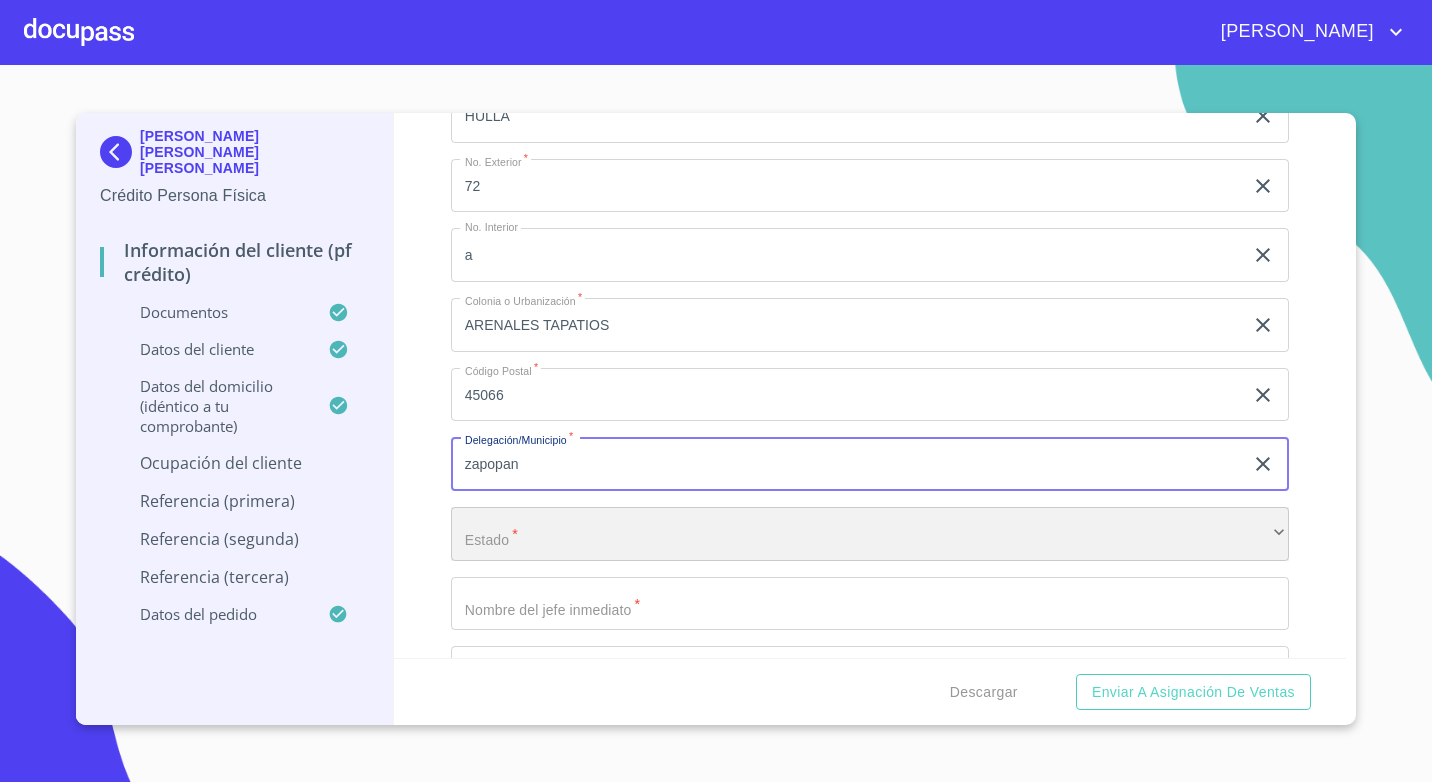 click on "​" at bounding box center (870, 534) 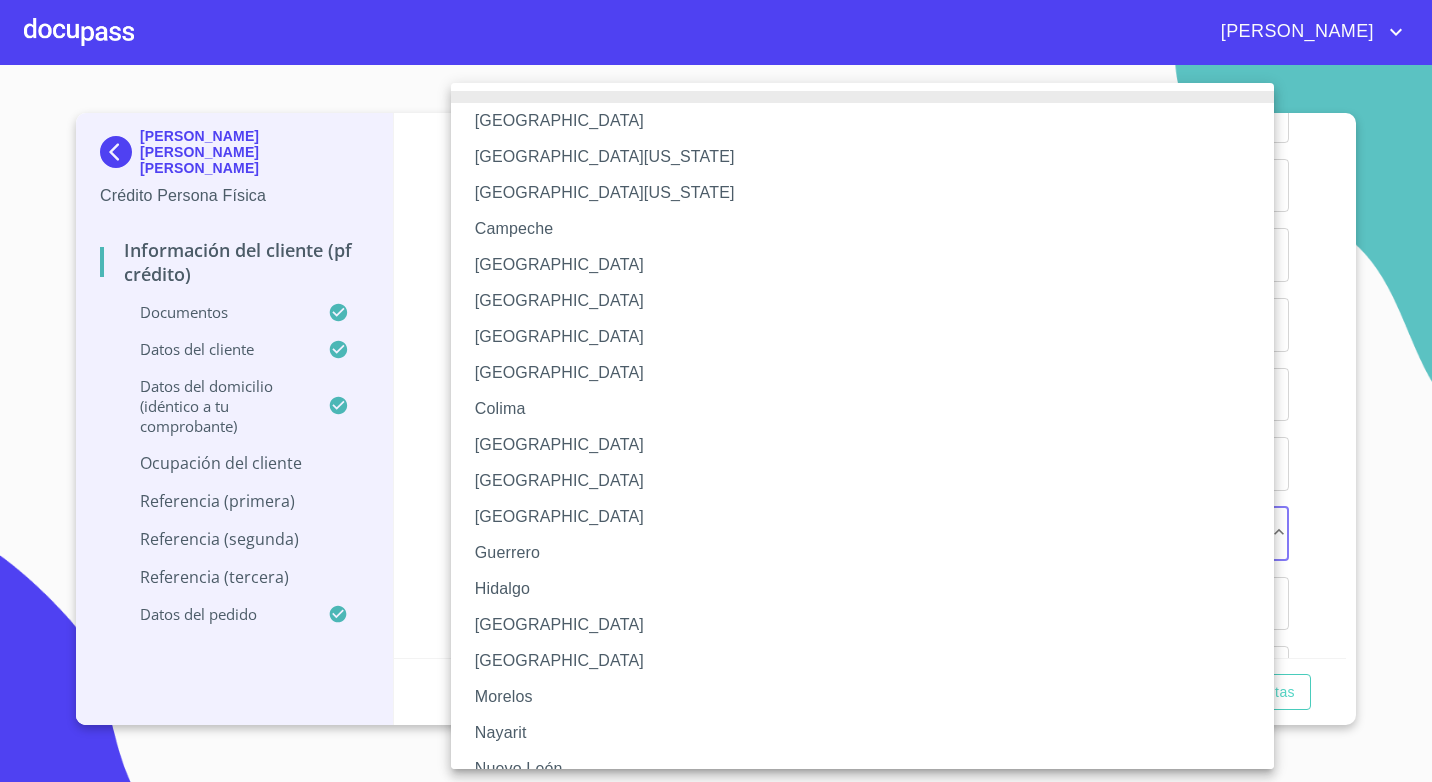 click on "[GEOGRAPHIC_DATA]" at bounding box center (870, 625) 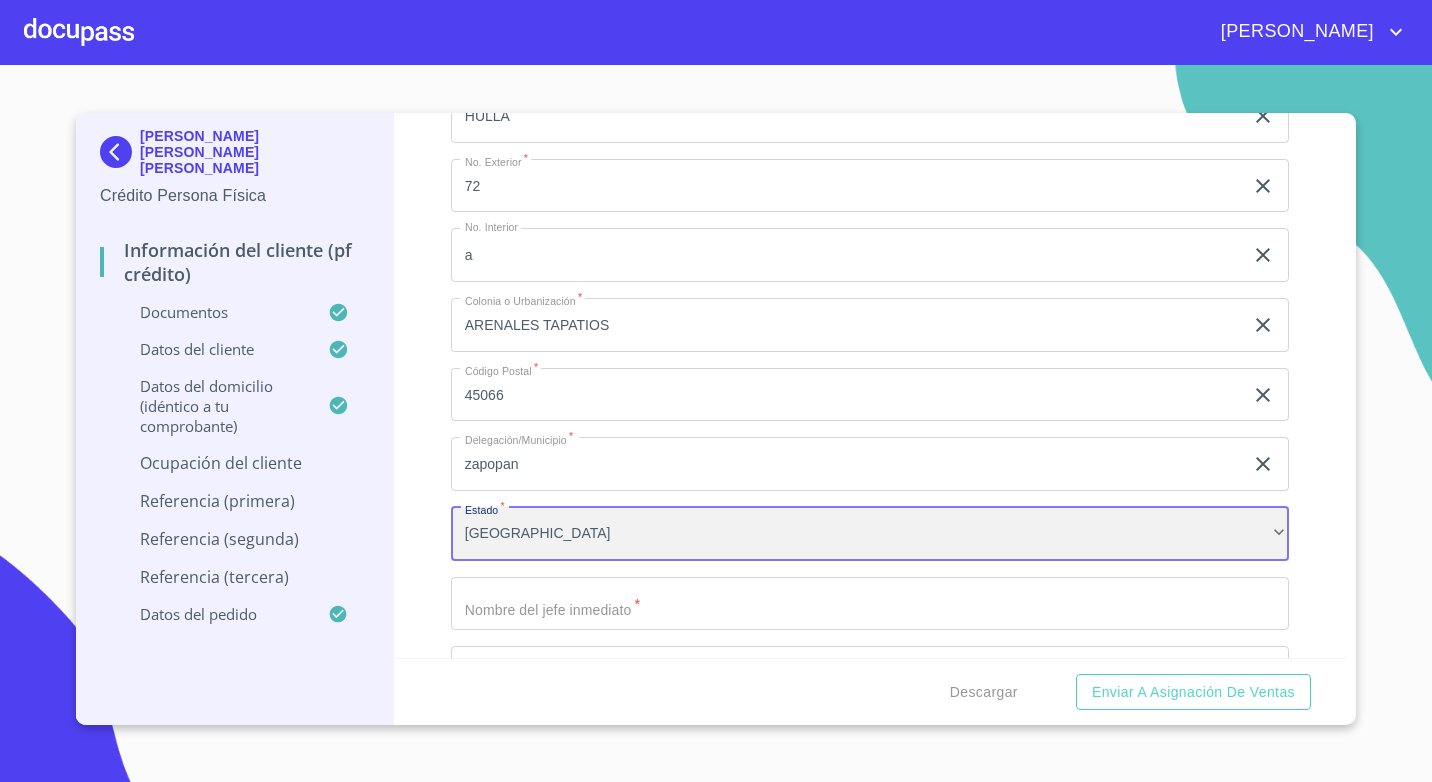scroll, scrollTop: 63, scrollLeft: 0, axis: vertical 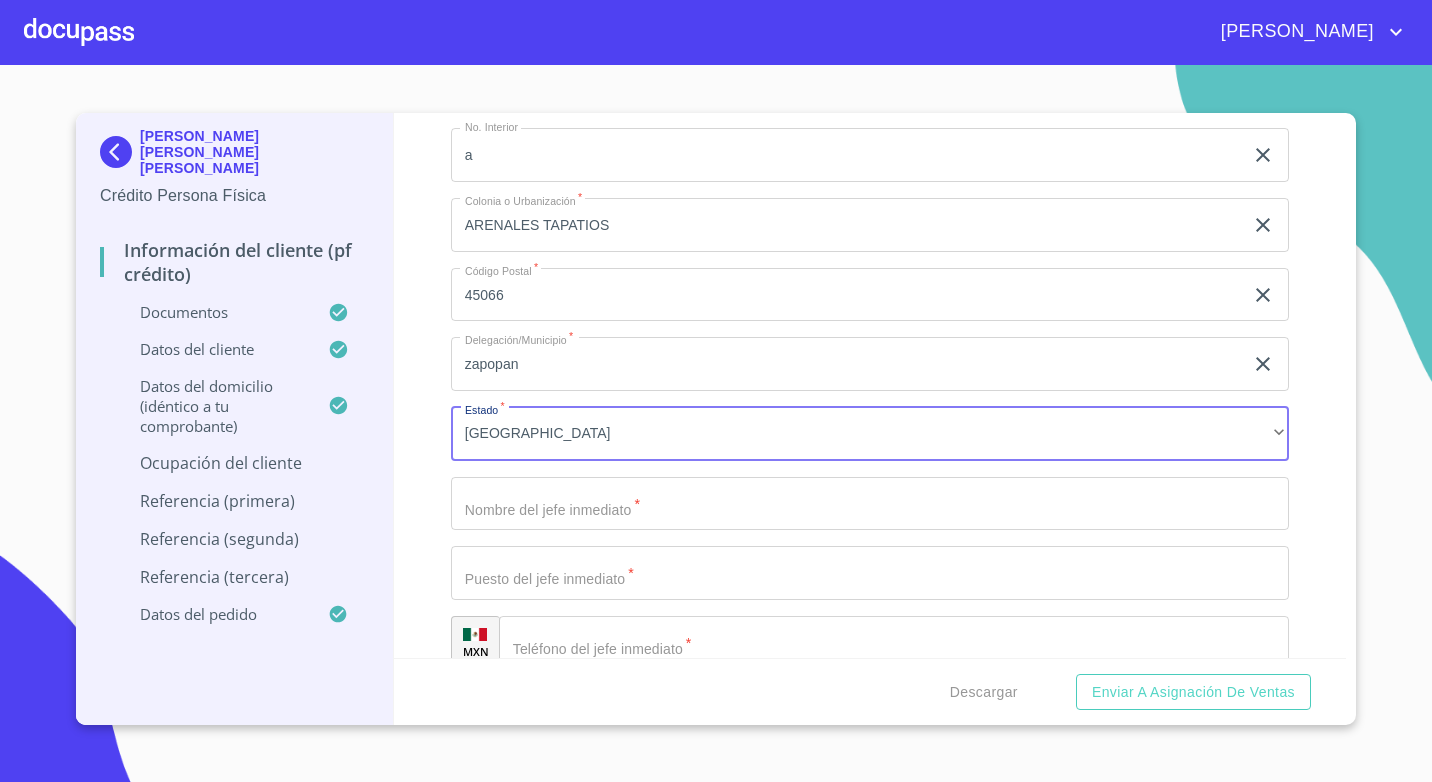 click on "Documento de identificación.   *" at bounding box center (847, -2731) 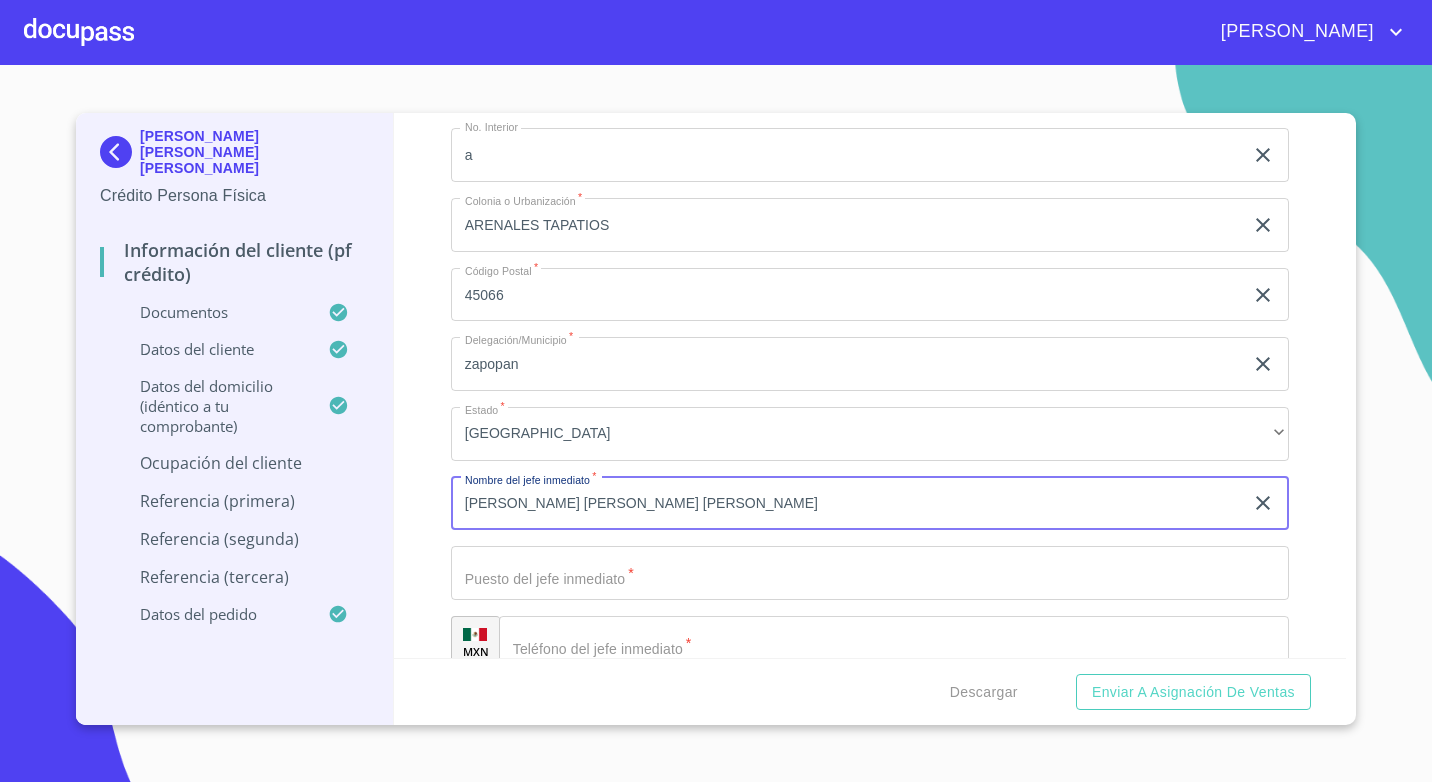 type on "[PERSON_NAME] [PERSON_NAME] [PERSON_NAME]" 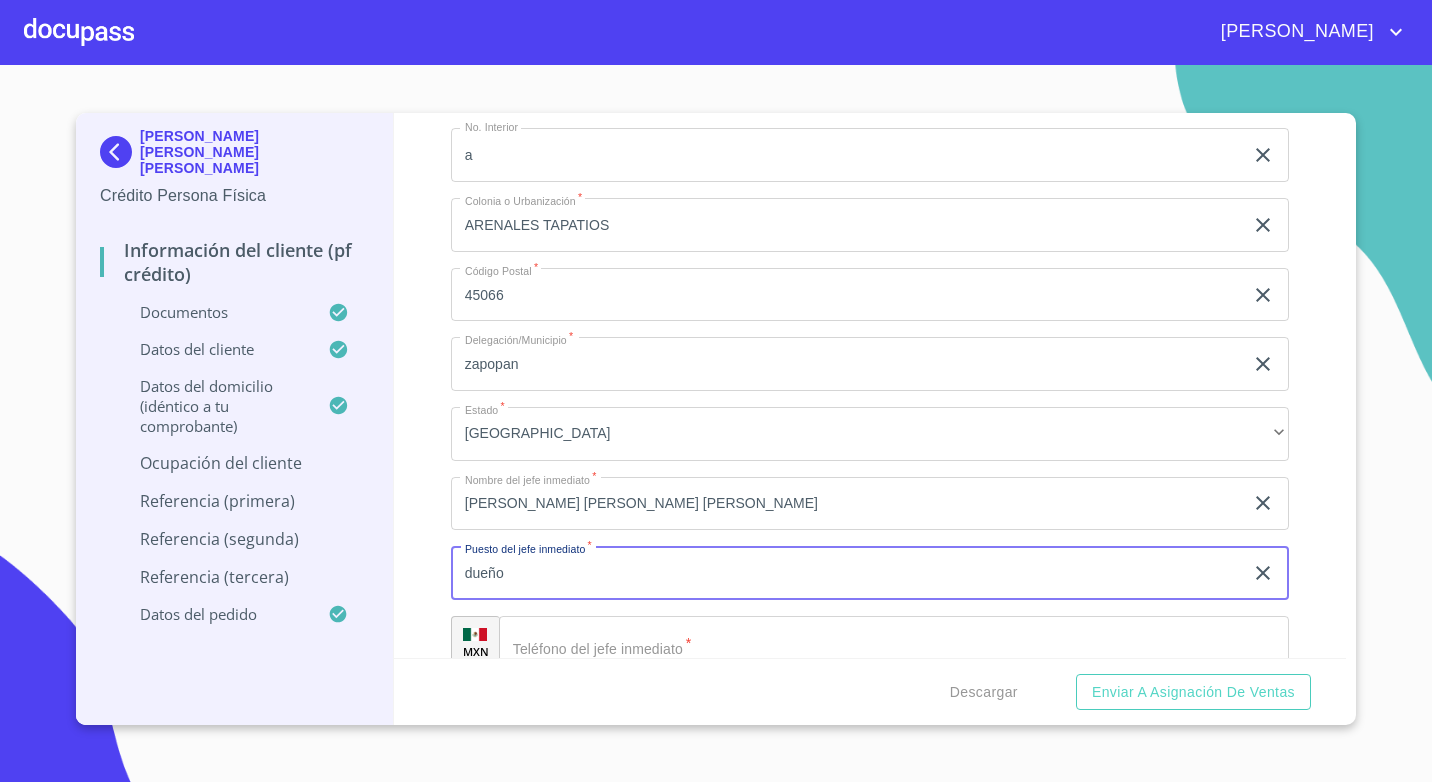 type on "dueño" 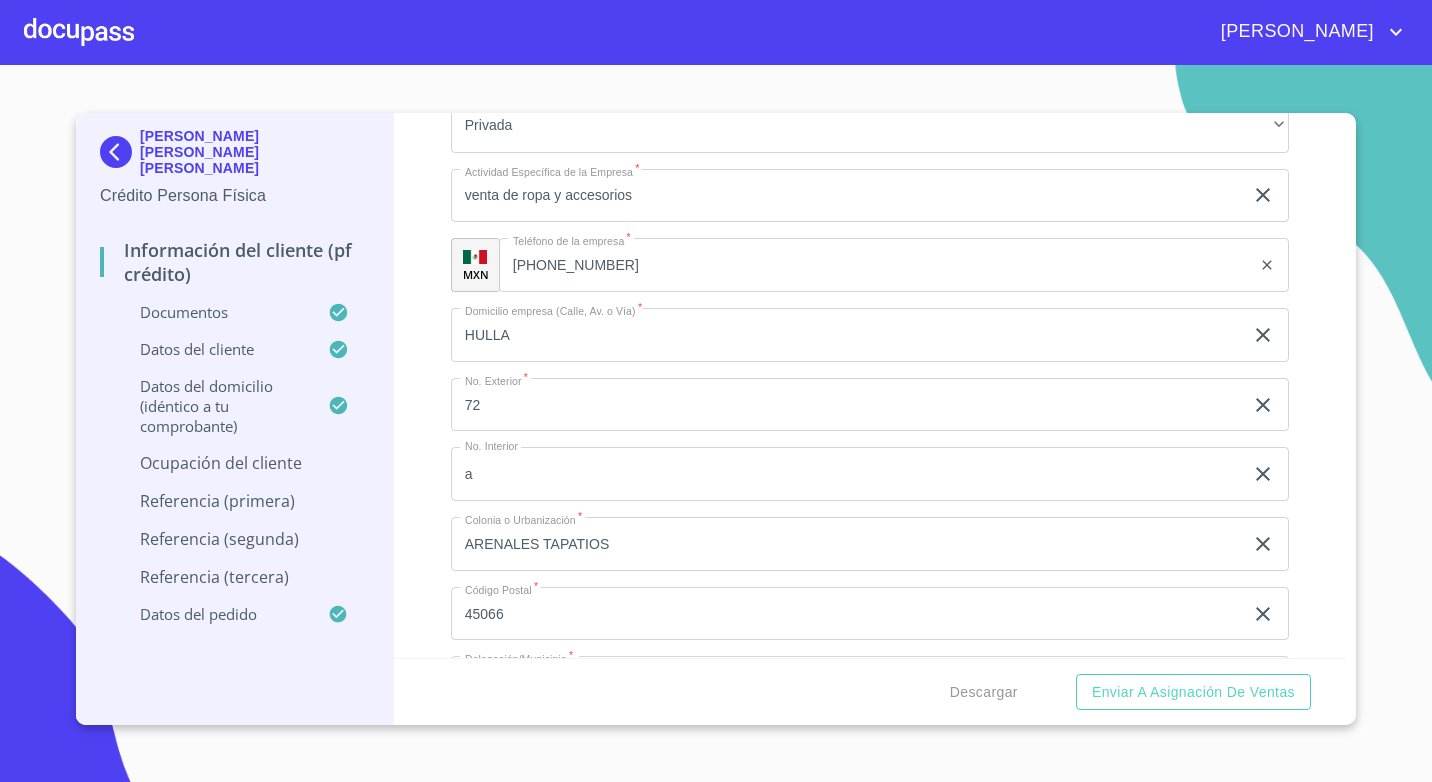 scroll, scrollTop: 8327, scrollLeft: 0, axis: vertical 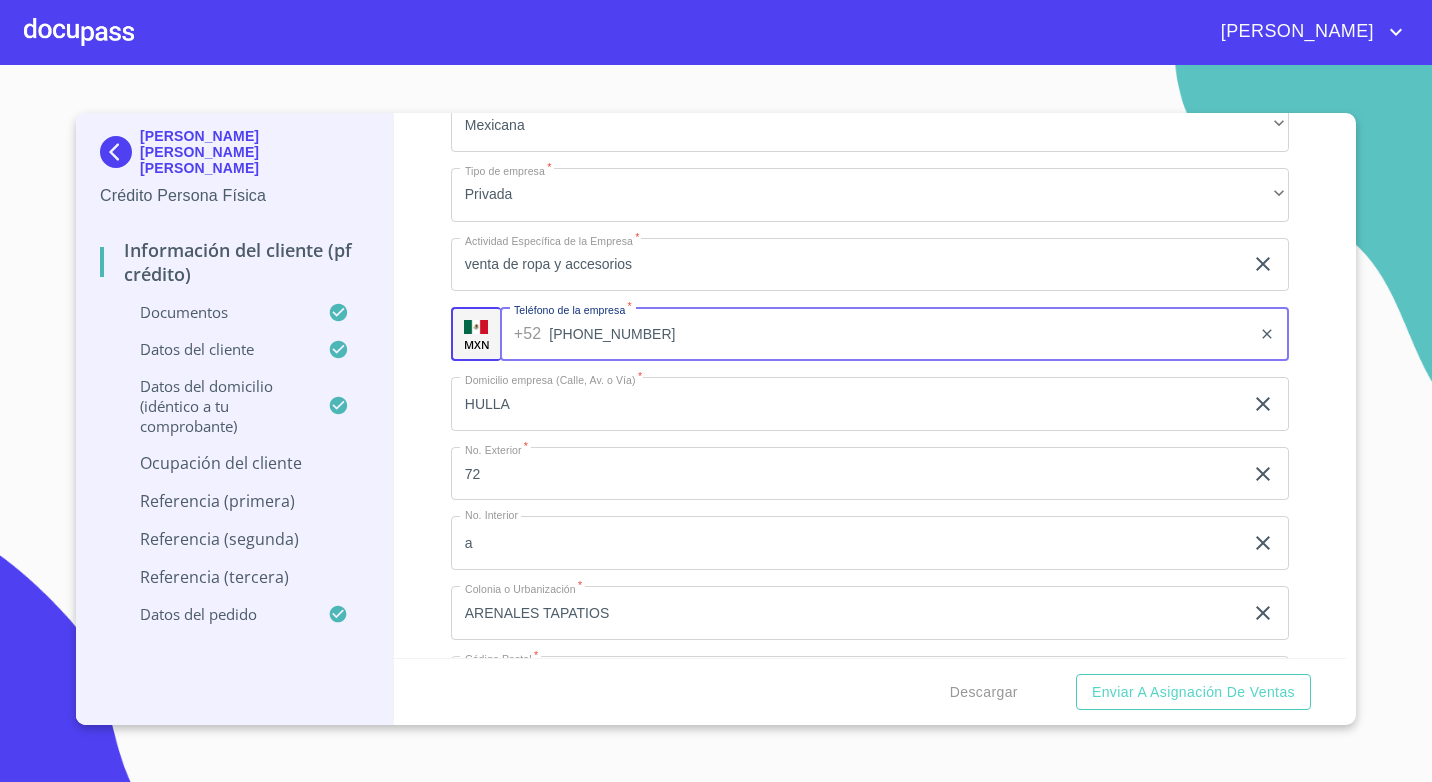 drag, startPoint x: 622, startPoint y: 334, endPoint x: 539, endPoint y: 341, distance: 83.294655 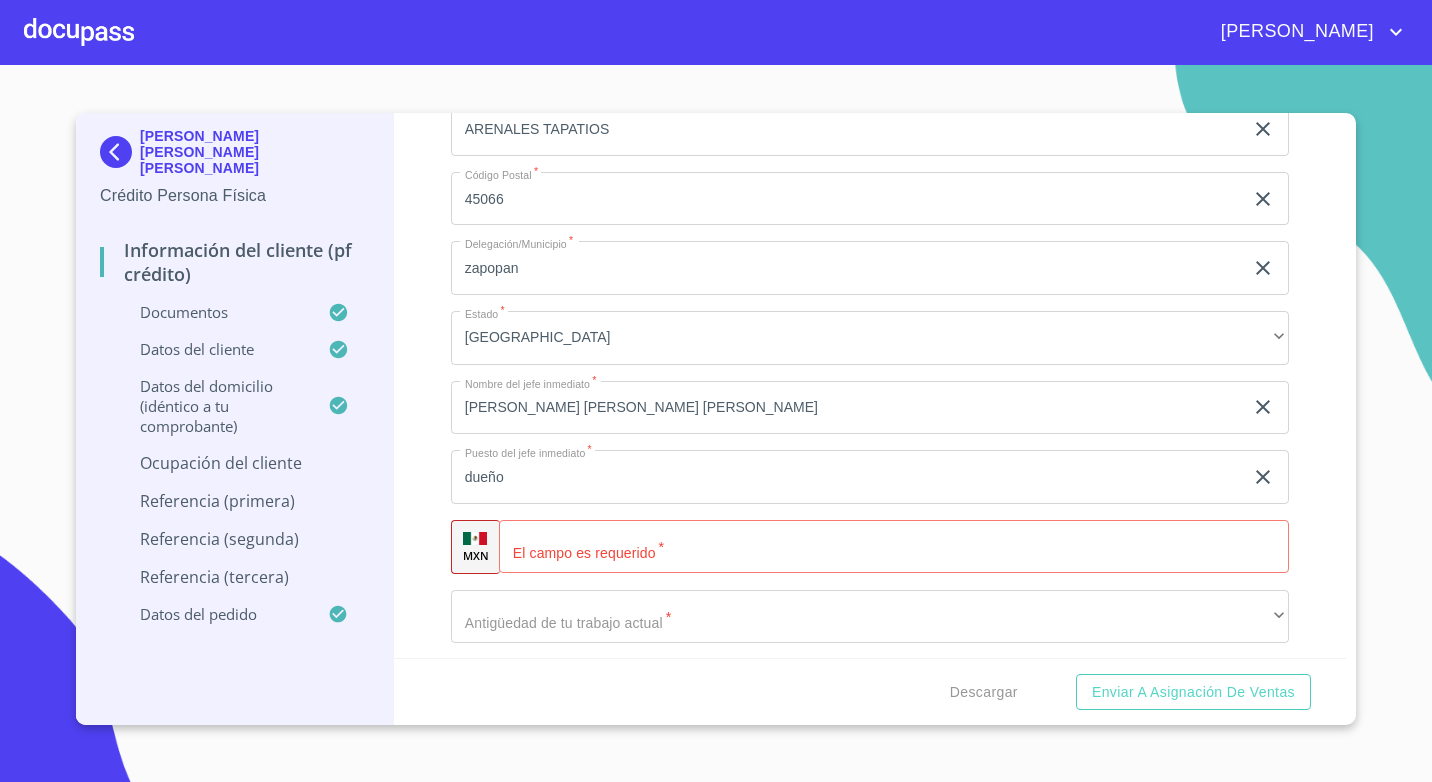 scroll, scrollTop: 8827, scrollLeft: 0, axis: vertical 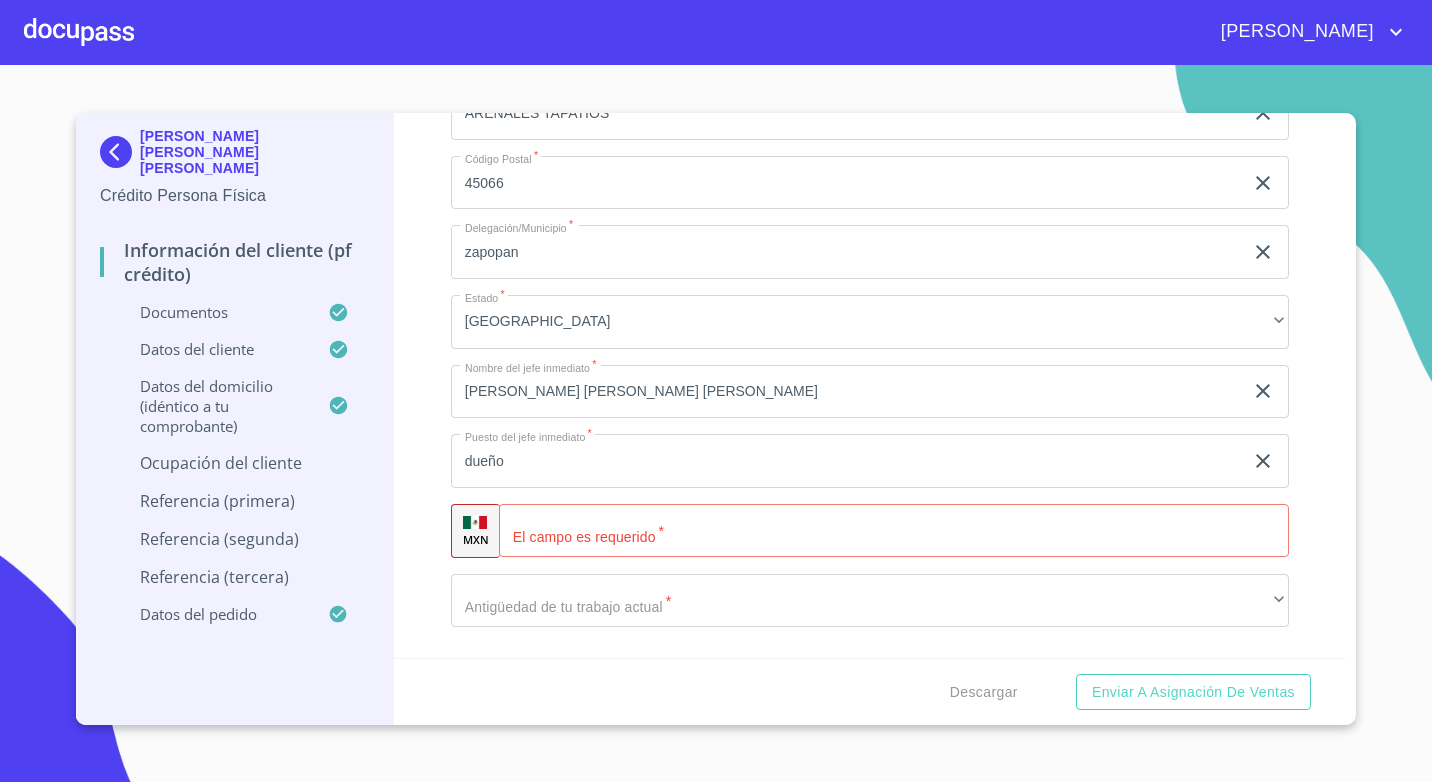 click on "Documento de identificación.   *" 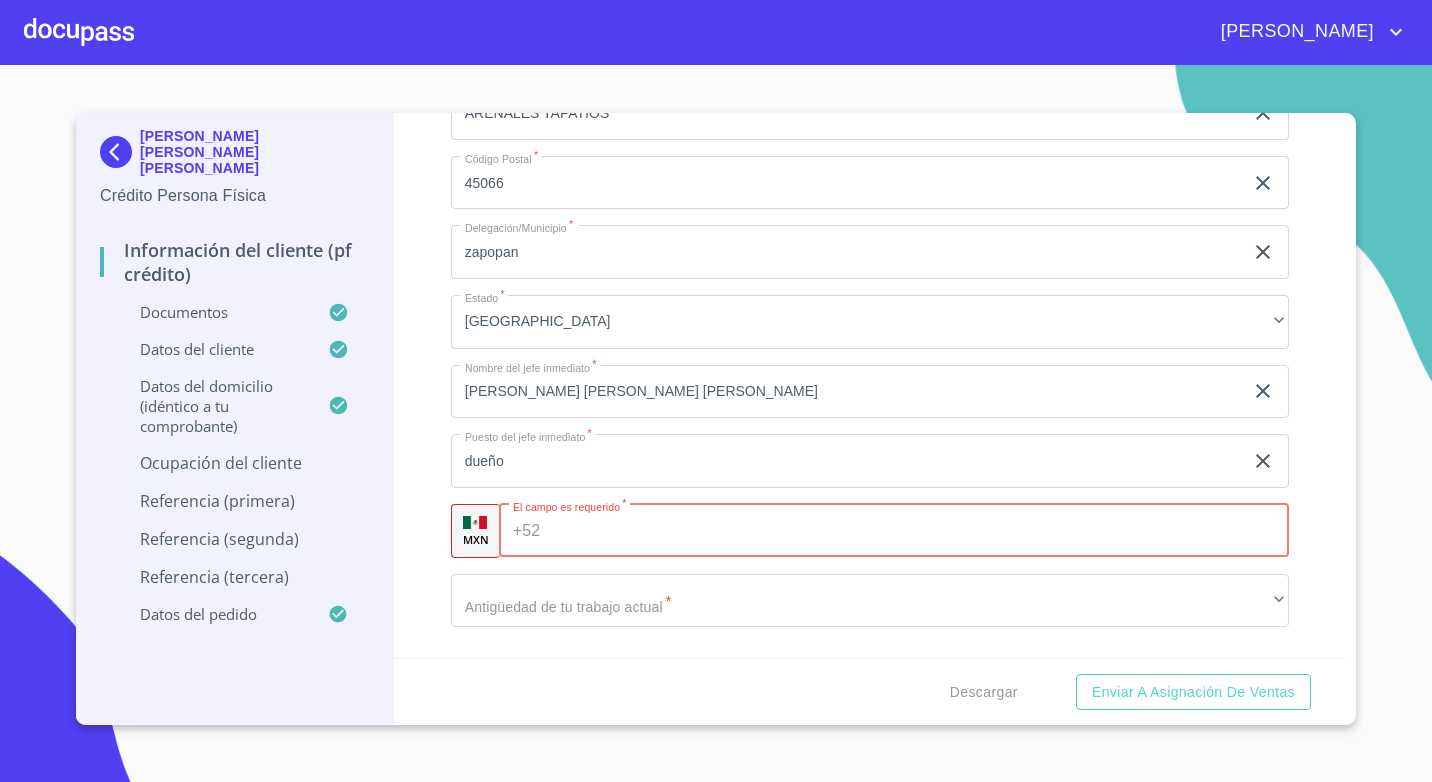 paste on "[PHONE_NUMBER]" 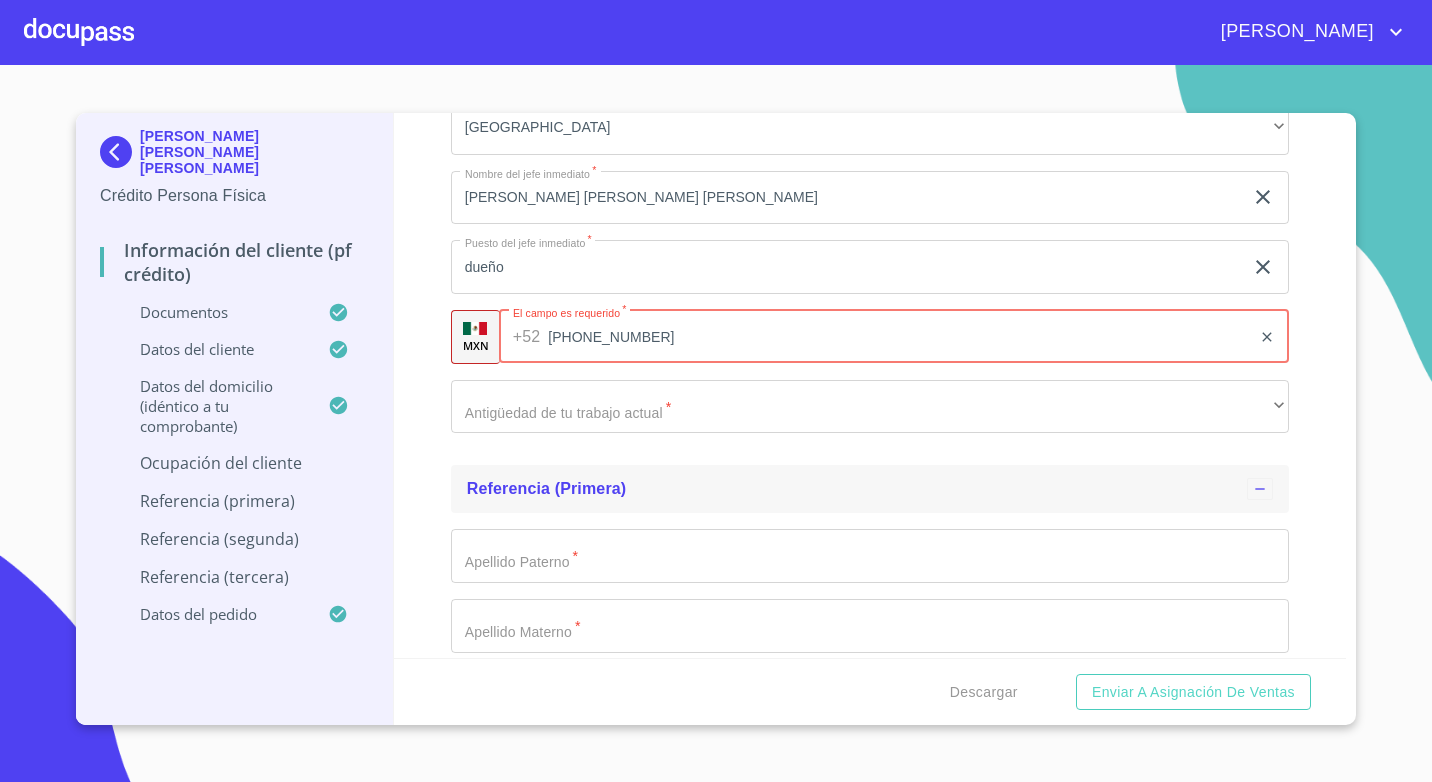 scroll, scrollTop: 9027, scrollLeft: 0, axis: vertical 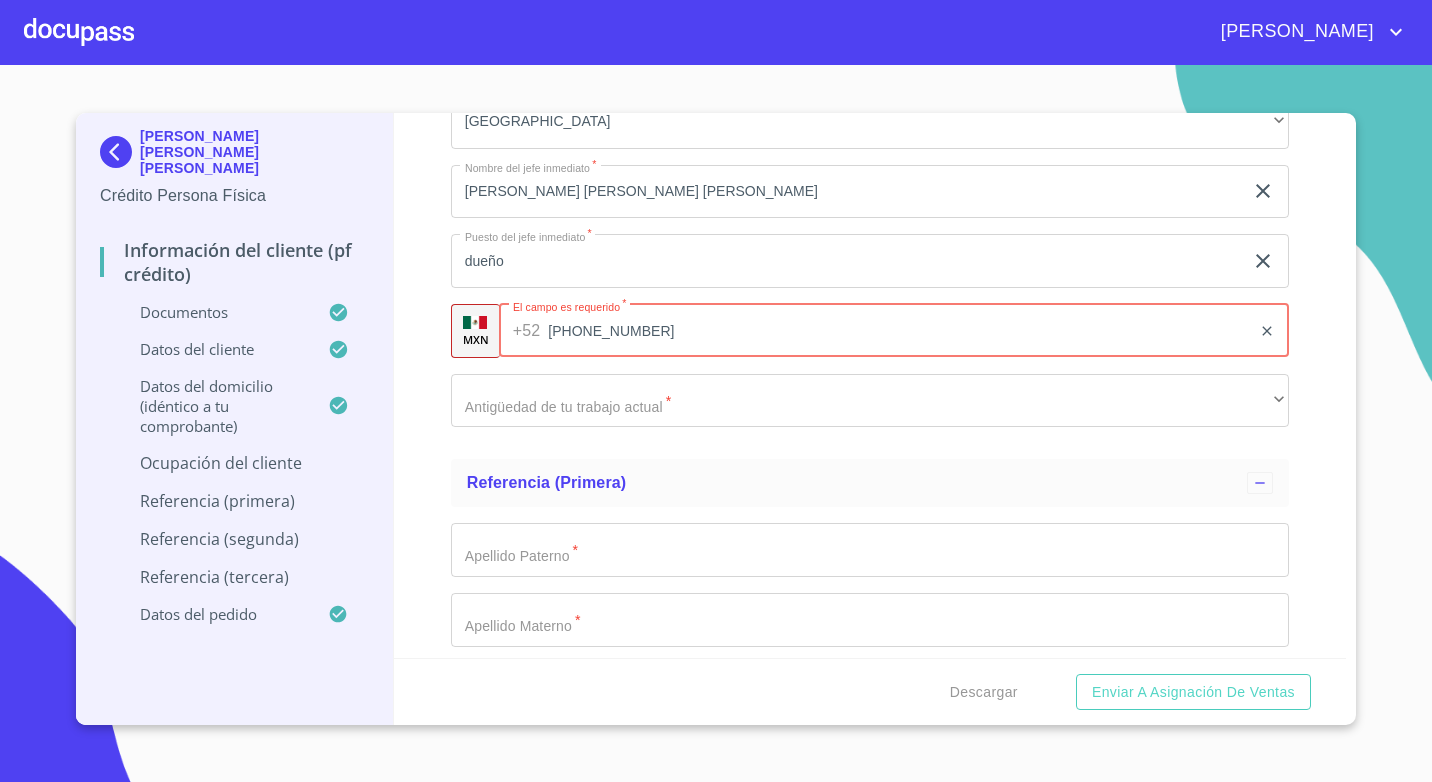 type on "[PHONE_NUMBER]" 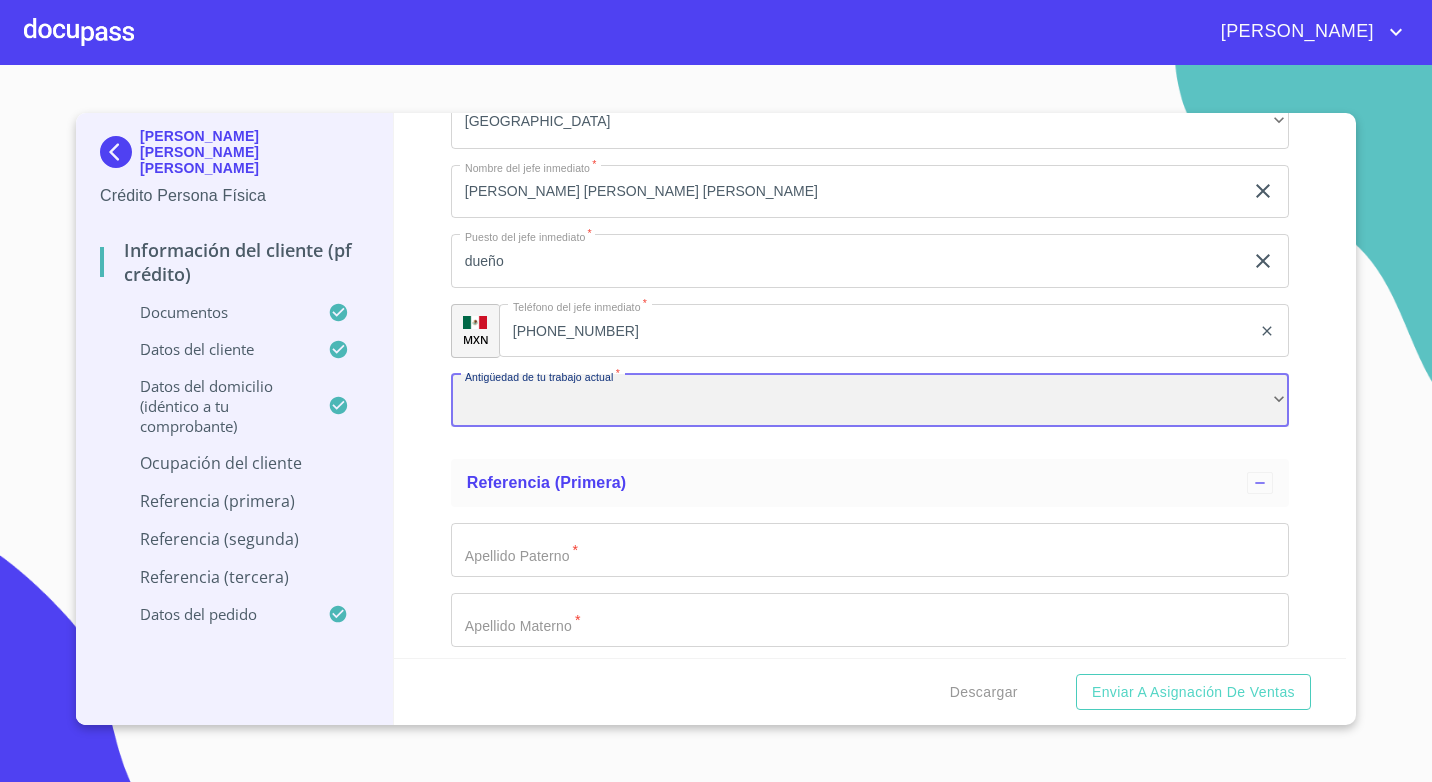 click on "​" at bounding box center (870, 401) 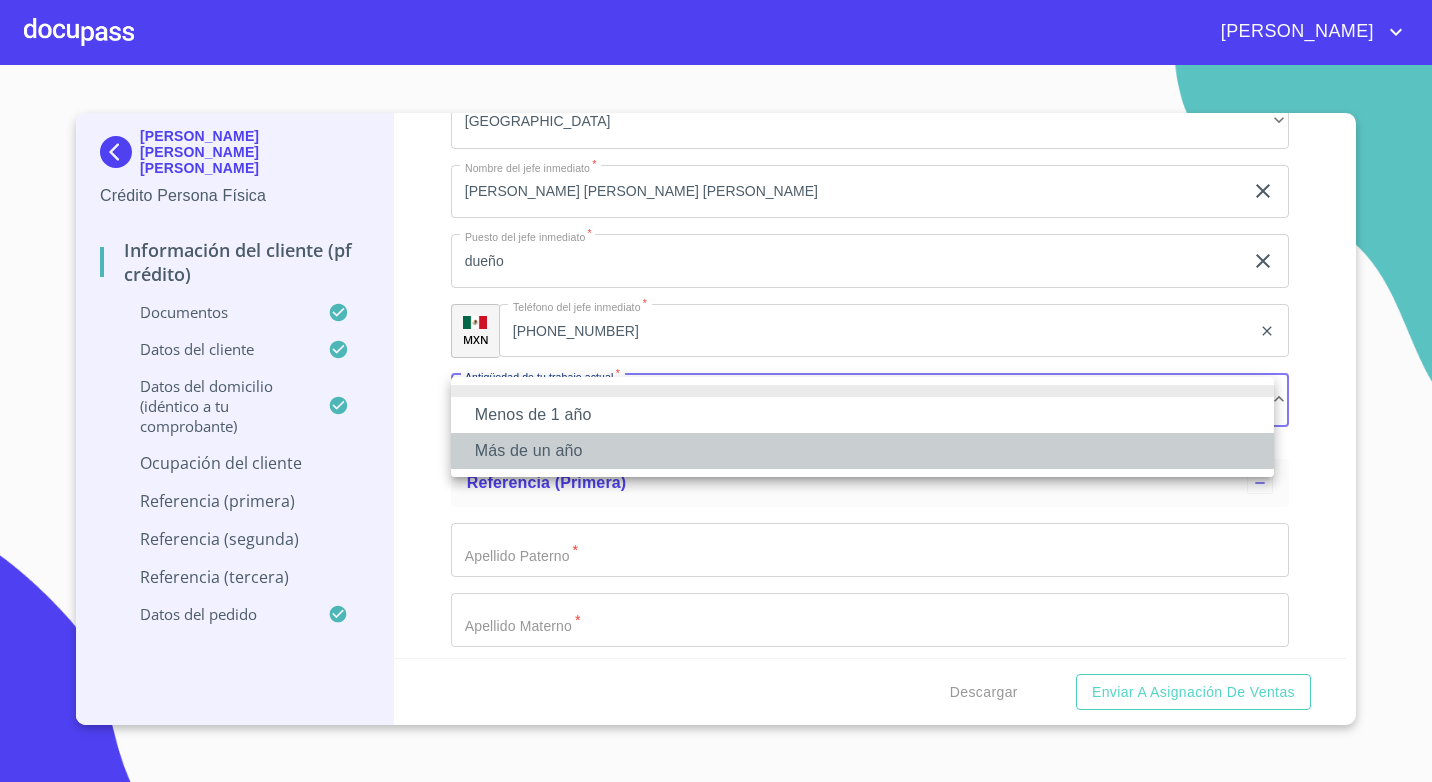 click on "Más de un año" at bounding box center [862, 451] 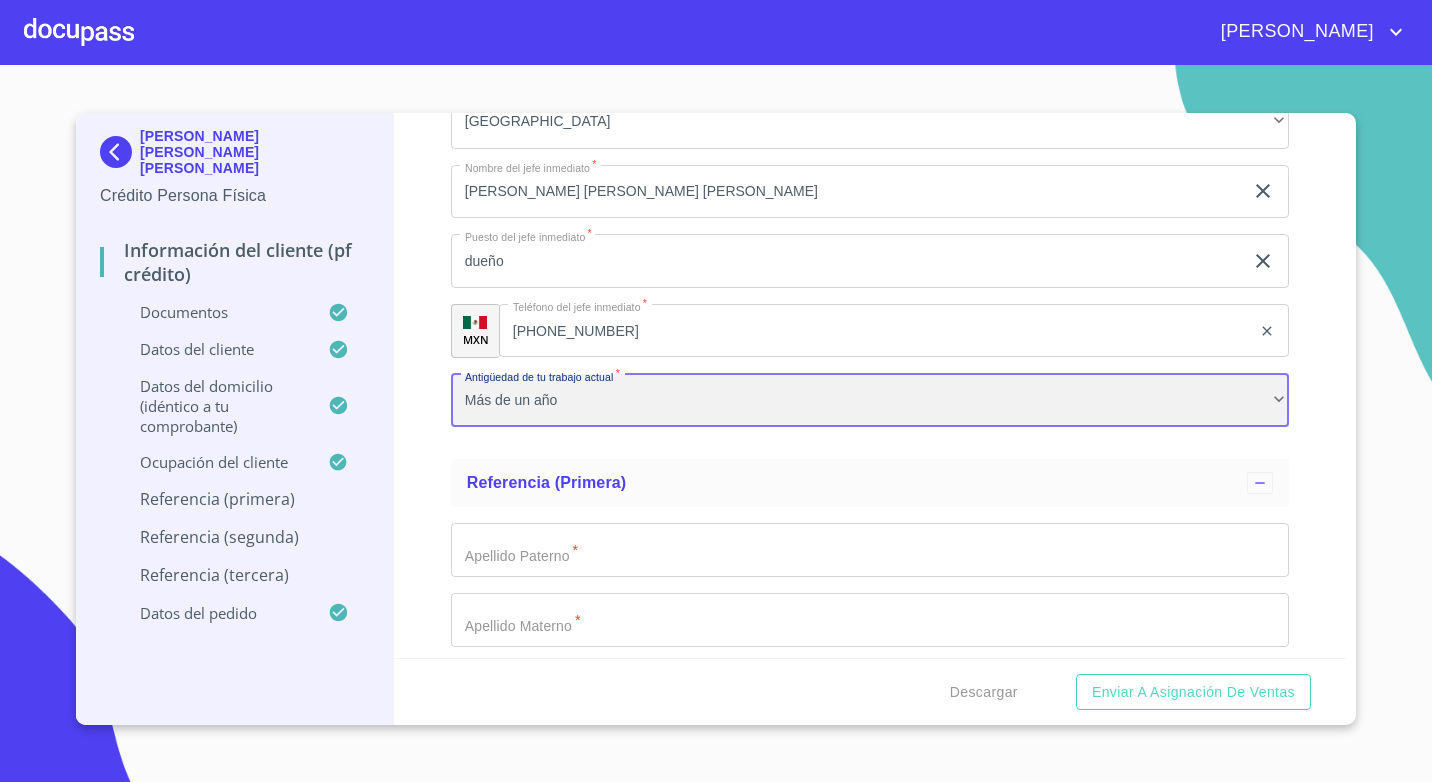 scroll, scrollTop: 8927, scrollLeft: 0, axis: vertical 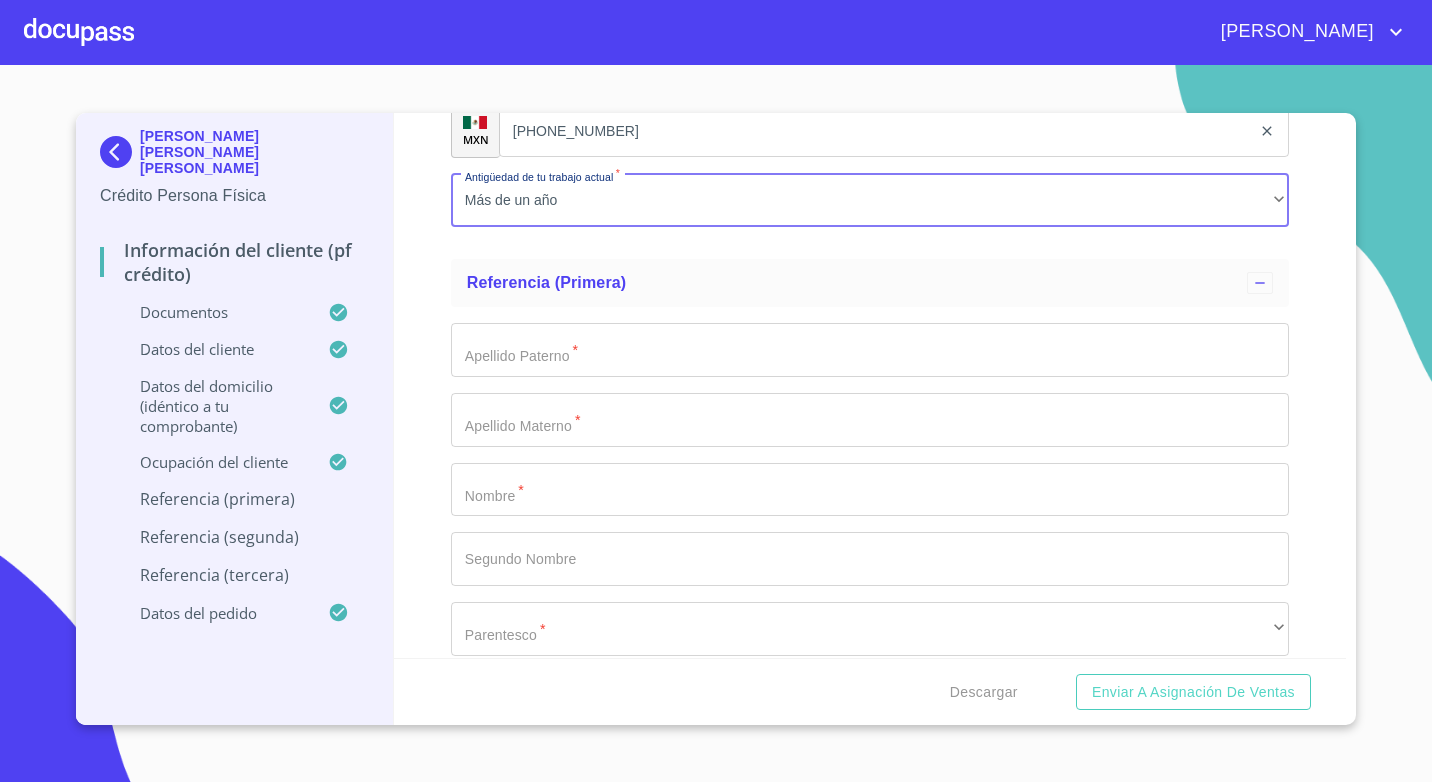 click on "Documento de identificación.   *" at bounding box center [847, -3243] 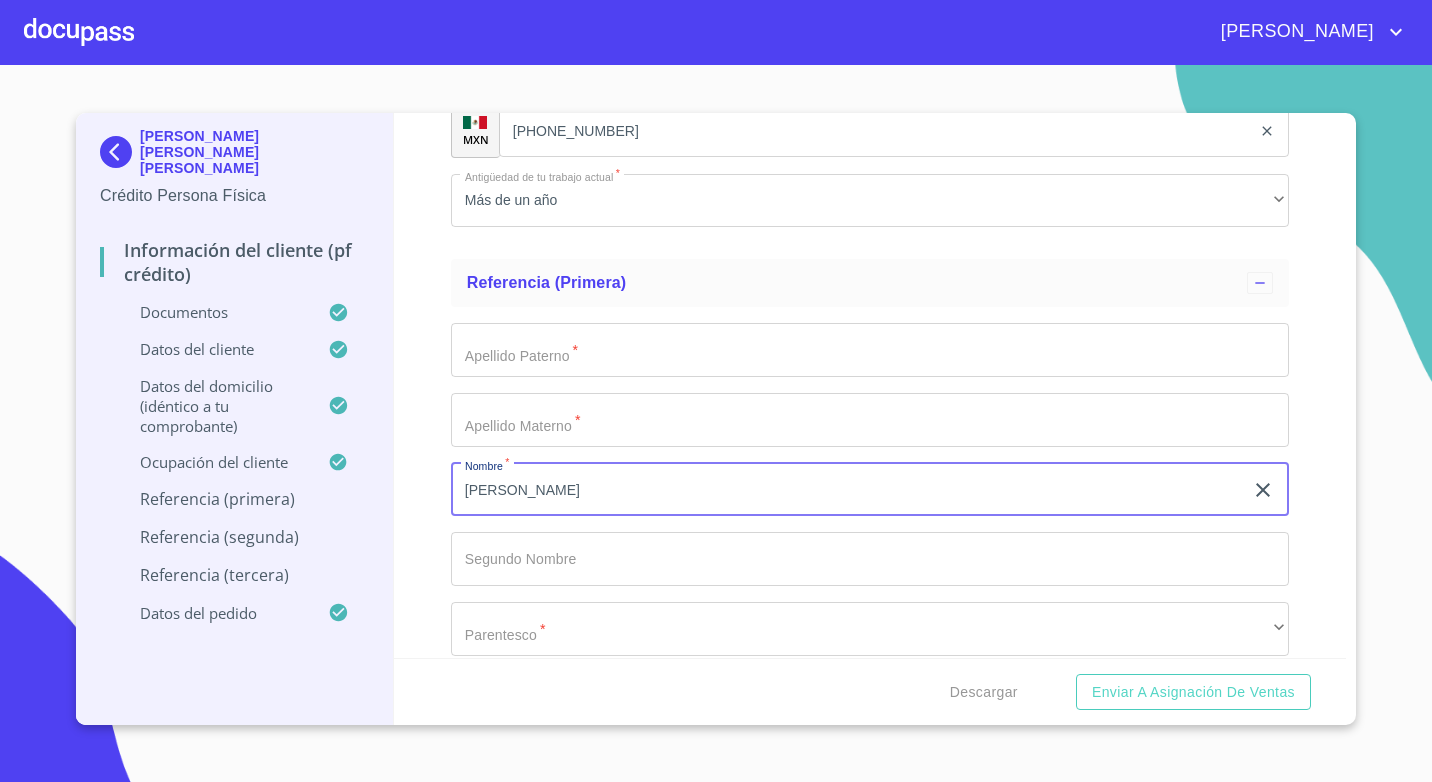 type on "[PERSON_NAME]" 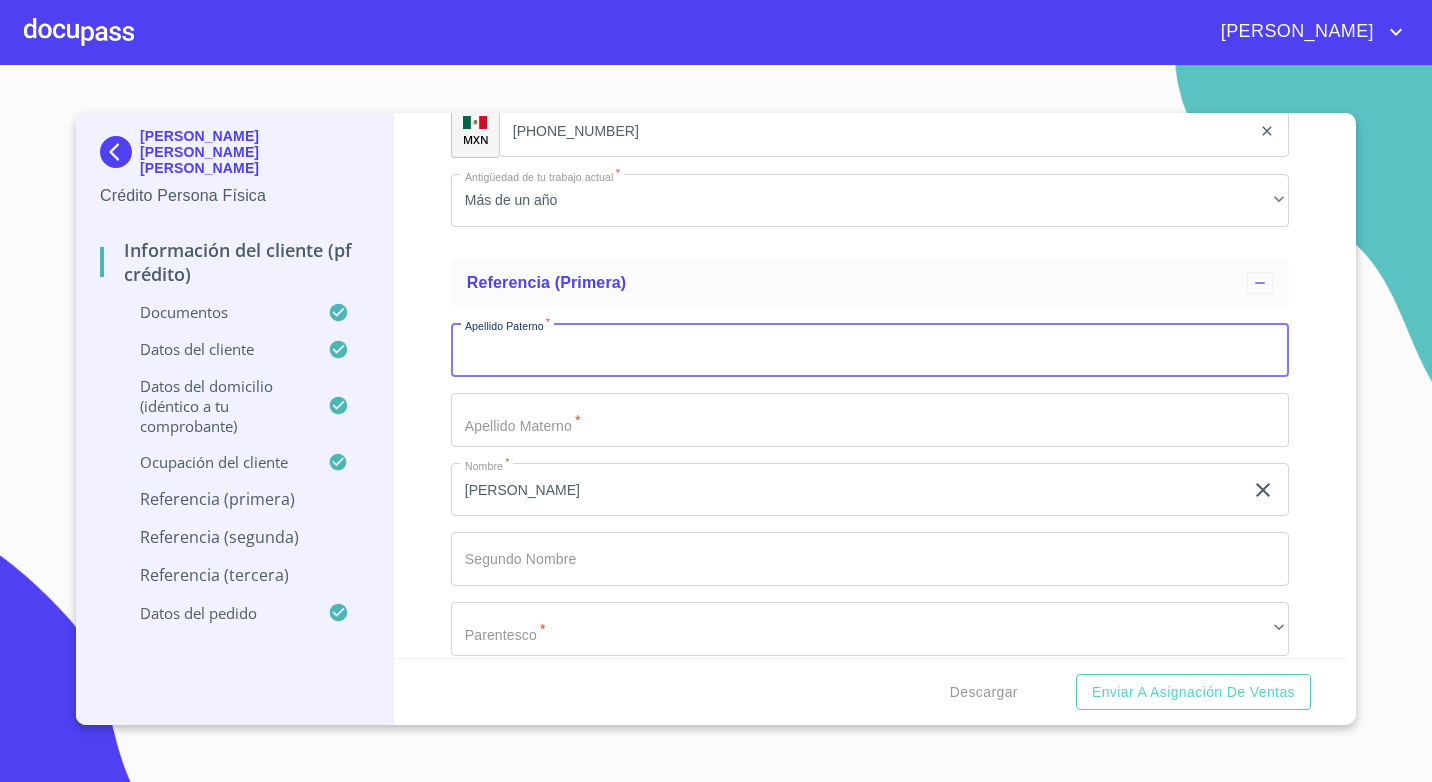 click on "Documento de identificación.   *" at bounding box center [870, 350] 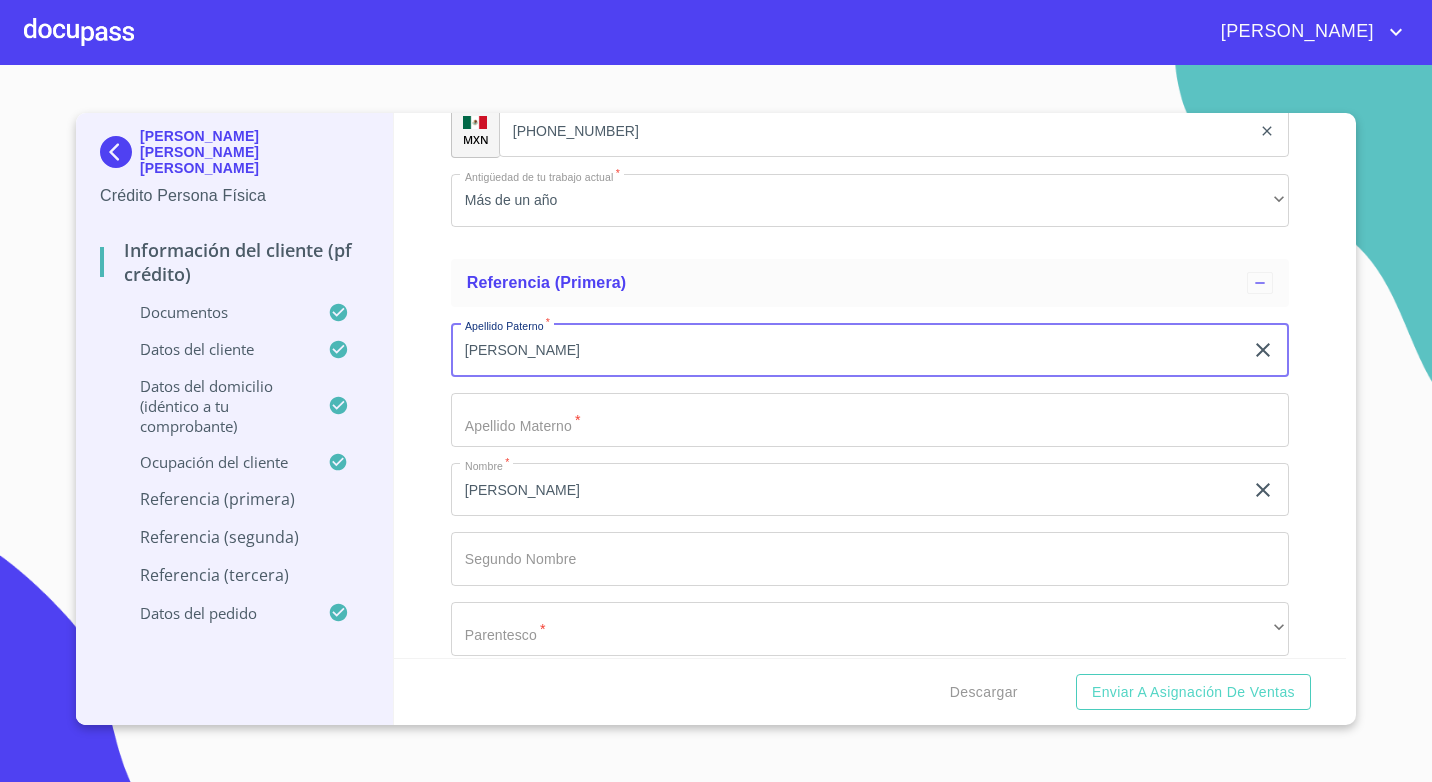type on "[PERSON_NAME]" 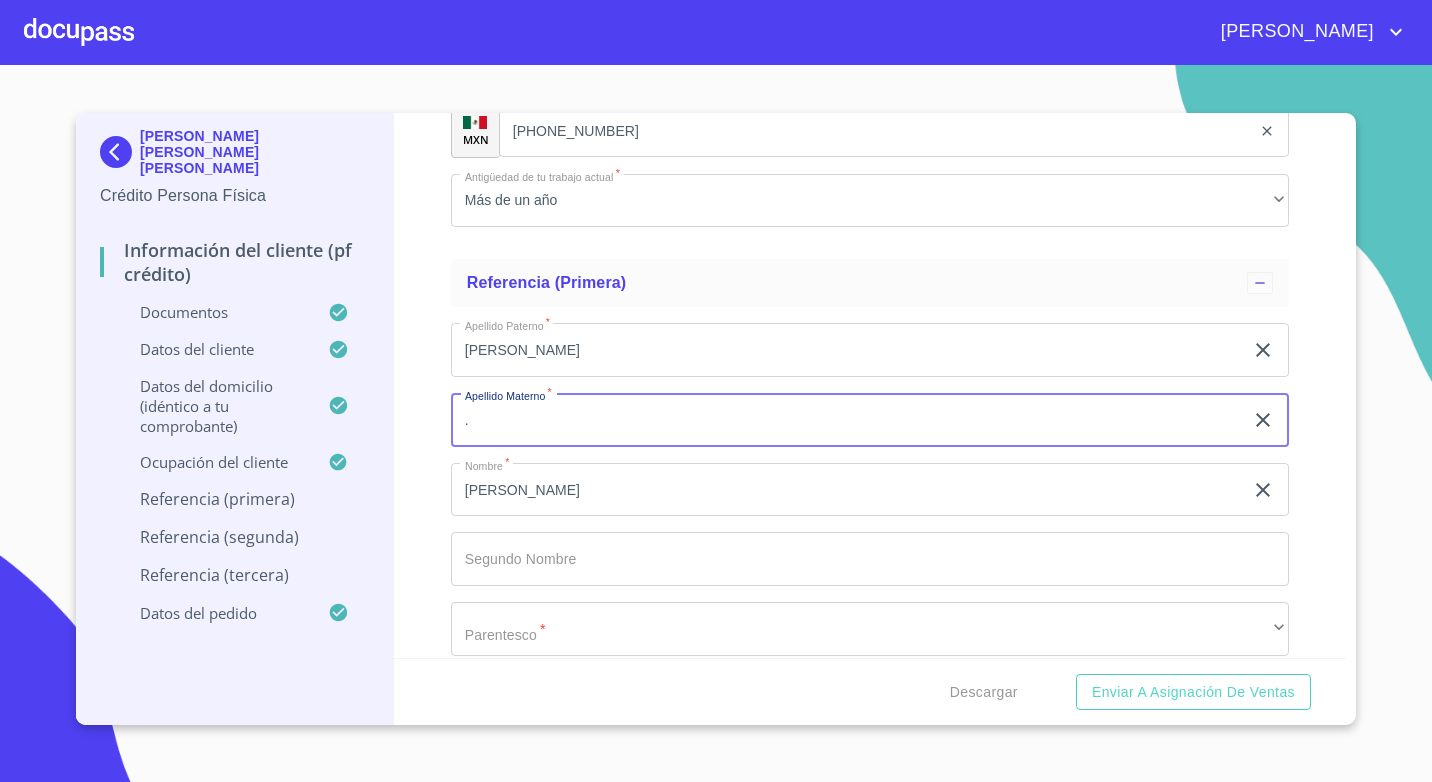 type on "." 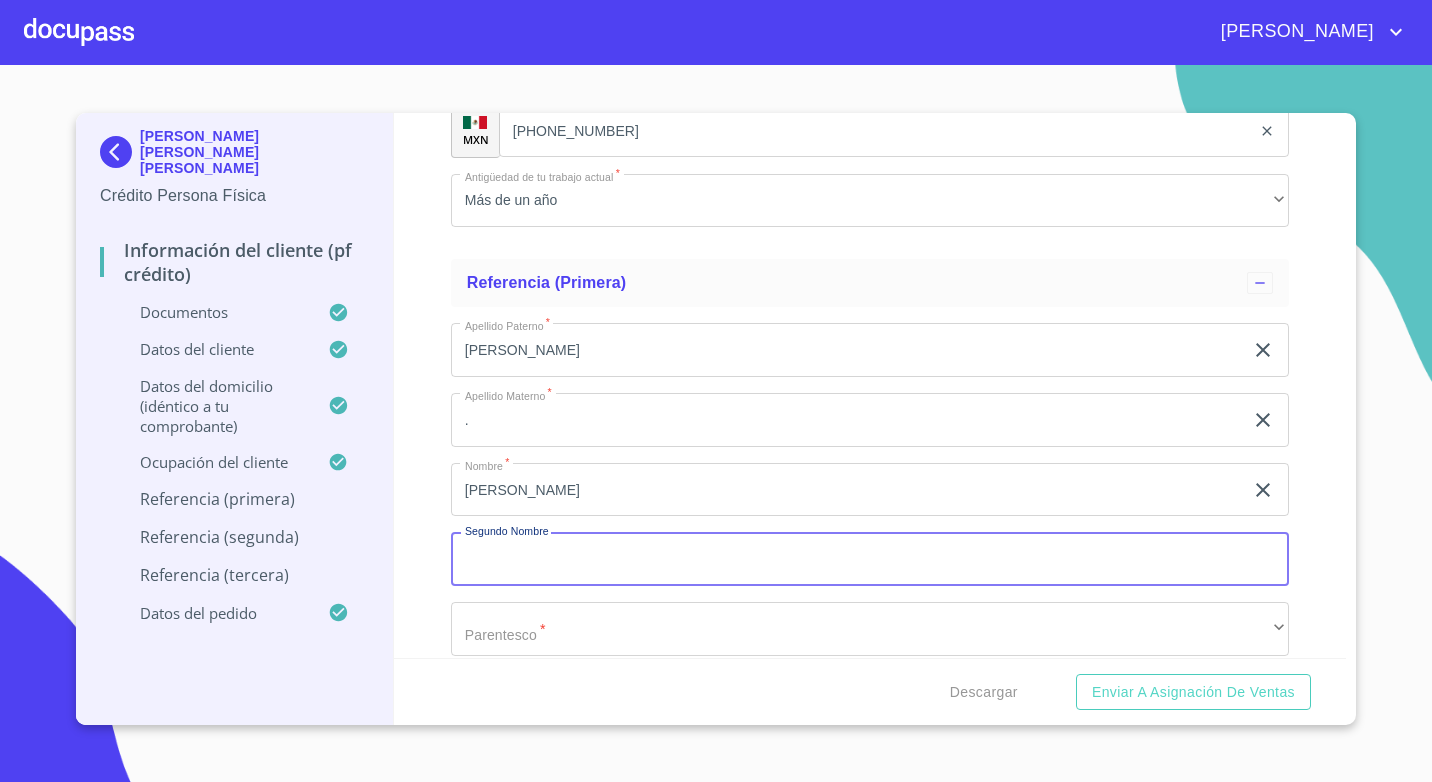 click on "Información del cliente (PF crédito)   Documentos Documento de identificación.   * INE ​ Identificación Oficial * Identificación Oficial Identificación Oficial Comprobante de Domicilio * Comprobante de Domicilio Comprobante de Domicilio Fuente de ingresos   * Independiente/Dueño de negocio/Persona Moral ​ Comprobante de Ingresos mes 1 * Comprobante de Ingresos mes 1 Comprobante de Ingresos mes 1 Comprobante de Ingresos mes 2 * Comprobante de Ingresos mes 2 Comprobante de Ingresos mes 2 Comprobante de Ingresos mes 3 * Comprobante de Ingresos mes 3 Comprobante de Ingresos mes 3 CURP * CURP [PERSON_NAME] de situación fiscal Arrastra o selecciona el (los) documento(s) para agregar Datos del cliente Apellido [PERSON_NAME]   * [PERSON_NAME] ​ Apellido Materno   * [PERSON_NAME] ​ Primer nombre   * [PERSON_NAME] ​ [PERSON_NAME] Nombre [PERSON_NAME] ​ Fecha de nacimiento * 15 de sep. de [DEMOGRAPHIC_DATA] ​ RFC   * GOCL950915DN9 ​ CURP   * GOCL950915MJCMRR08 ​ ID de Identificación 3155096366961 ​ Nacionalidad   * Mexicana" at bounding box center [870, 385] 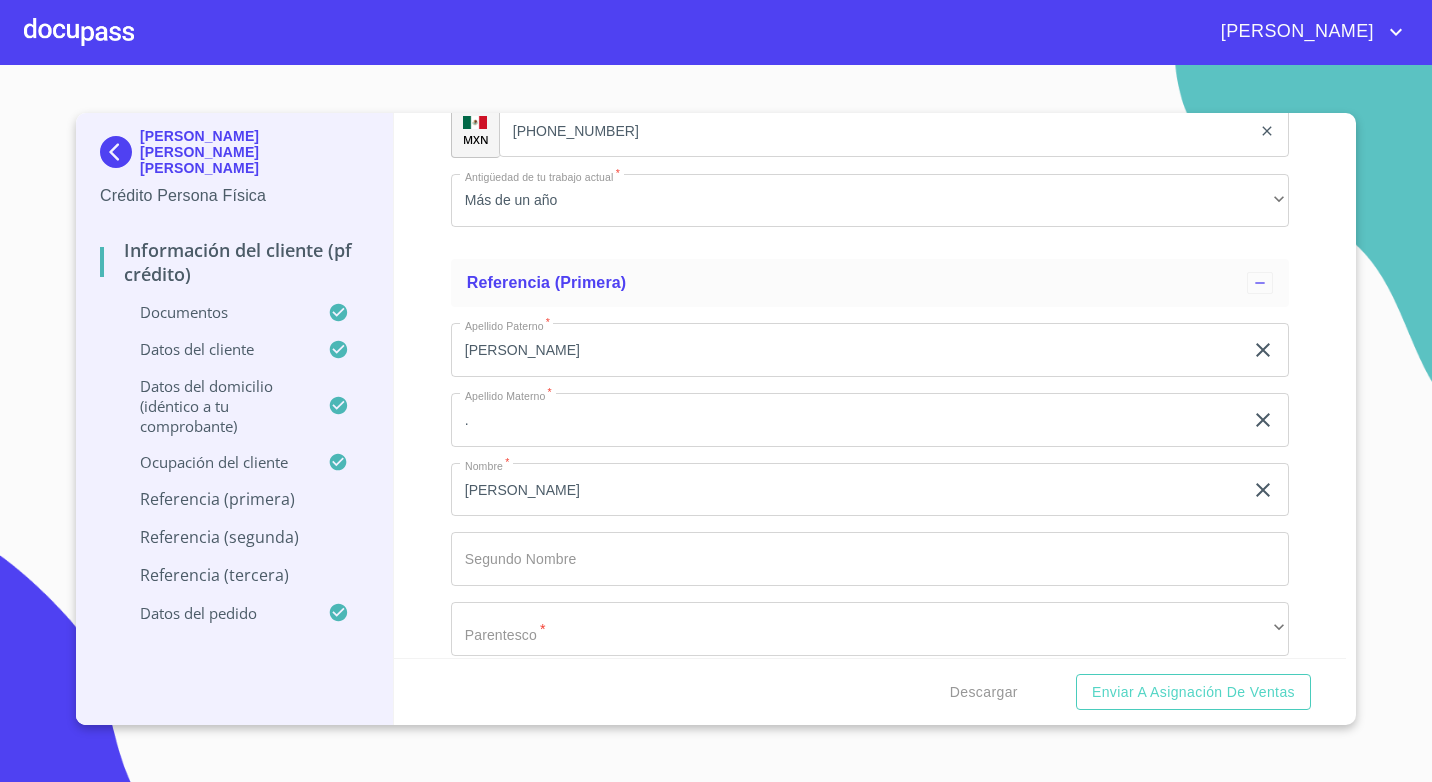 scroll, scrollTop: 9427, scrollLeft: 0, axis: vertical 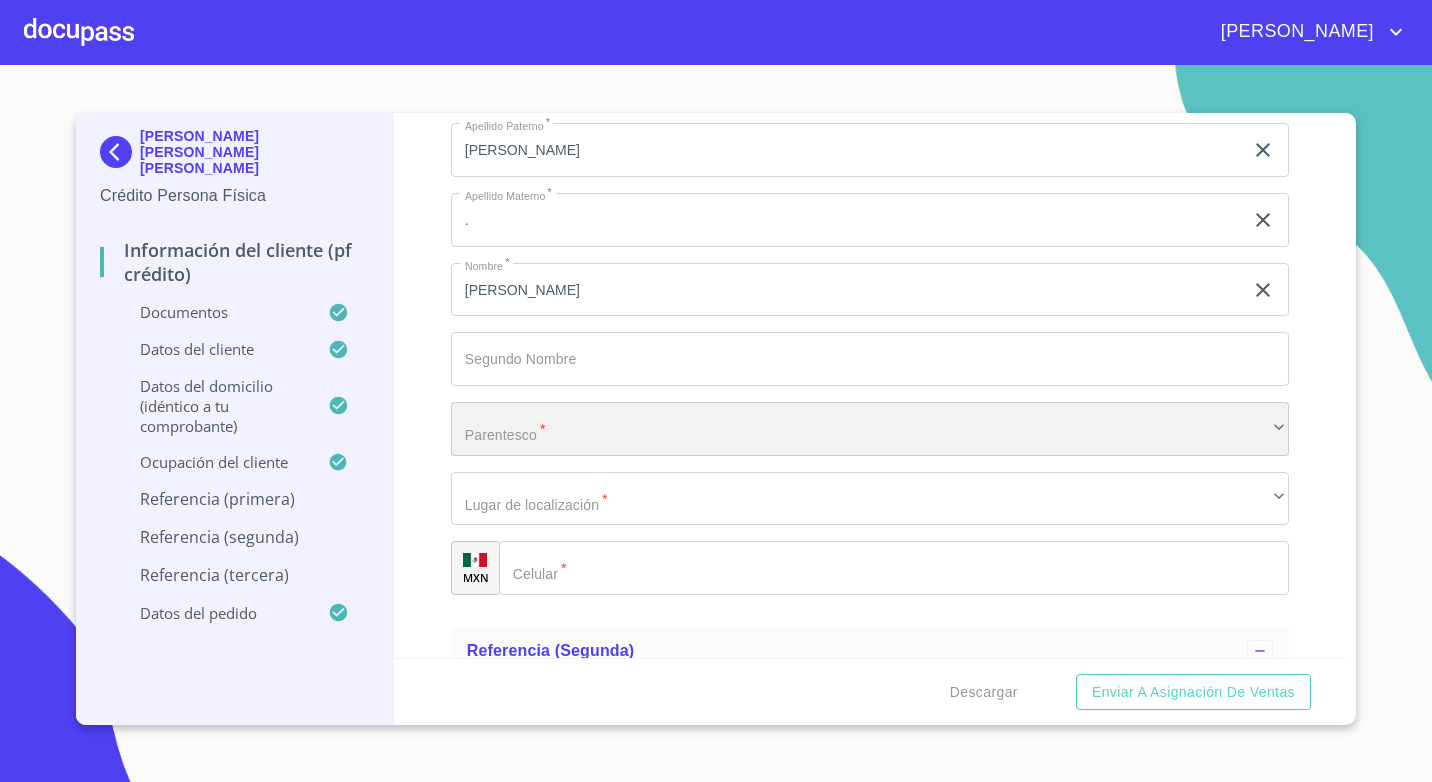 click on "​" at bounding box center [870, 429] 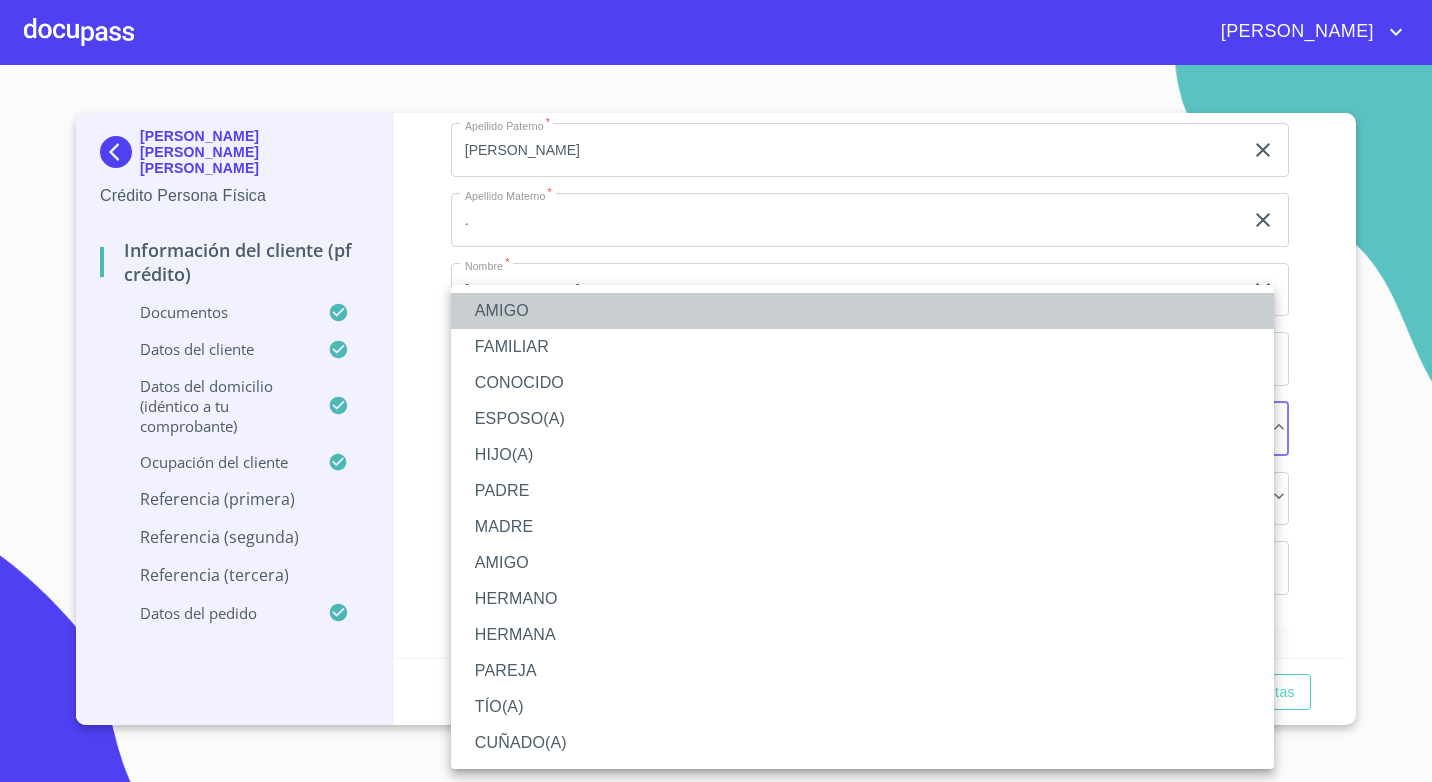click on "AMIGO" at bounding box center (862, 311) 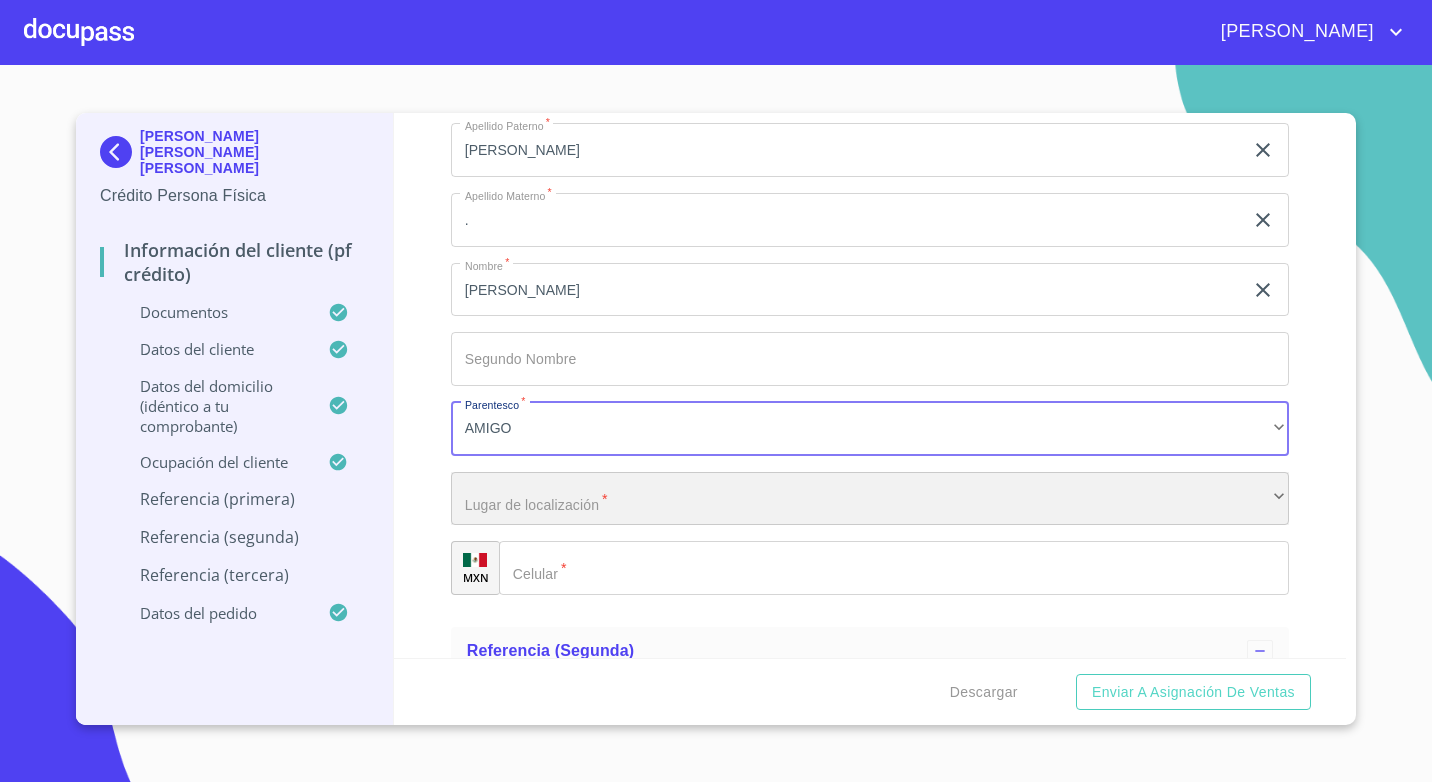 click on "​" at bounding box center (870, 499) 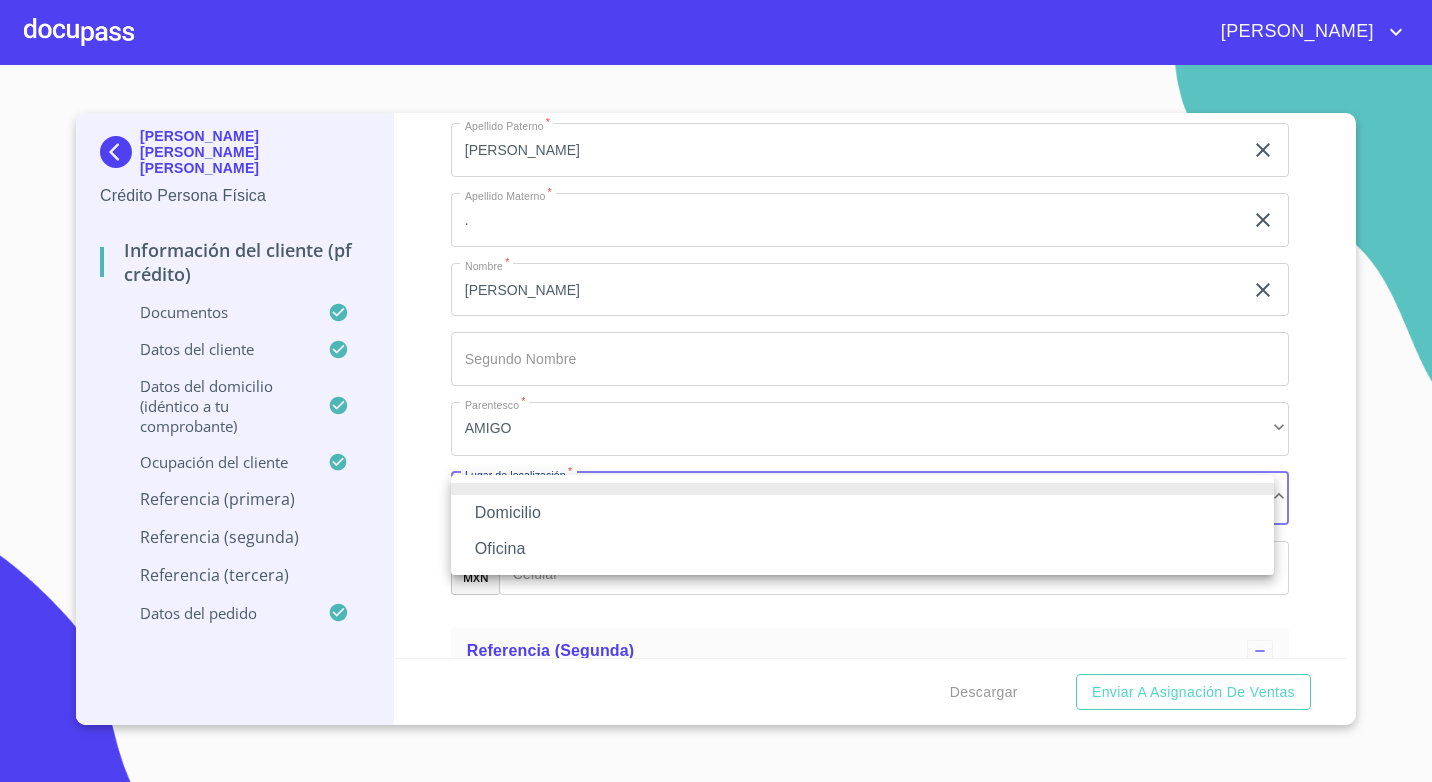 click on "Oficina" at bounding box center [862, 549] 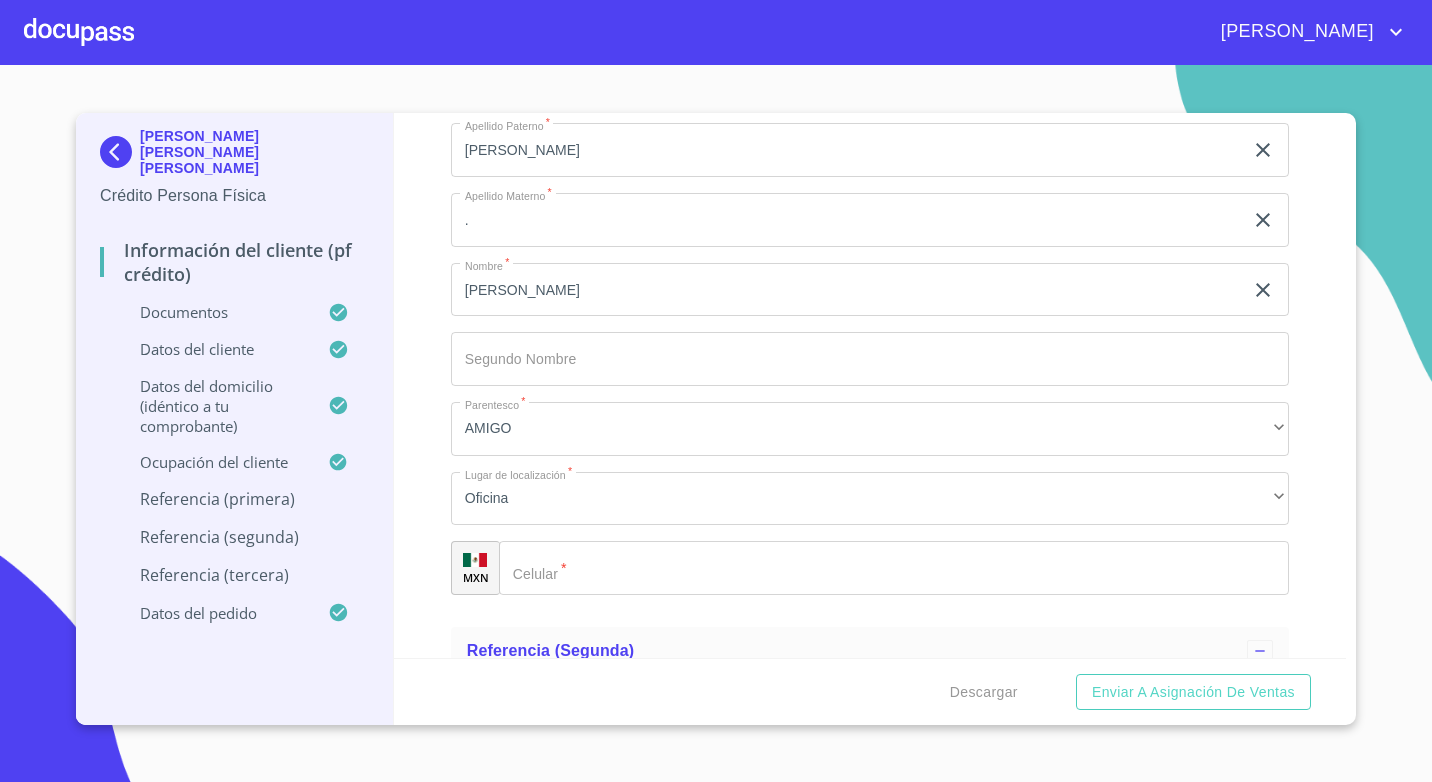 click on "Documento de identificación.   *" 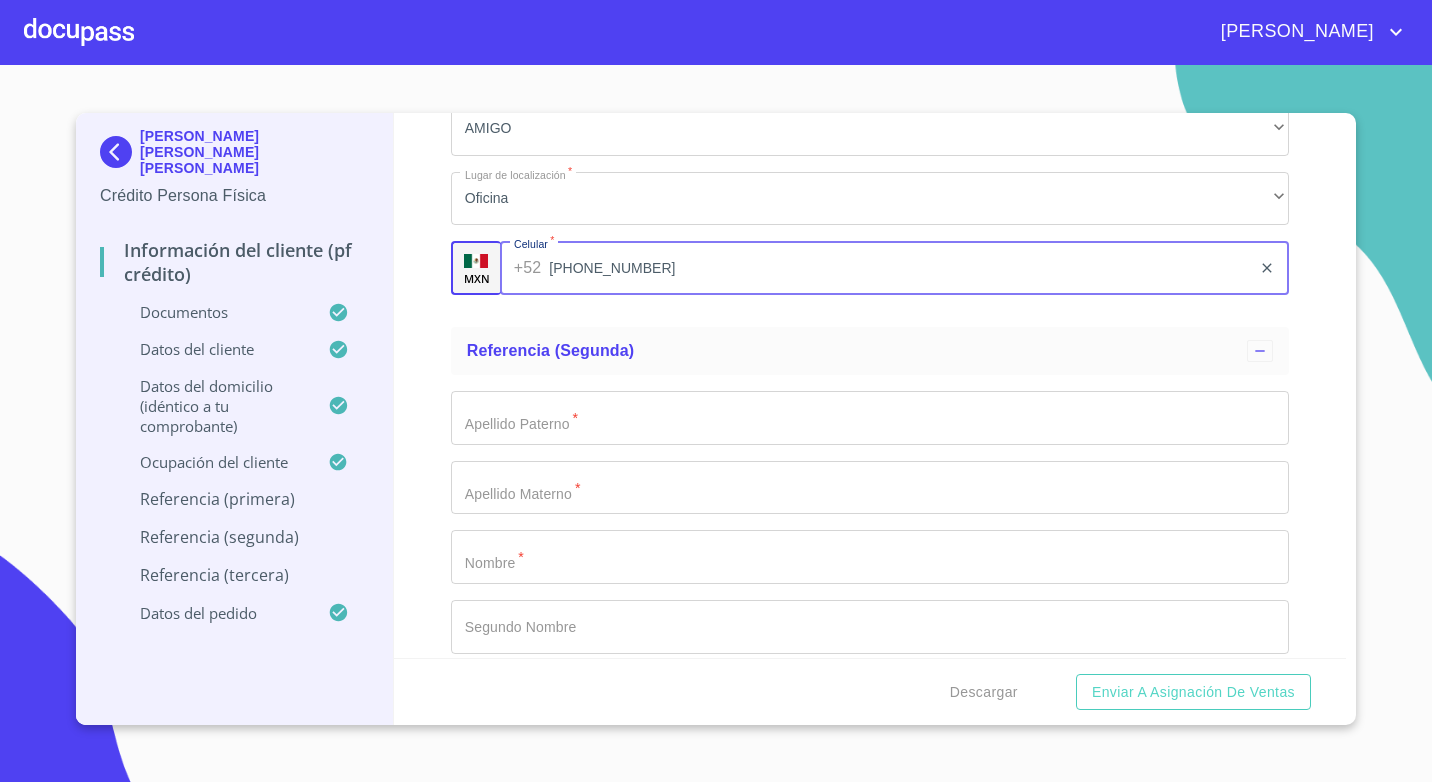 scroll, scrollTop: 9827, scrollLeft: 0, axis: vertical 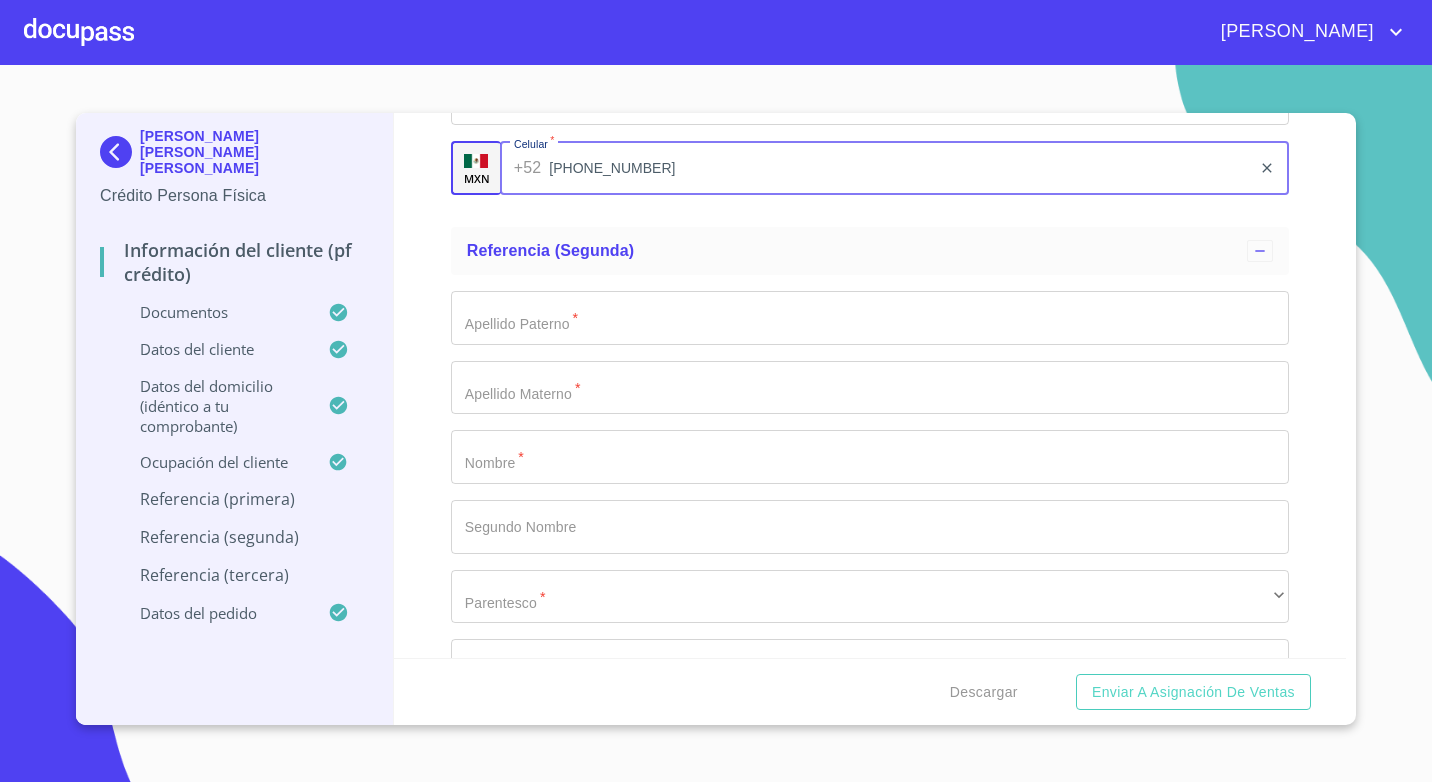 type on "[PHONE_NUMBER]" 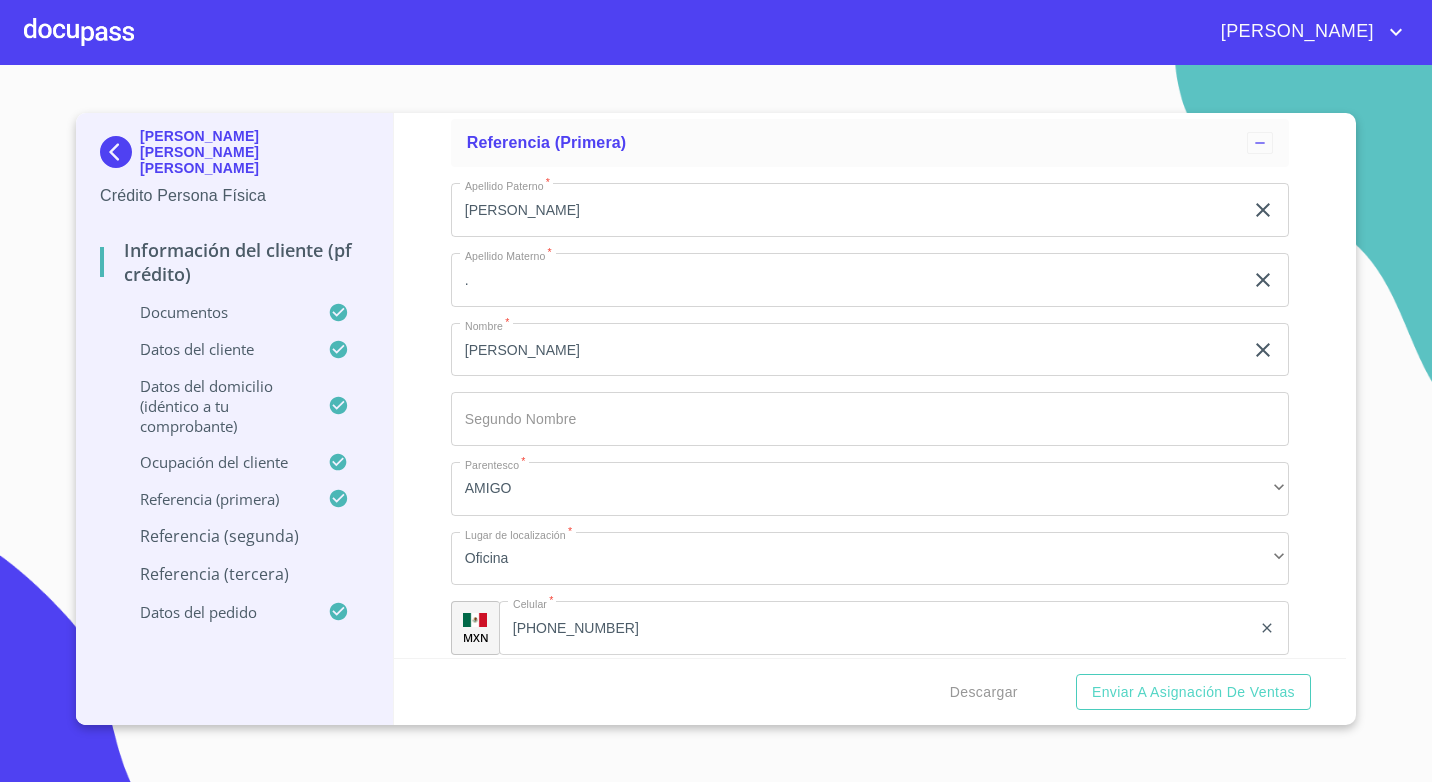 scroll, scrollTop: 9327, scrollLeft: 0, axis: vertical 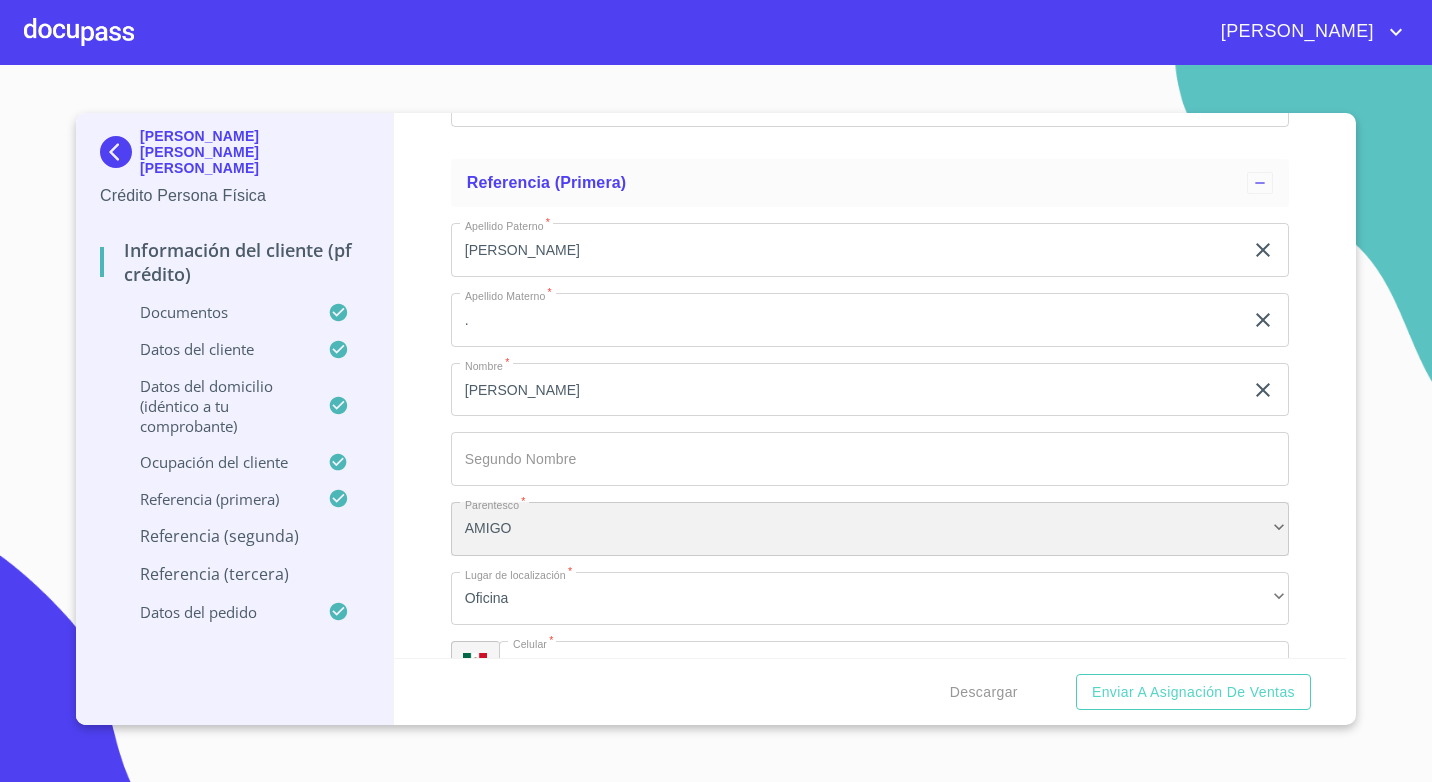 click on "AMIGO" at bounding box center [870, 529] 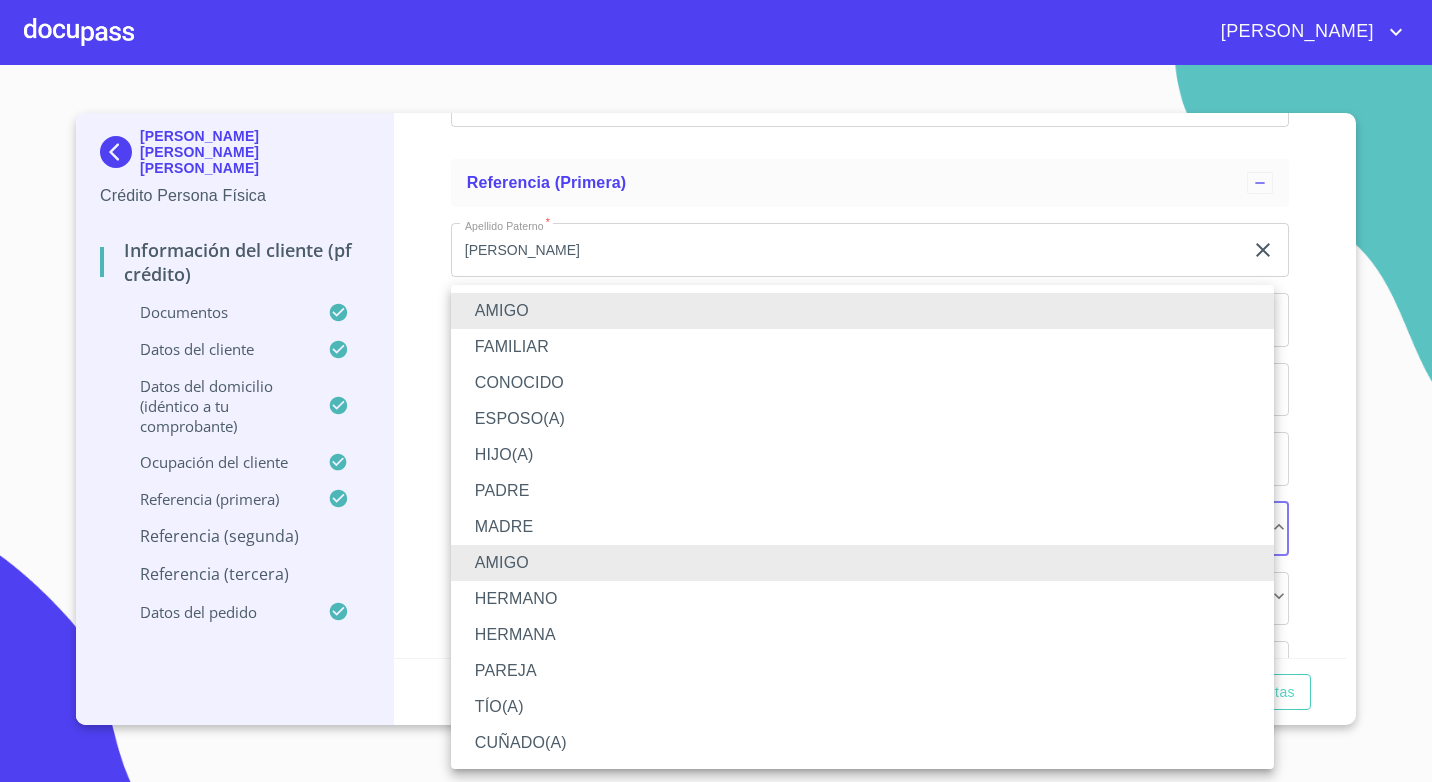 click on "FAMILIAR" at bounding box center (862, 347) 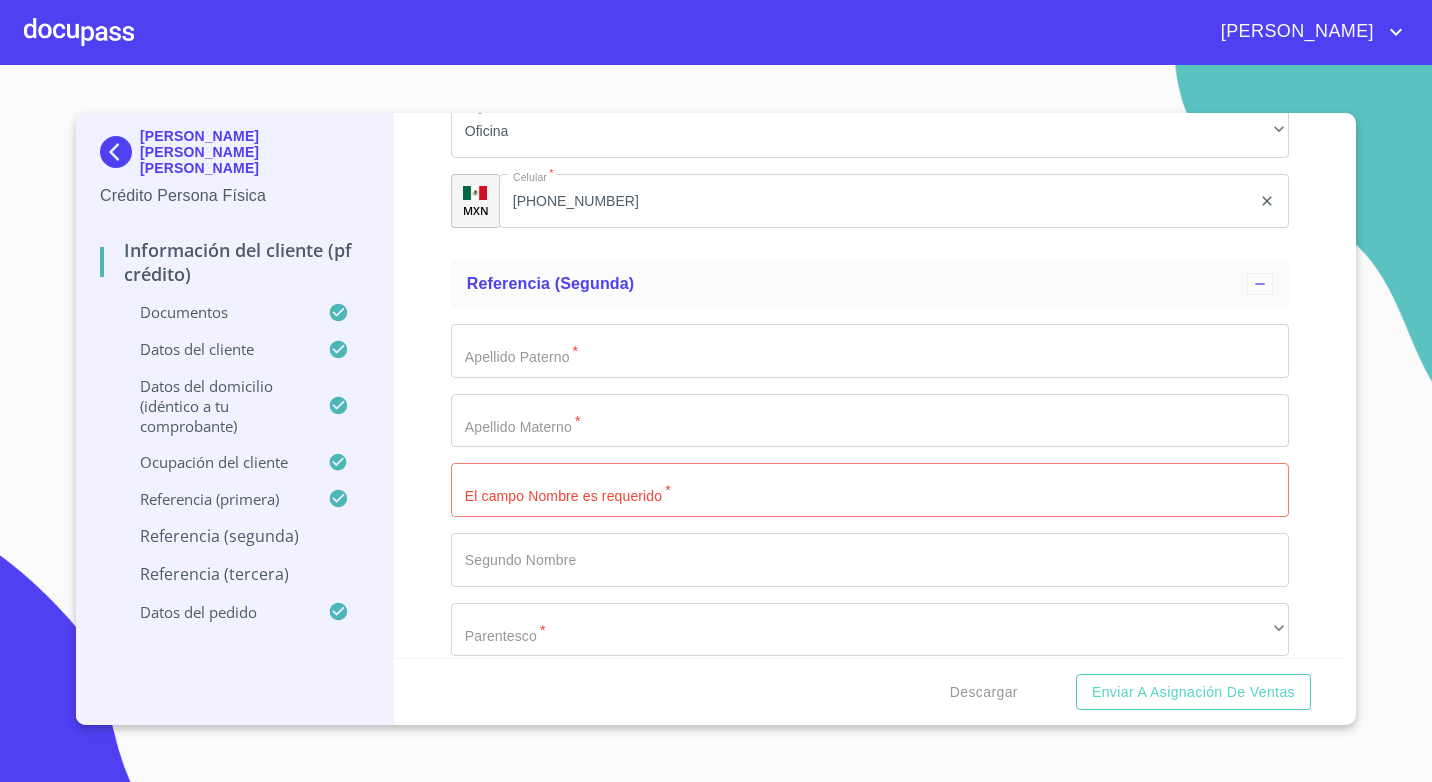 scroll, scrollTop: 9927, scrollLeft: 0, axis: vertical 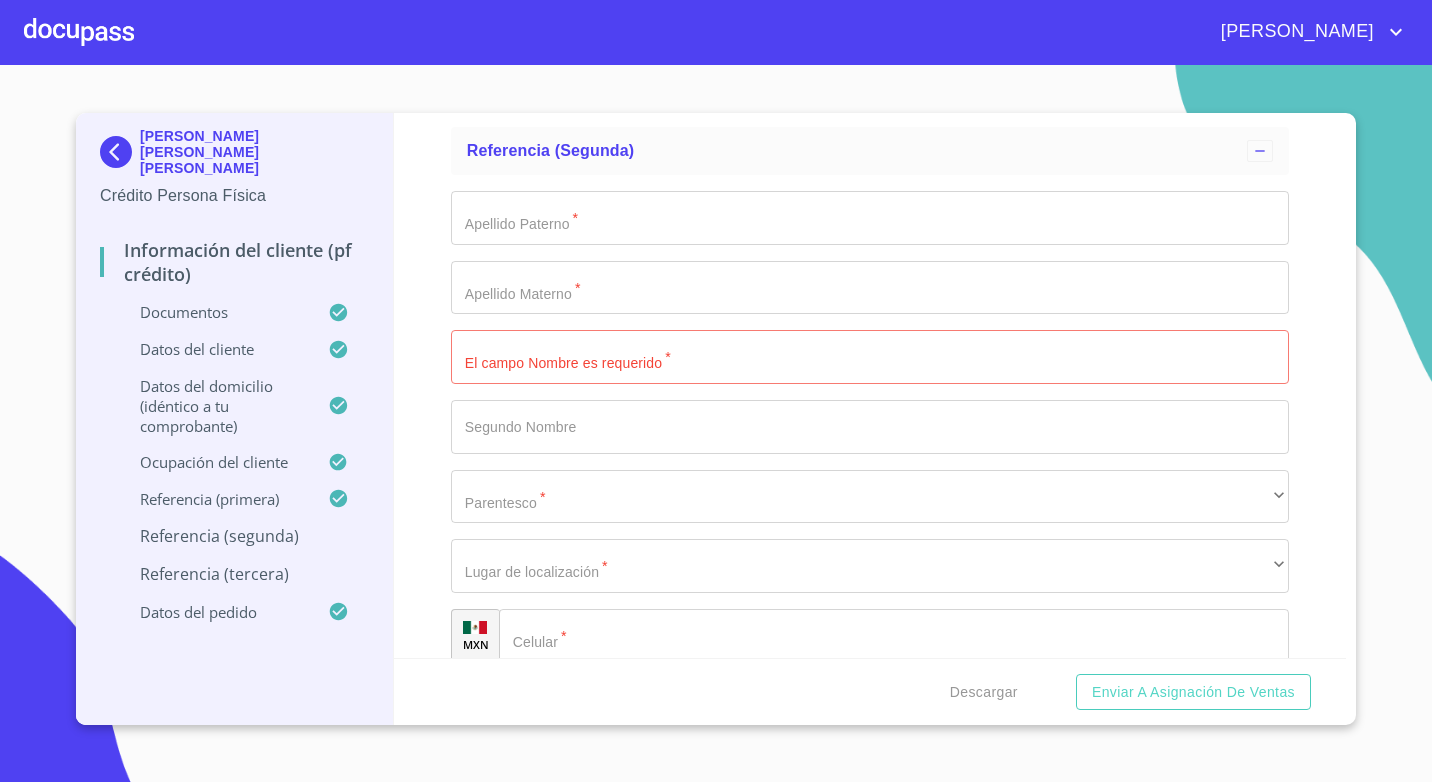 click on "Documento de identificación.   *" at bounding box center (870, 357) 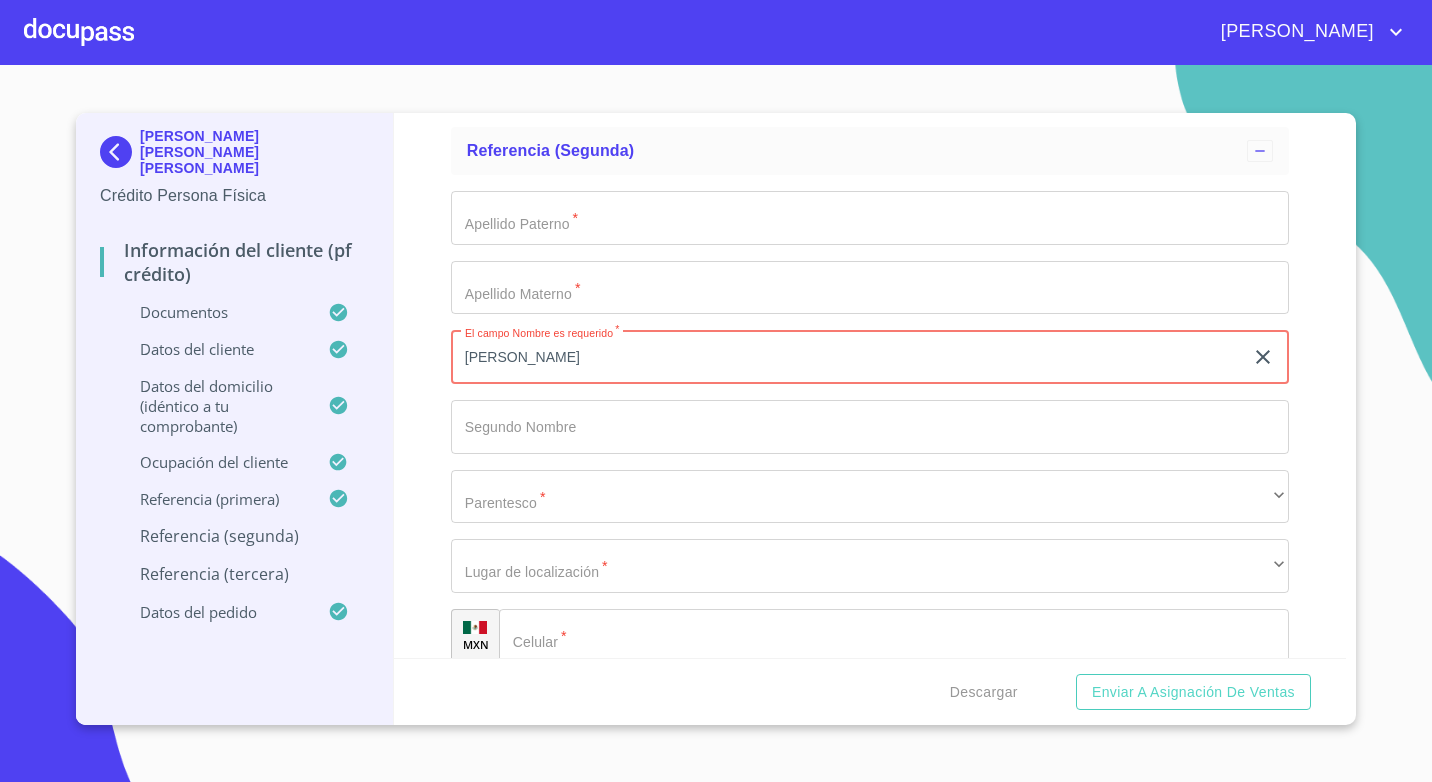 type on "[PERSON_NAME]" 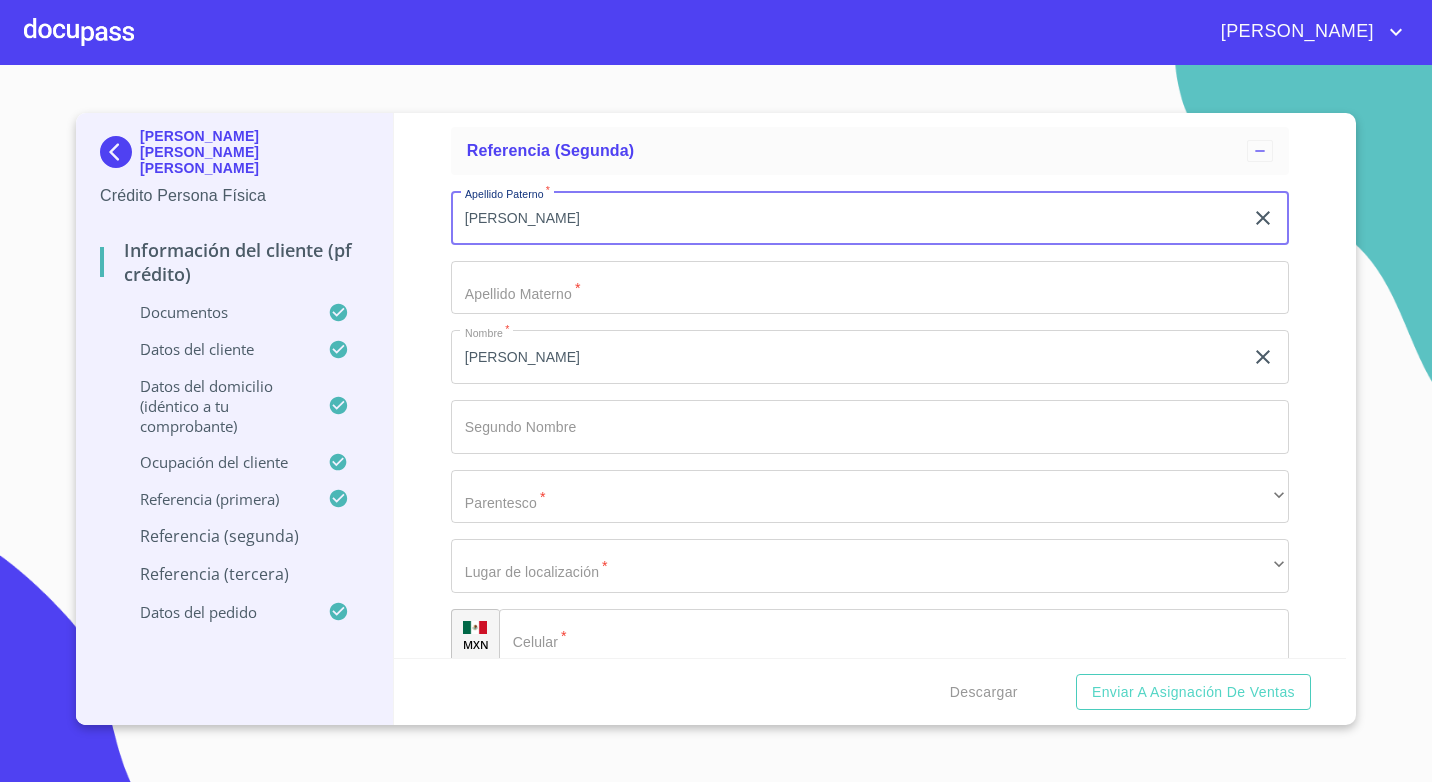 scroll, scrollTop: 10027, scrollLeft: 0, axis: vertical 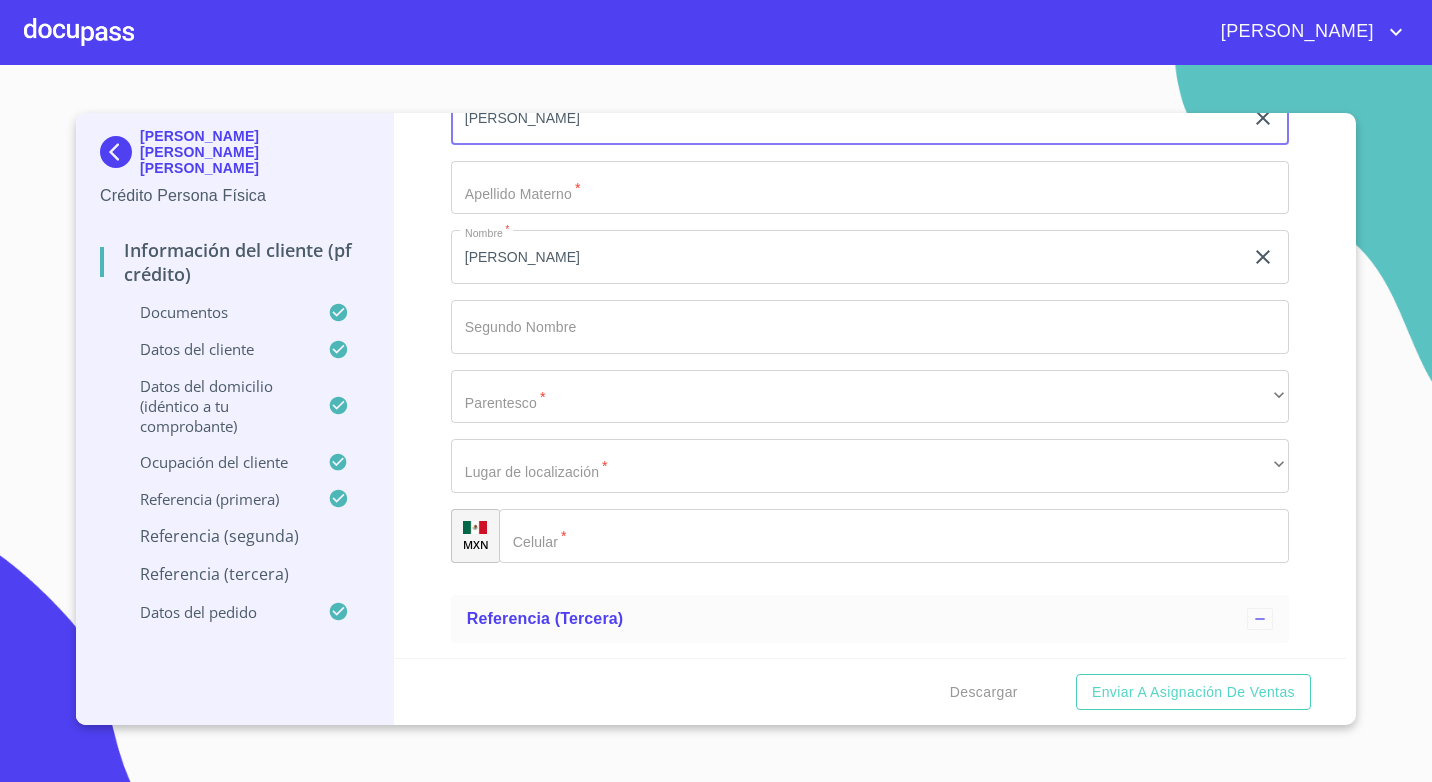 type on "[PERSON_NAME]" 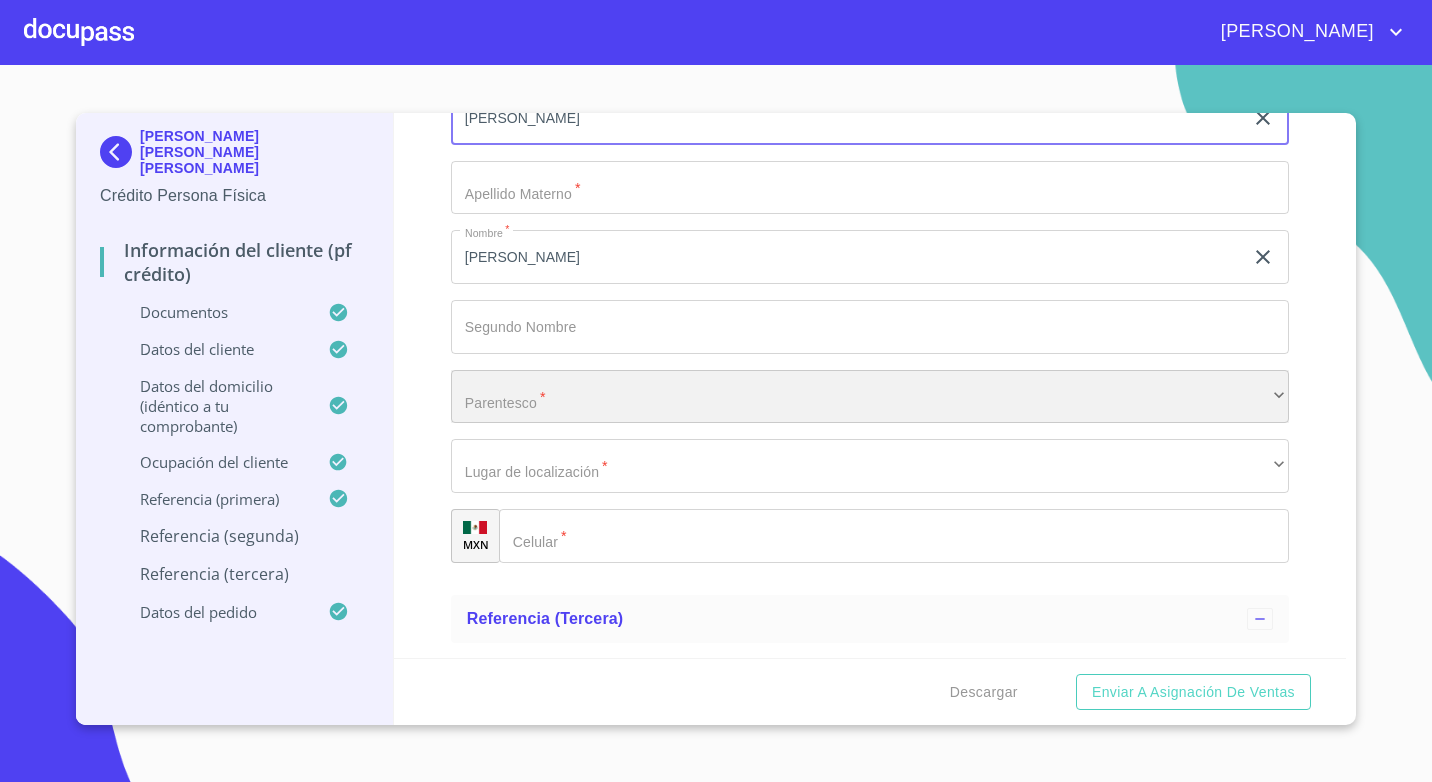 click on "​" at bounding box center [870, 397] 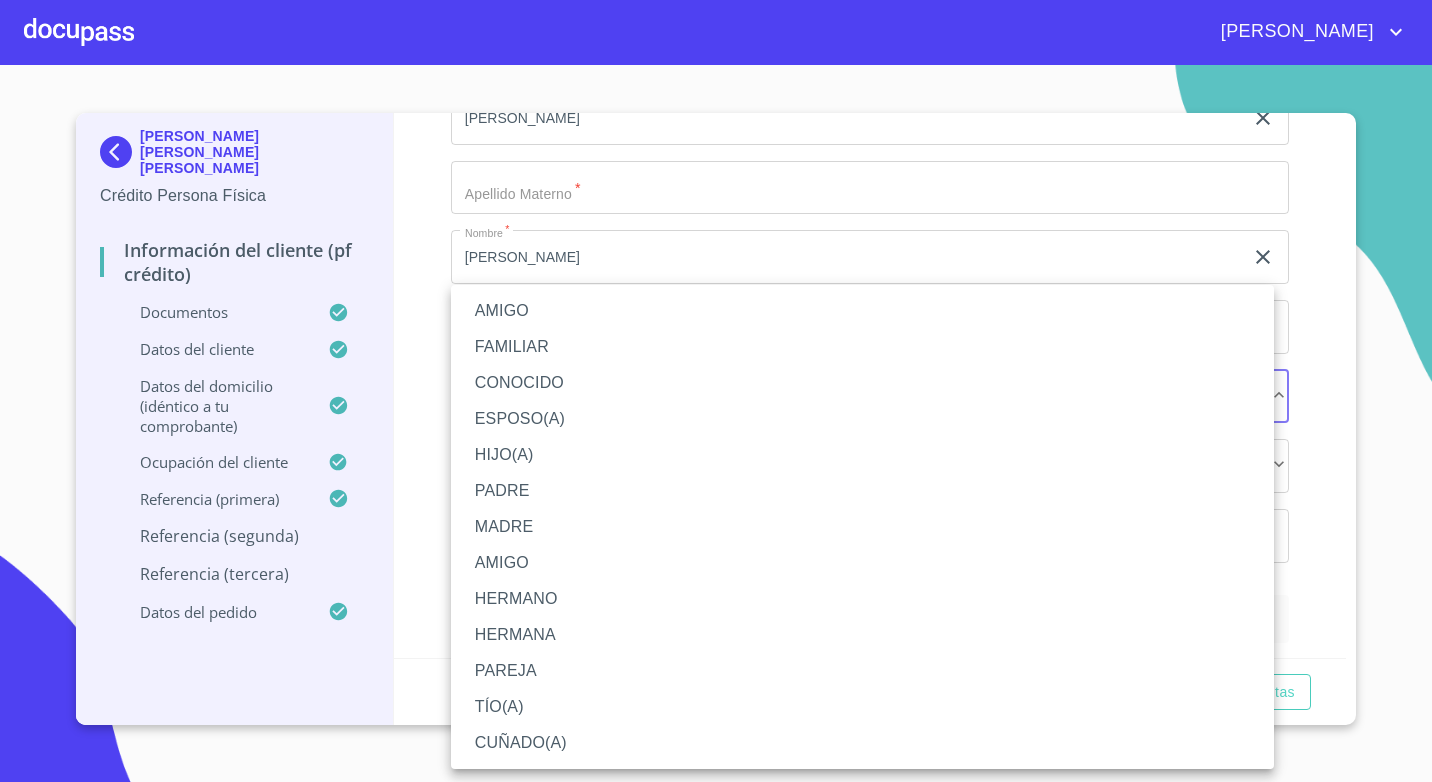 click on "FAMILIAR" at bounding box center [862, 347] 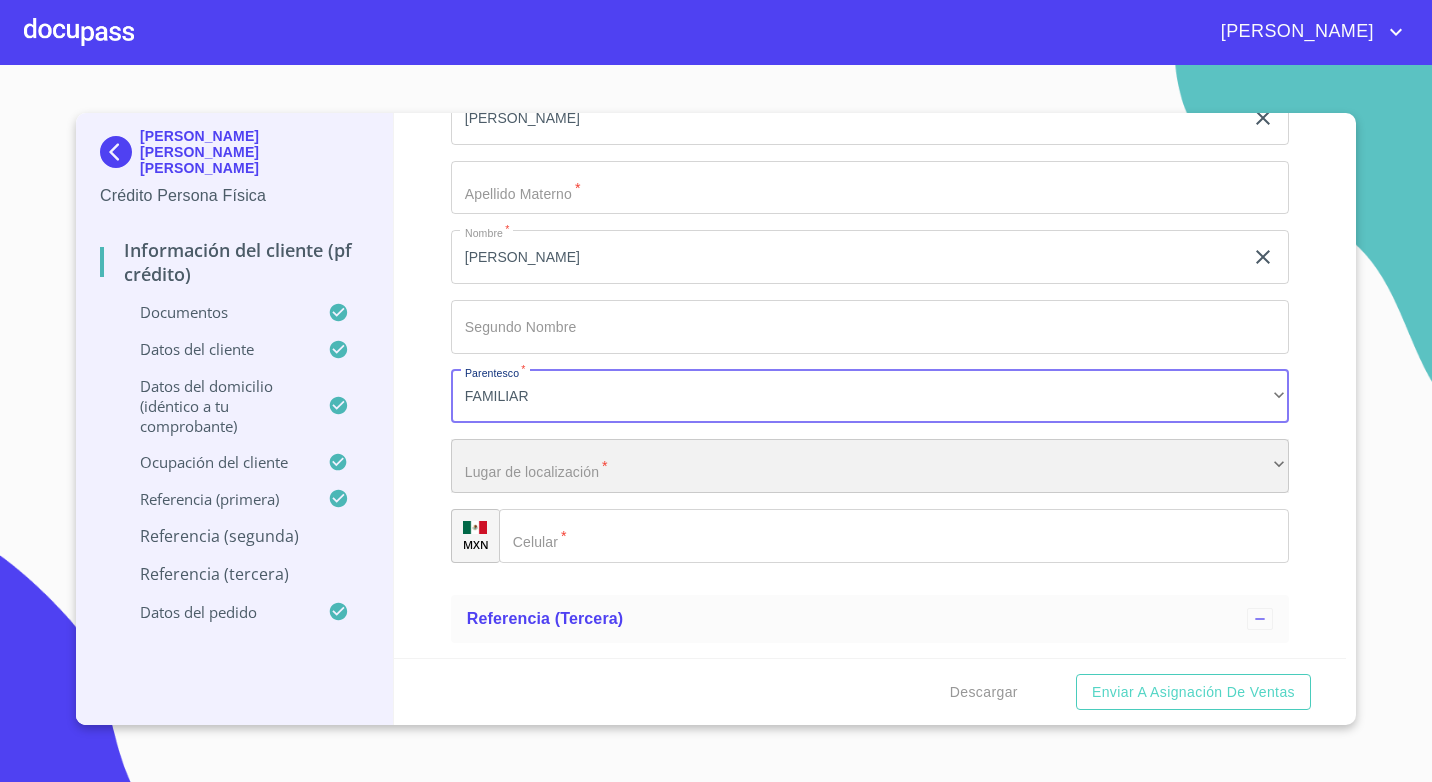 click on "​" at bounding box center (870, 466) 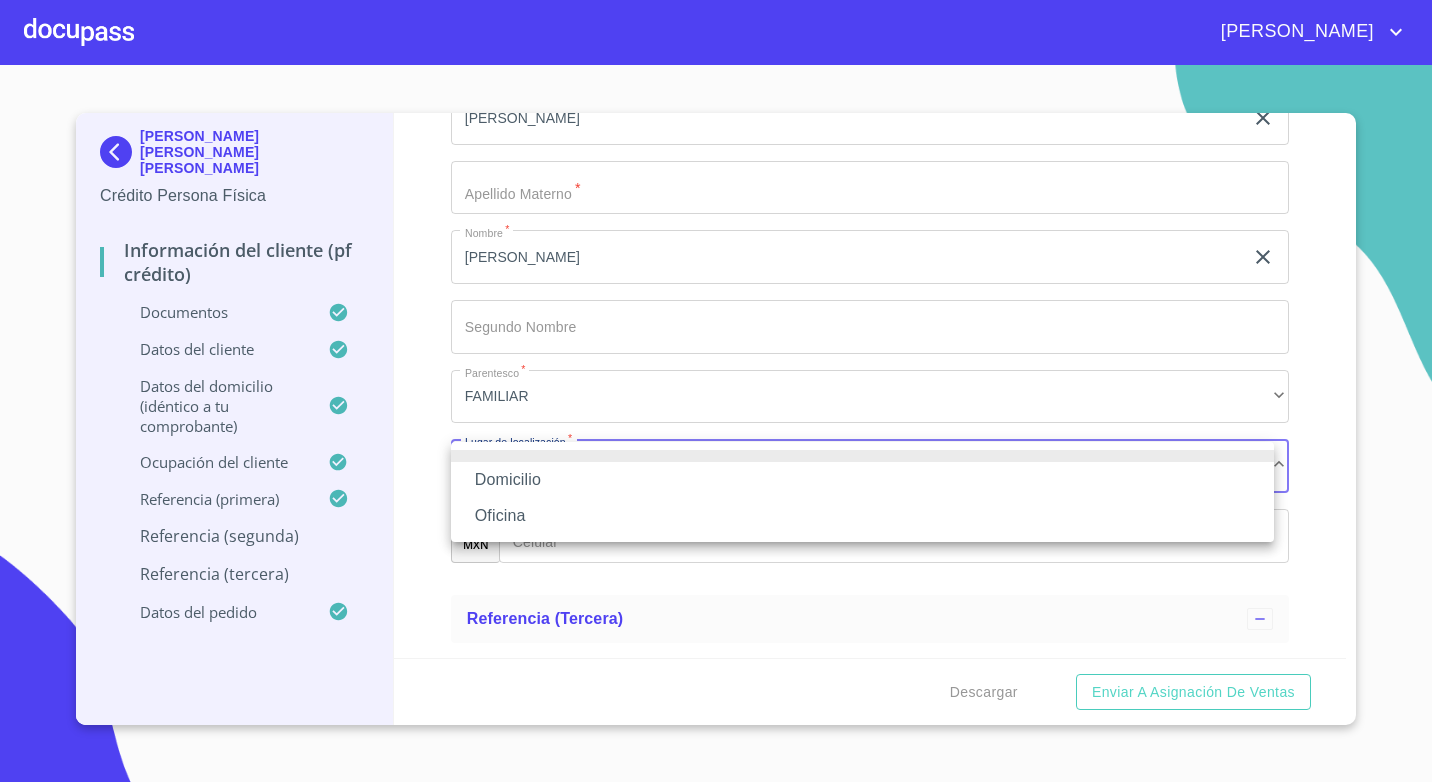 click on "Oficina" at bounding box center [862, 516] 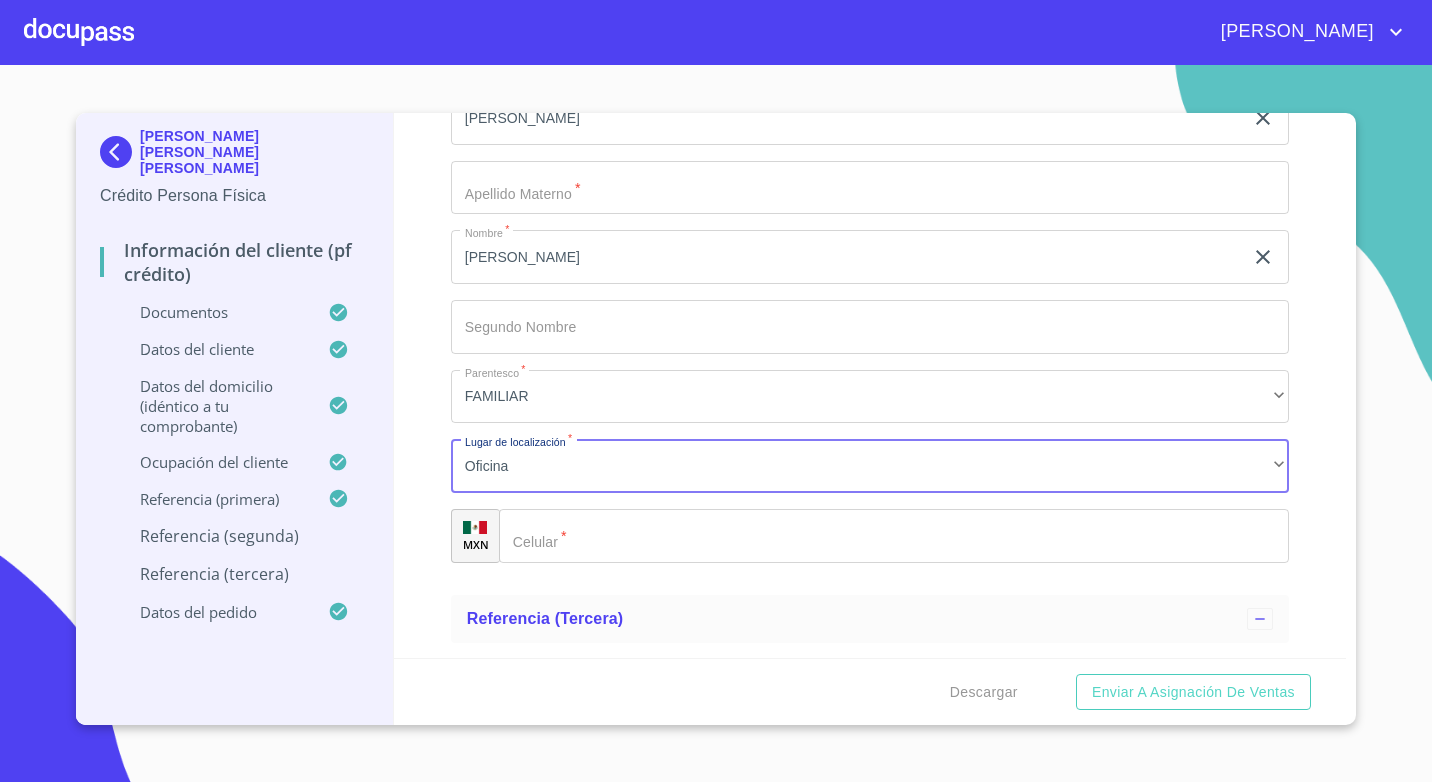 click on "Documento de identificación.   *" at bounding box center (847, -4043) 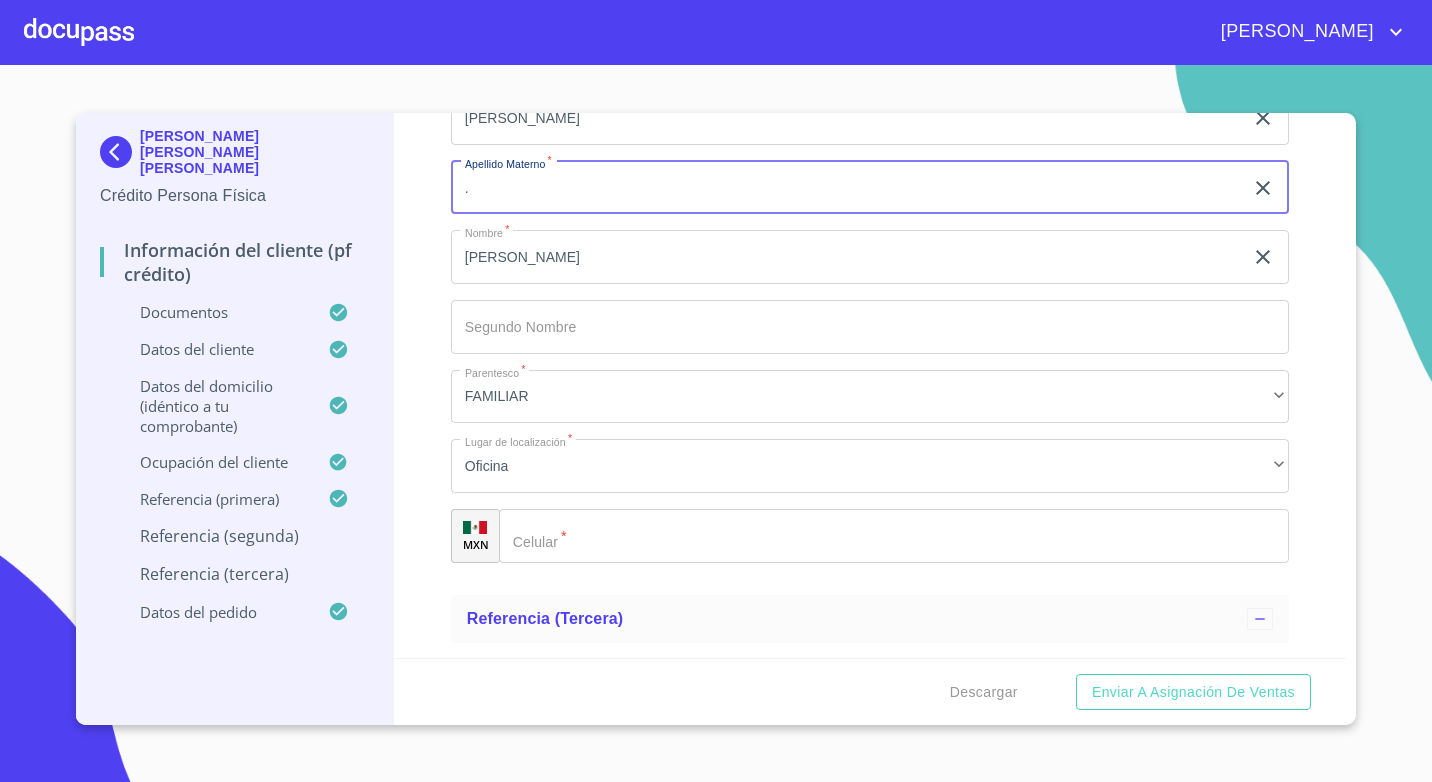 type on "." 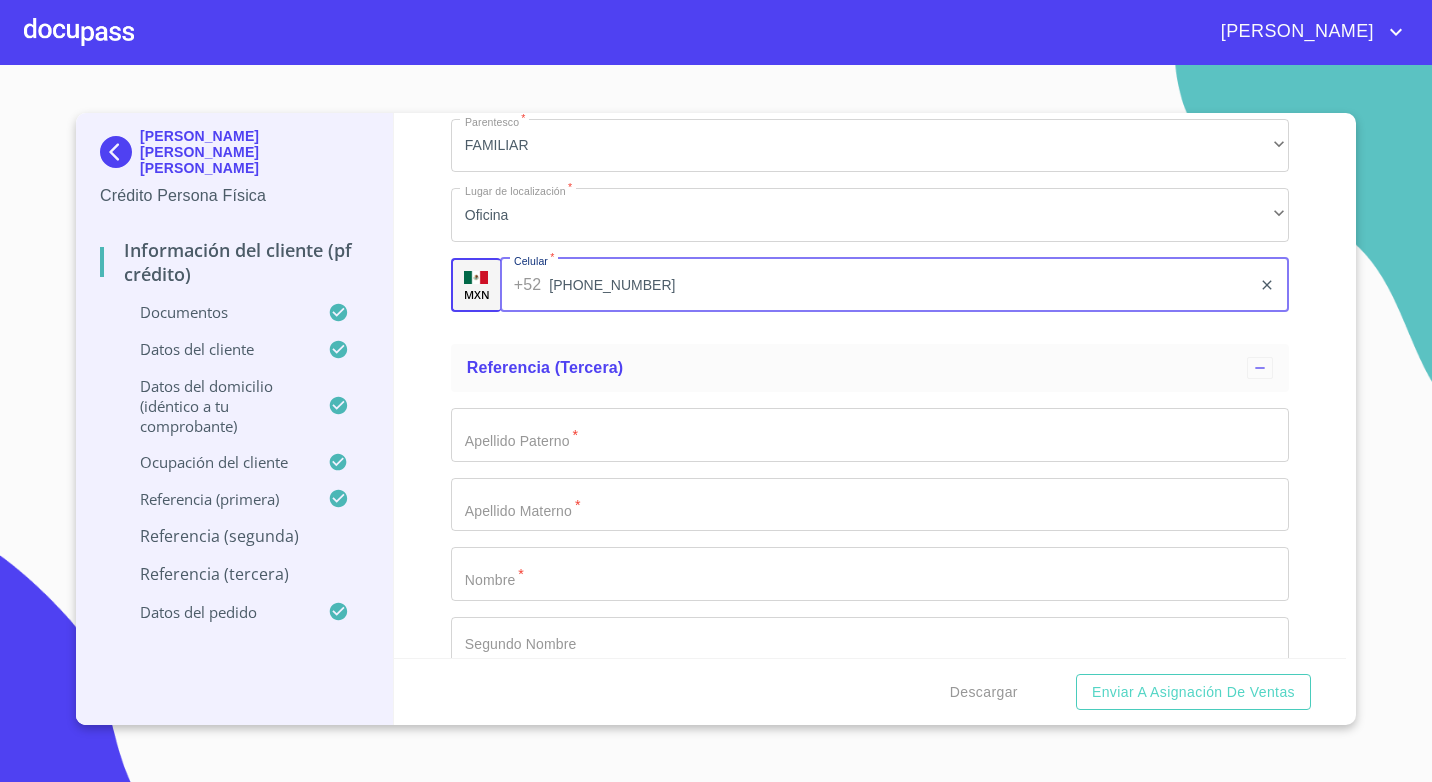 scroll, scrollTop: 10427, scrollLeft: 0, axis: vertical 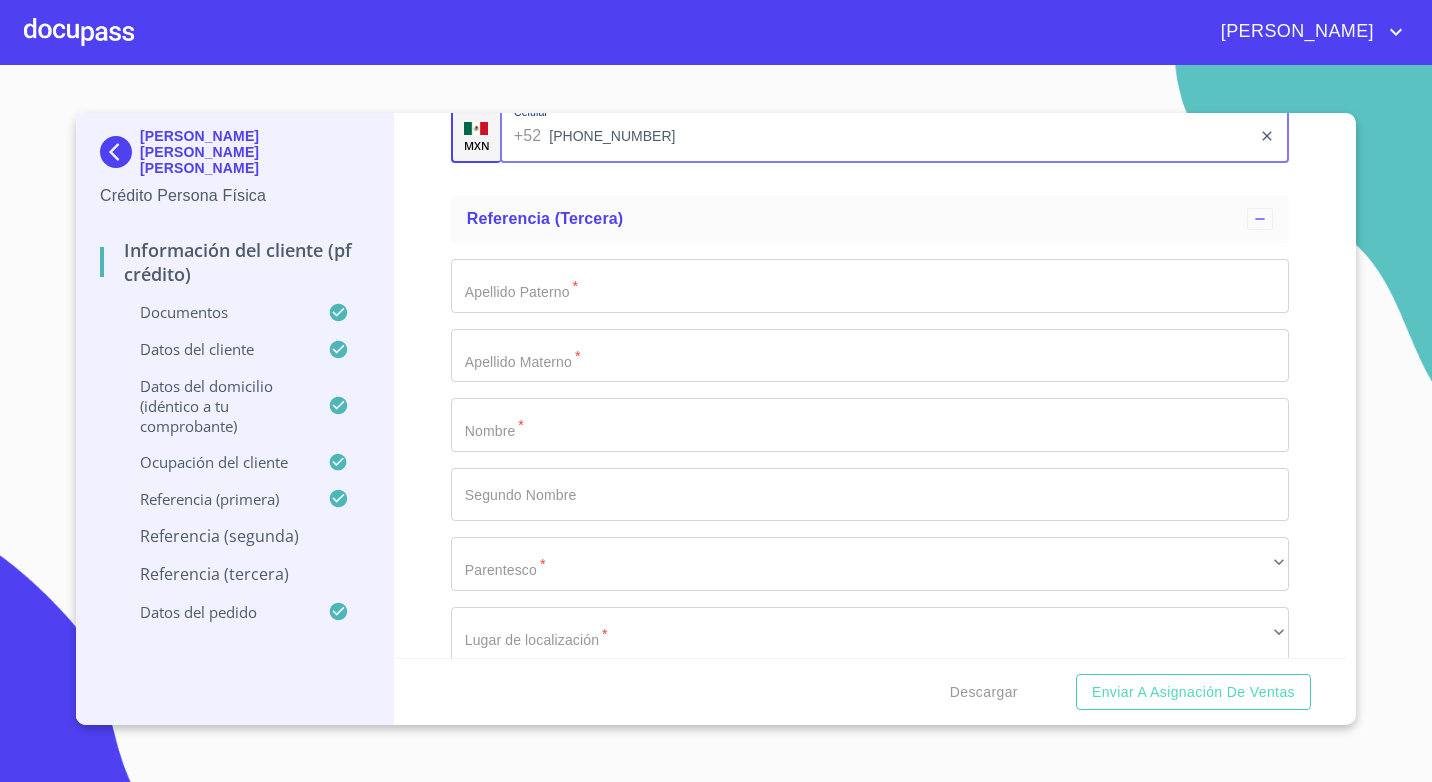 type on "[PHONE_NUMBER]" 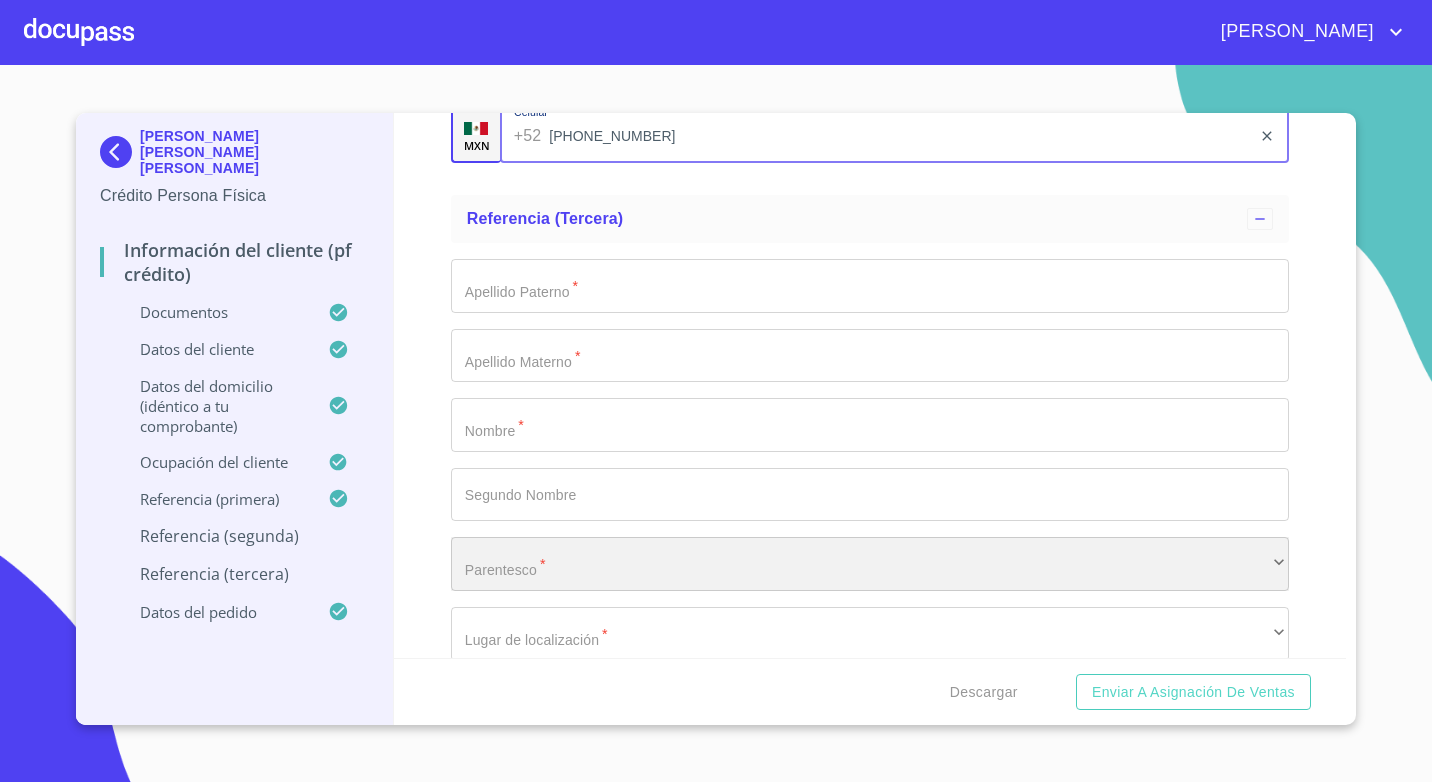 click on "​" at bounding box center (870, 564) 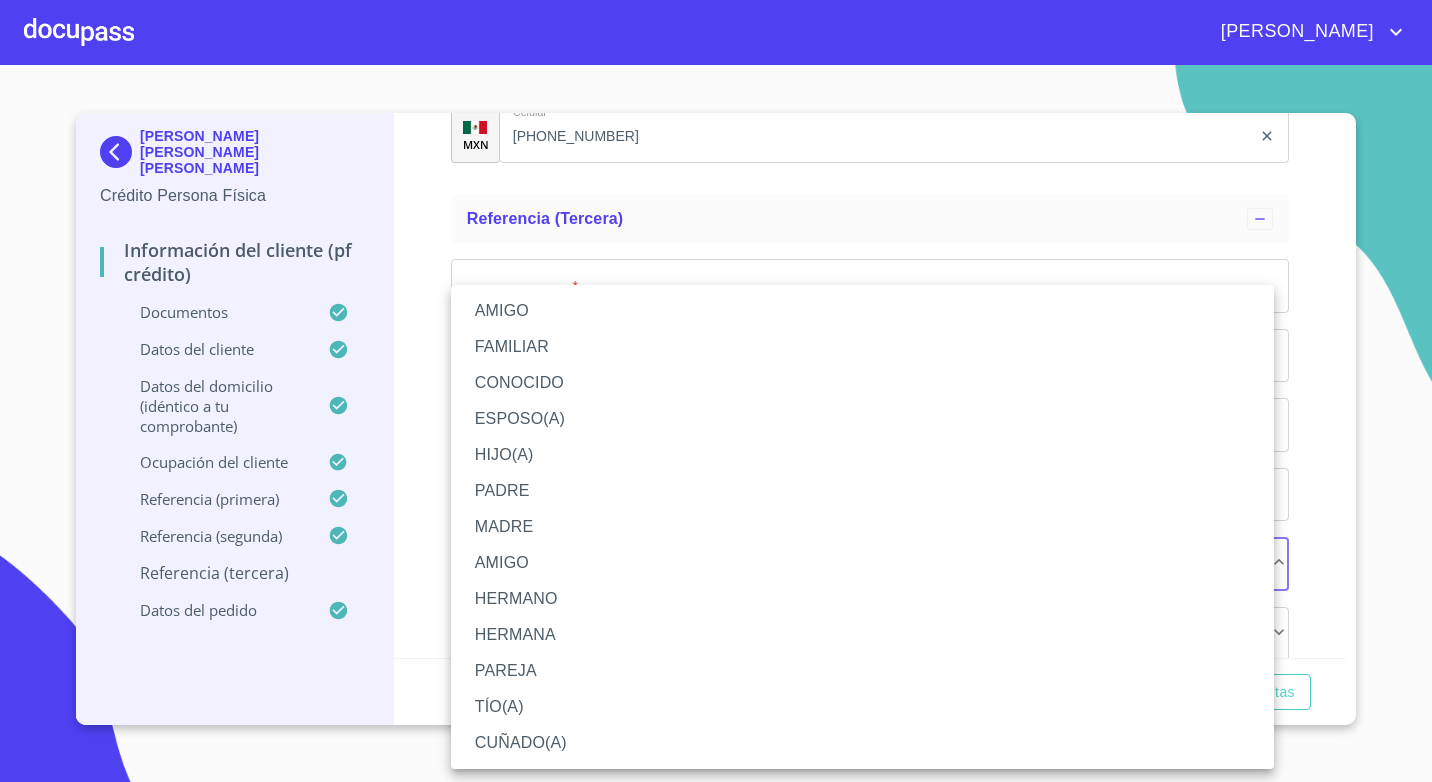 click on "FAMILIAR" at bounding box center [862, 347] 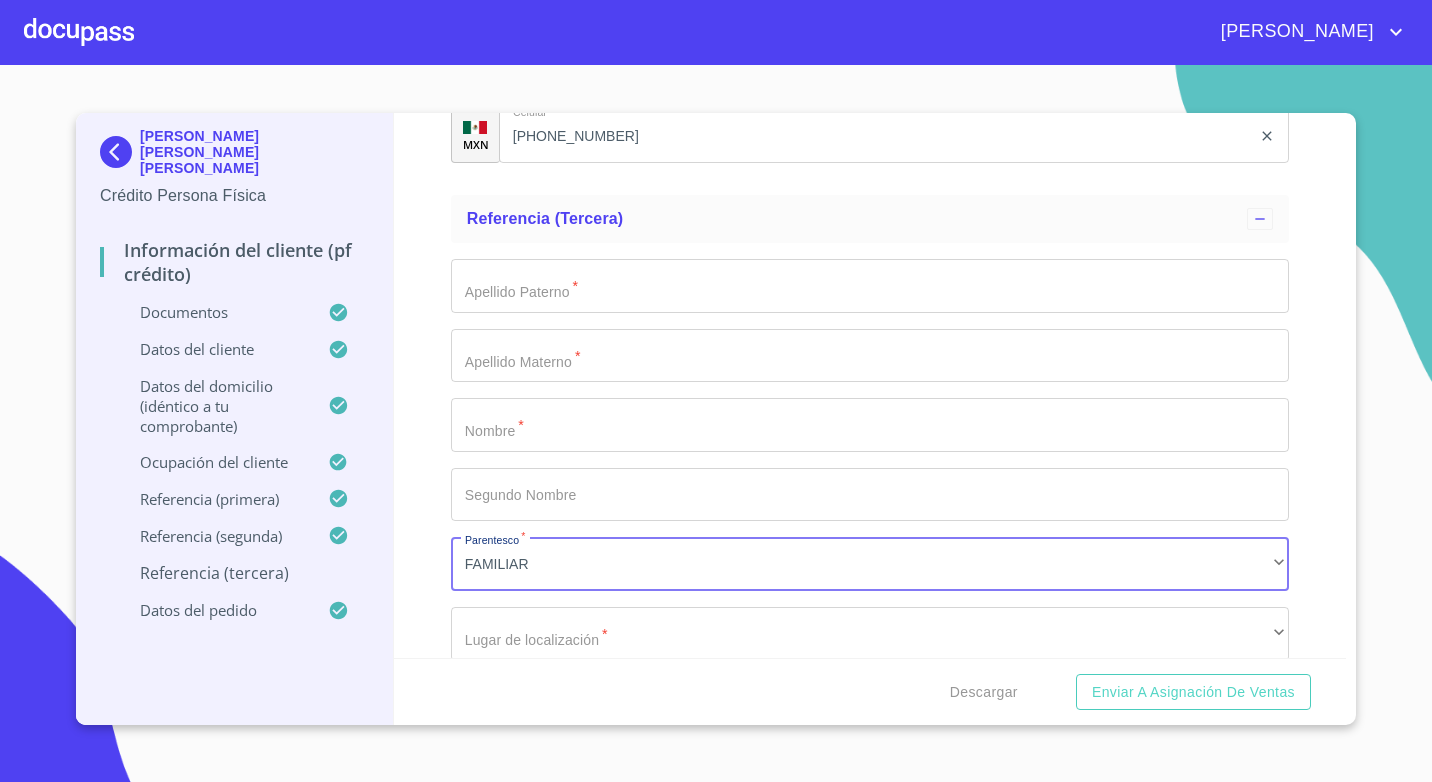 click on "Documento de identificación.   *" at bounding box center (847, -4443) 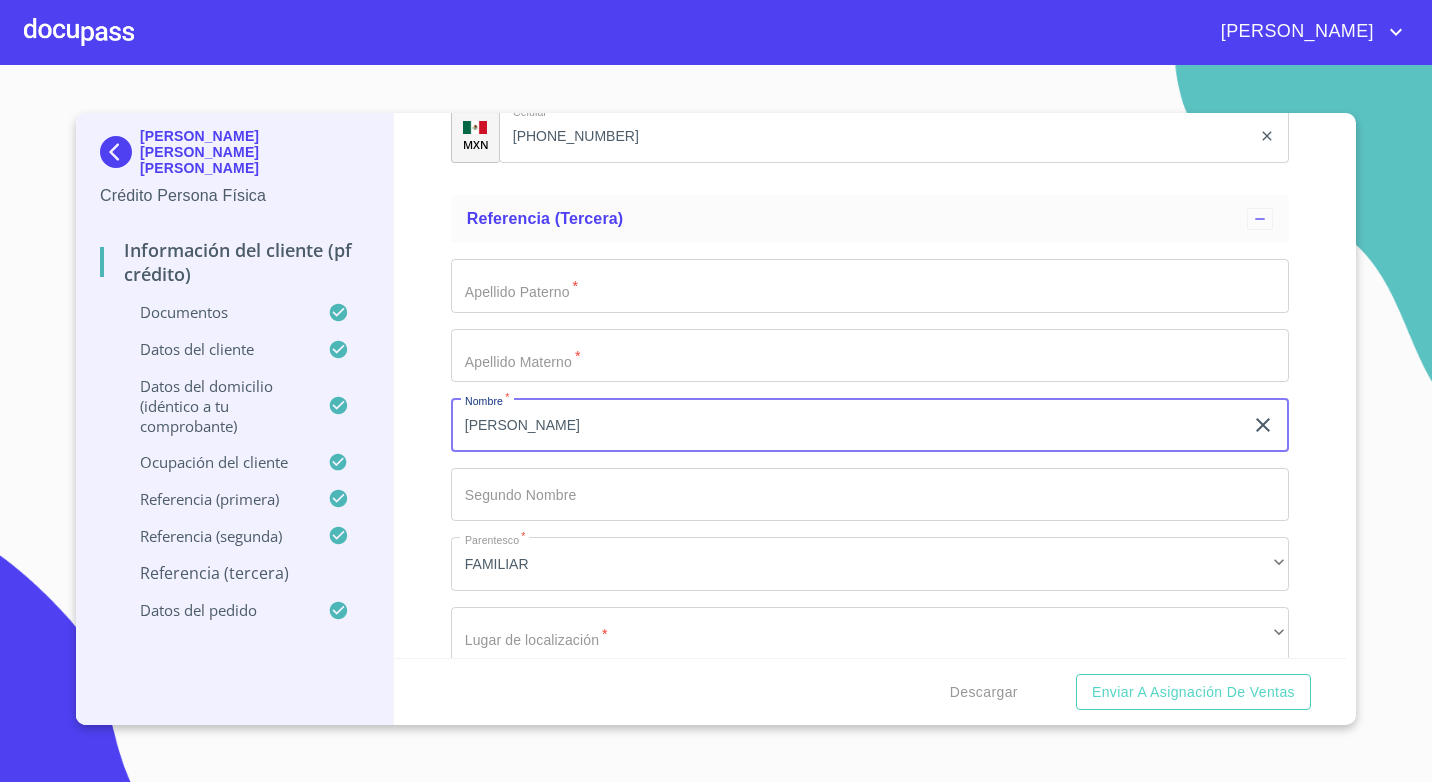type on "[PERSON_NAME]" 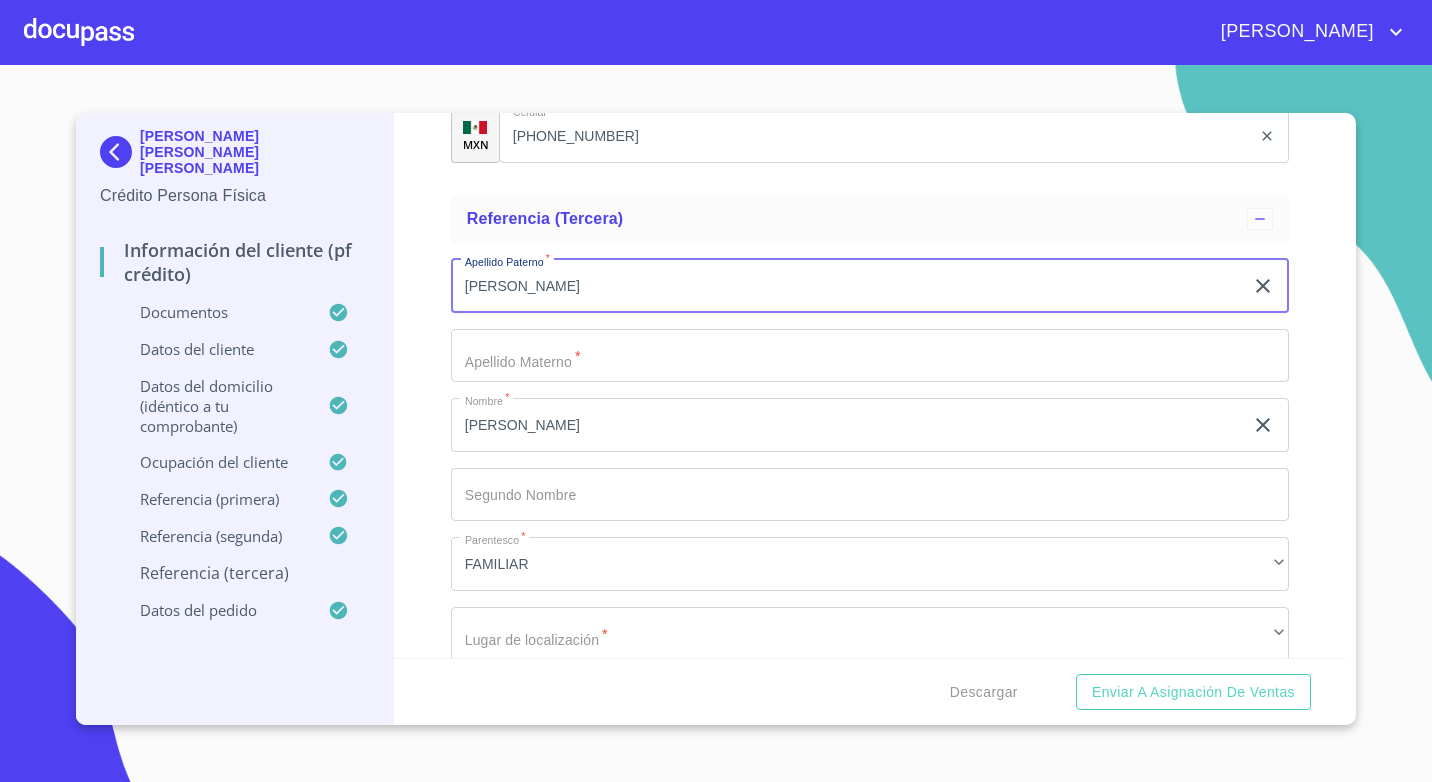 type on "[PERSON_NAME]" 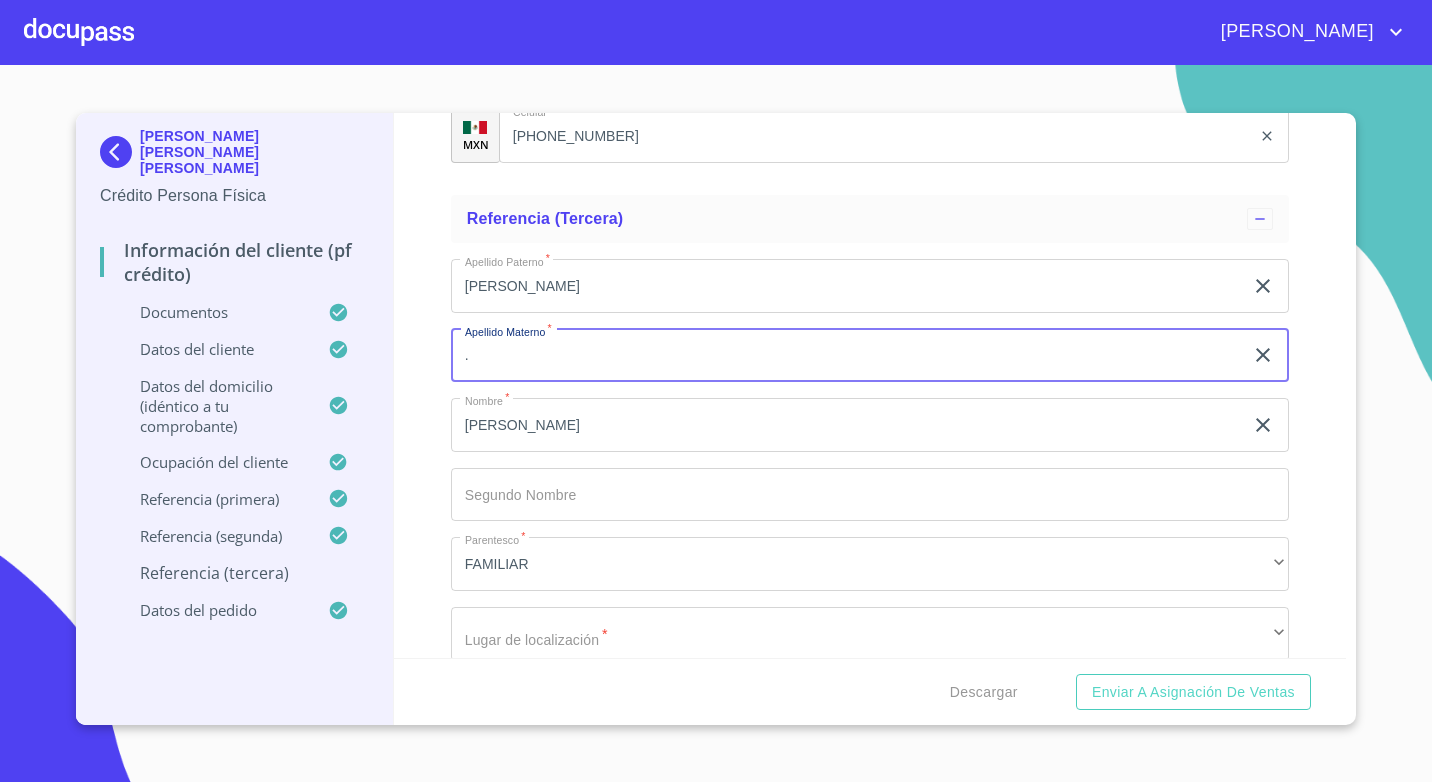 type on "." 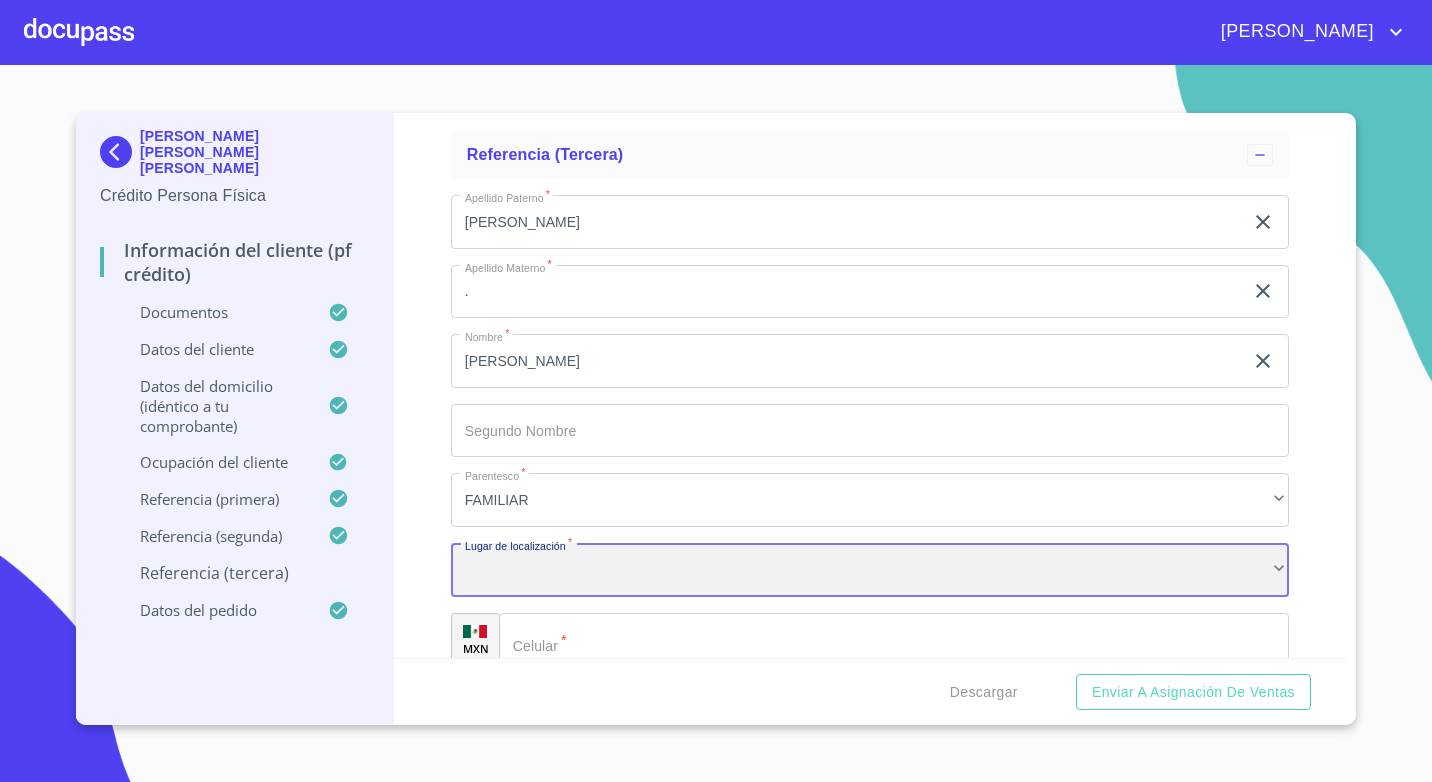 scroll, scrollTop: 10530, scrollLeft: 0, axis: vertical 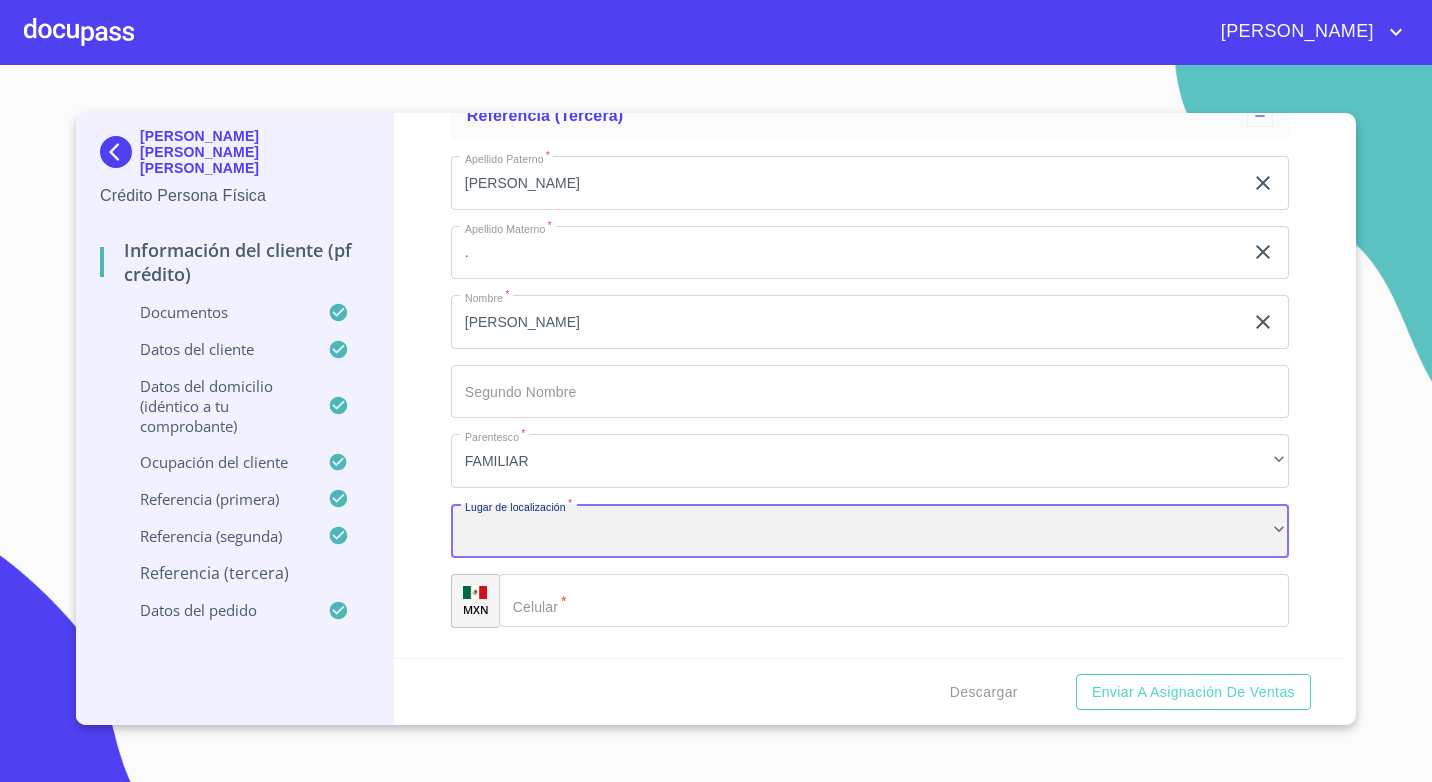 click on "​" at bounding box center [870, 531] 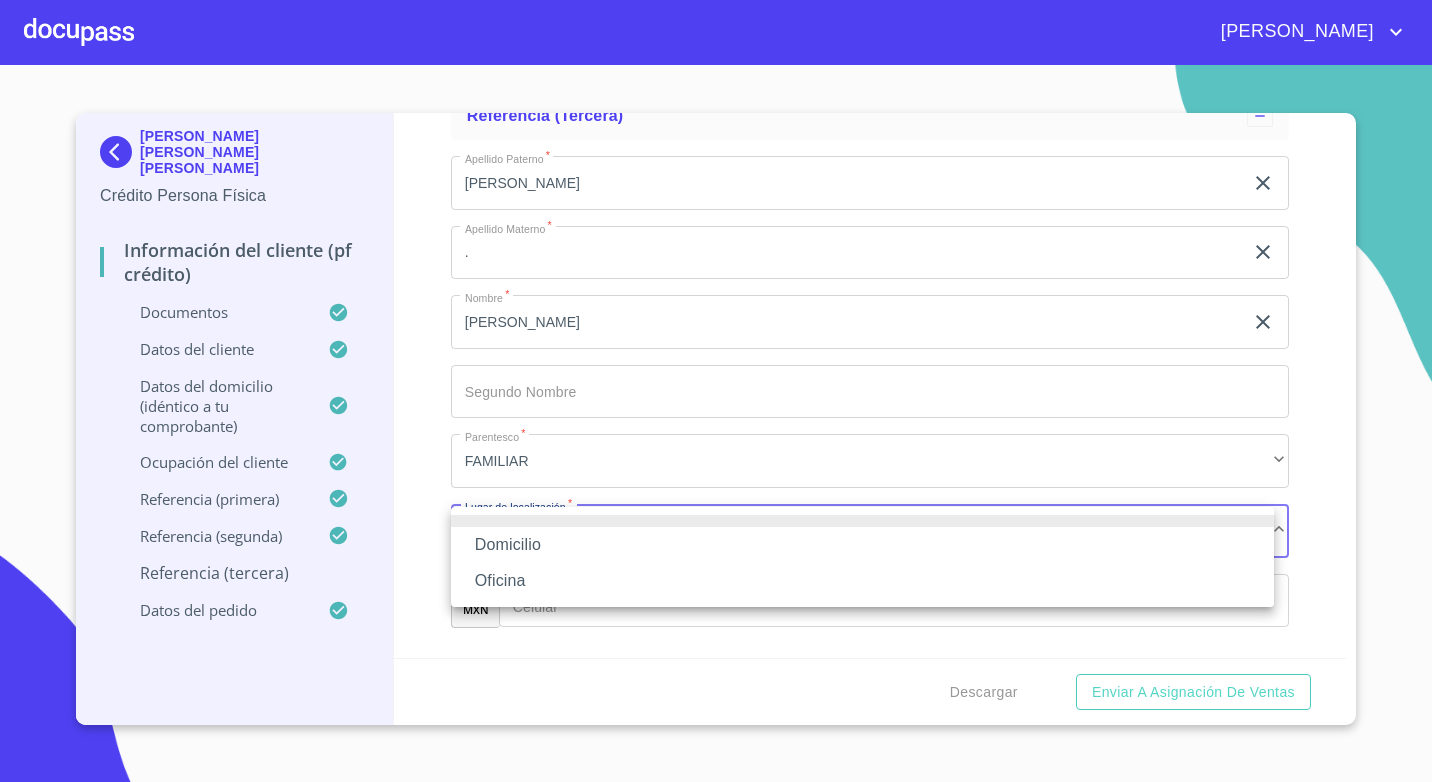 click on "Oficina" at bounding box center (862, 581) 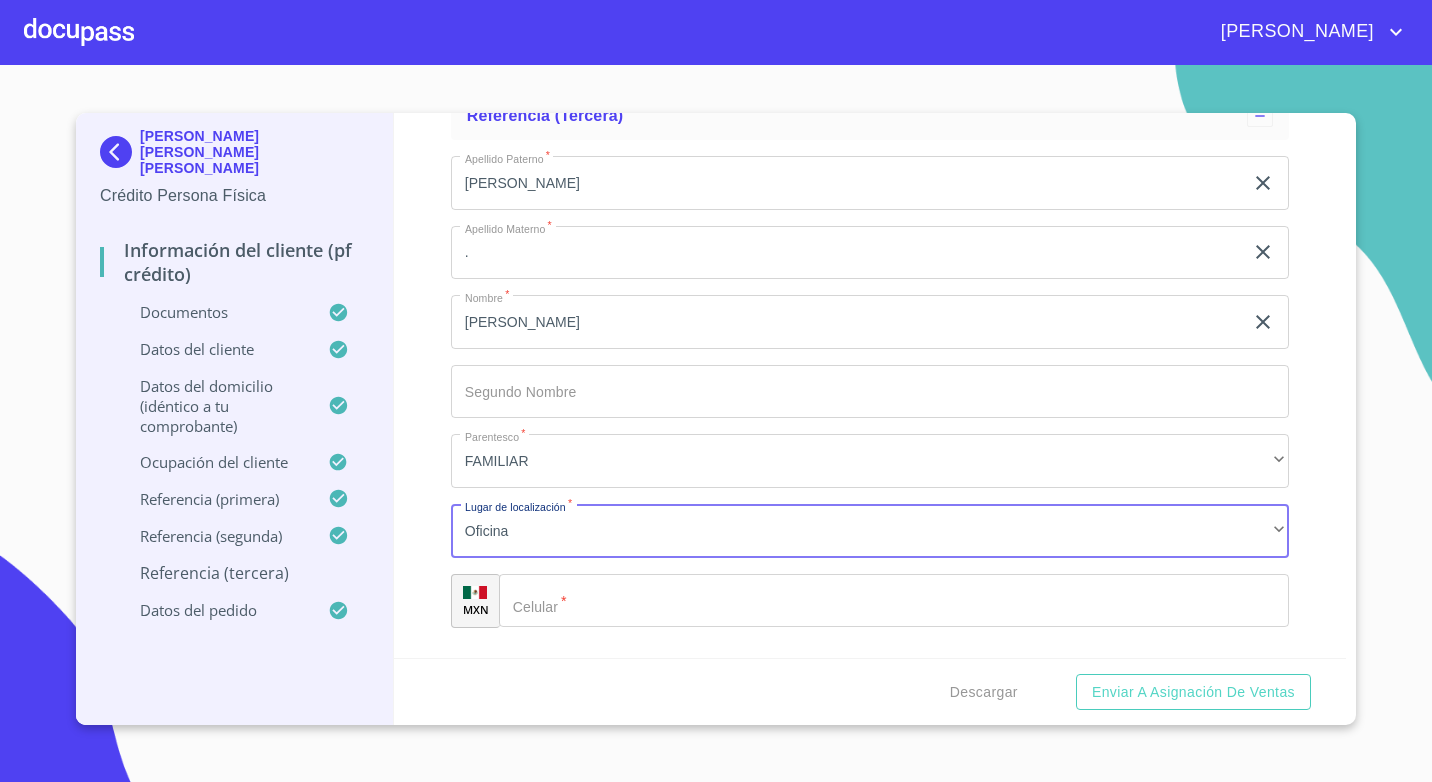 click on "Documento de identificación.   *" 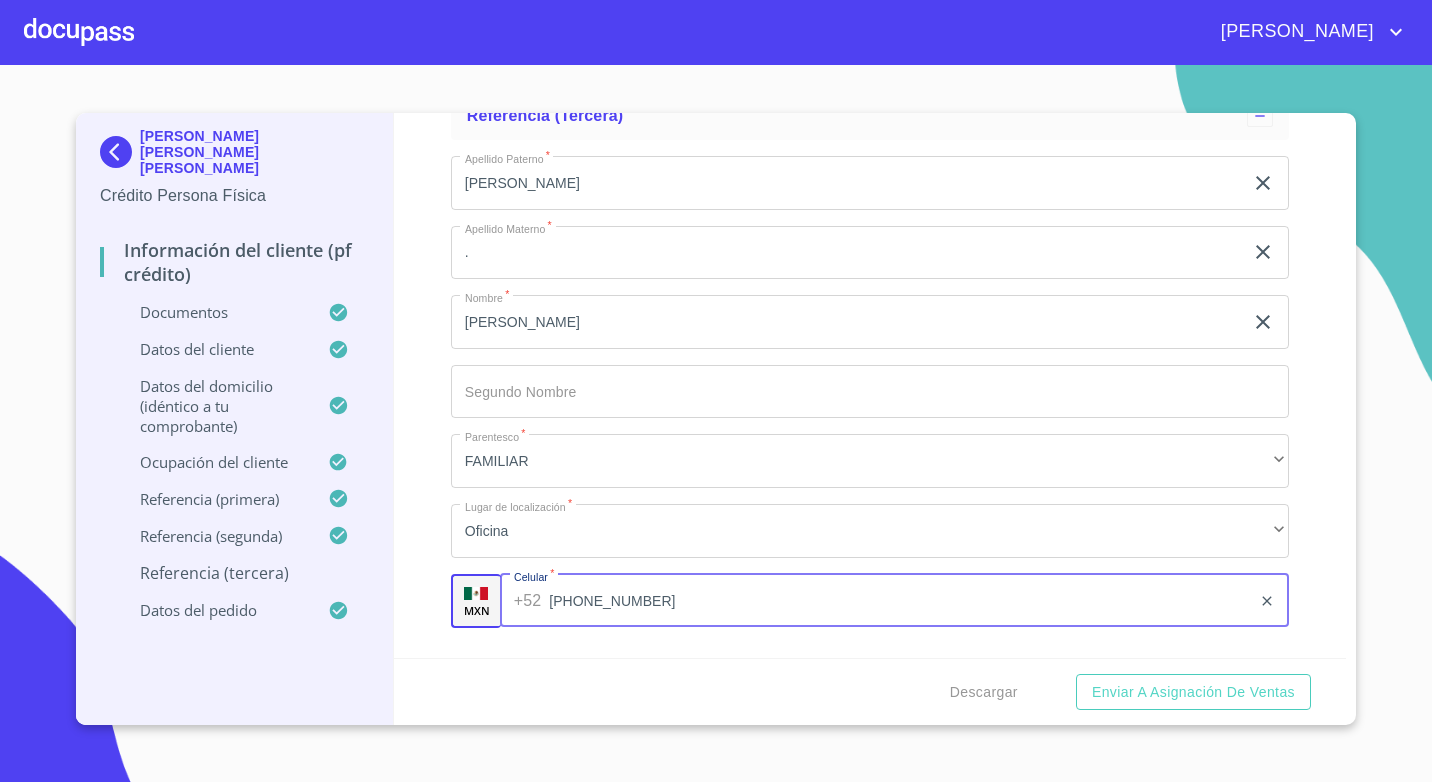 type on "[PHONE_NUMBER]" 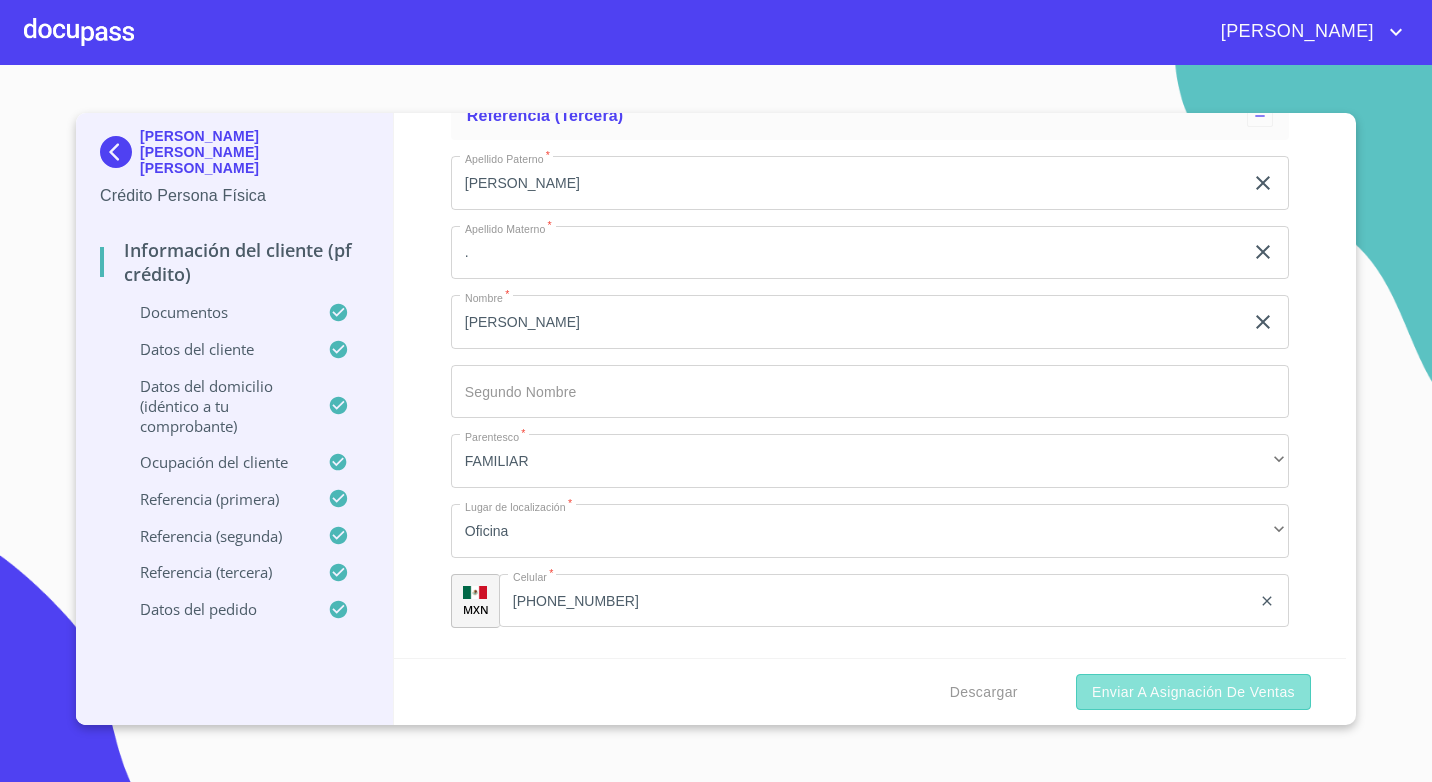 click on "Enviar a Asignación de Ventas" at bounding box center [1193, 692] 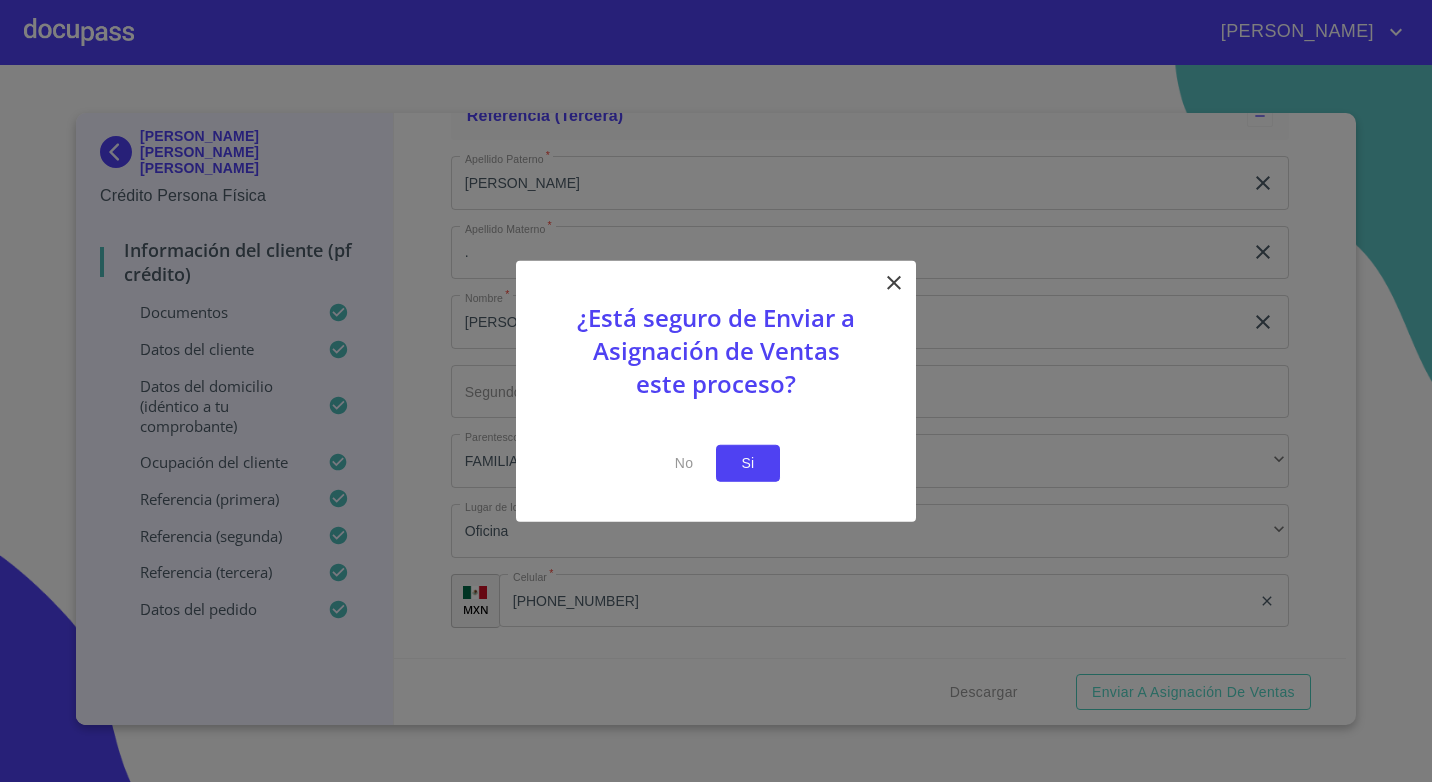 click on "Si" at bounding box center (748, 463) 